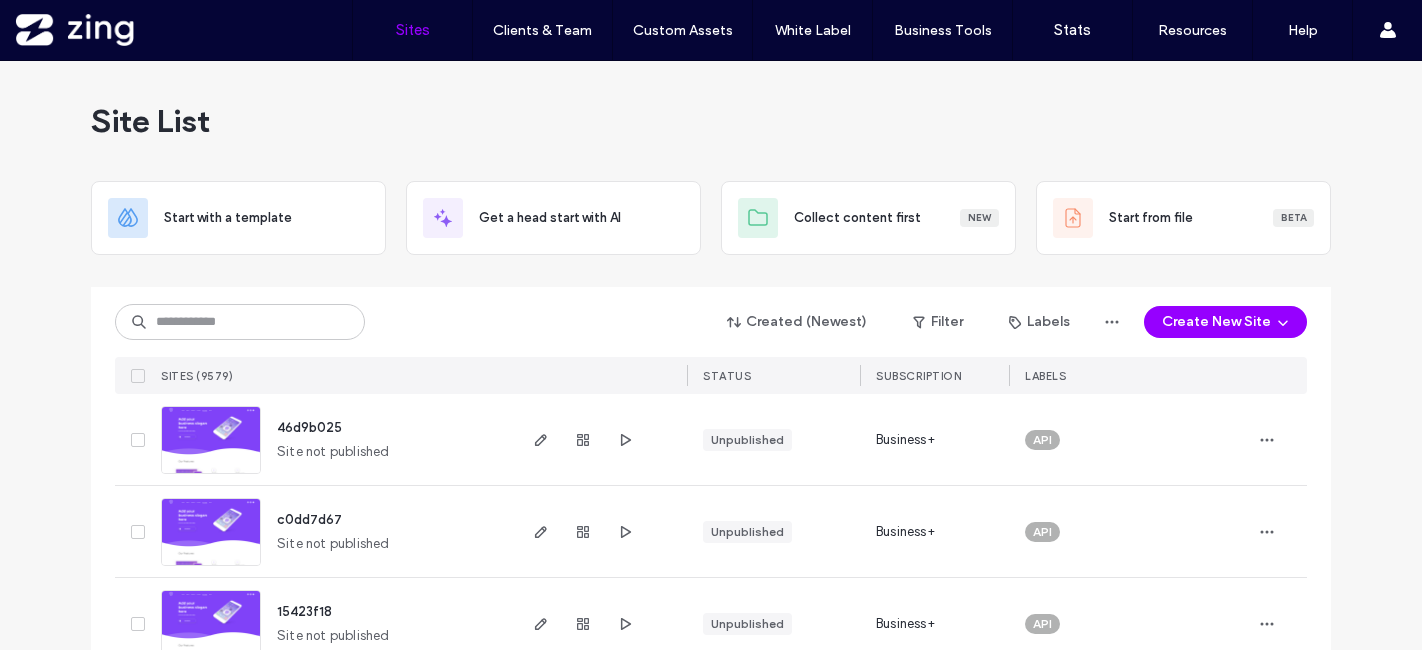 scroll, scrollTop: 0, scrollLeft: 0, axis: both 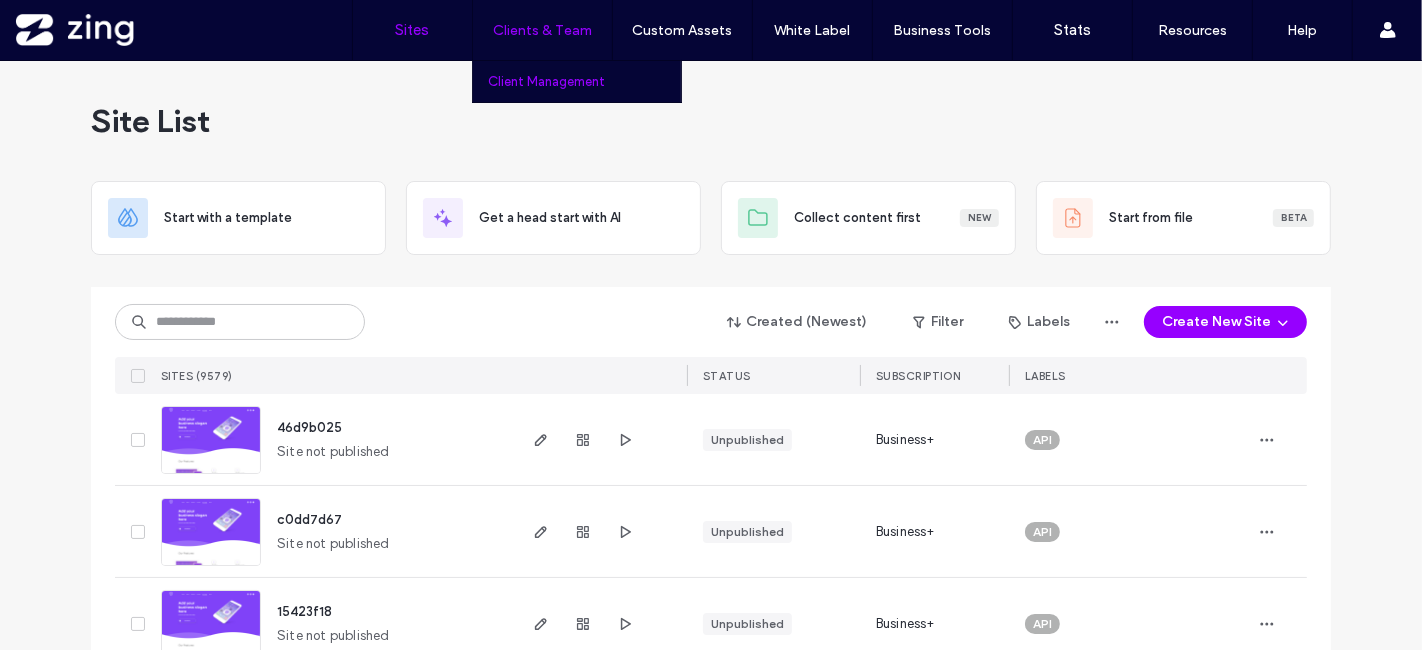 click on "Client Management" at bounding box center [584, 81] 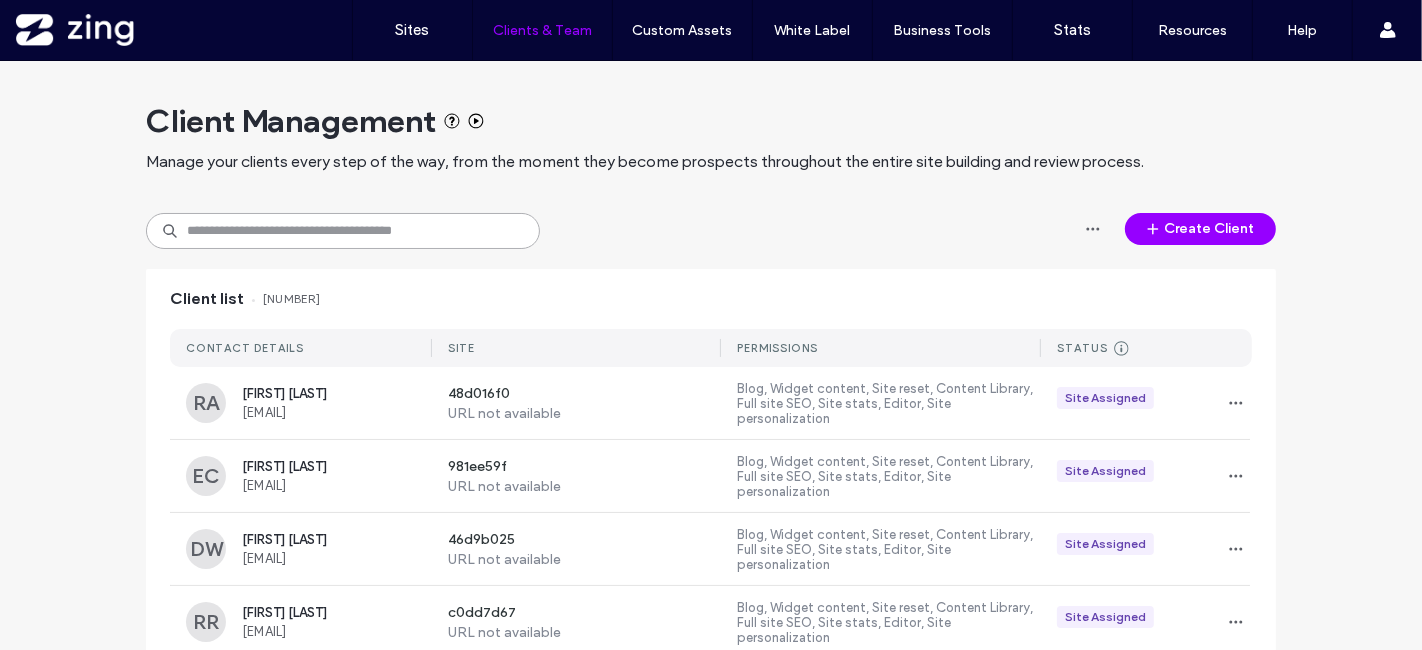 click at bounding box center [343, 231] 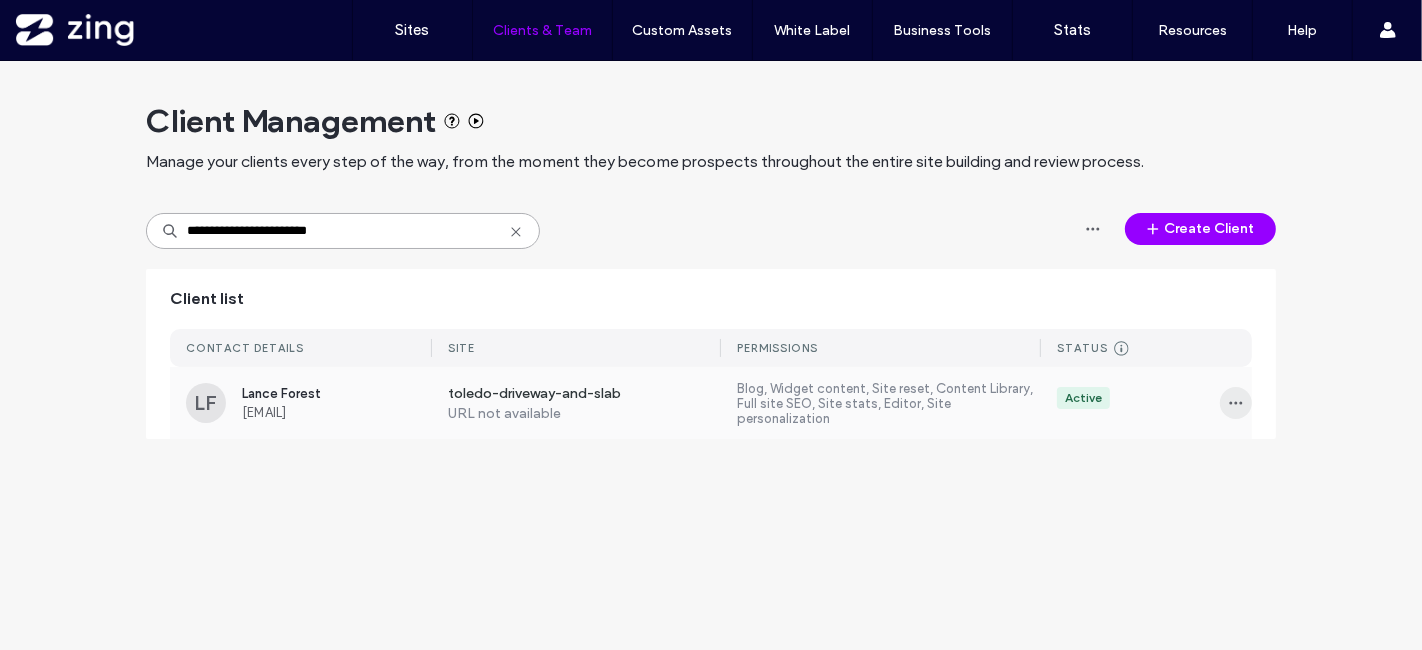 type on "**********" 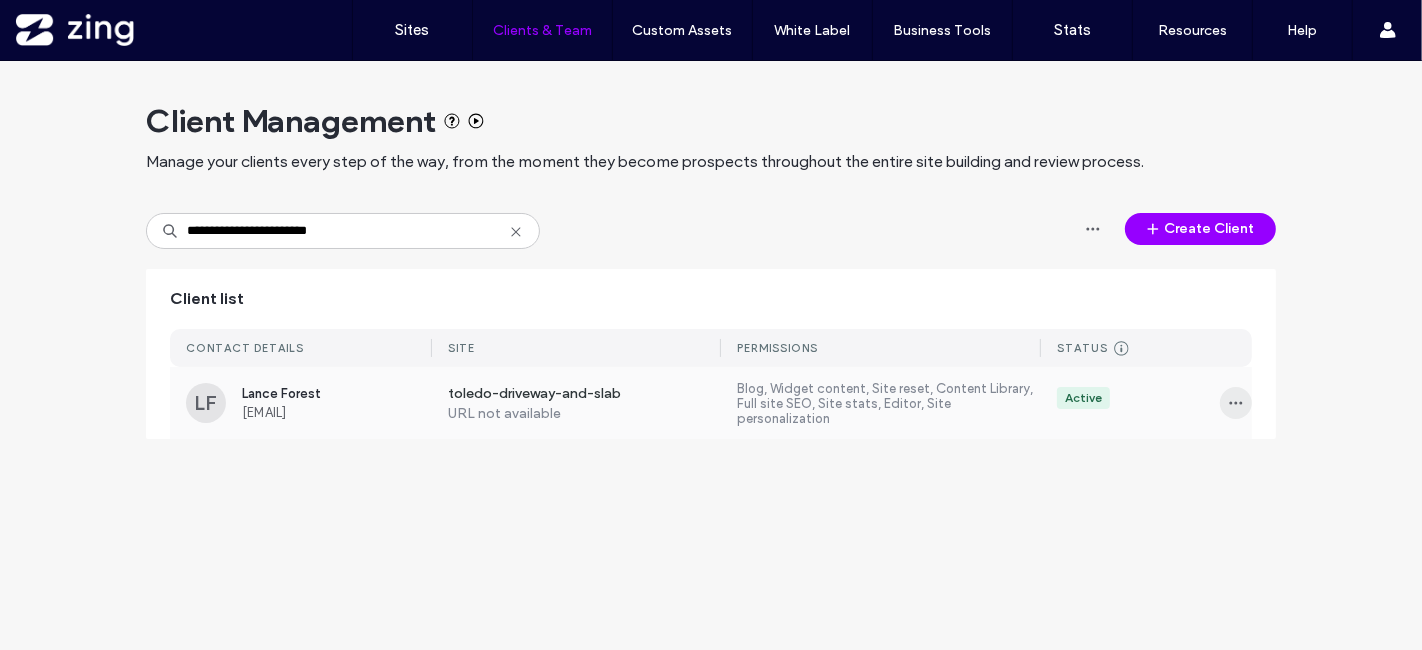 click at bounding box center [1236, 403] 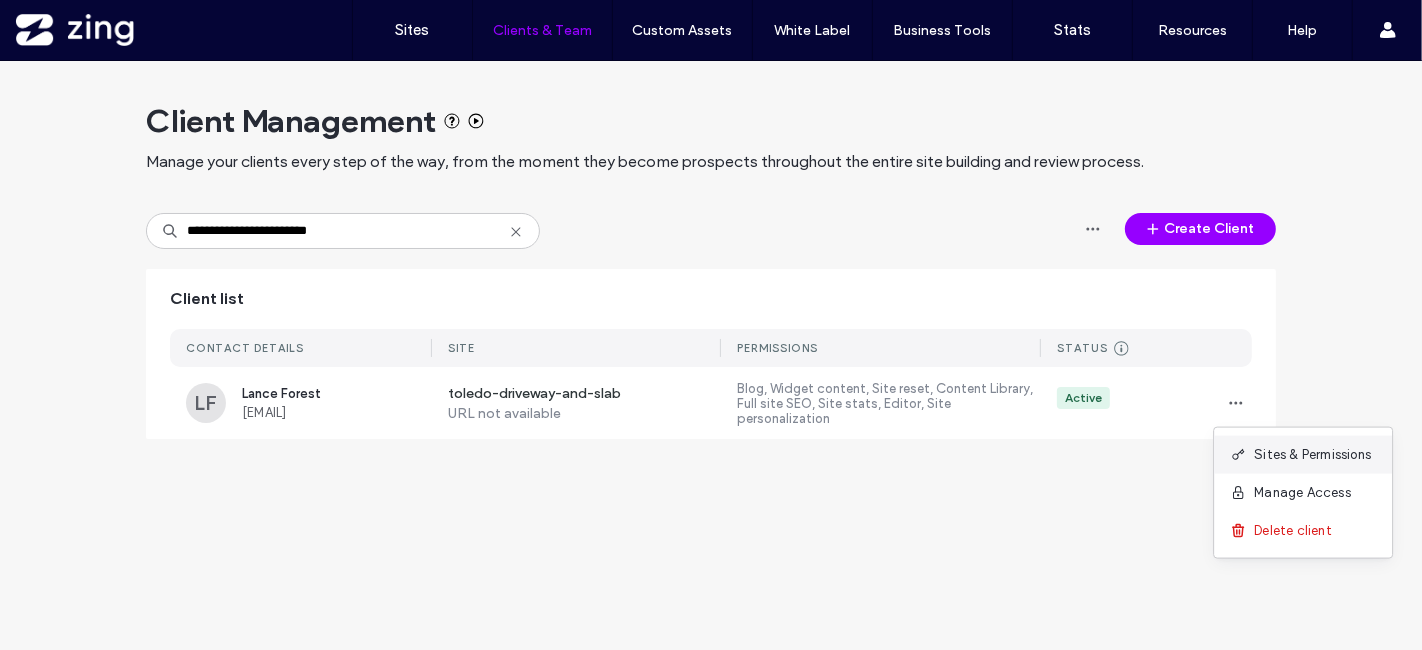 click on "Sites & Permissions" at bounding box center [1303, 455] 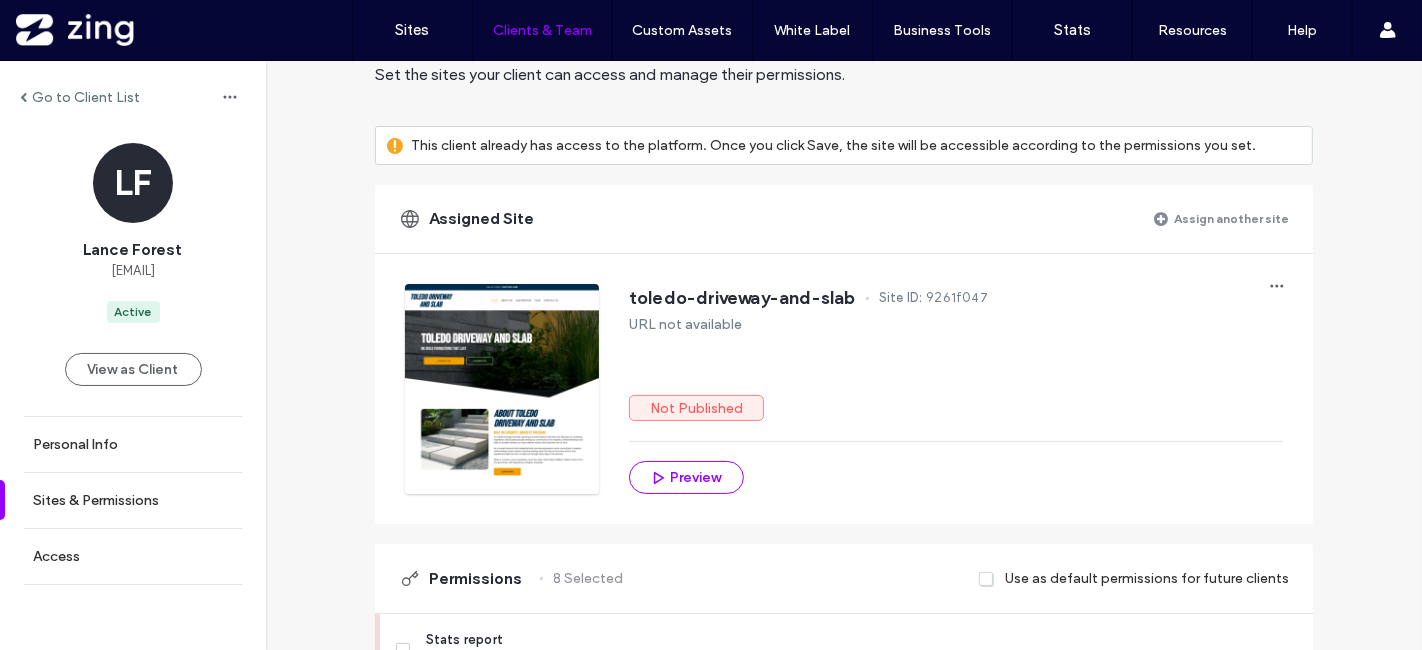 scroll, scrollTop: 222, scrollLeft: 0, axis: vertical 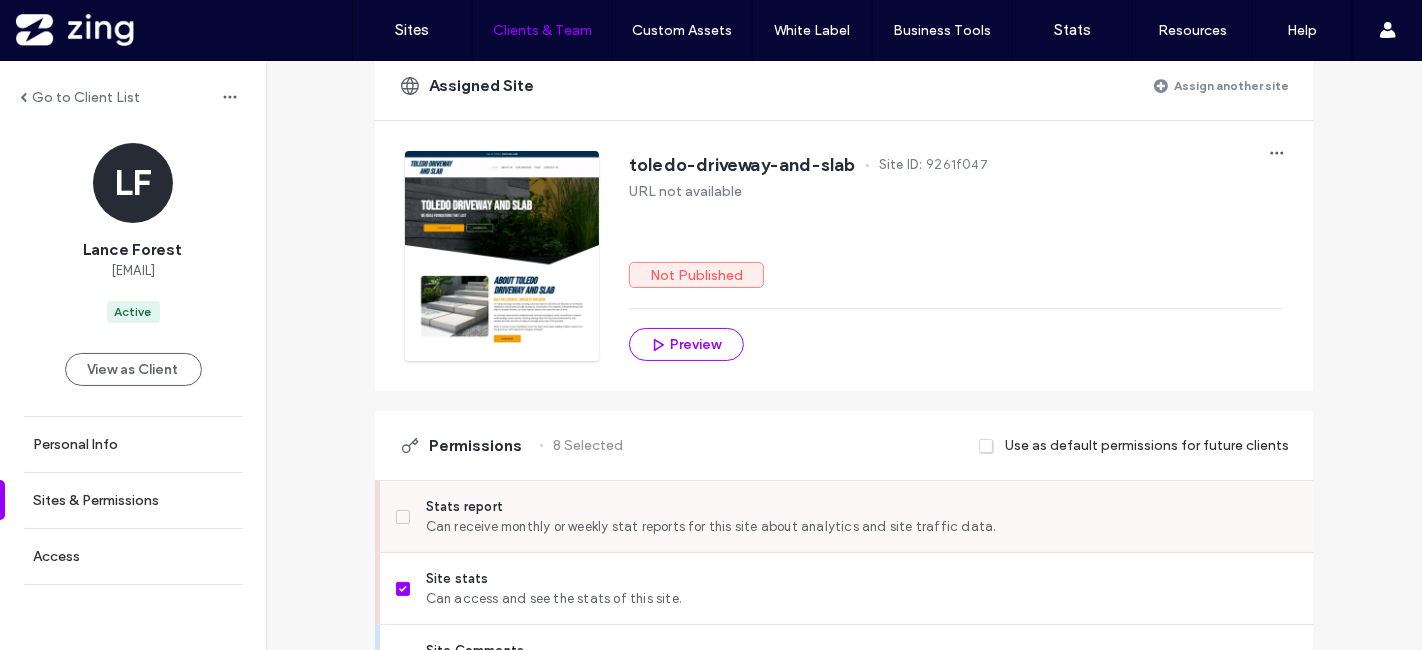click on "Stats report" at bounding box center [861, 507] 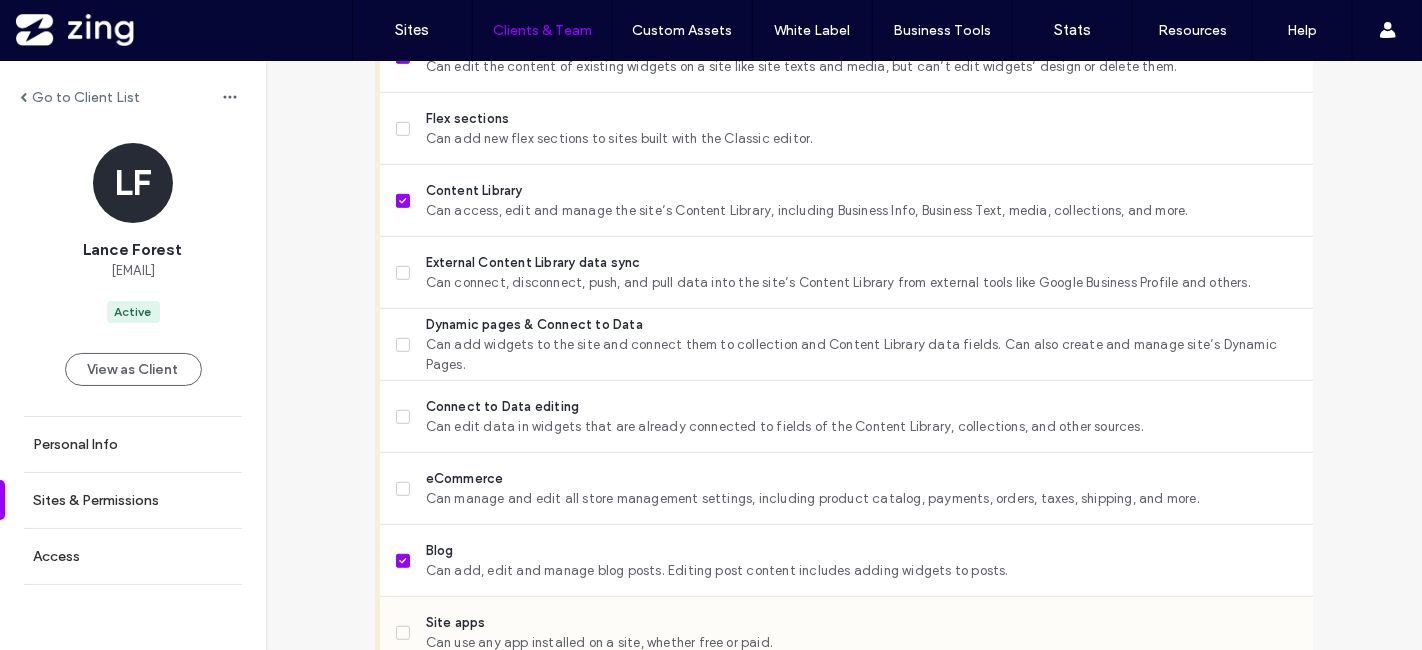 scroll, scrollTop: 1881, scrollLeft: 0, axis: vertical 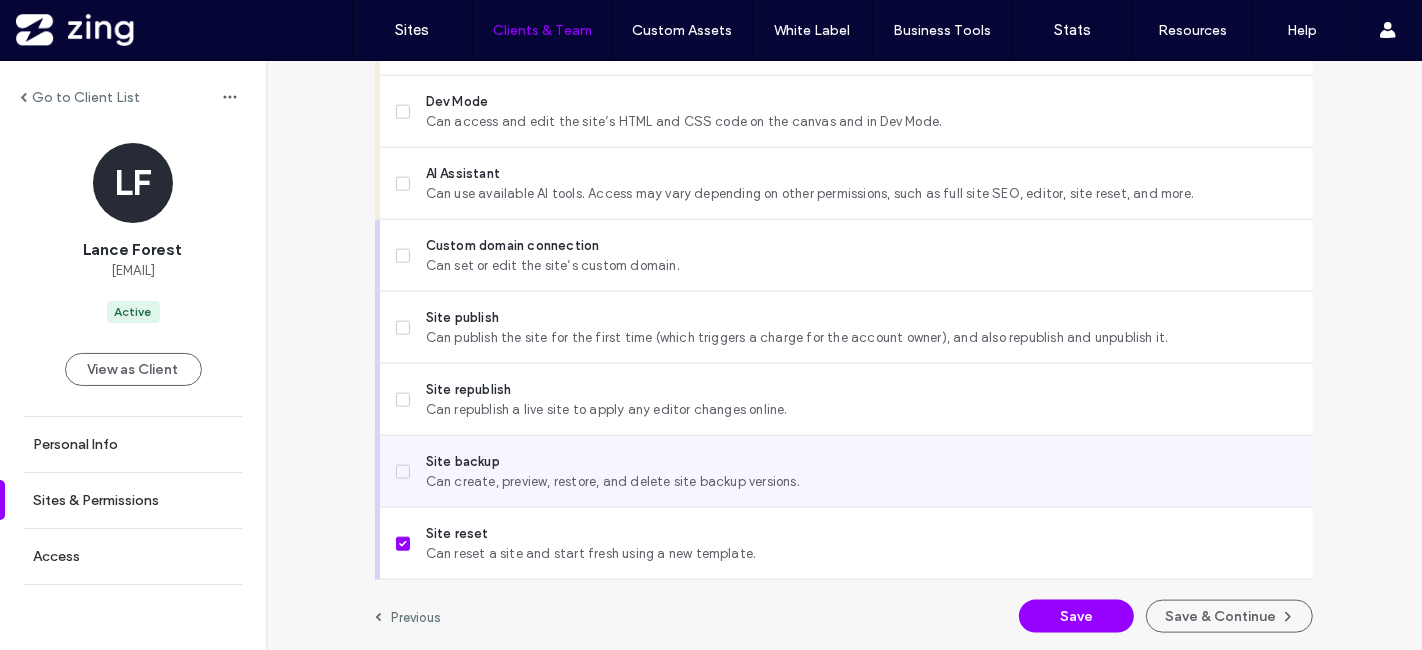 drag, startPoint x: 497, startPoint y: 486, endPoint x: 494, endPoint y: 450, distance: 36.124783 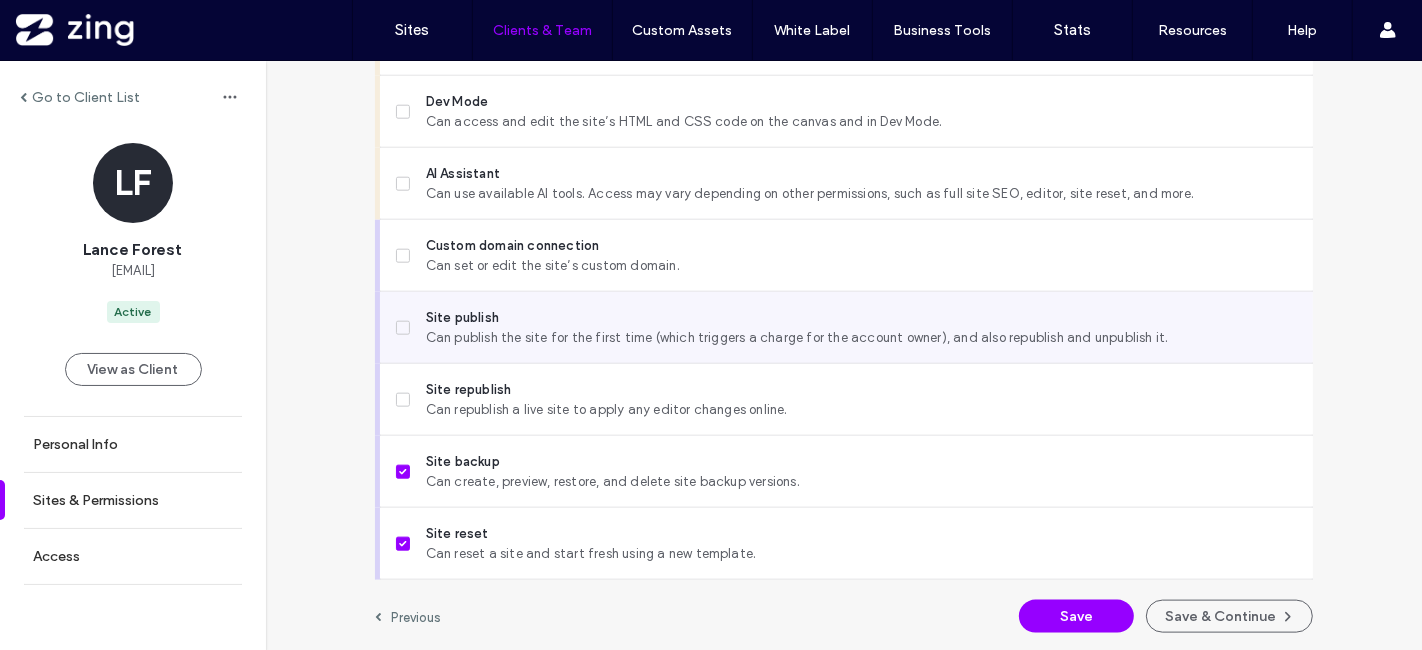 drag, startPoint x: 491, startPoint y: 404, endPoint x: 497, endPoint y: 344, distance: 60.299255 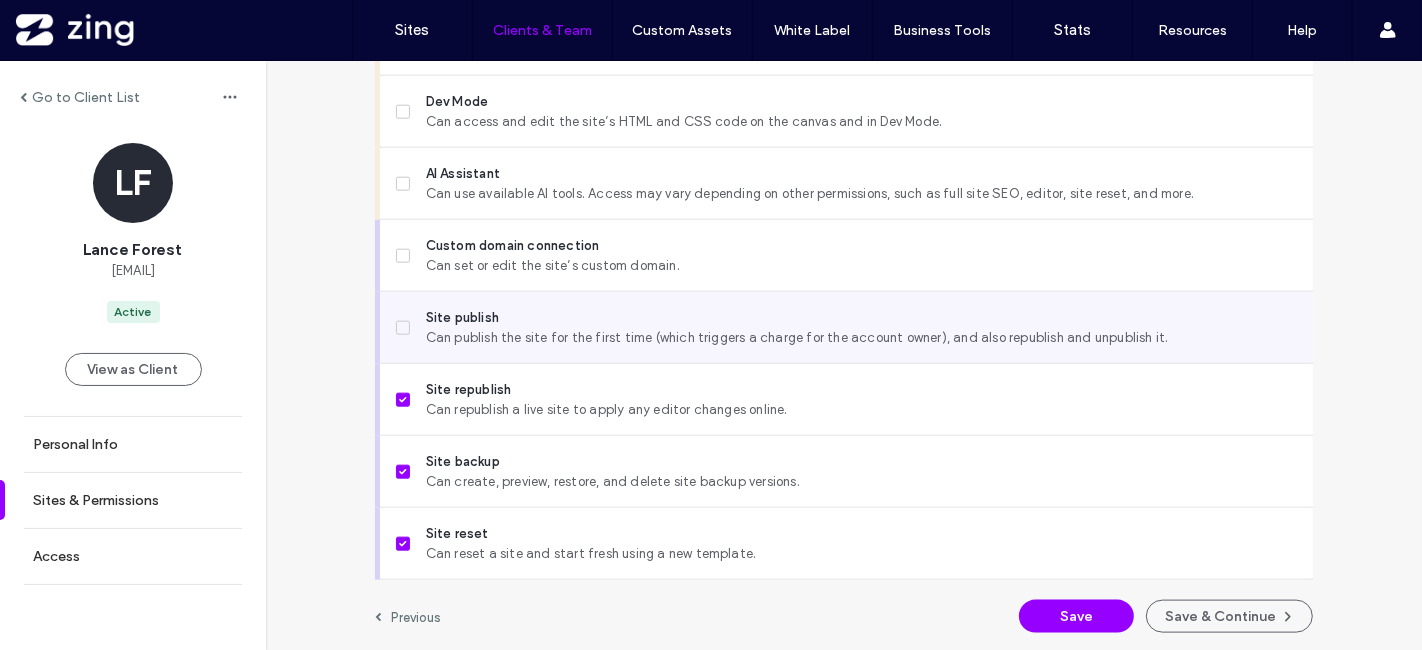 click on "Can publish the site for the first time (which triggers a charge for the account owner), and also republish and unpublish it." at bounding box center [861, 338] 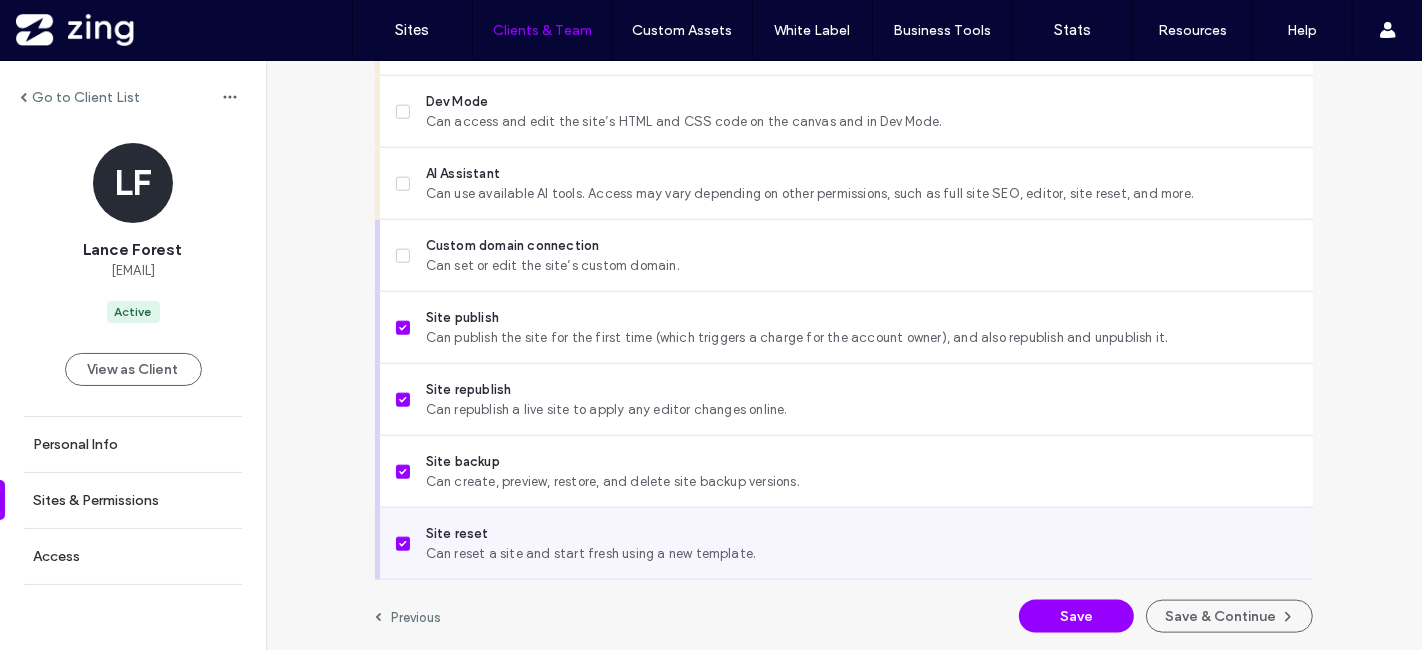 drag, startPoint x: 471, startPoint y: 556, endPoint x: 479, endPoint y: 548, distance: 11.313708 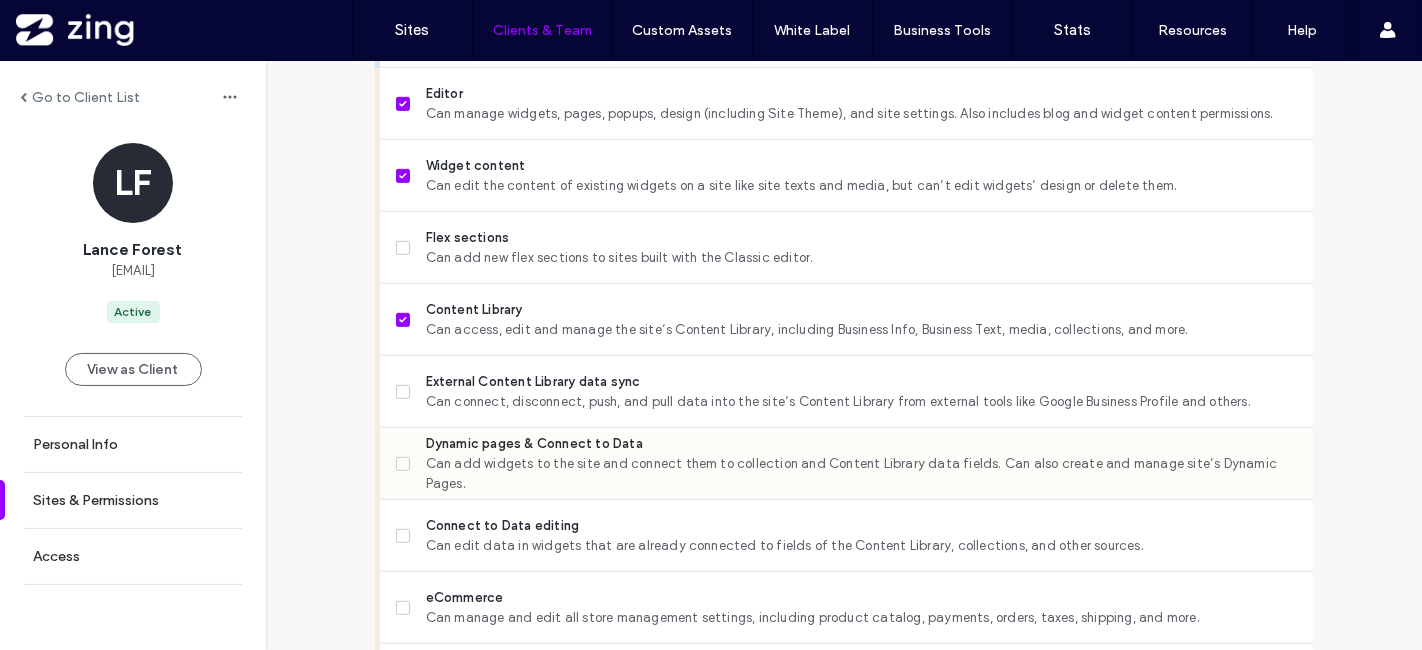 scroll, scrollTop: 992, scrollLeft: 0, axis: vertical 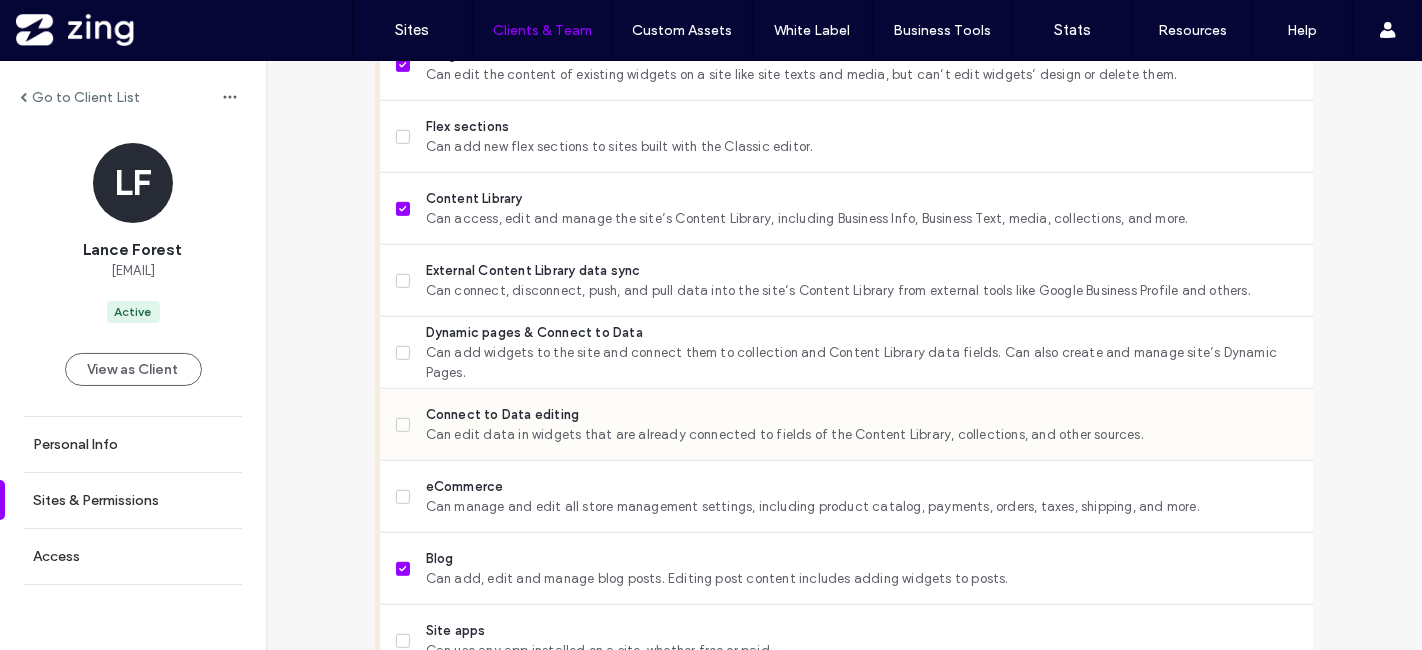 click on "Connect to Data editing Can edit data in widgets that are already connected to fields of the Content Library, collections, and other sources." at bounding box center (854, 424) 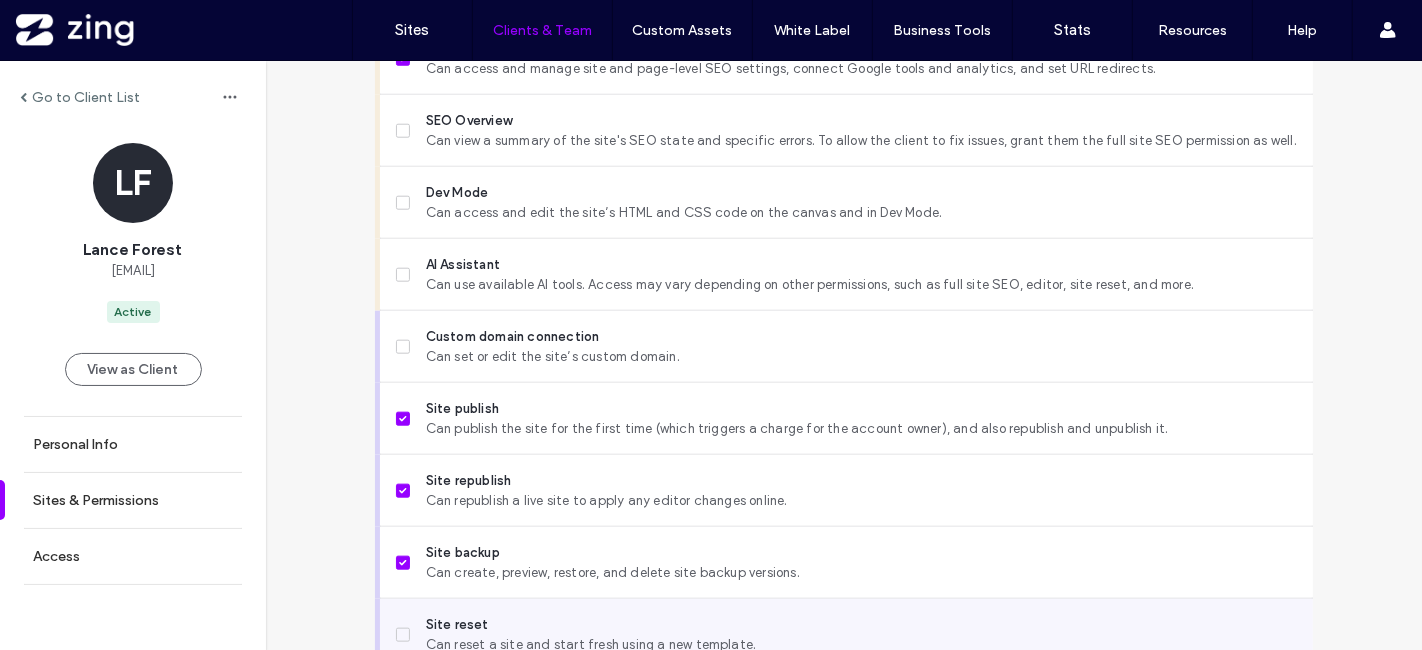 scroll, scrollTop: 1881, scrollLeft: 0, axis: vertical 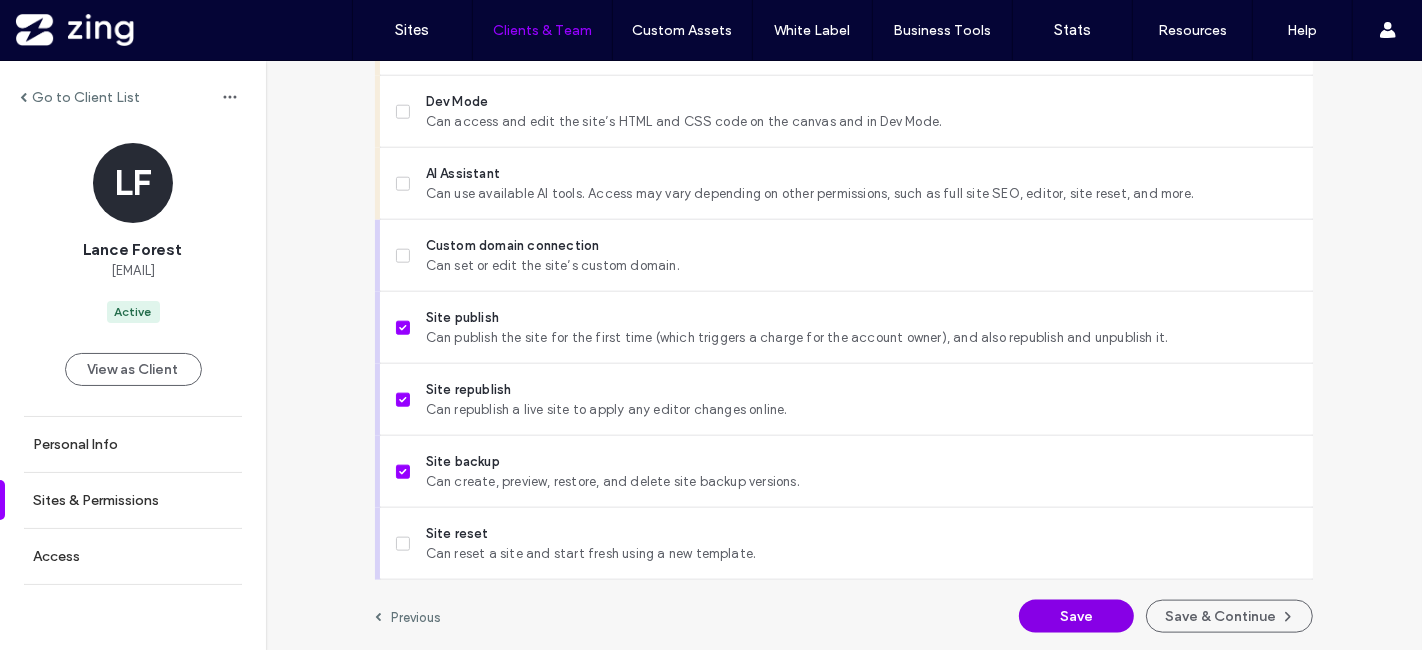 click on "Save" at bounding box center (1076, 616) 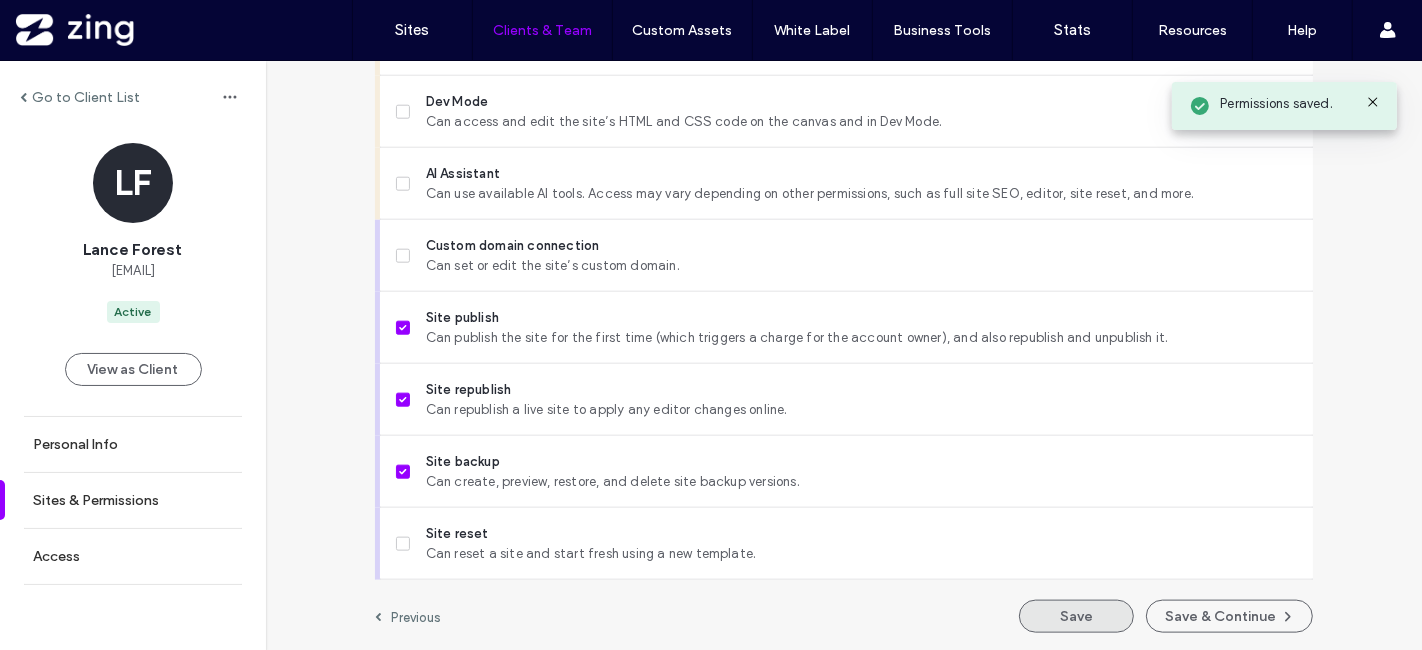 click on "Save" at bounding box center [1076, 616] 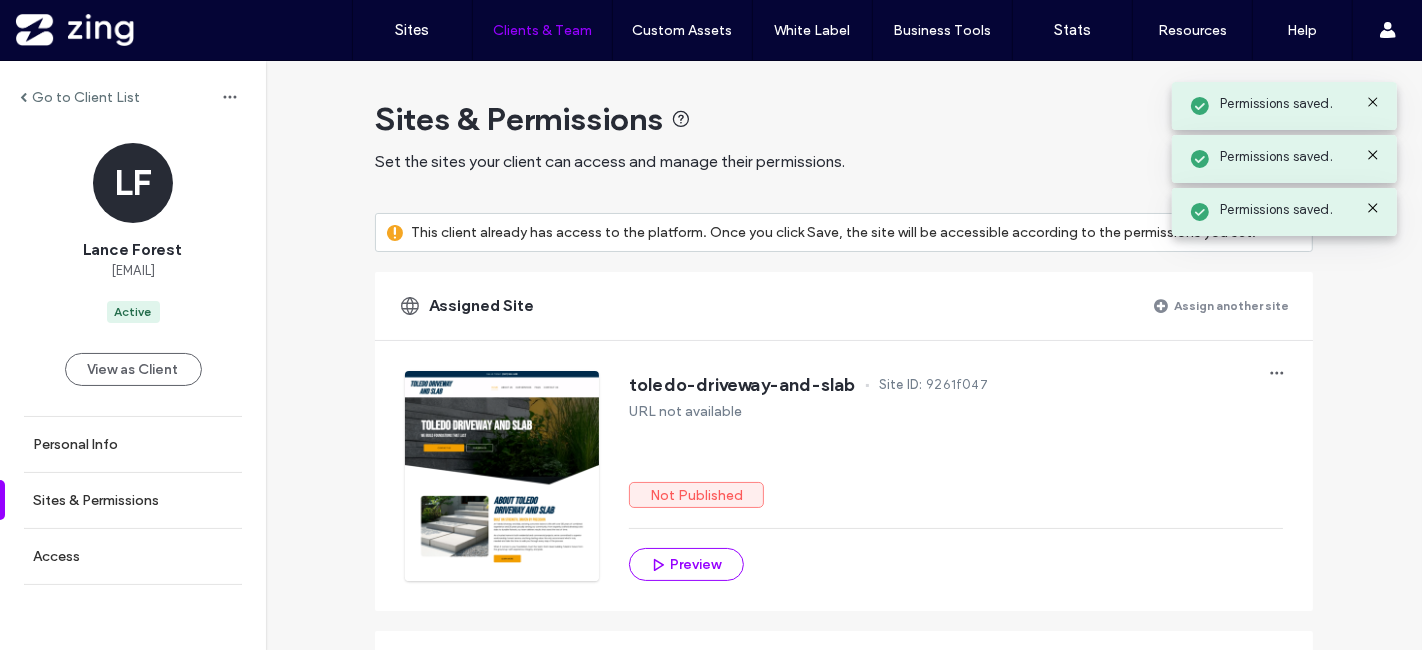 scroll, scrollTop: 0, scrollLeft: 0, axis: both 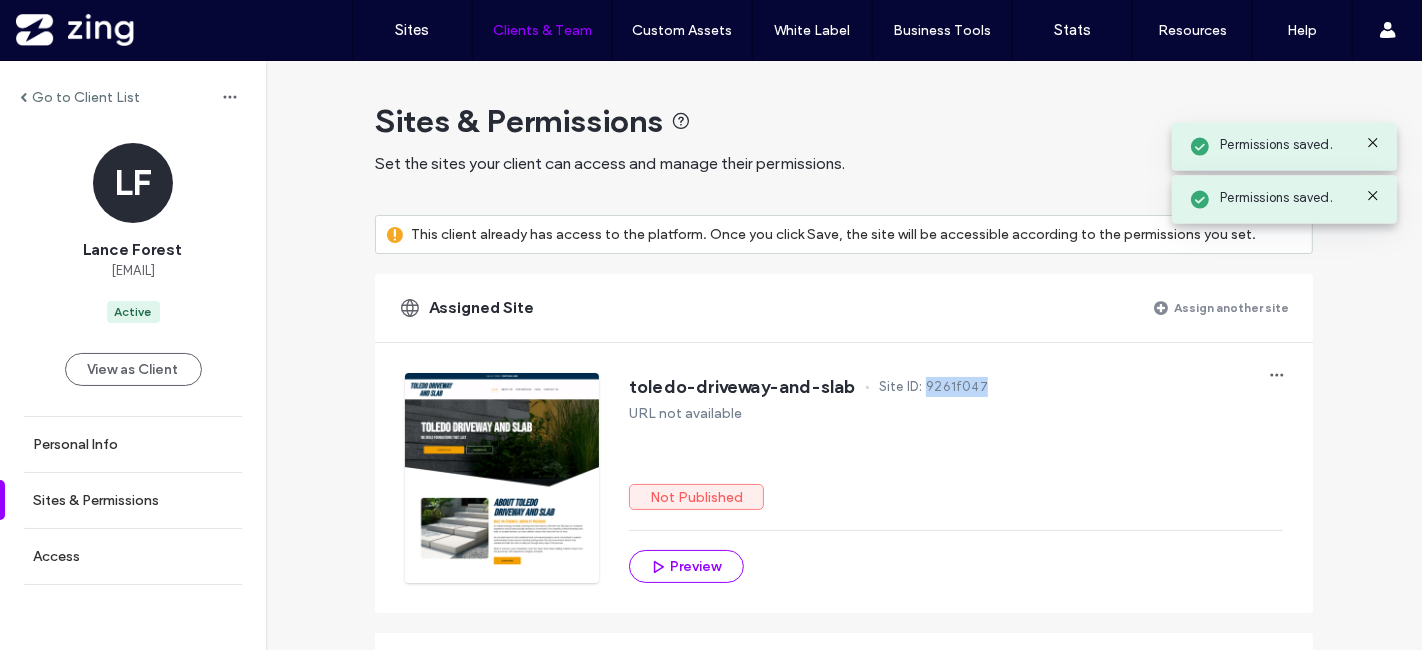drag, startPoint x: 923, startPoint y: 382, endPoint x: 985, endPoint y: 384, distance: 62.03225 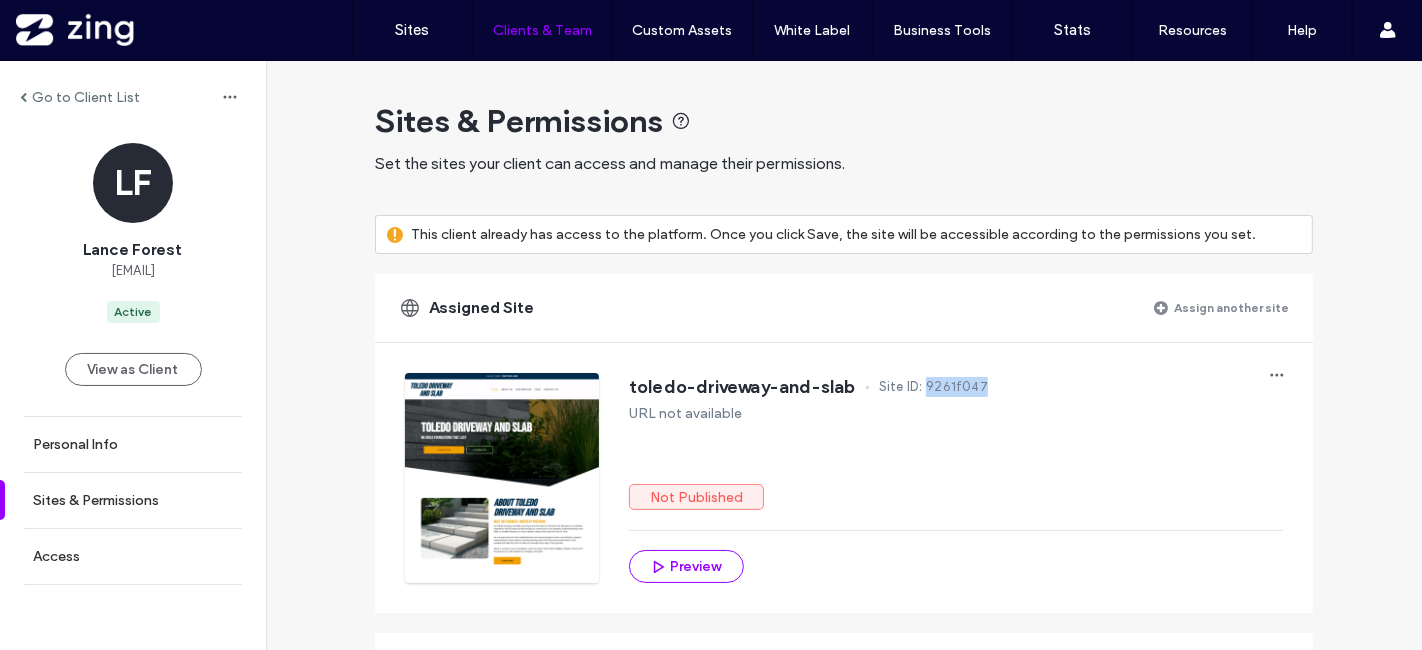 copy on "9261f047" 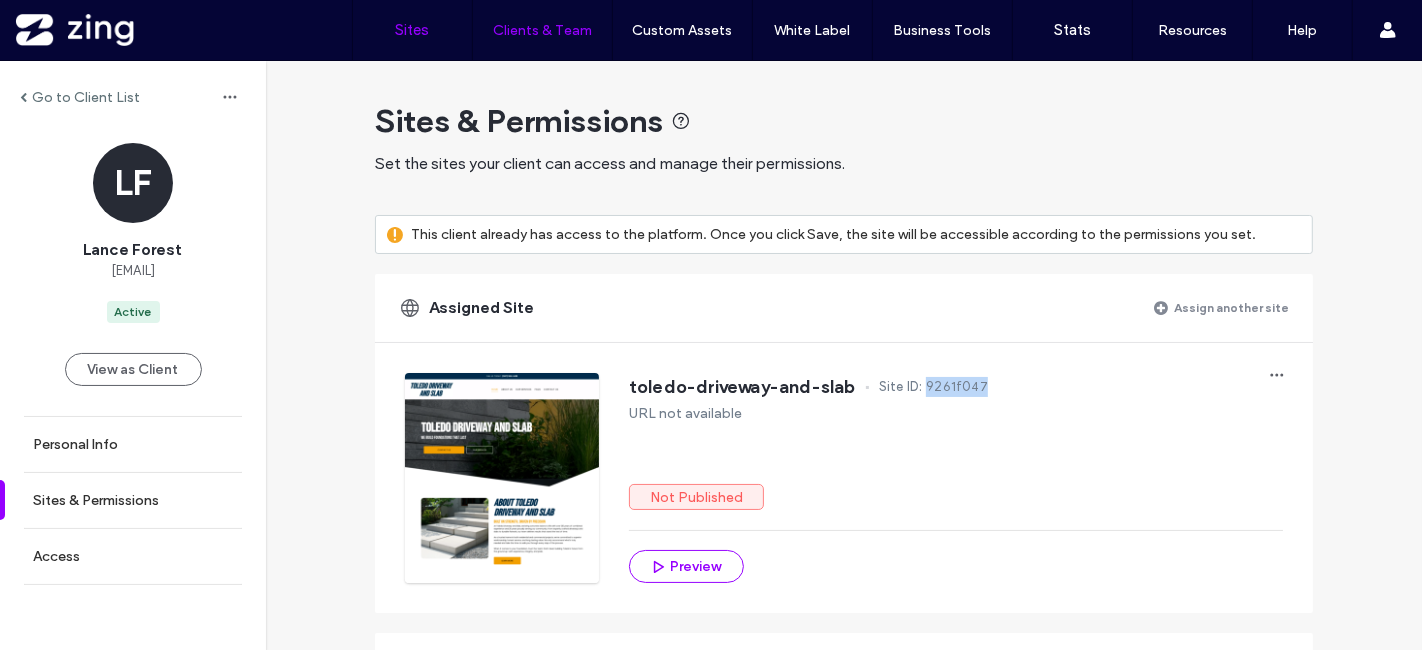 click on "Sites" at bounding box center (412, 30) 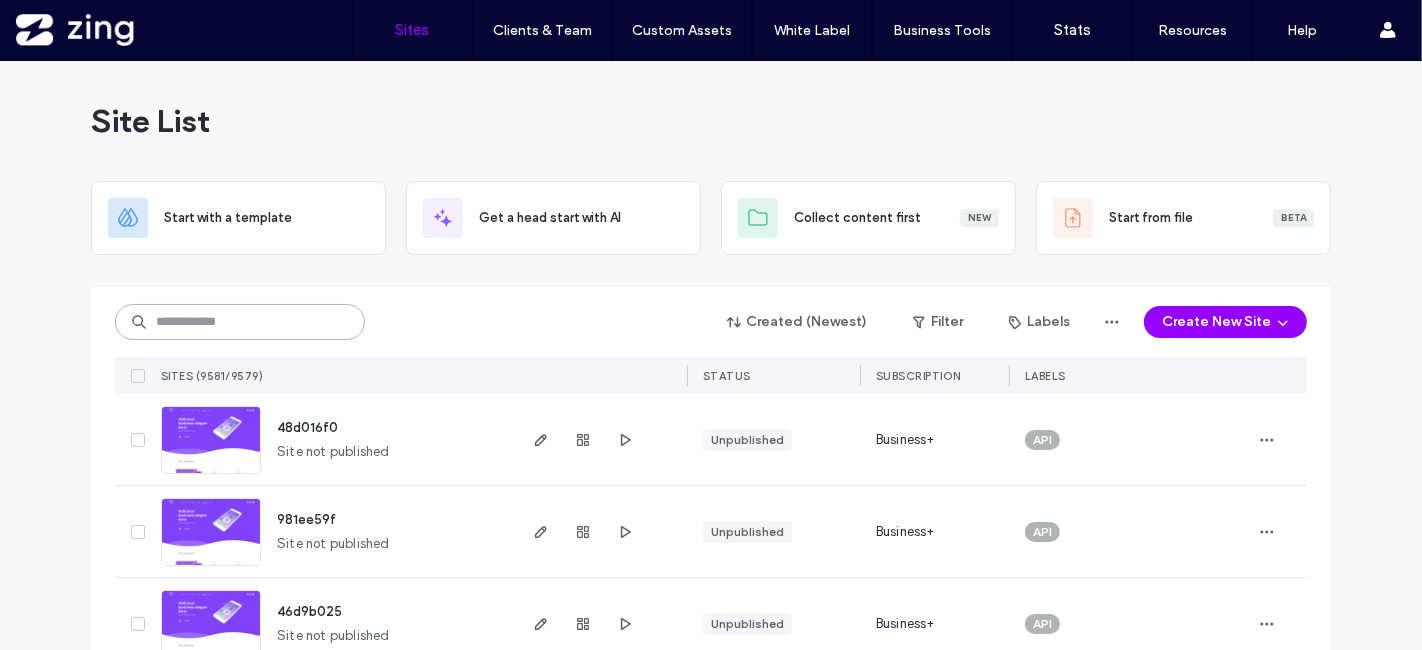 click at bounding box center [240, 322] 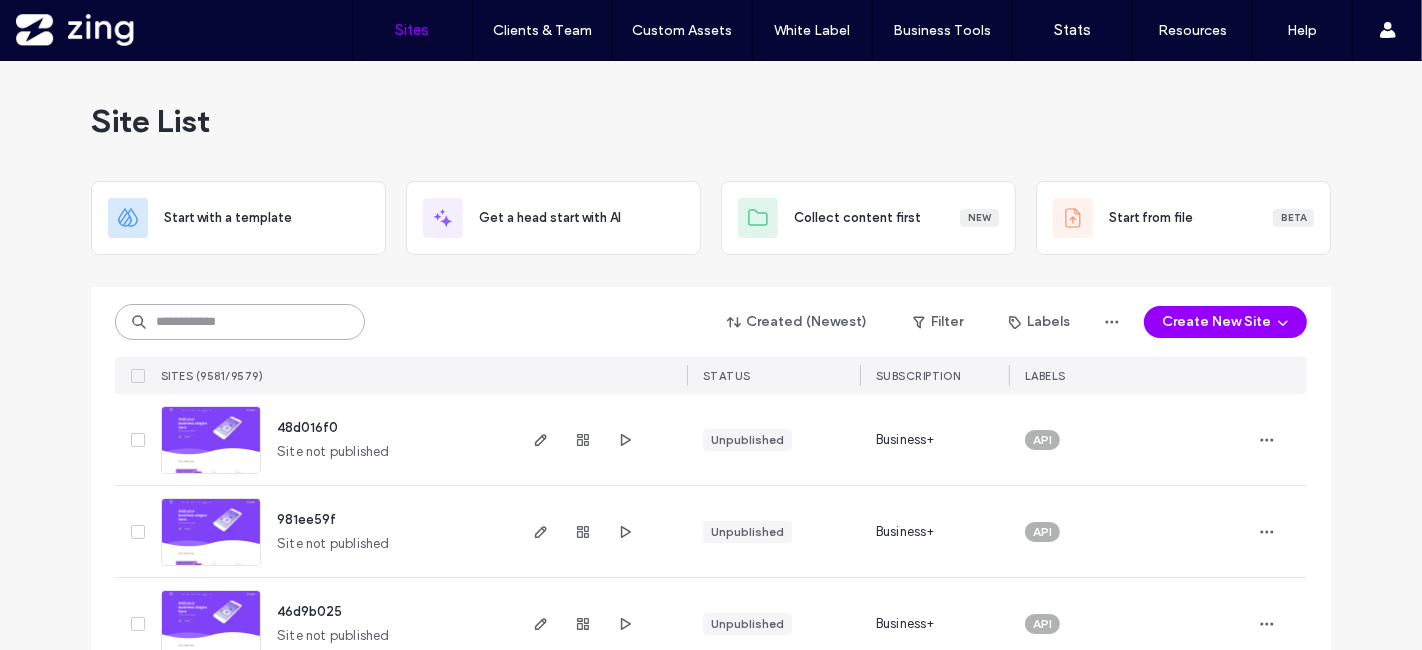 paste on "********" 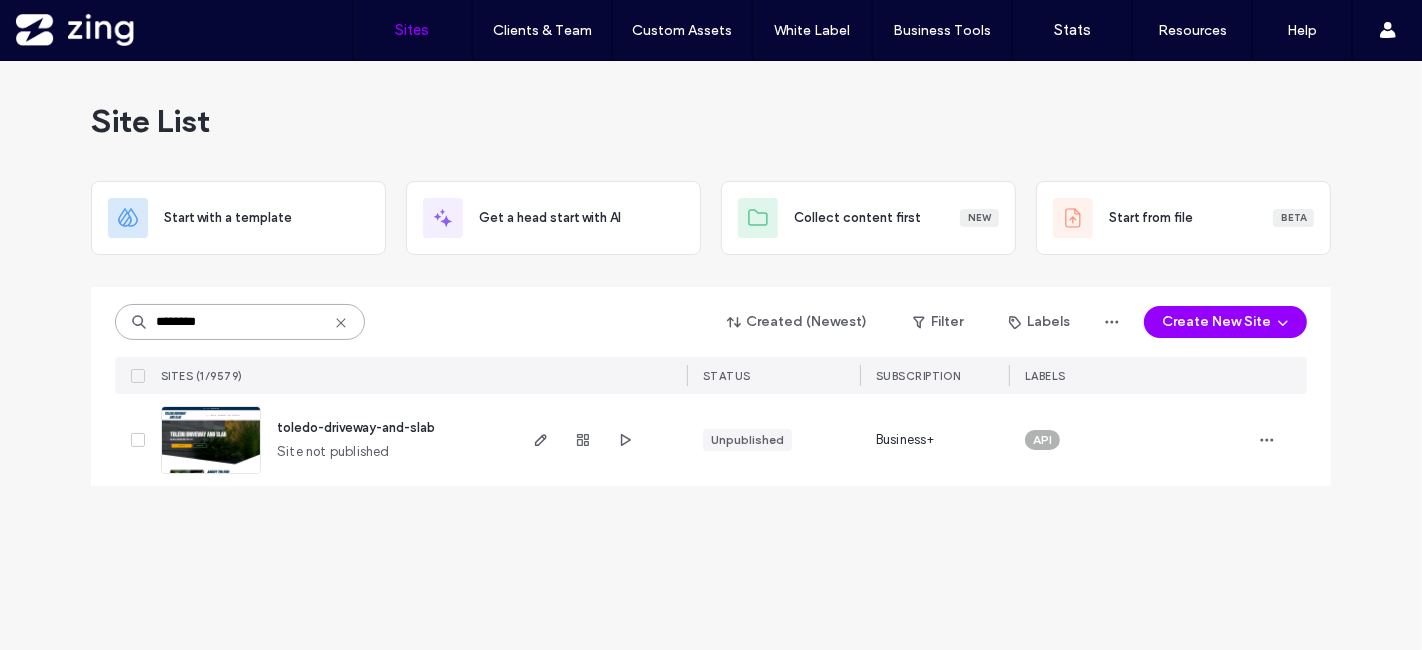 type on "********" 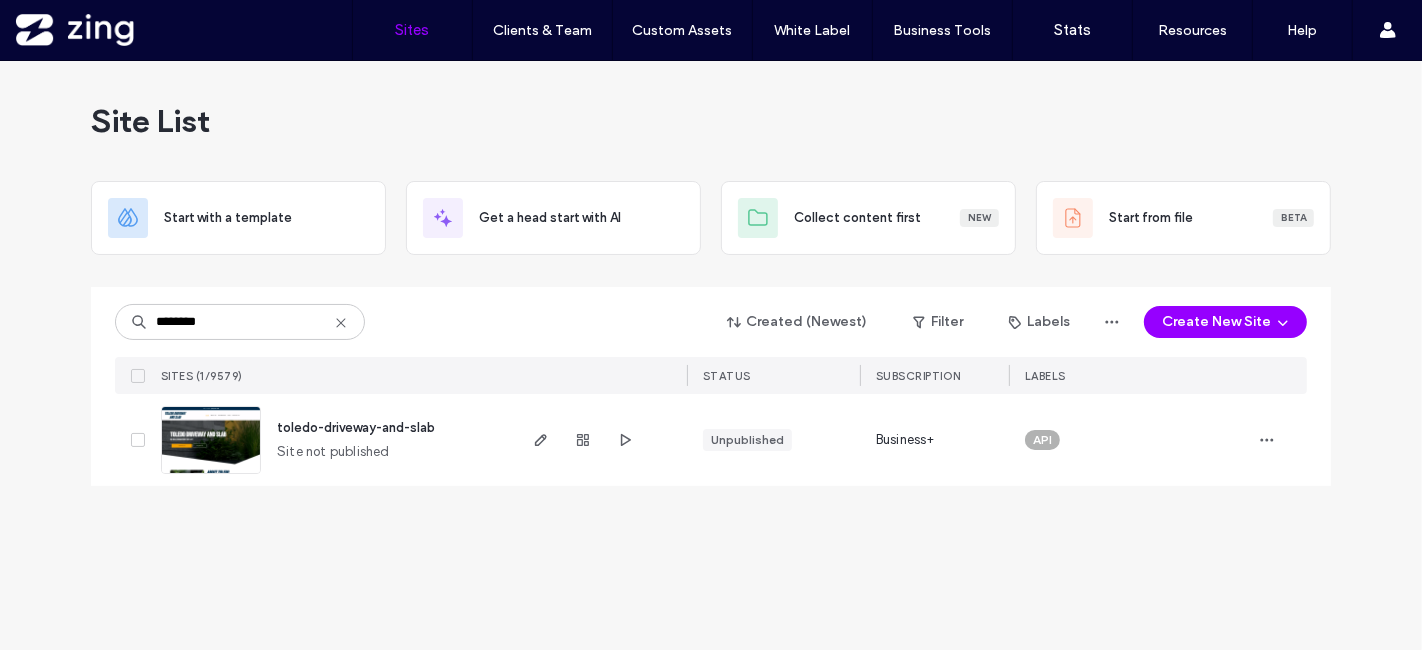 click at bounding box center [211, 475] 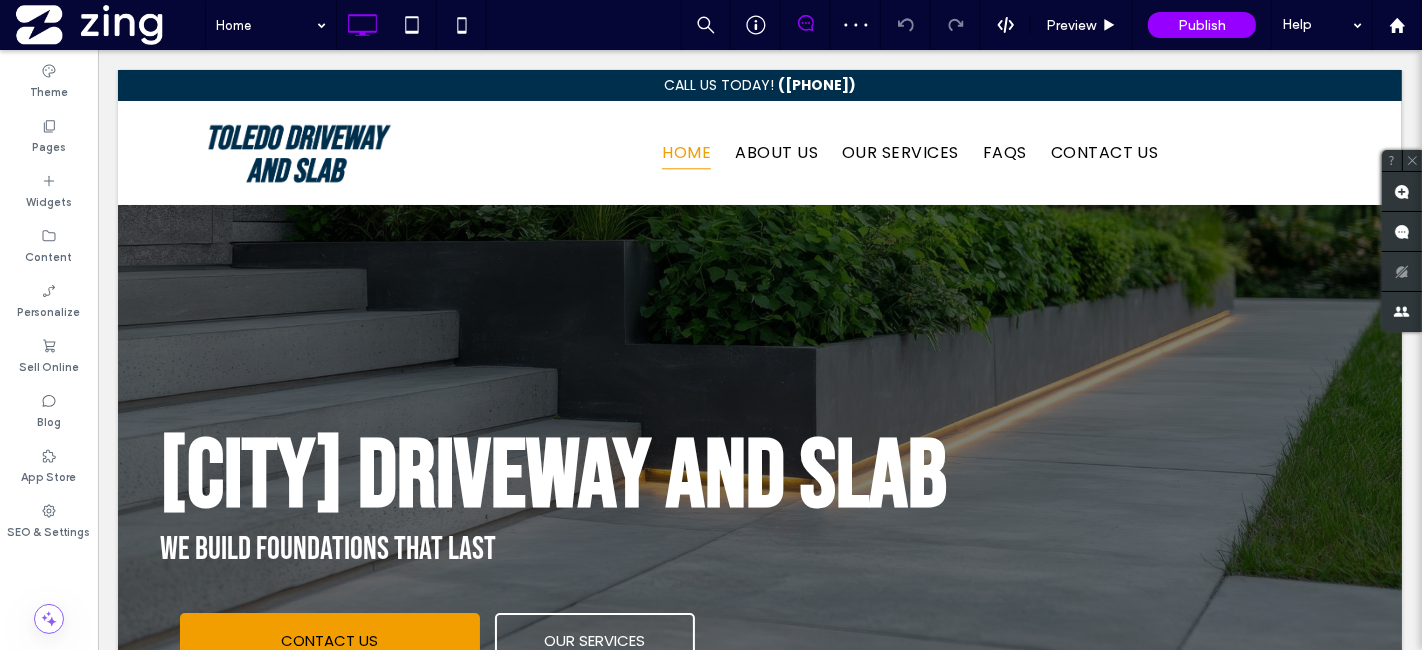 scroll, scrollTop: 4058, scrollLeft: 0, axis: vertical 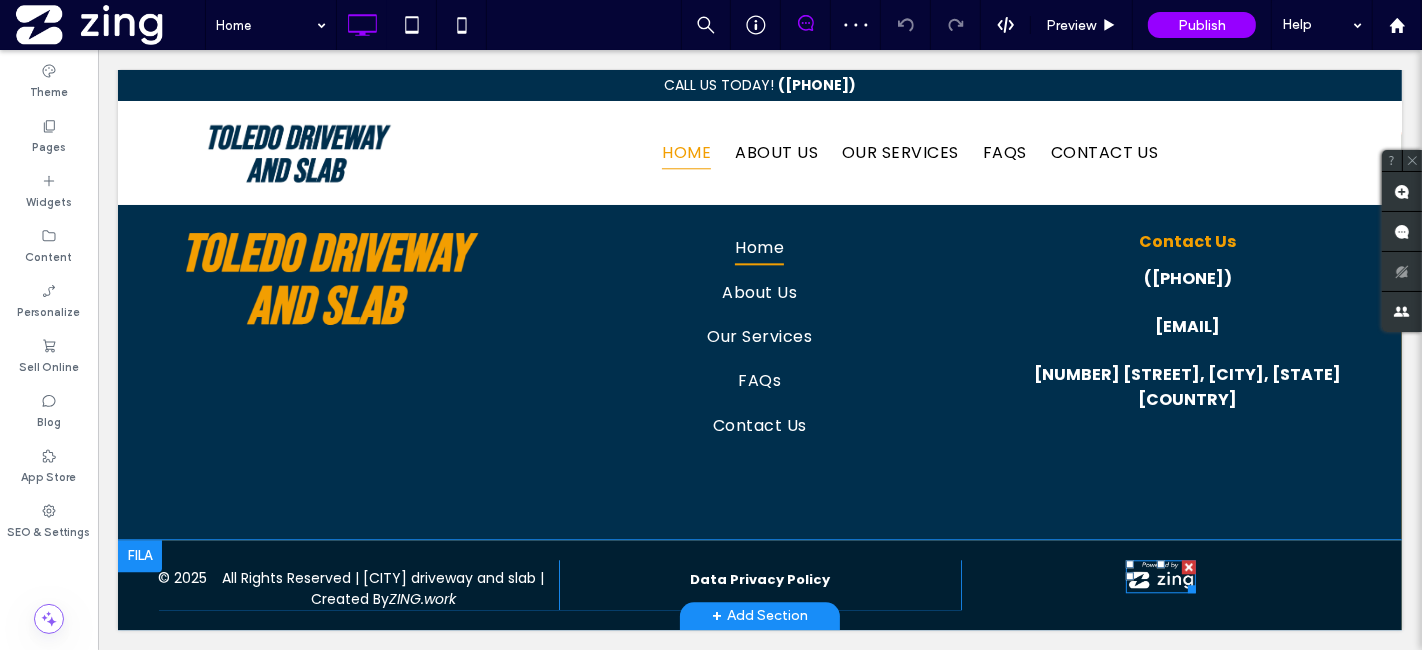 click at bounding box center [1160, 576] 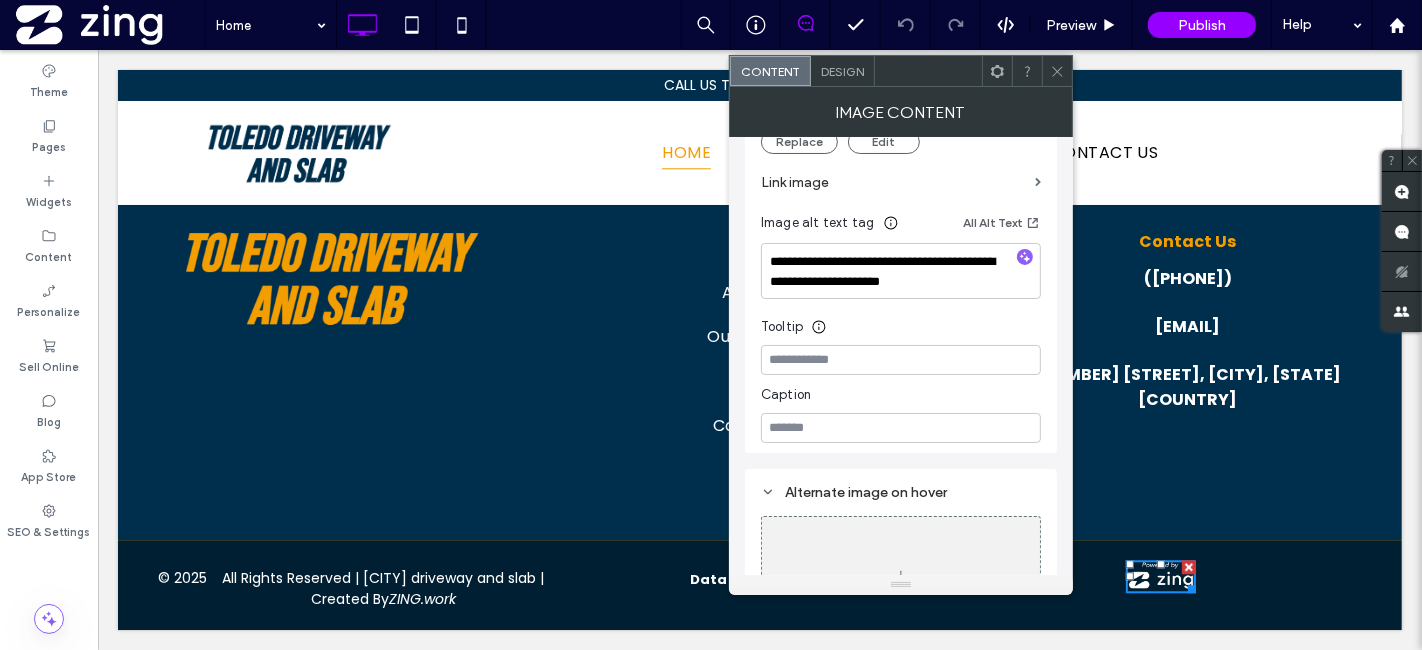 scroll, scrollTop: 344, scrollLeft: 0, axis: vertical 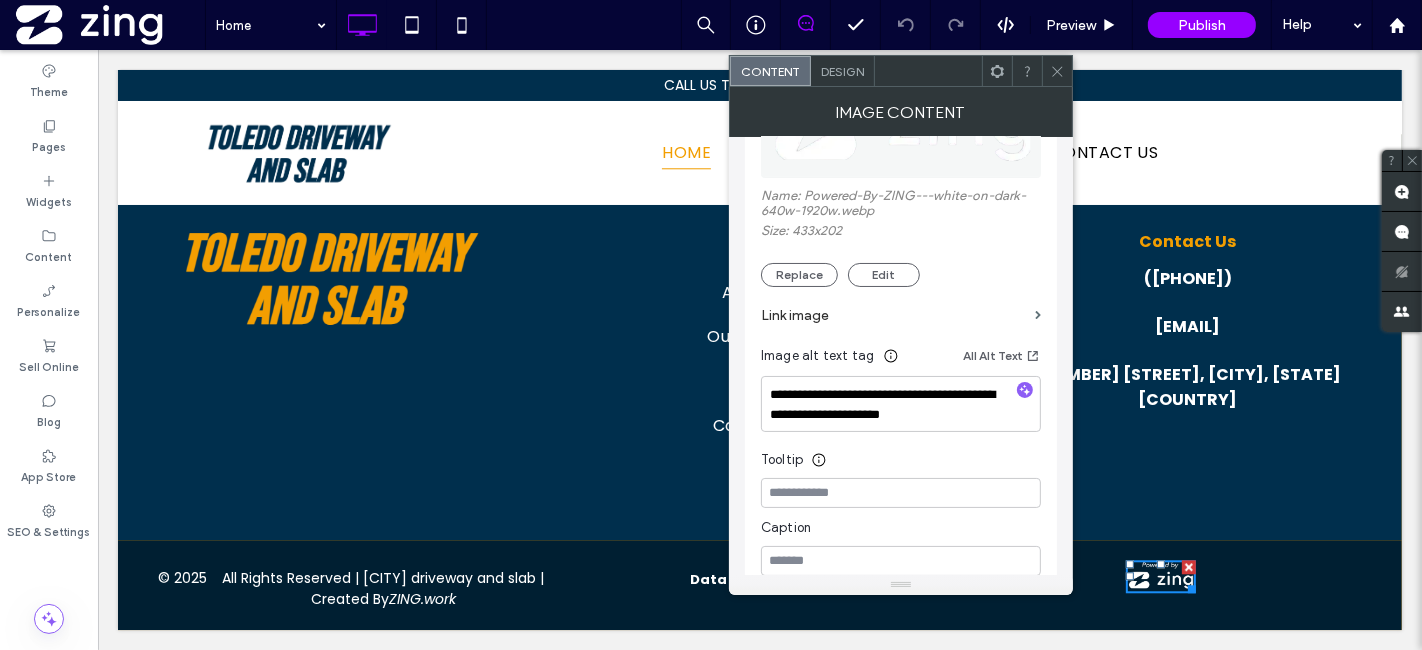 click at bounding box center [1057, 71] 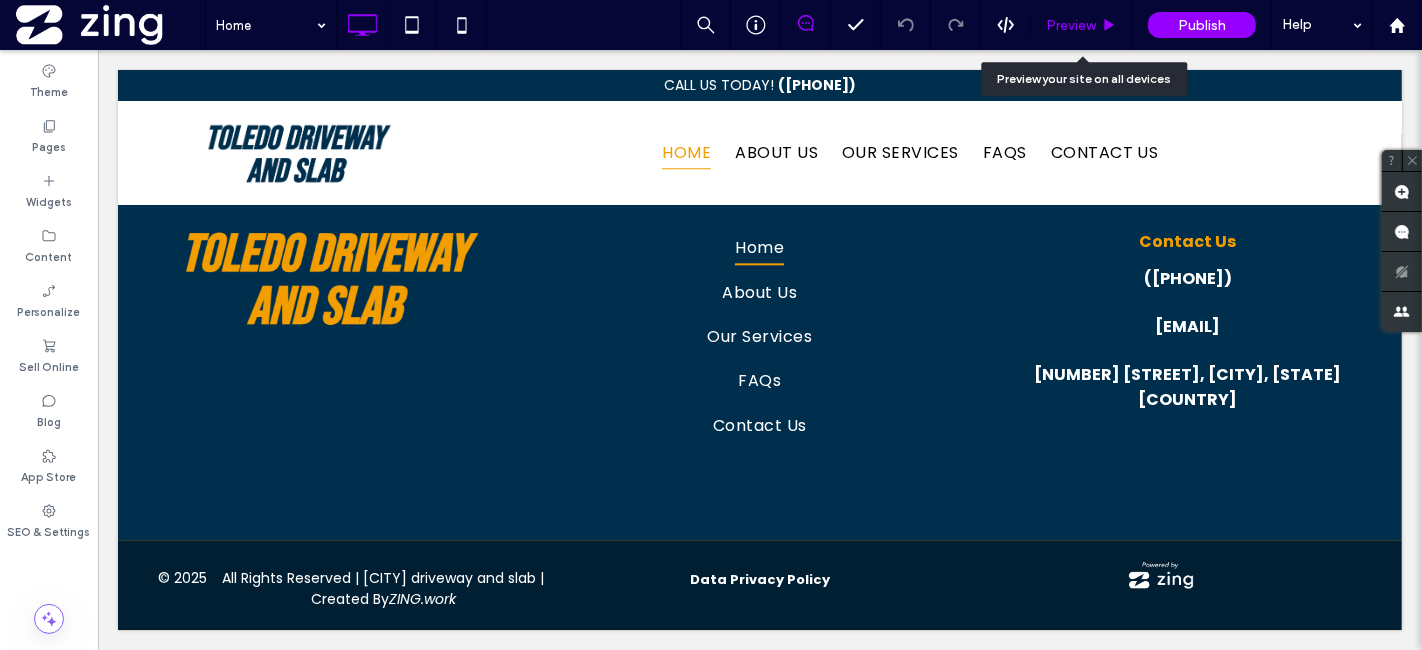 click on "Preview" at bounding box center [1071, 25] 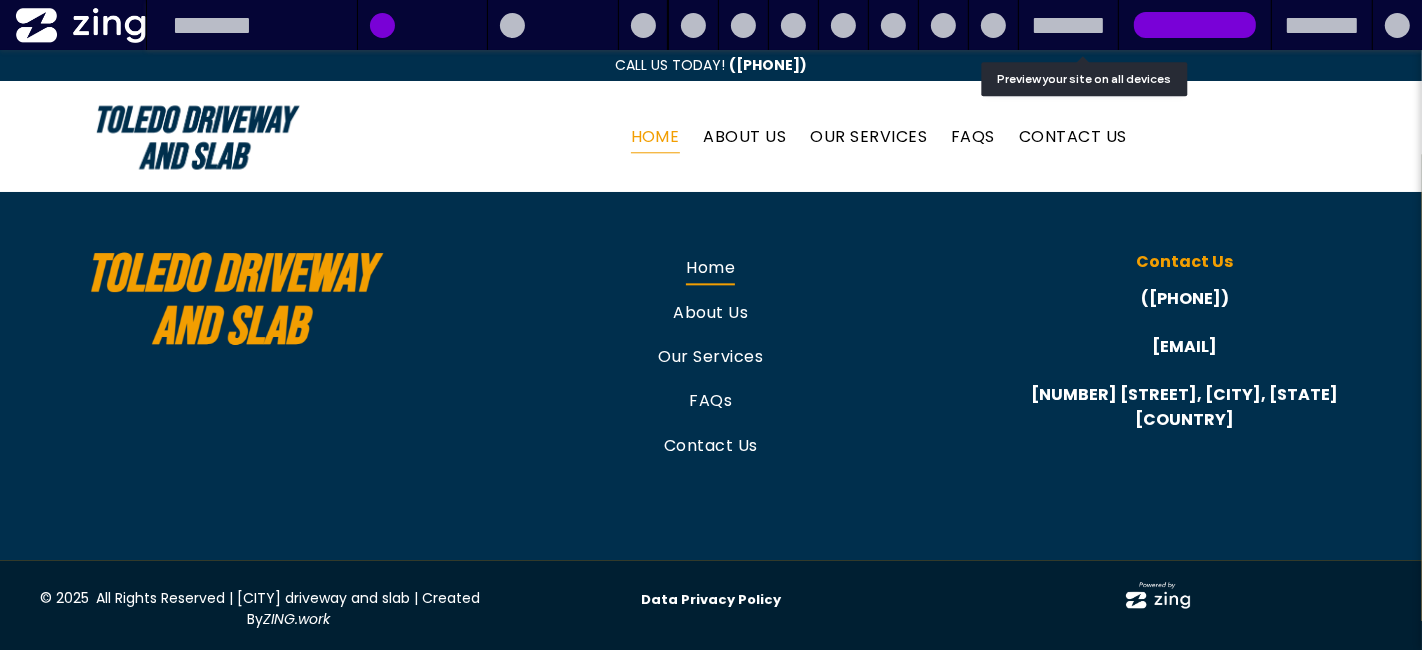 scroll, scrollTop: 4023, scrollLeft: 0, axis: vertical 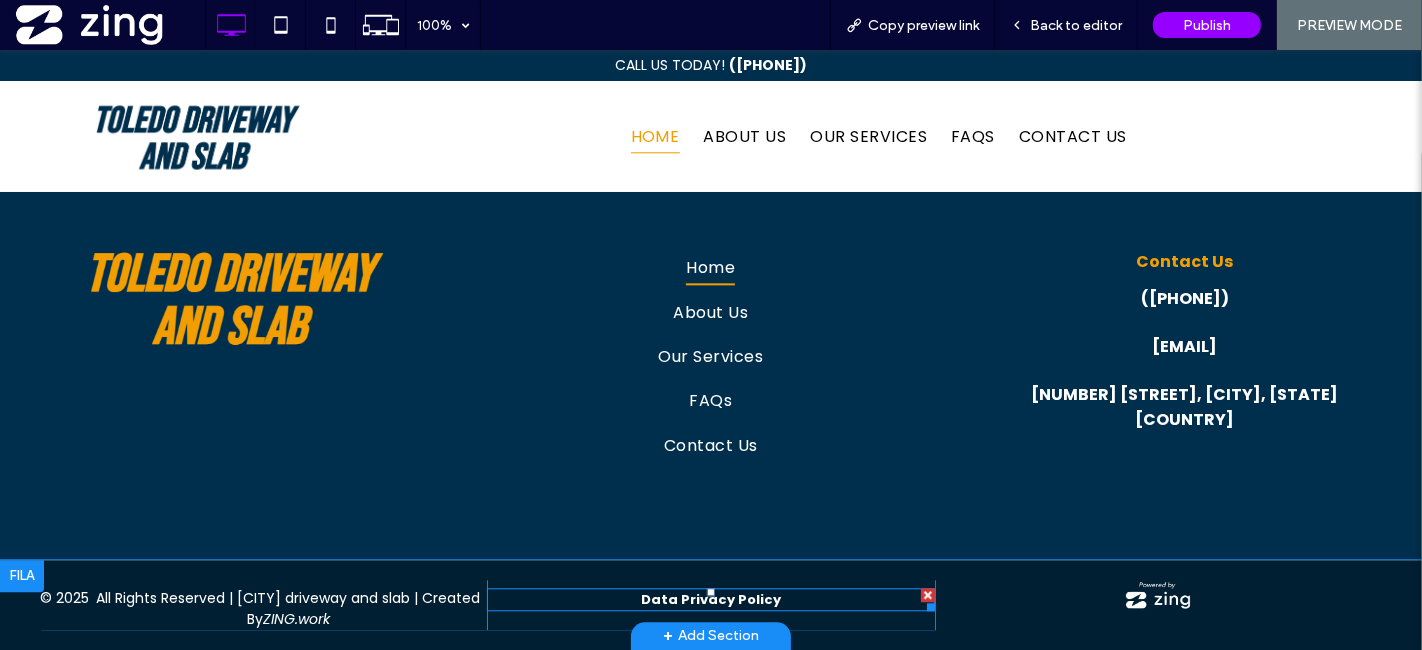 click on "Data Privacy Policy" at bounding box center [711, 599] 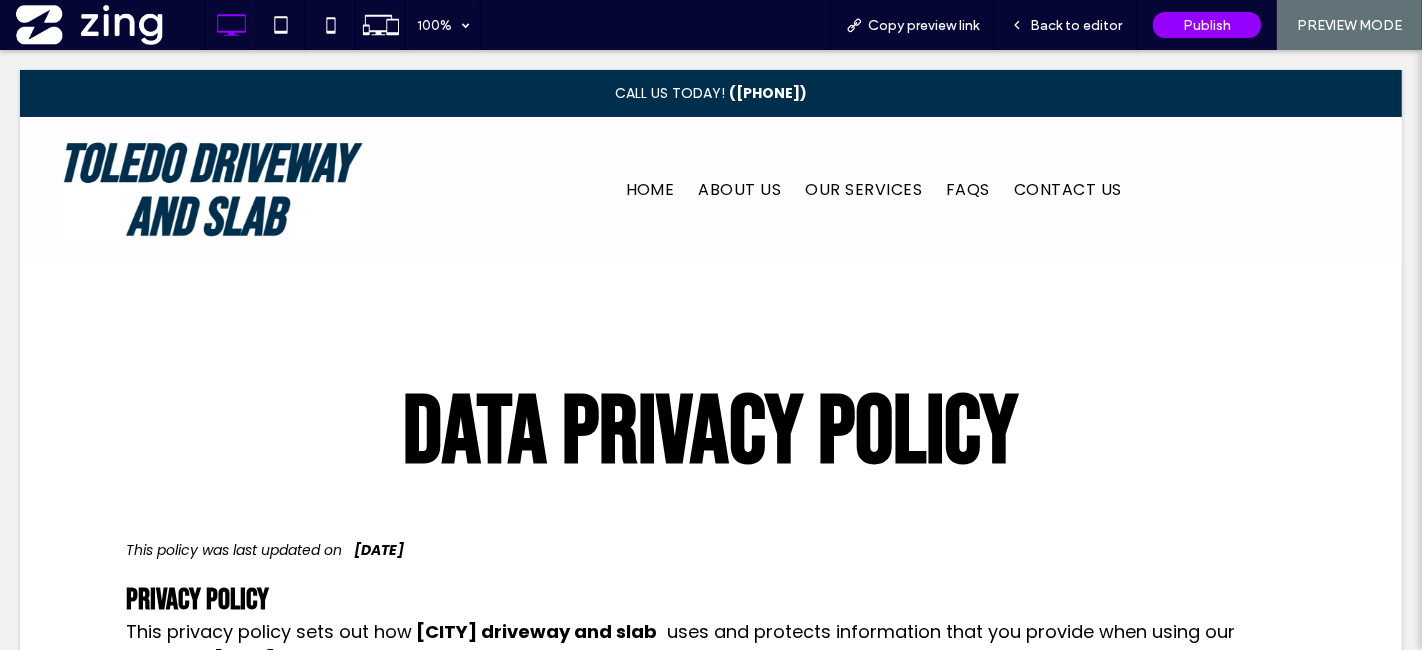 scroll, scrollTop: 0, scrollLeft: 0, axis: both 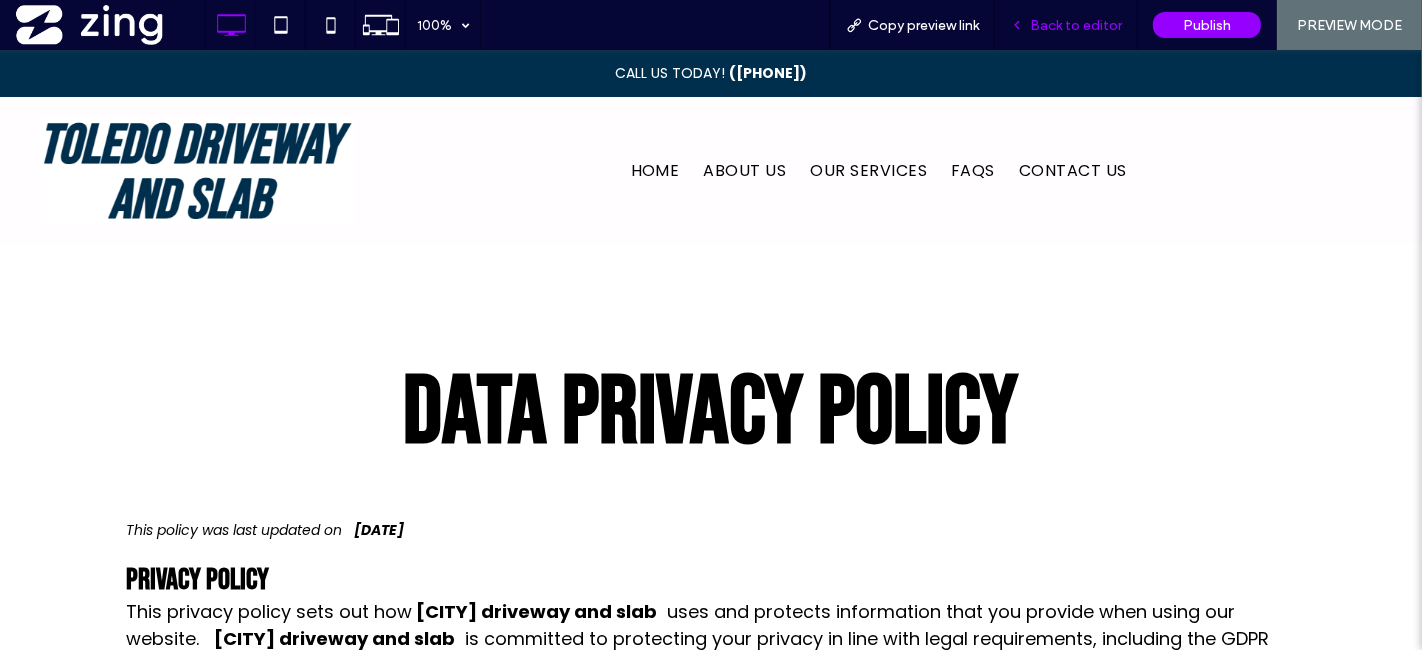 click on "Back to editor" at bounding box center [1076, 25] 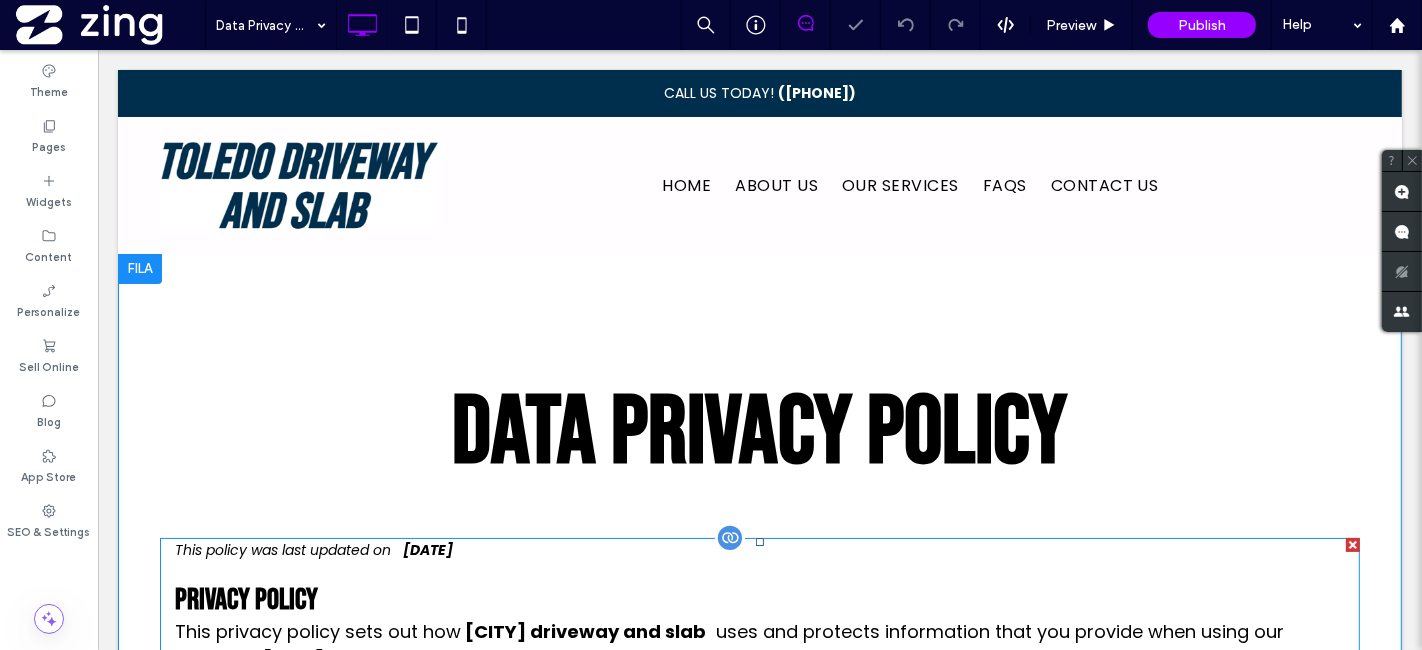 click on "This policy was last updated on
January 29th, 2025
Privacy Policy
This privacy policy sets out how   Toledo driveway and slab
uses and protects information that you provide when using our website.
Toledo driveway and slab
is committed to protecting your privacy in line with legal requirements, including the GDPR and other applicable data protection regulations. We may update this policy periodically, so please check back to stay informed. Toledo driveway and slab
may change this policy from time to time by updating this page. You should check this page from time to time to ensure that you are happy with any changes.
1. Information we collect
We may collect the following types of personal information:
Contact Information : Name, email address, and phone number.
Demographic Details : ZIP code, preferences, and interests.
Additional Information : Details from customer surveys or offers." at bounding box center (759, 1268) 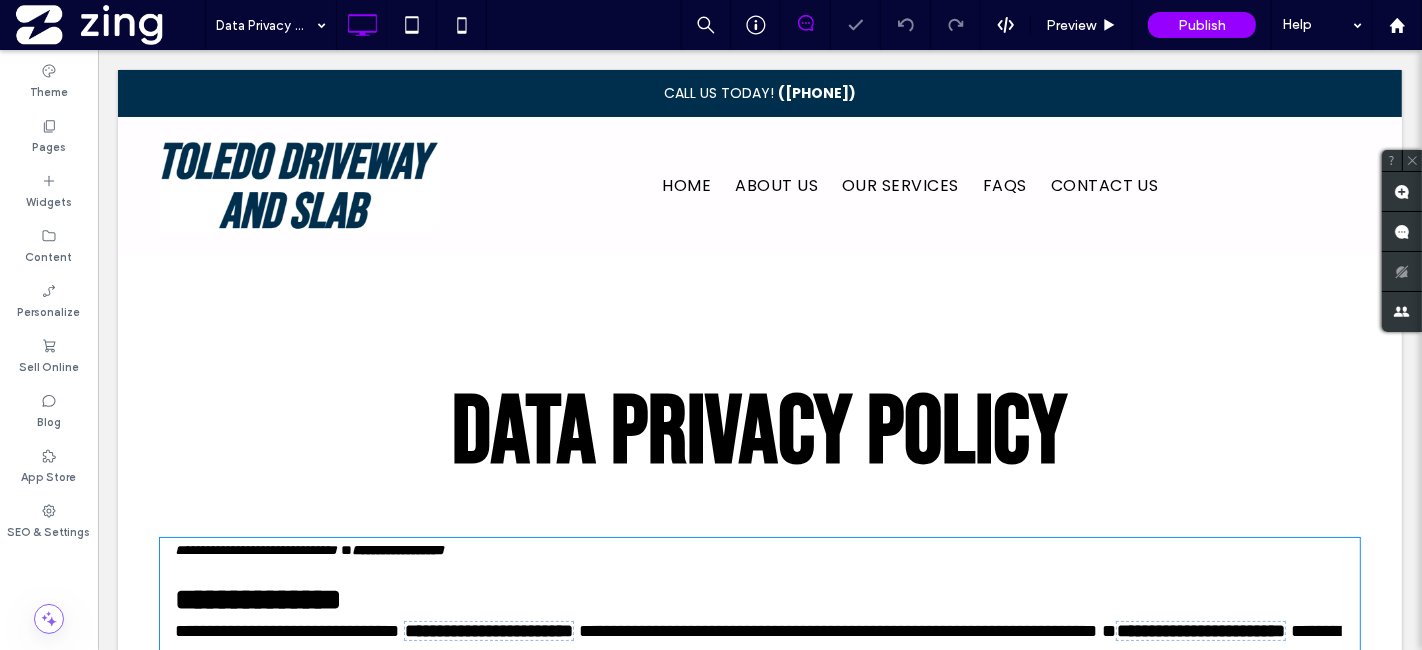 click on "**********" at bounding box center (255, 550) 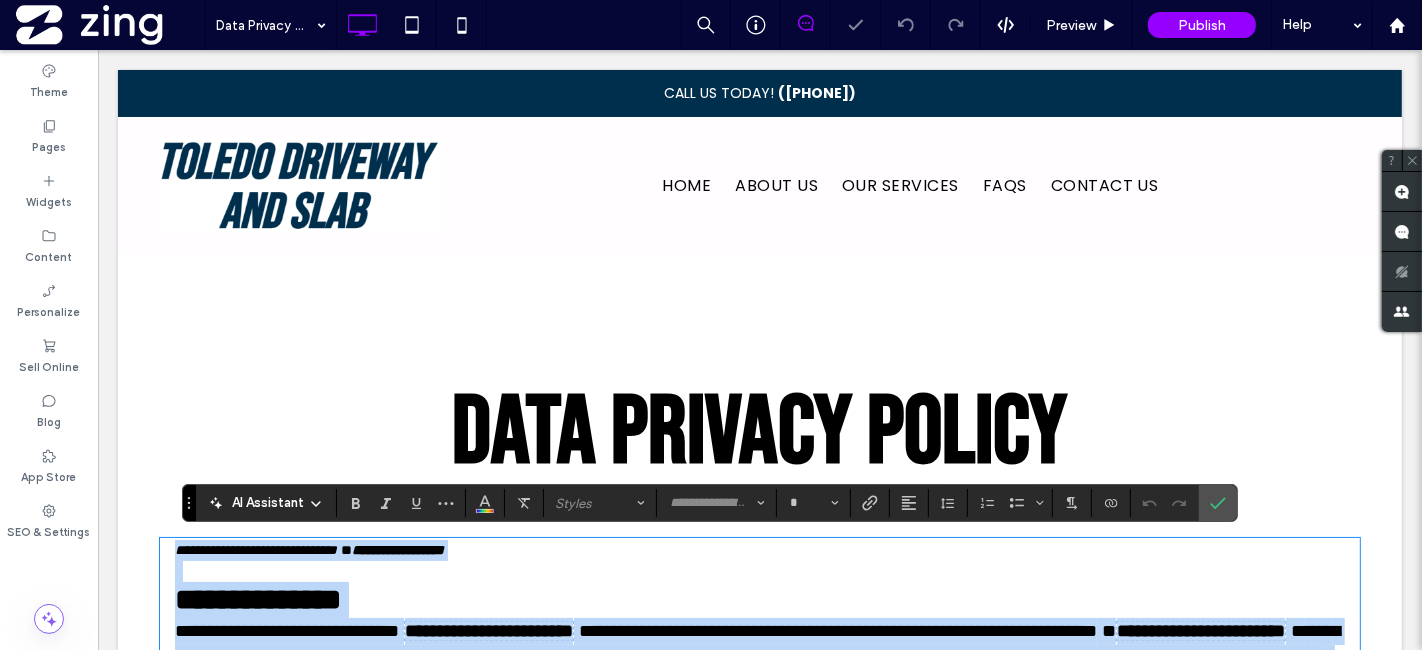 click on "**********" at bounding box center (255, 550) 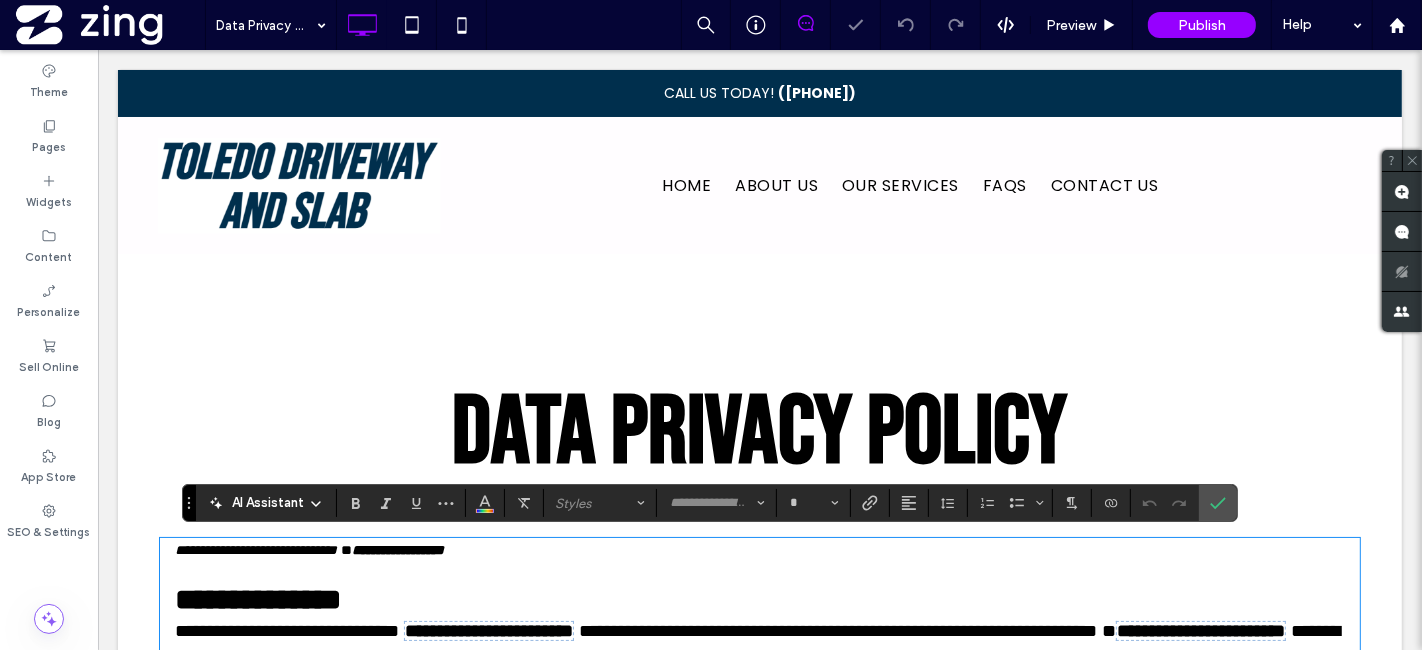 type on "*******" 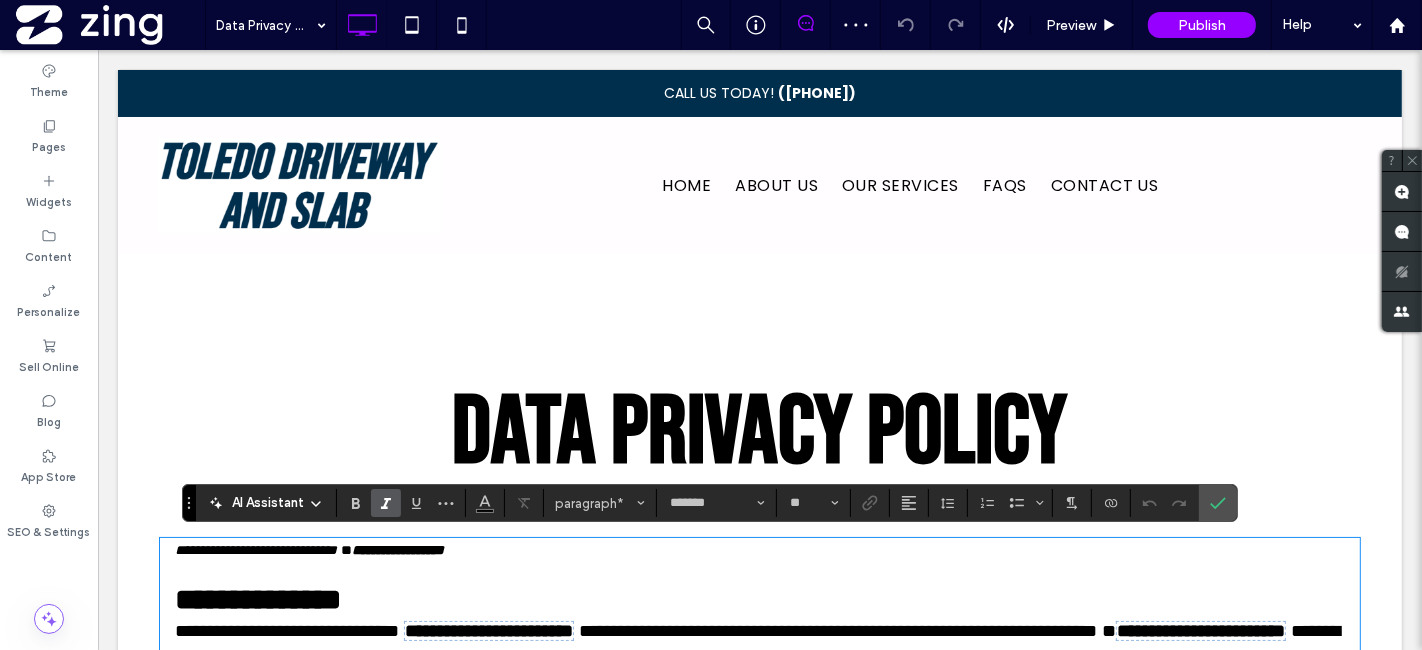 click on "**********" at bounding box center [255, 550] 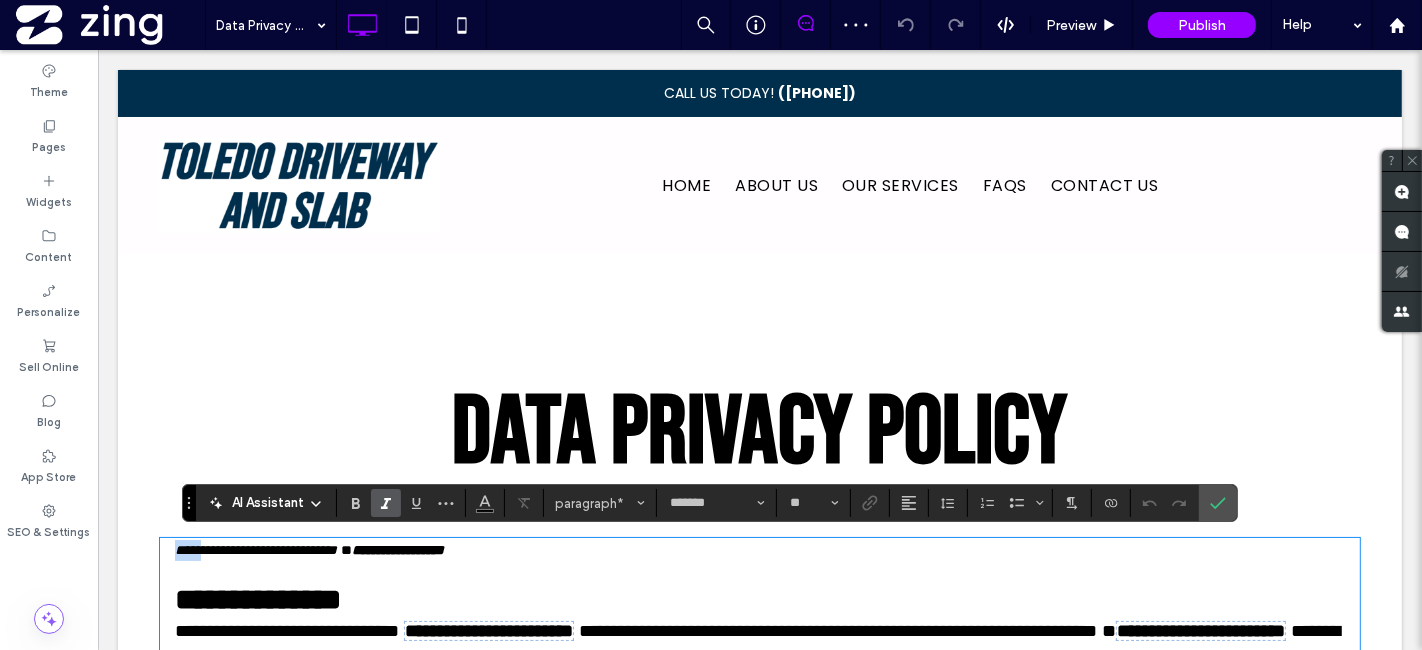 click on "**********" at bounding box center (255, 550) 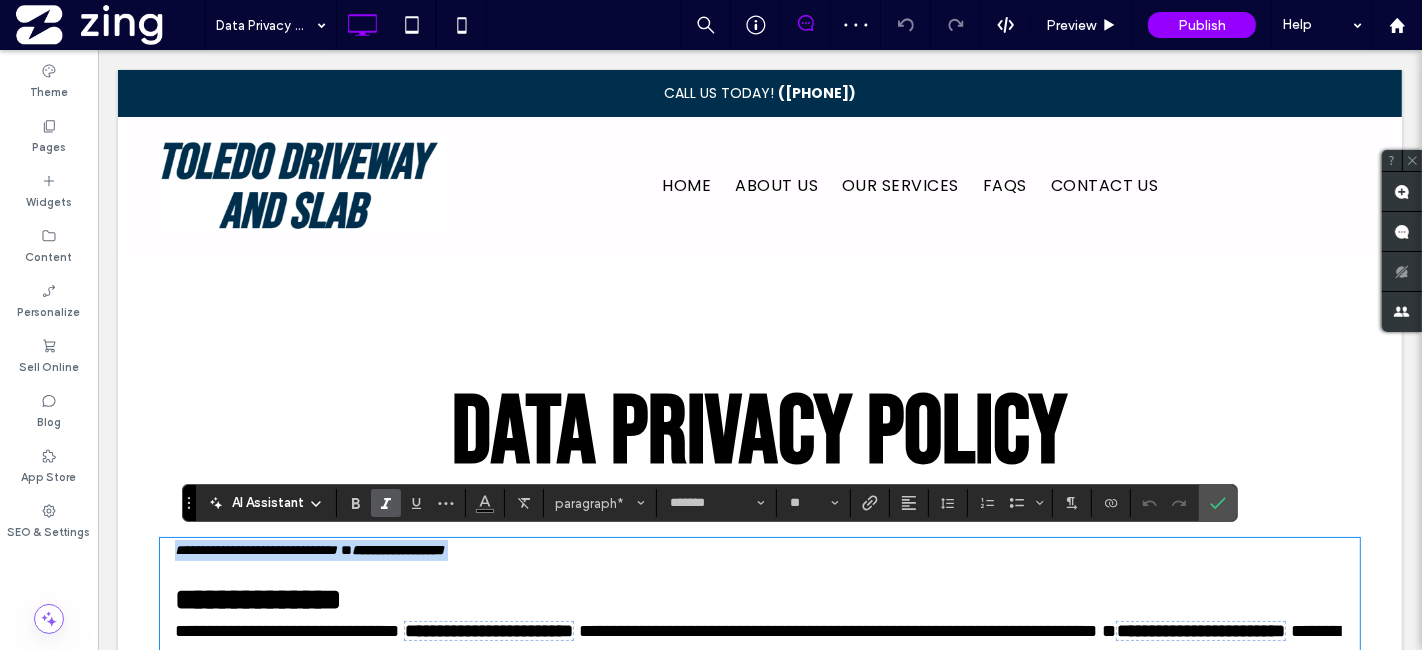 click on "**********" at bounding box center [255, 550] 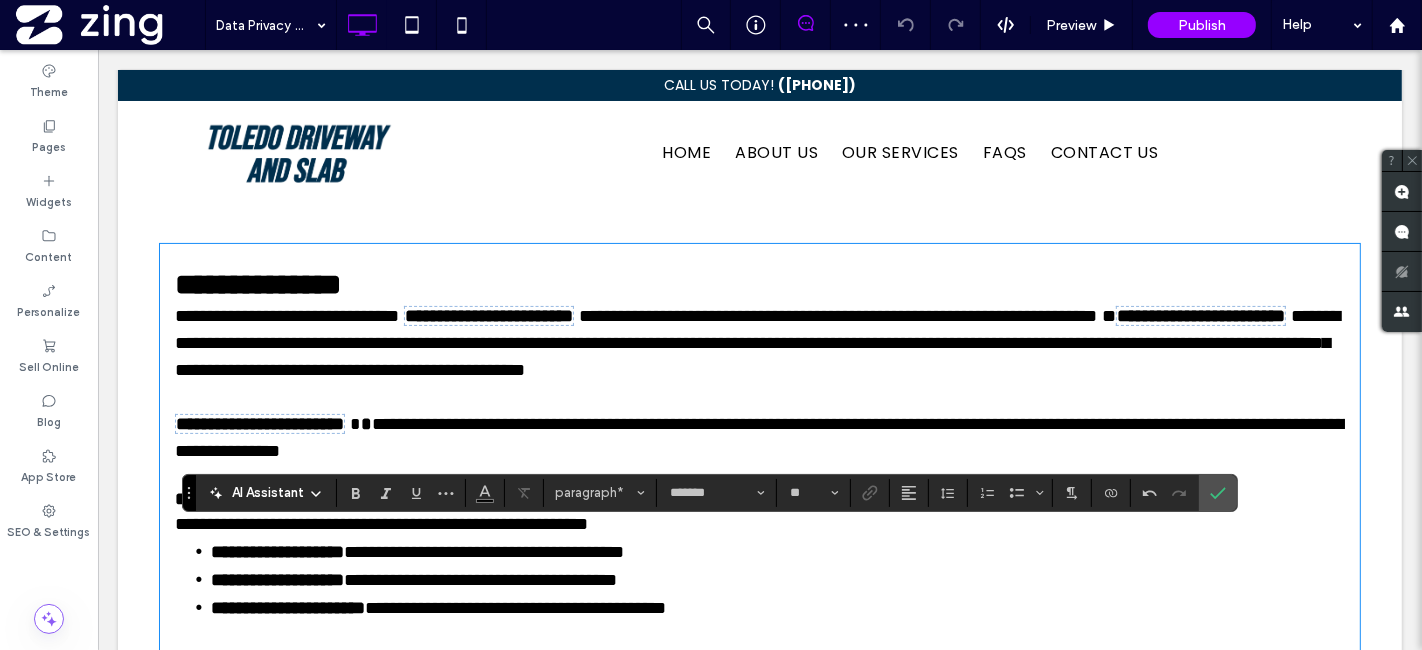 scroll, scrollTop: 333, scrollLeft: 0, axis: vertical 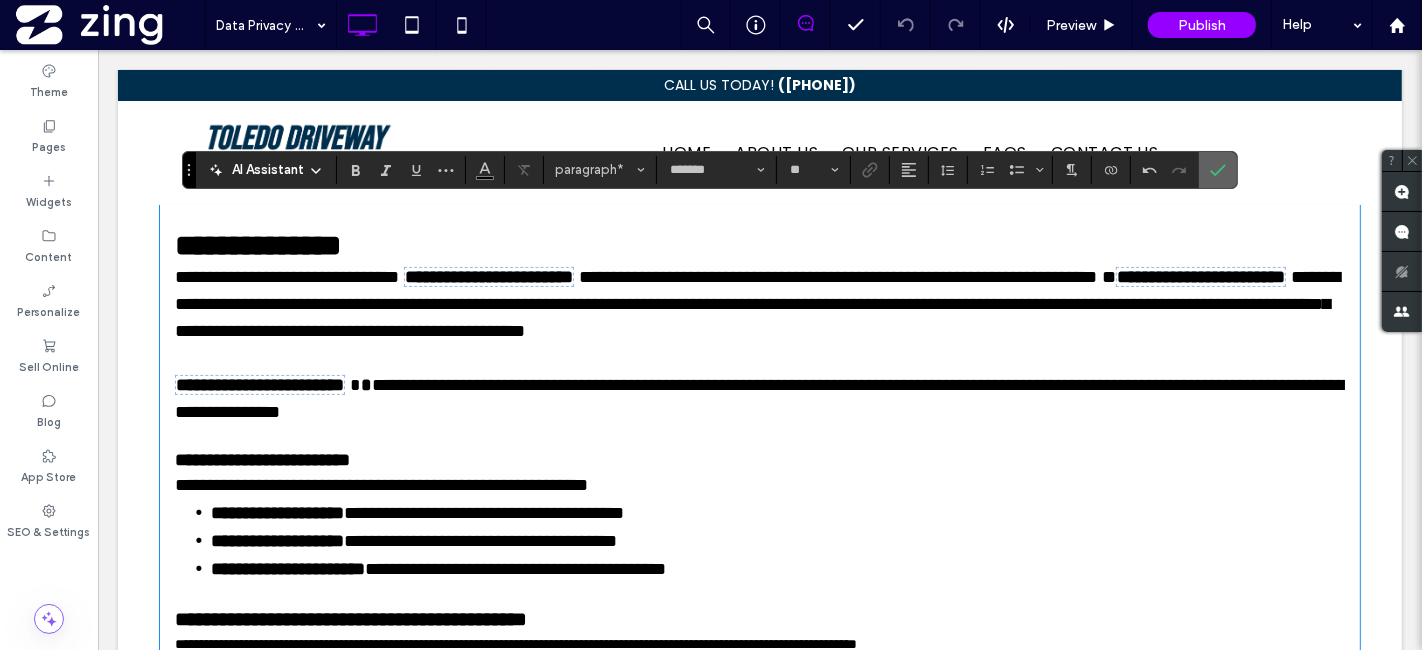 click at bounding box center (1218, 170) 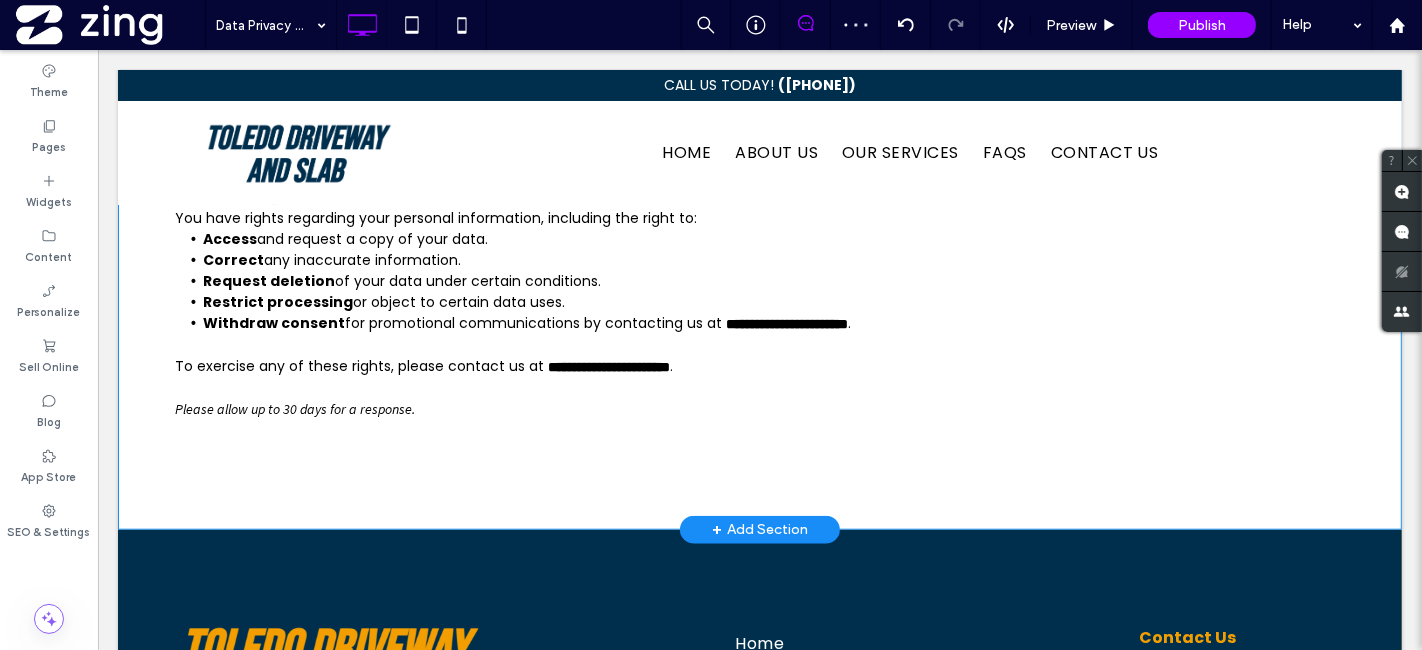 scroll, scrollTop: 1940, scrollLeft: 0, axis: vertical 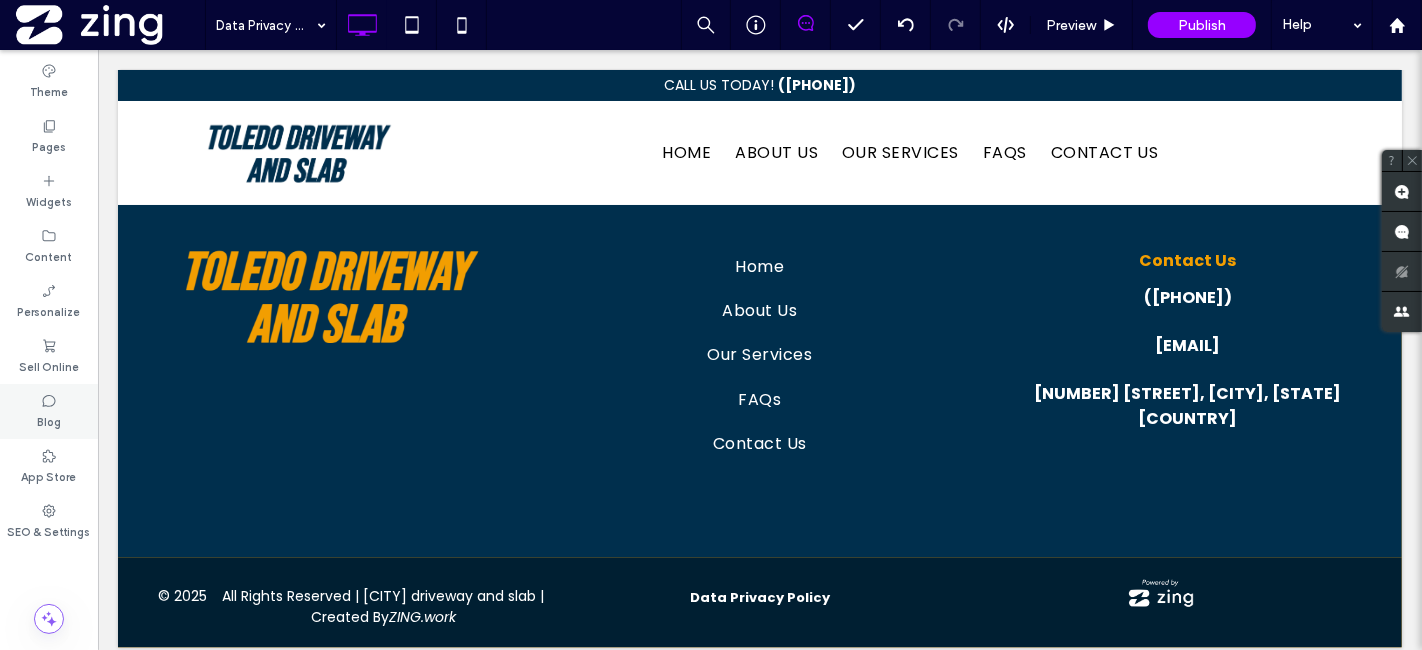 click on "Blog" at bounding box center [49, 411] 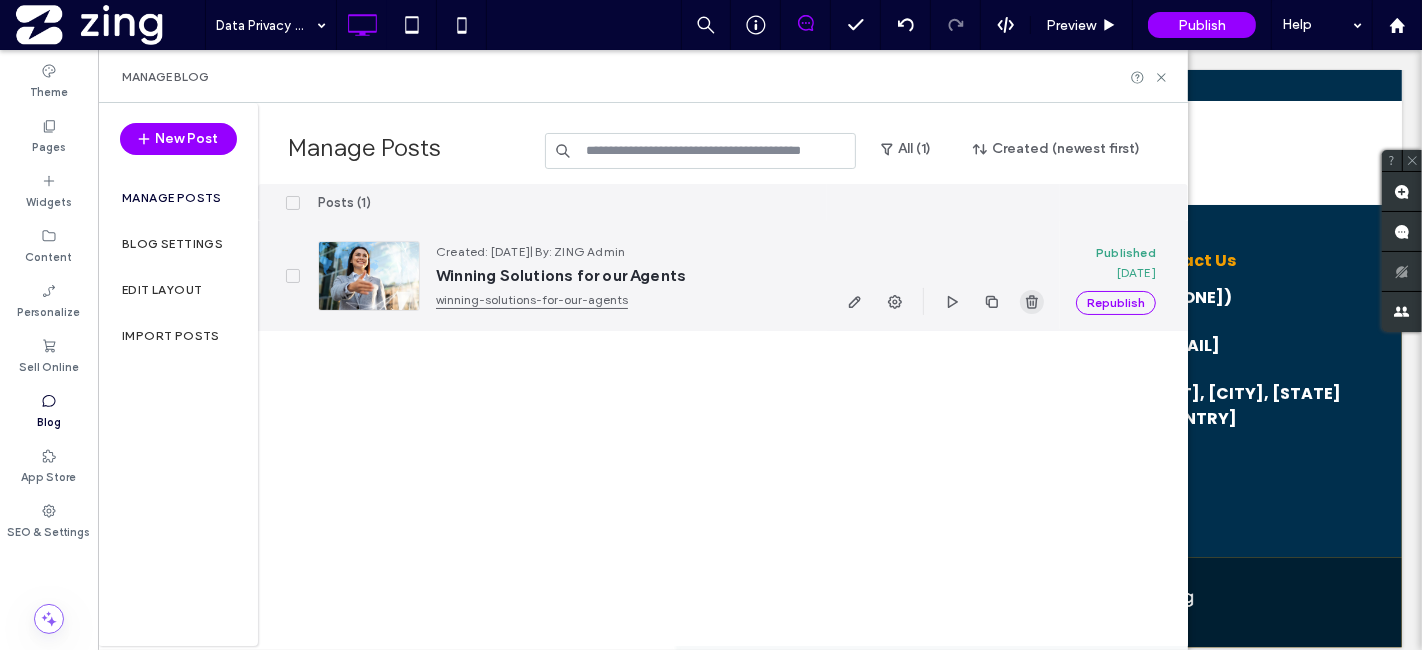 click 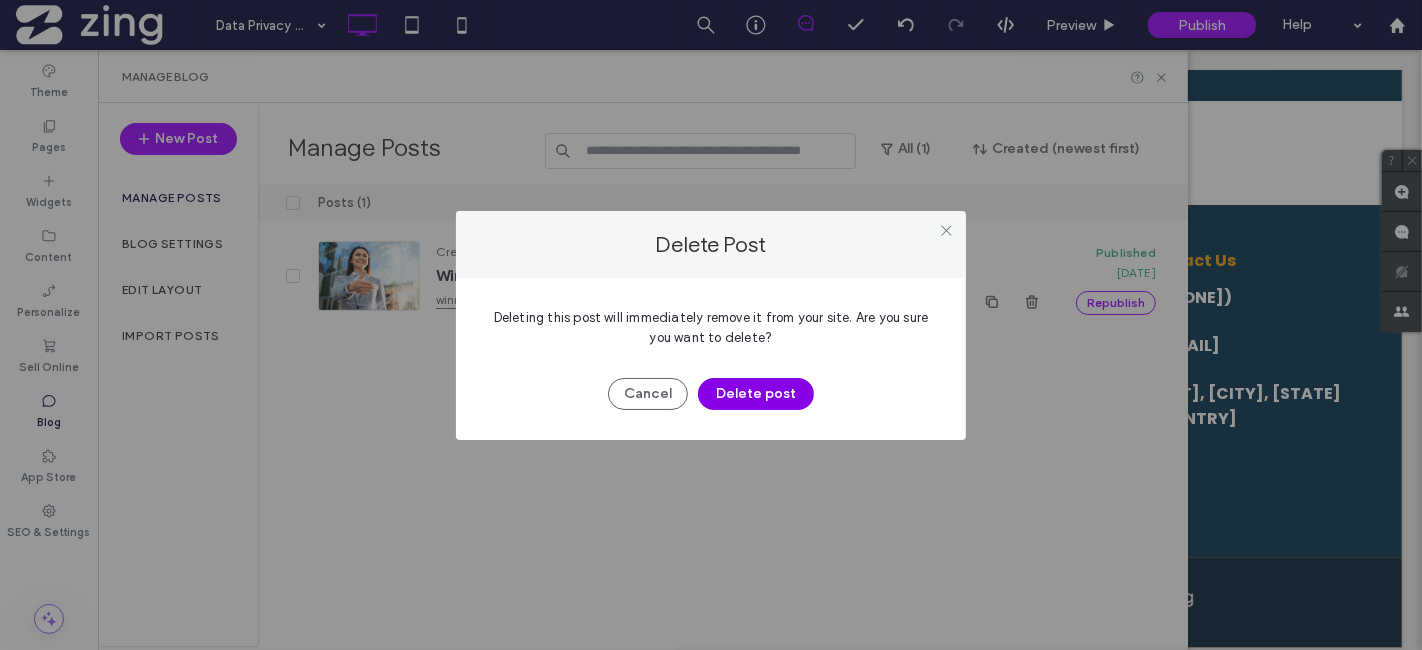 click on "Delete post" at bounding box center (756, 394) 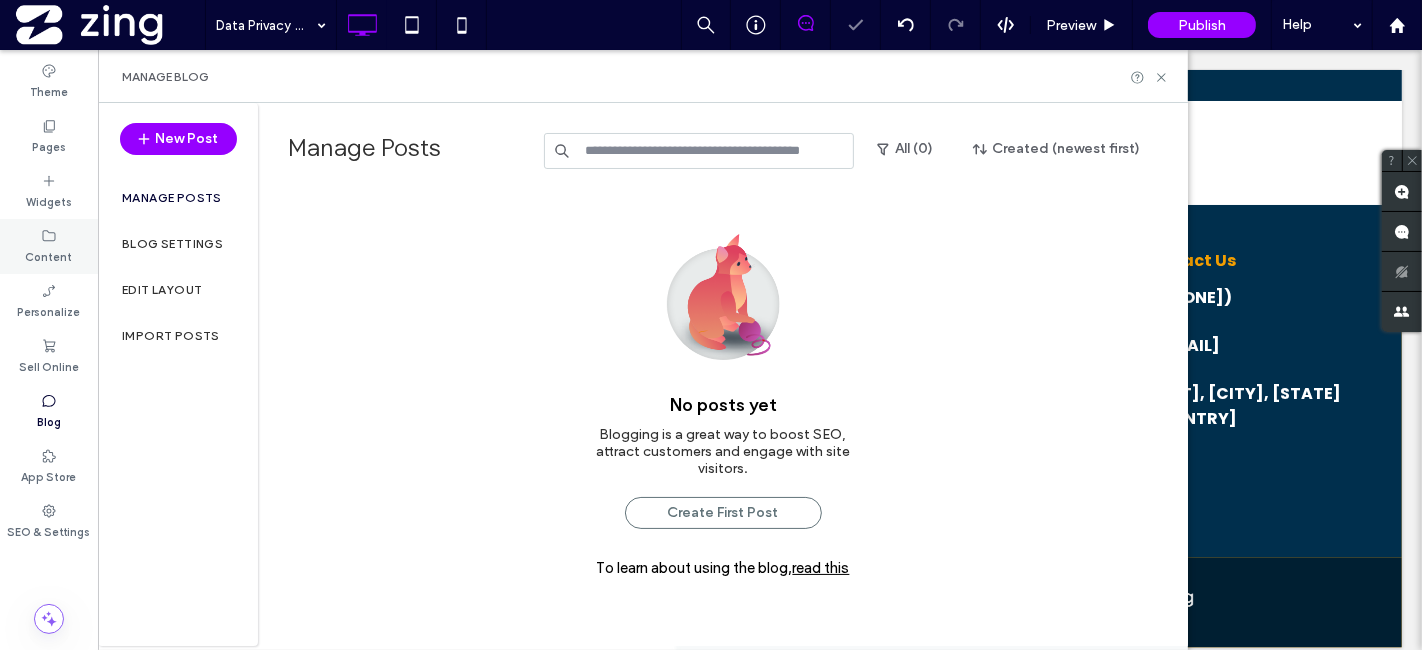 click on "Content" at bounding box center [49, 246] 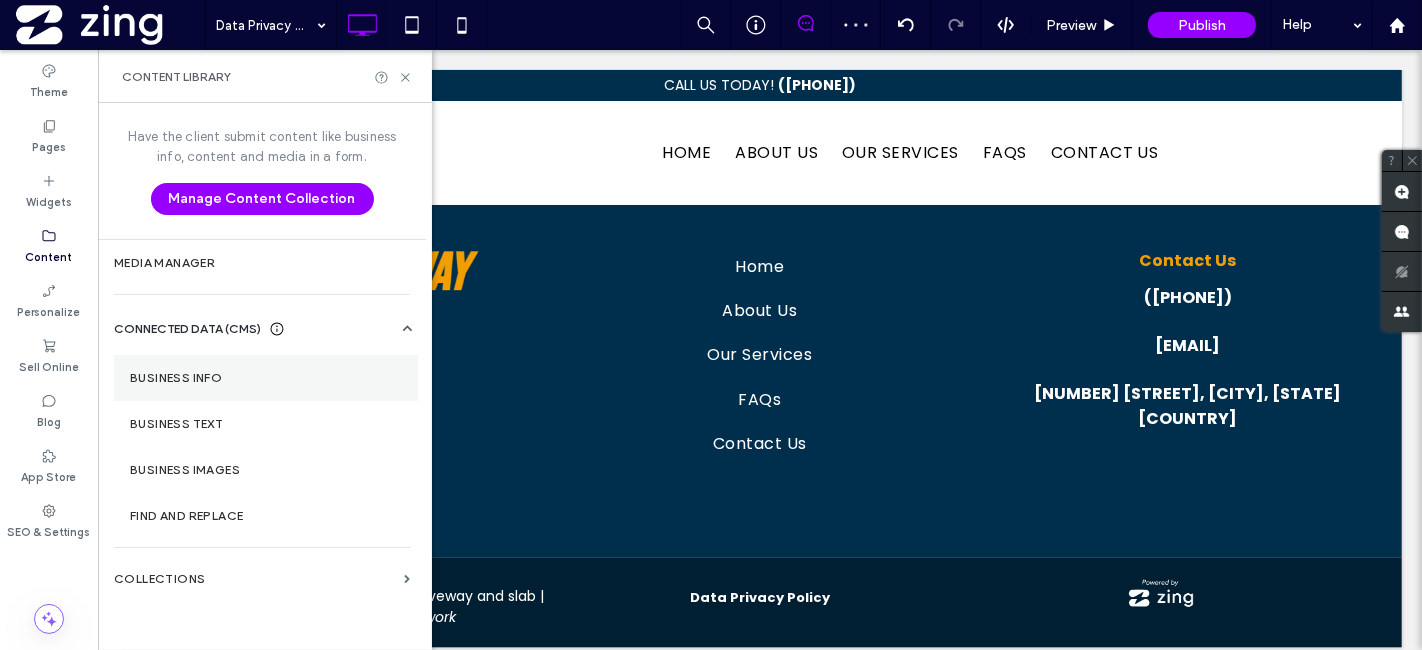 click on "Business Info" at bounding box center [266, 378] 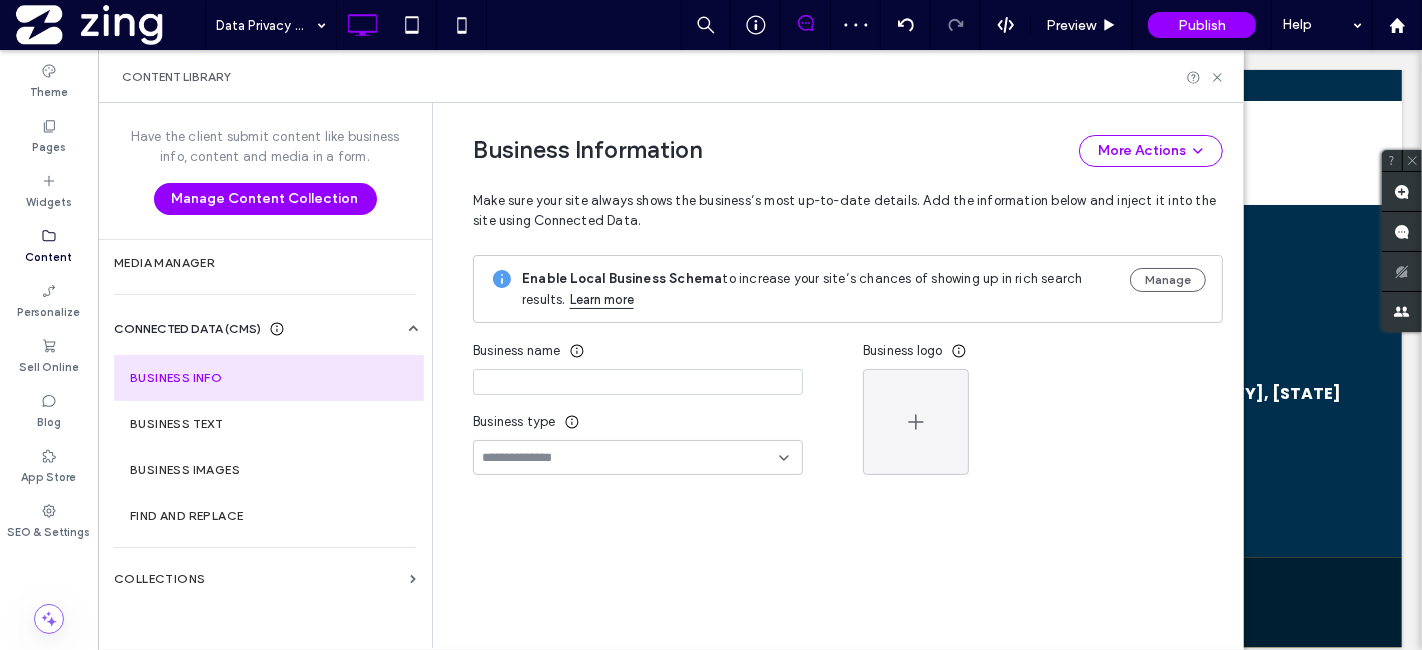 type on "**********" 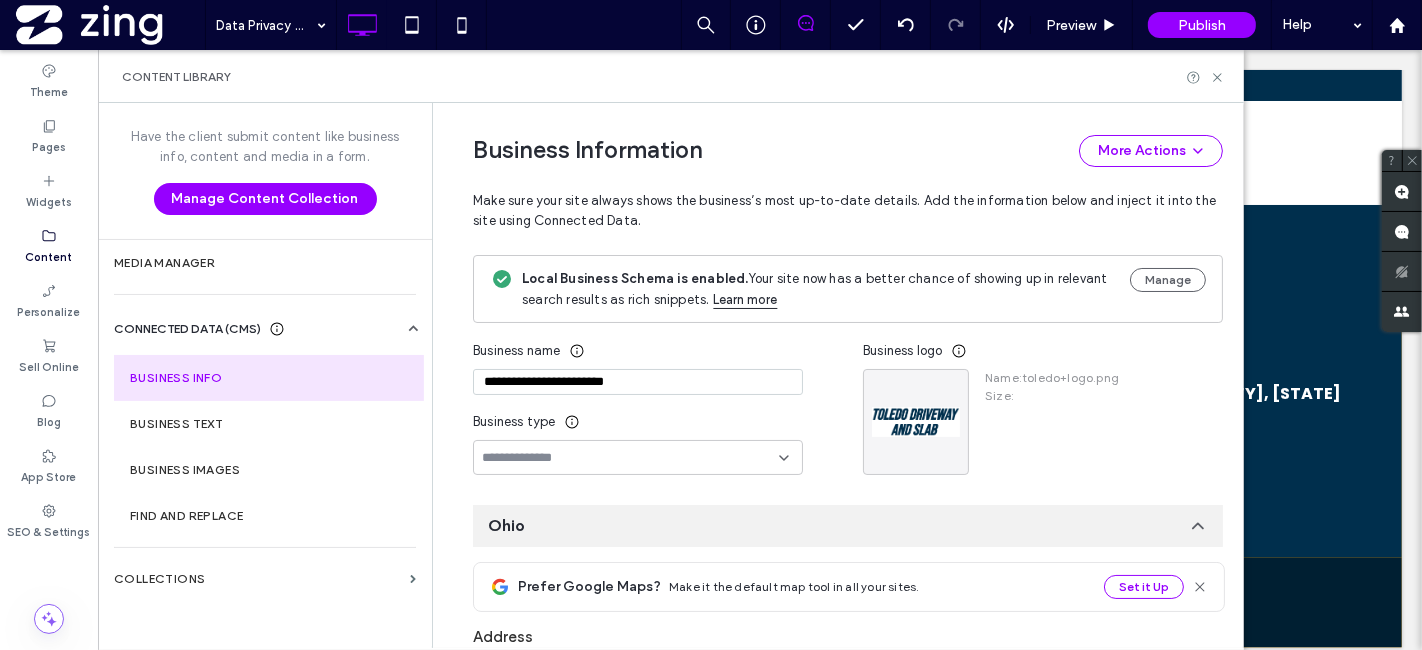 scroll, scrollTop: 177, scrollLeft: 0, axis: vertical 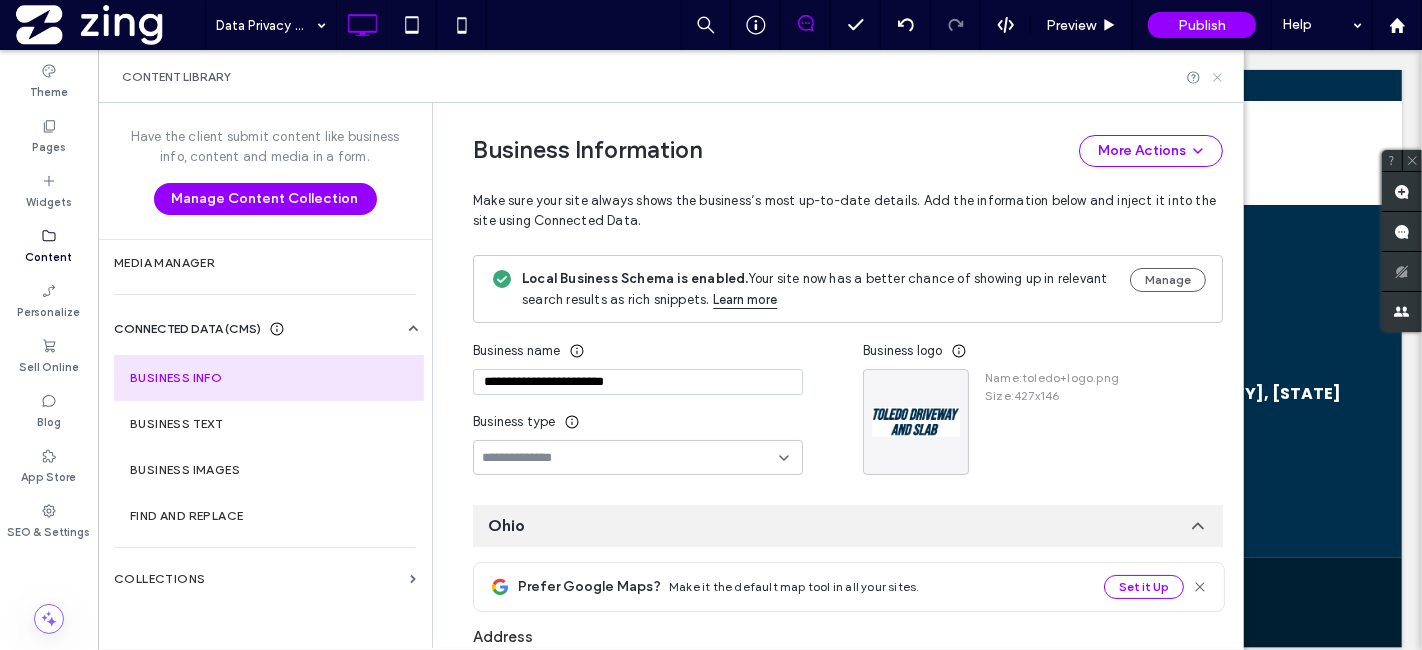 click 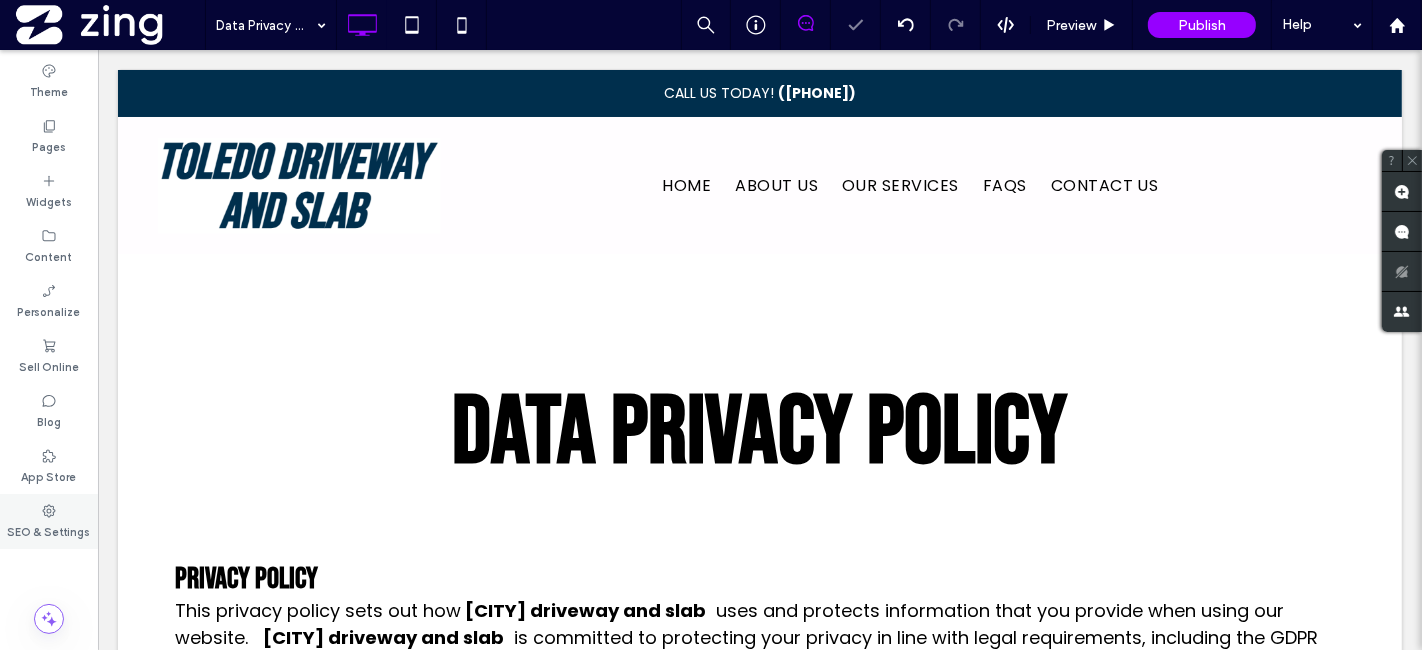 scroll, scrollTop: 0, scrollLeft: 0, axis: both 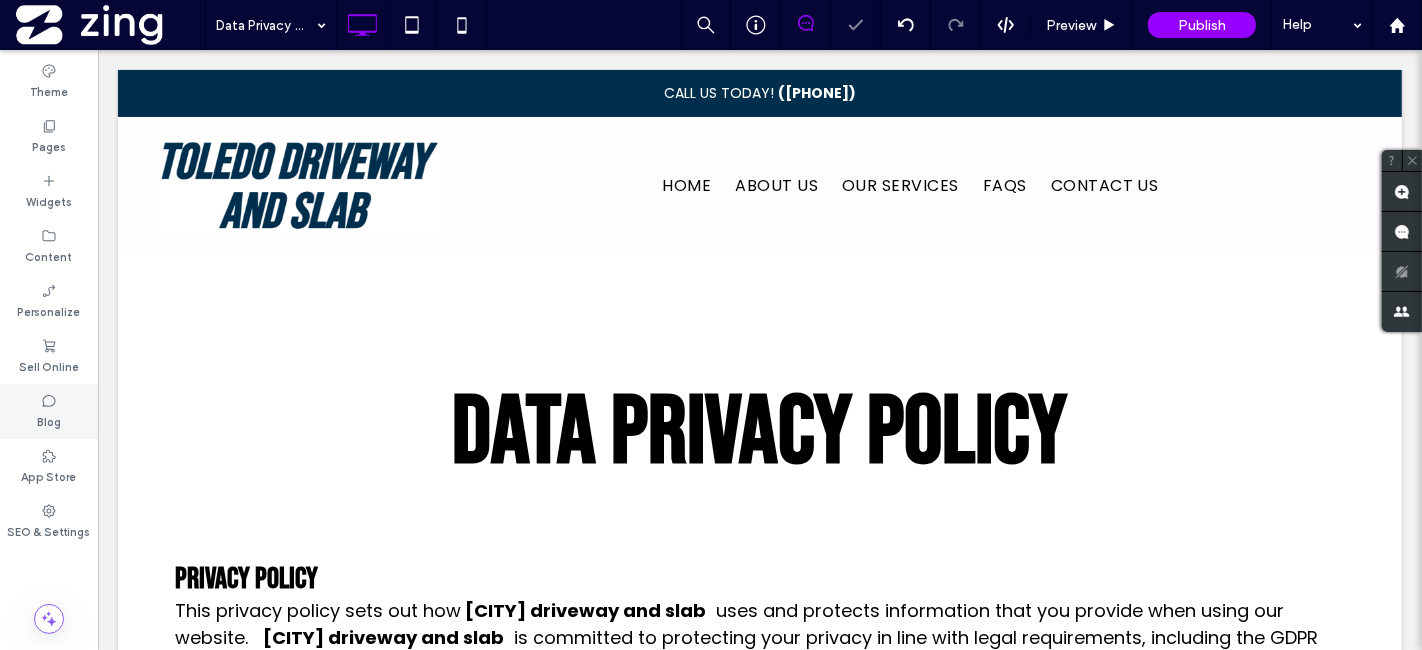 click on "Blog" at bounding box center (49, 411) 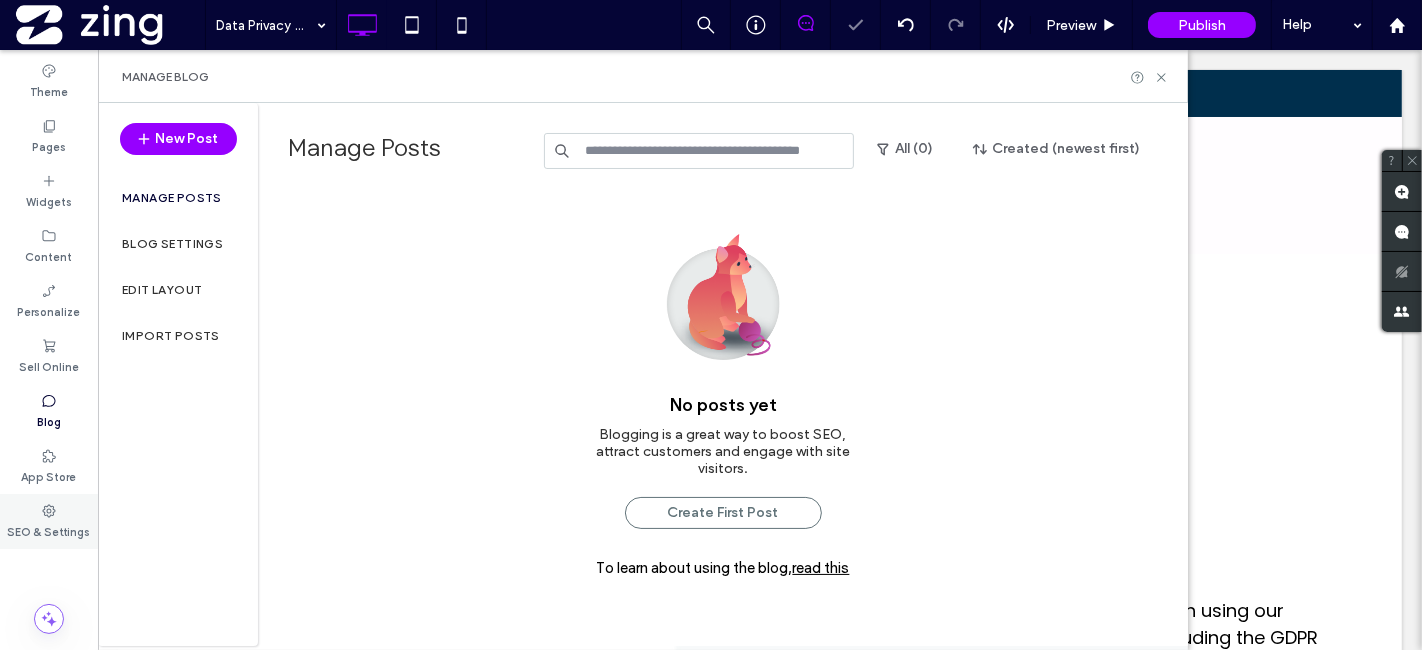 click on "SEO & Settings" at bounding box center (49, 530) 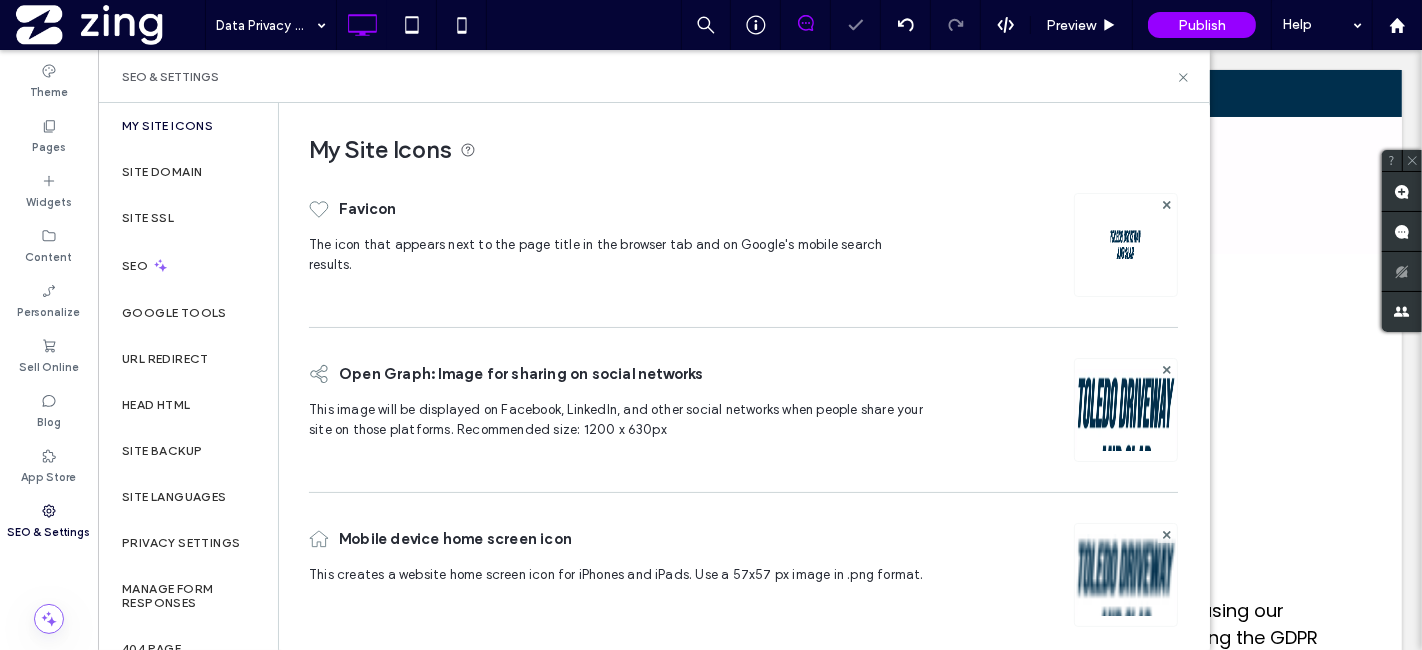 click on "SEO" at bounding box center (188, 265) 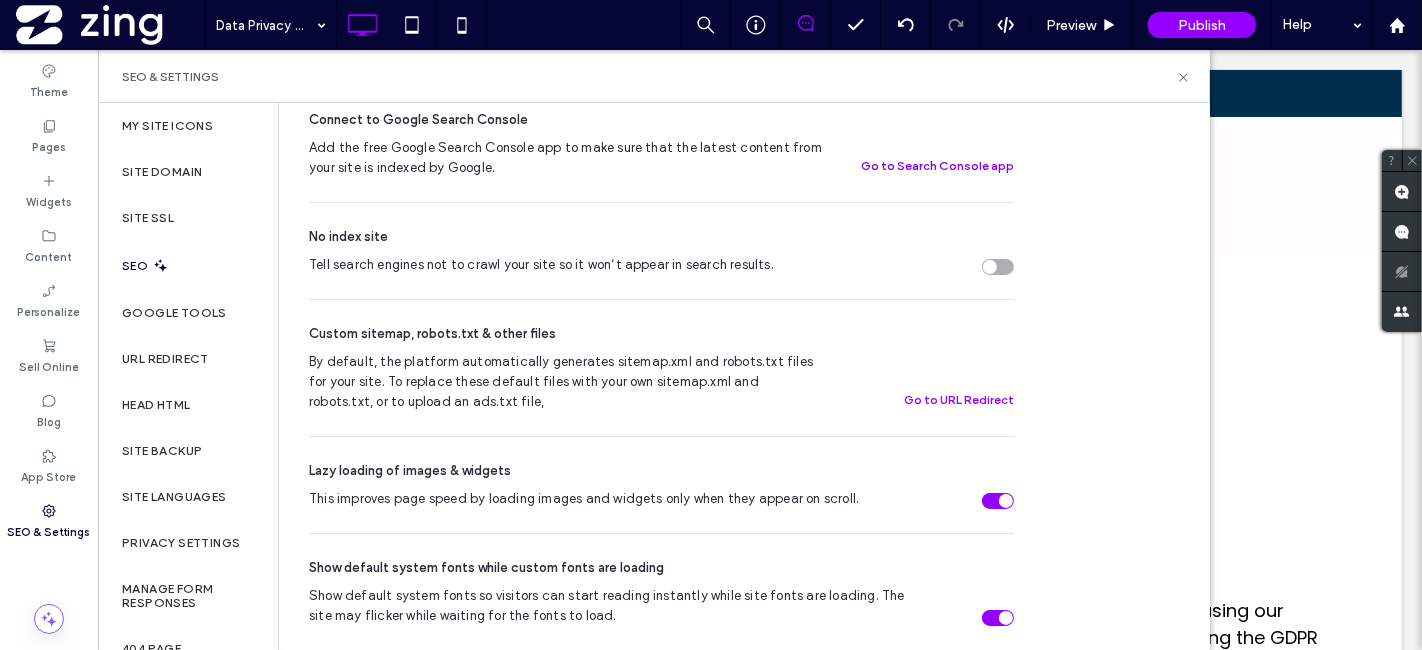 scroll, scrollTop: 319, scrollLeft: 0, axis: vertical 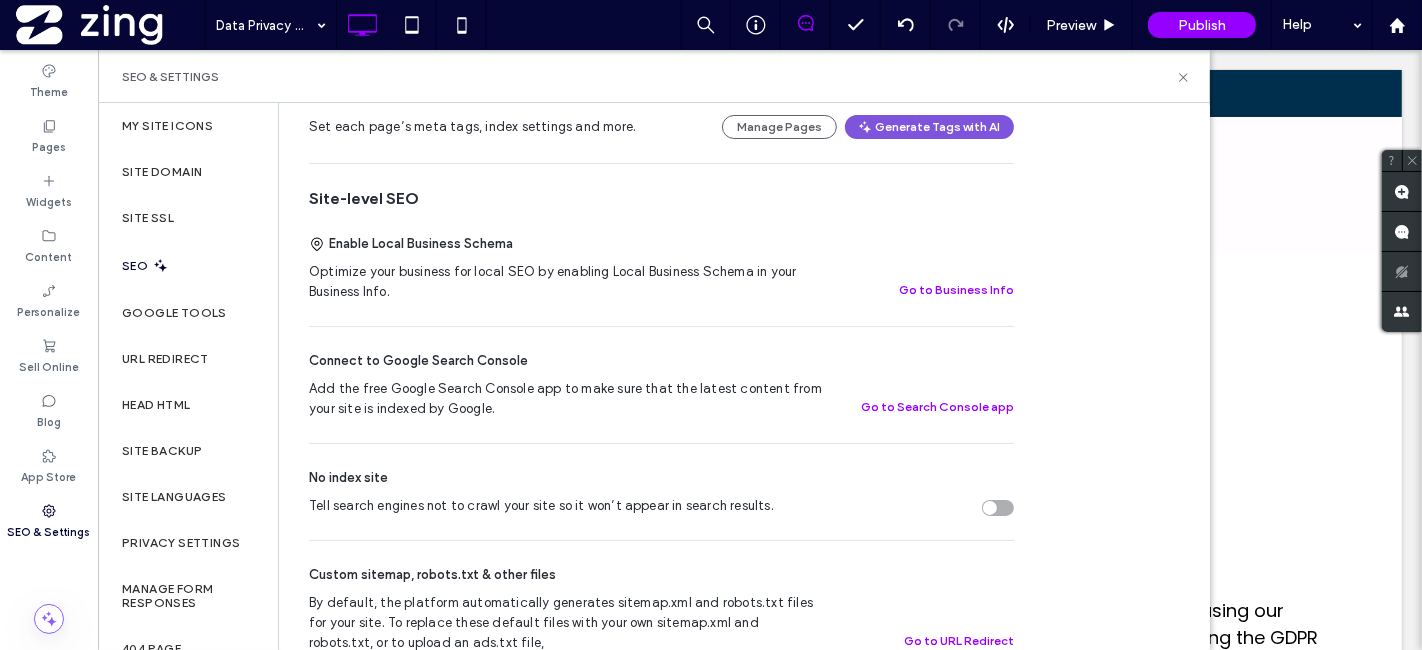 click on "Generate Tags with AI" at bounding box center [929, 127] 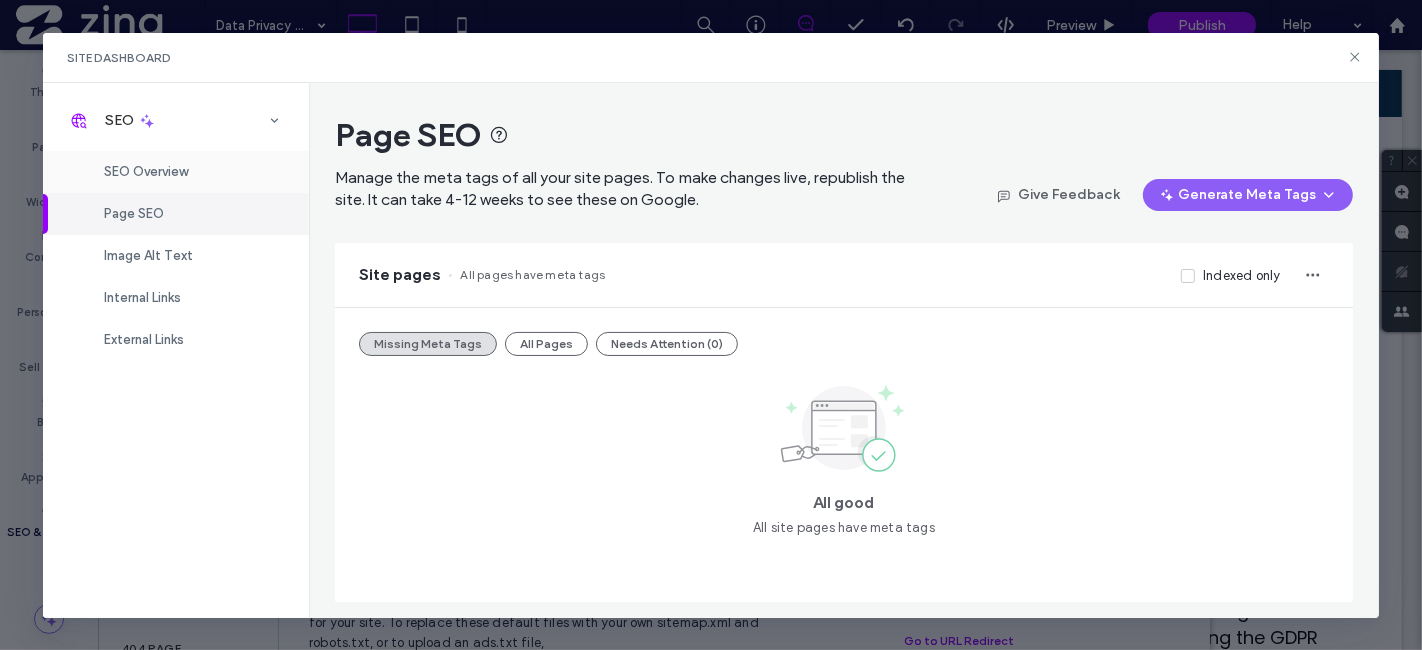 click on "SEO Overview" at bounding box center [176, 172] 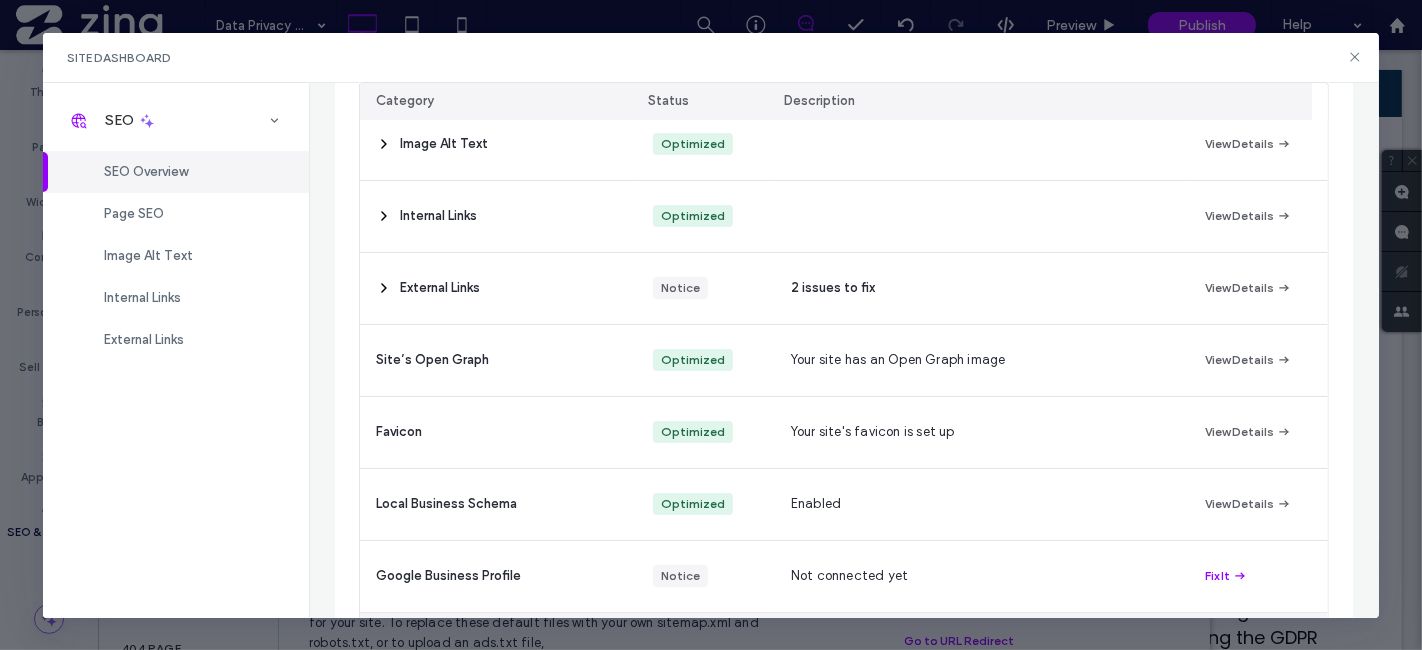 scroll, scrollTop: 162, scrollLeft: 0, axis: vertical 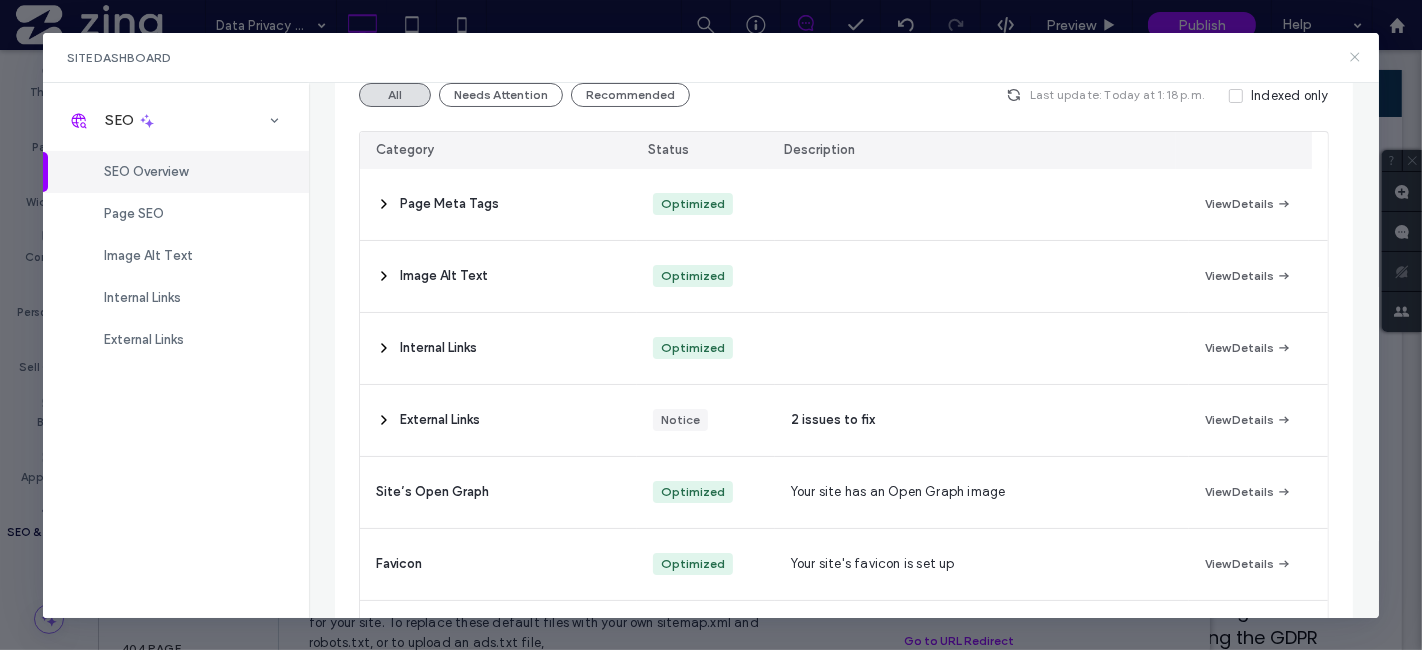 click 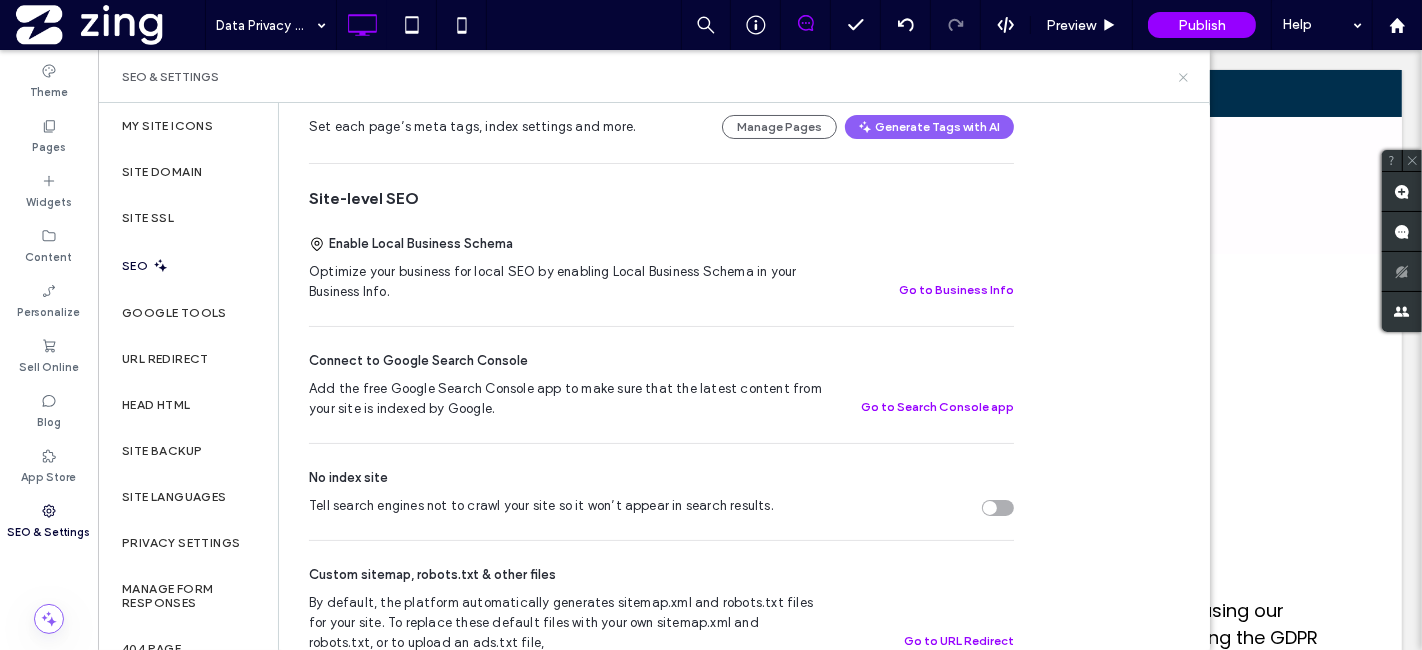 click 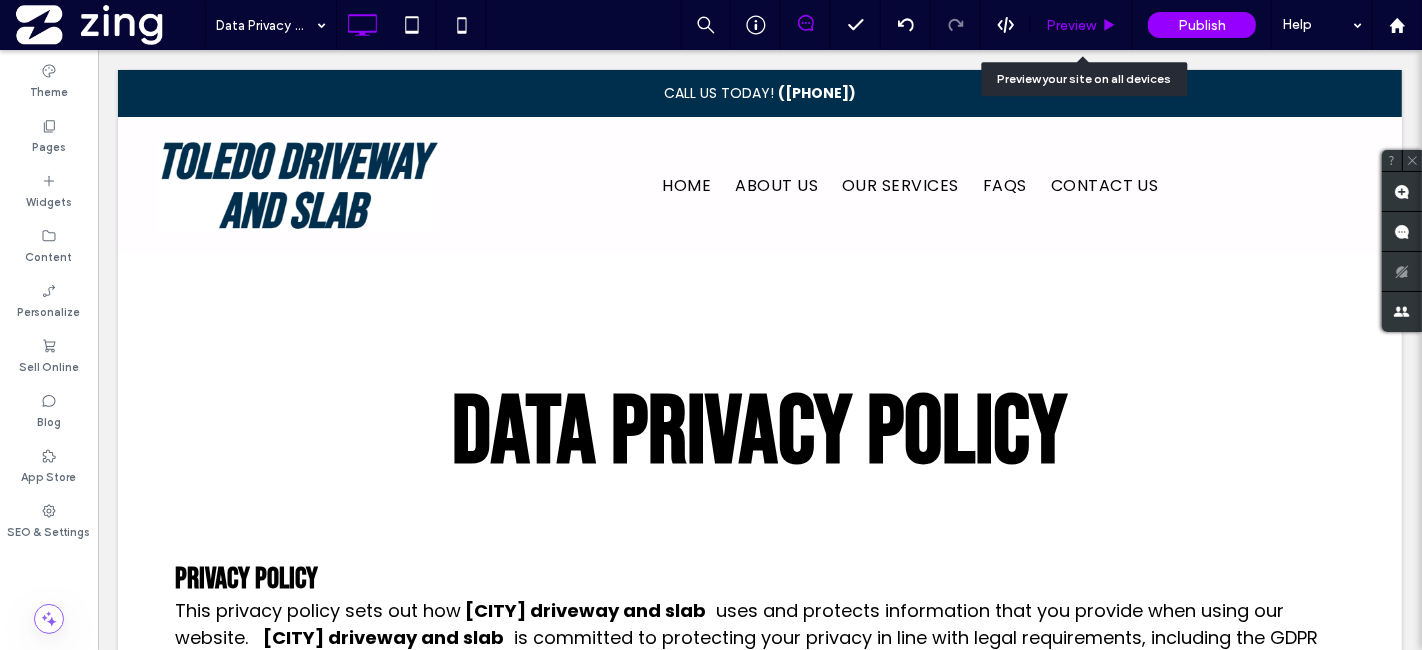 click on "Preview" at bounding box center [1071, 25] 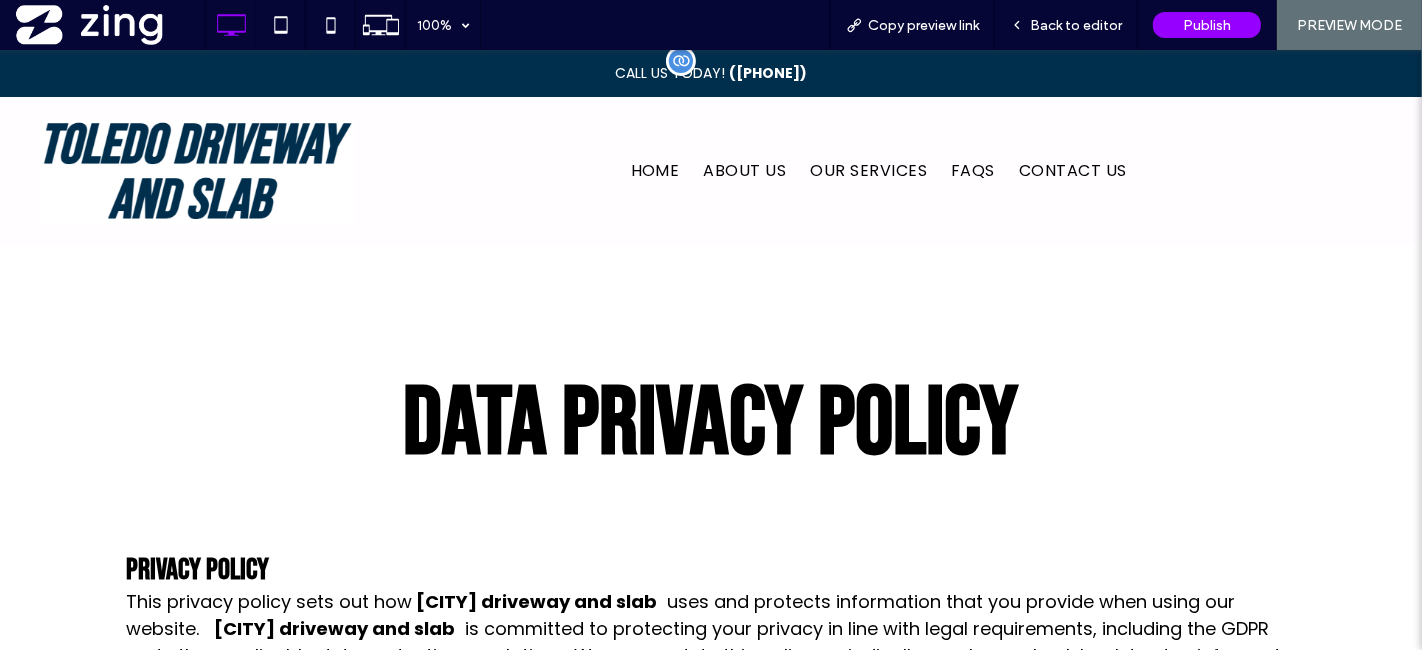 click on "(567) 900-1496" at bounding box center (768, 73) 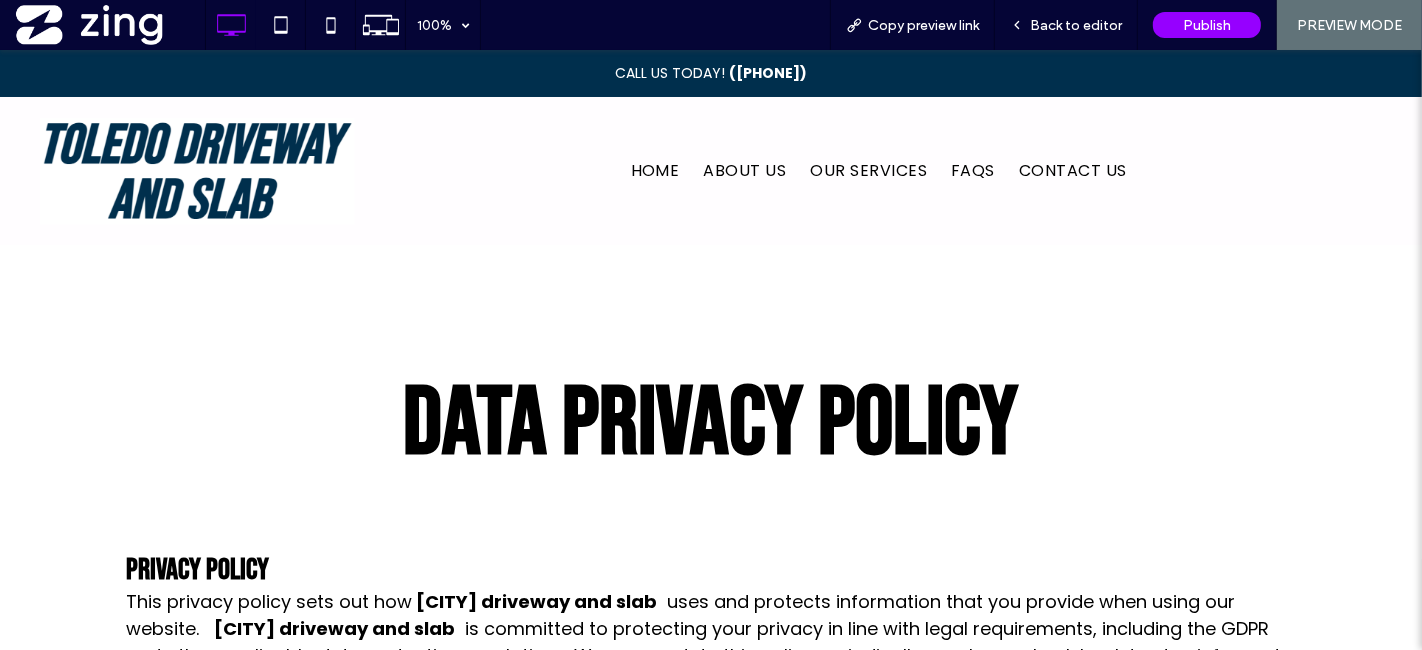 click at bounding box center [197, 172] 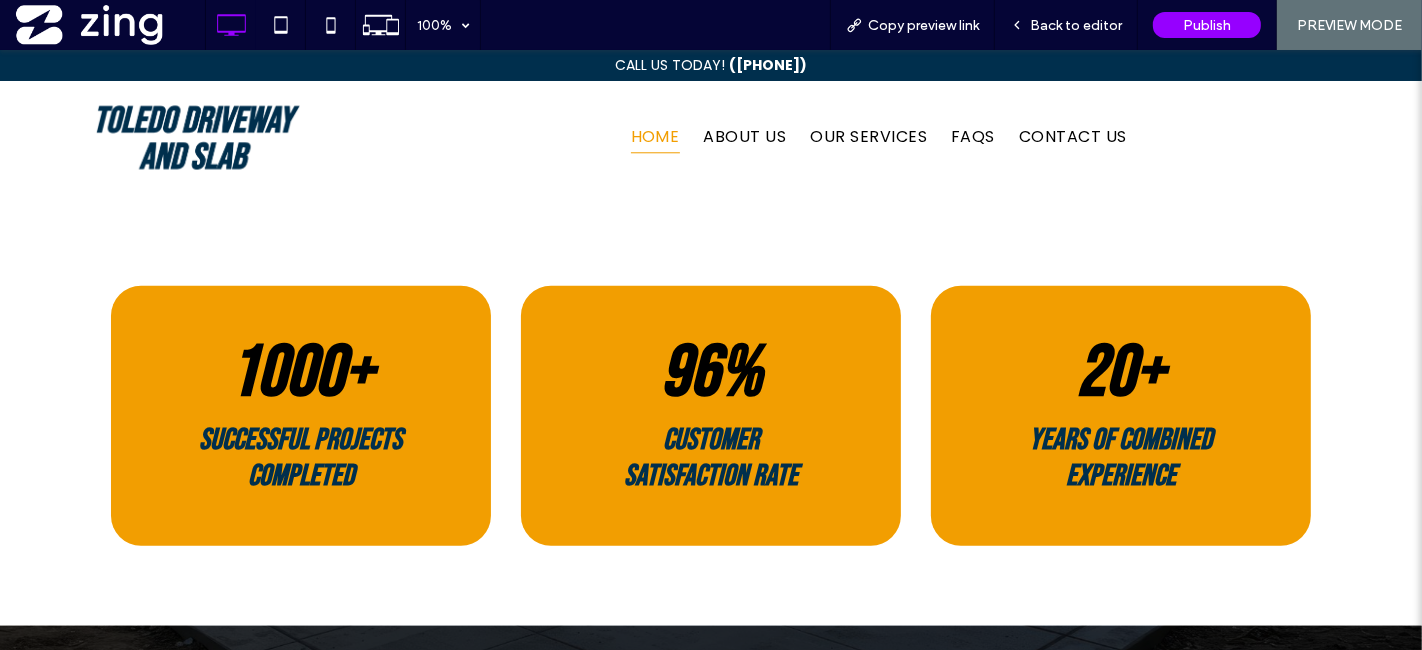scroll, scrollTop: 1444, scrollLeft: 0, axis: vertical 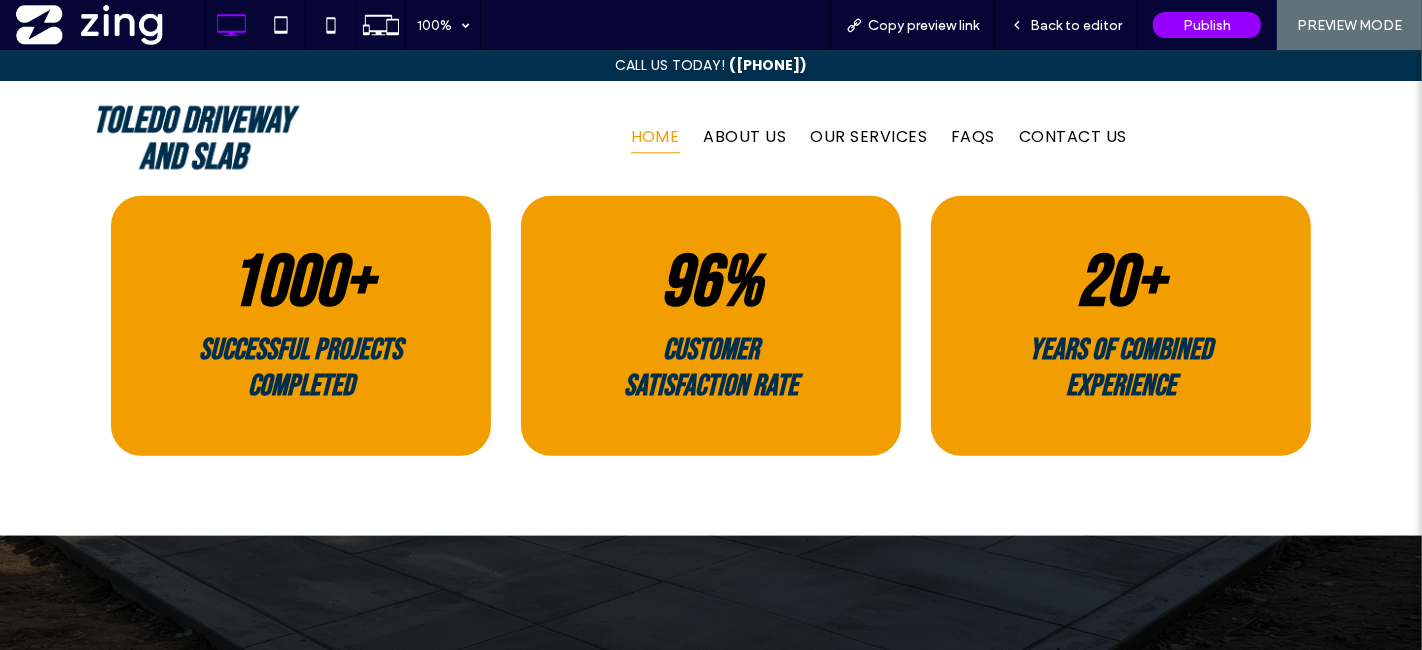 drag, startPoint x: 367, startPoint y: 428, endPoint x: 654, endPoint y: 400, distance: 288.3626 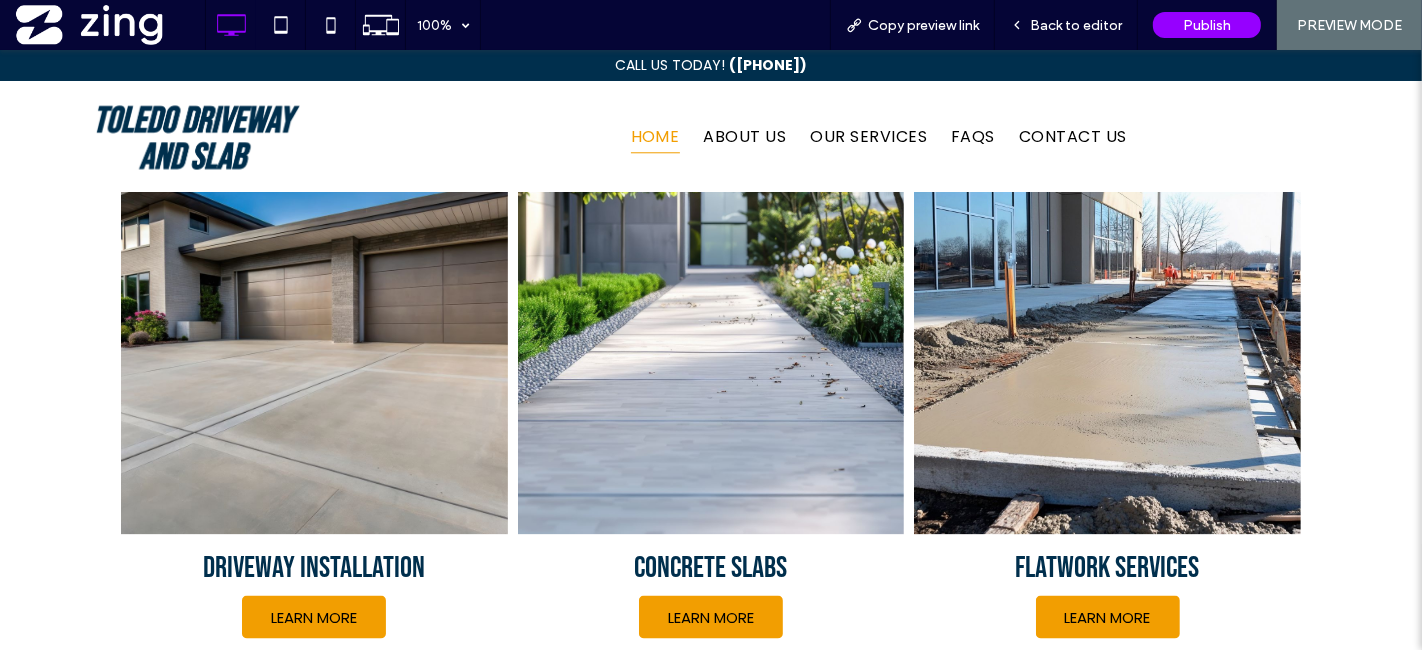 scroll, scrollTop: 2666, scrollLeft: 0, axis: vertical 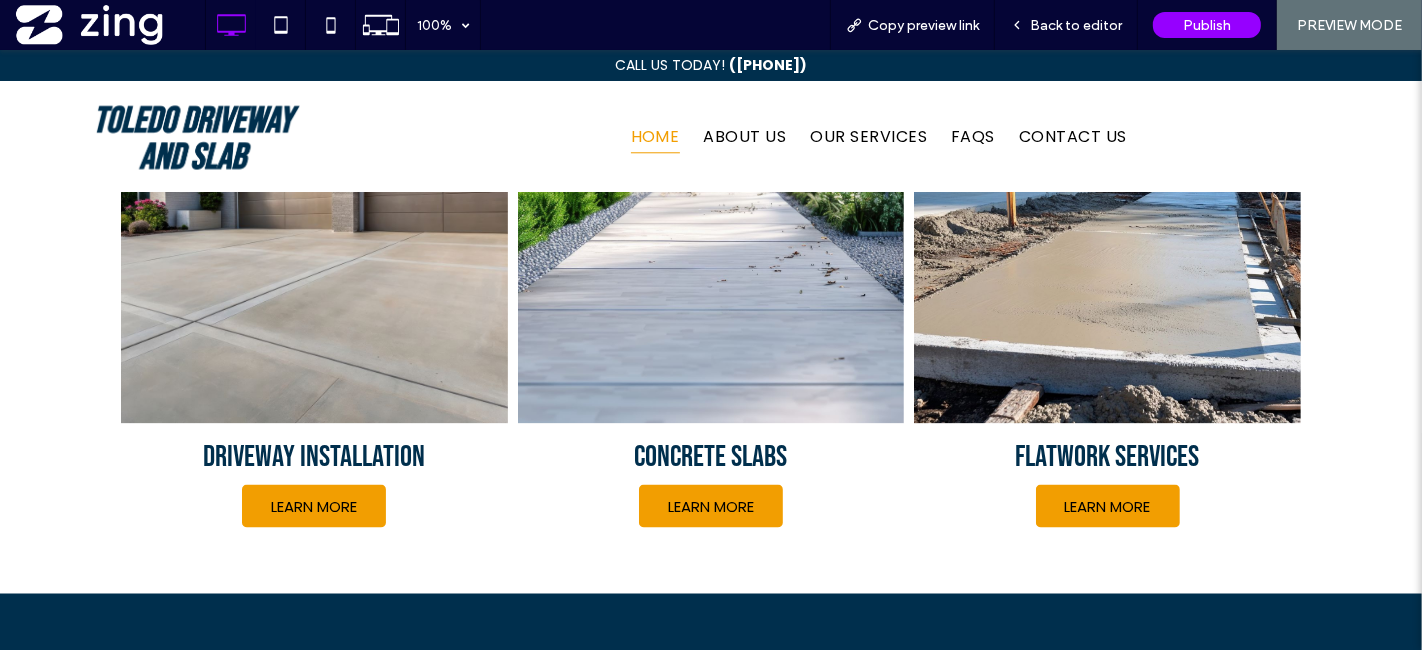 click at bounding box center [314, 230] 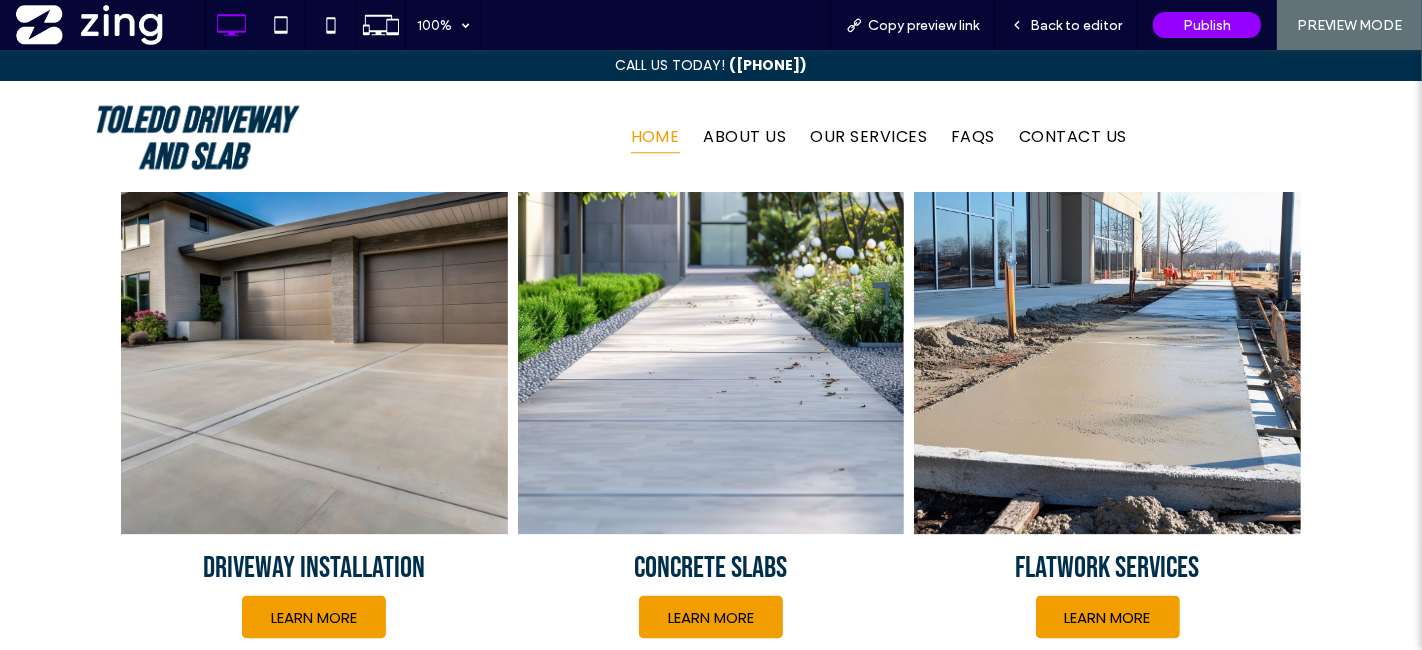 click at bounding box center (711, 341) 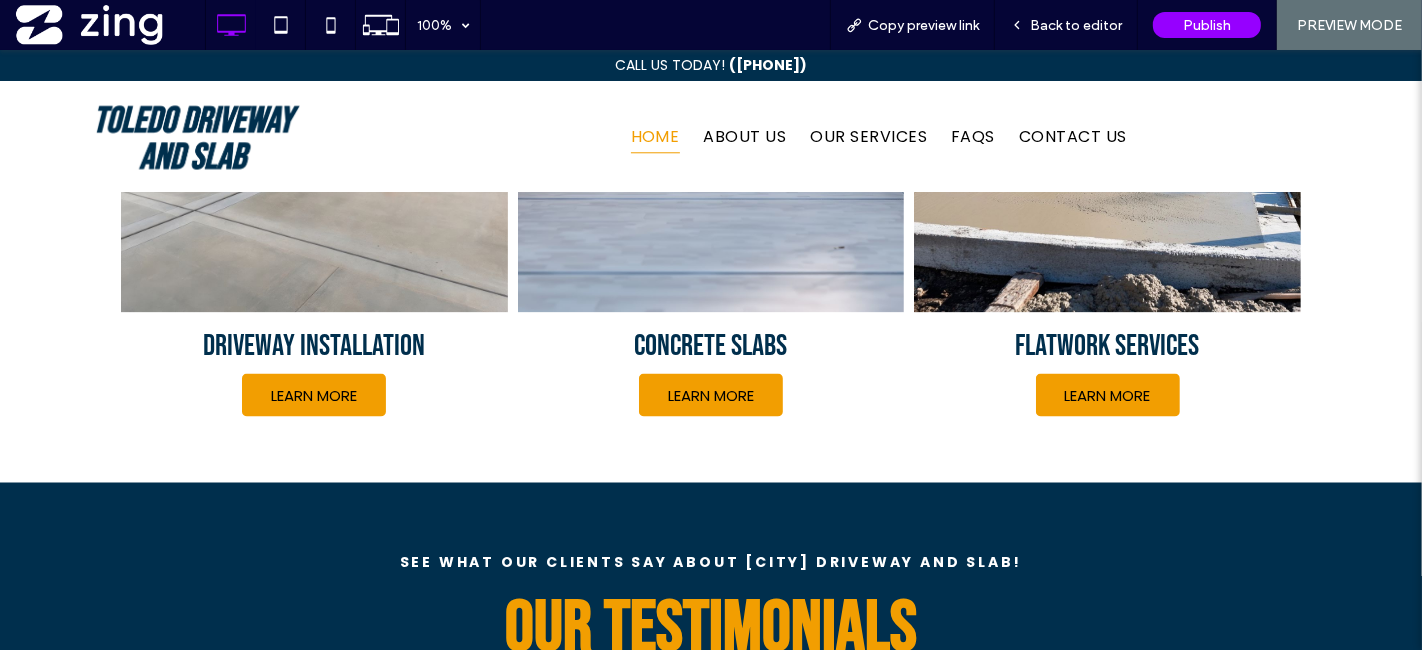 click at bounding box center [1107, 119] 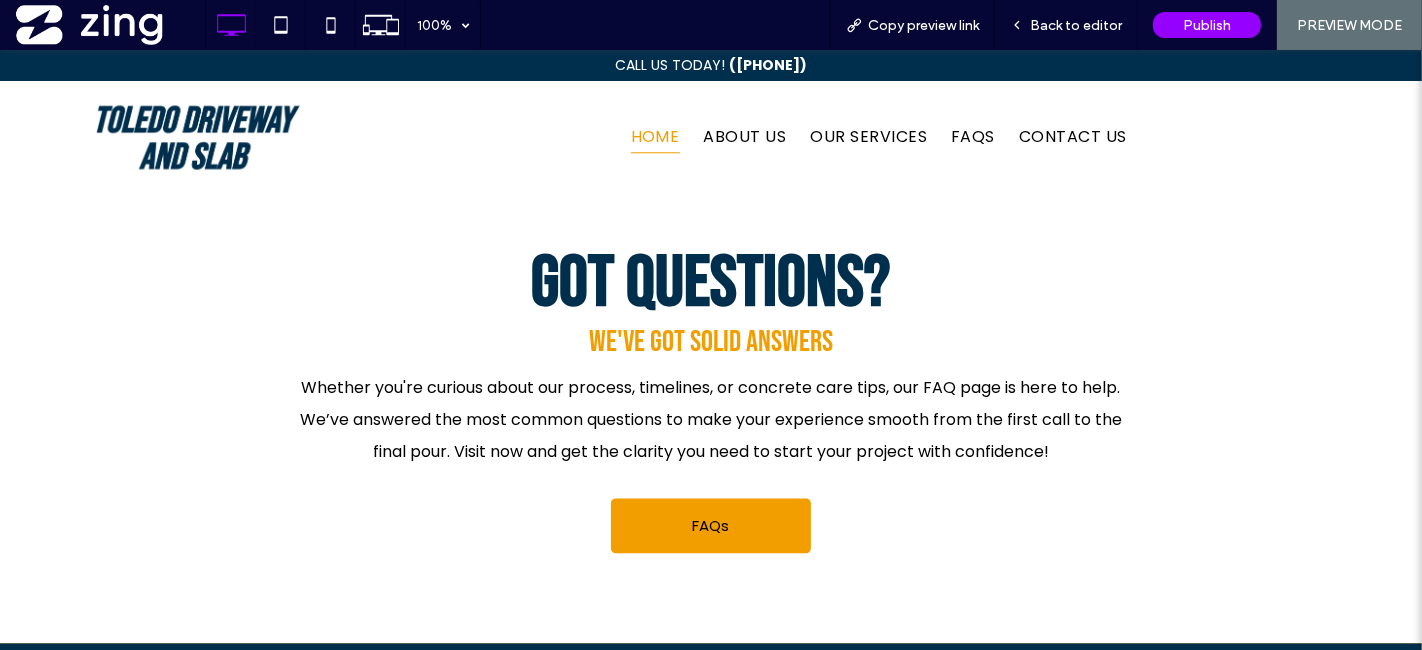 scroll, scrollTop: 3555, scrollLeft: 0, axis: vertical 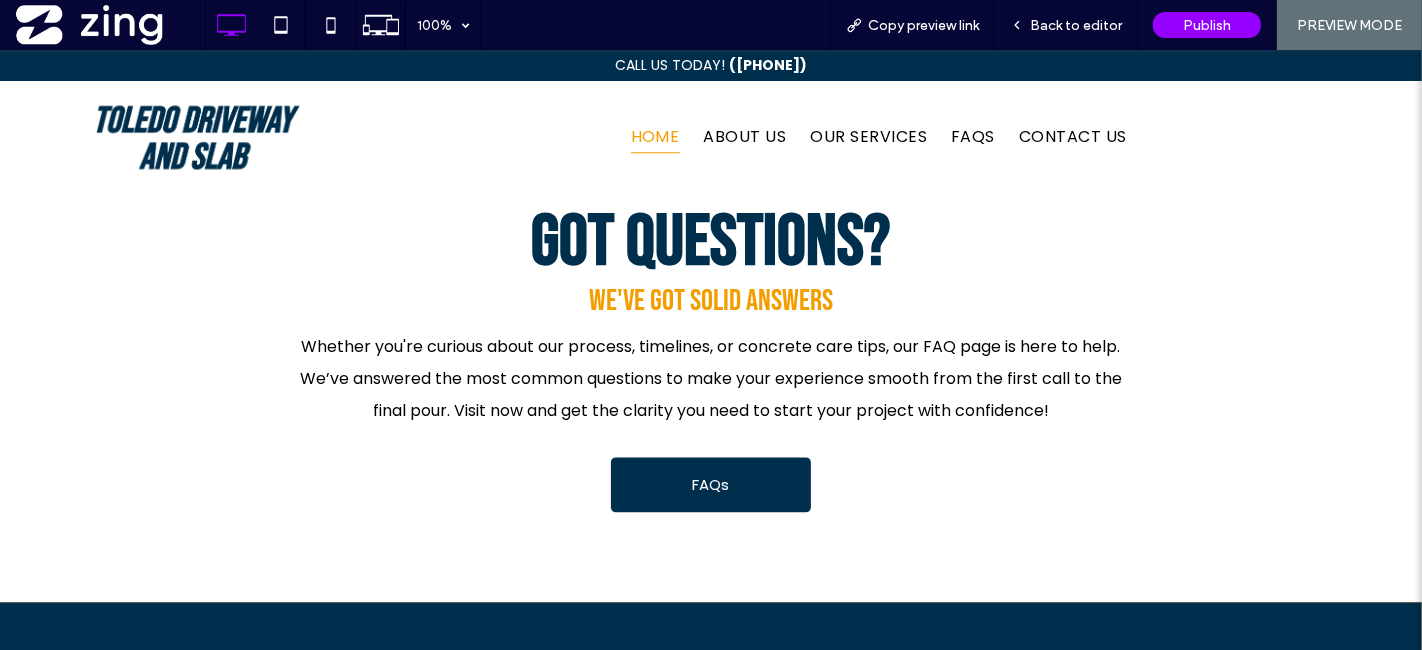 click on "FAQs" at bounding box center (711, 484) 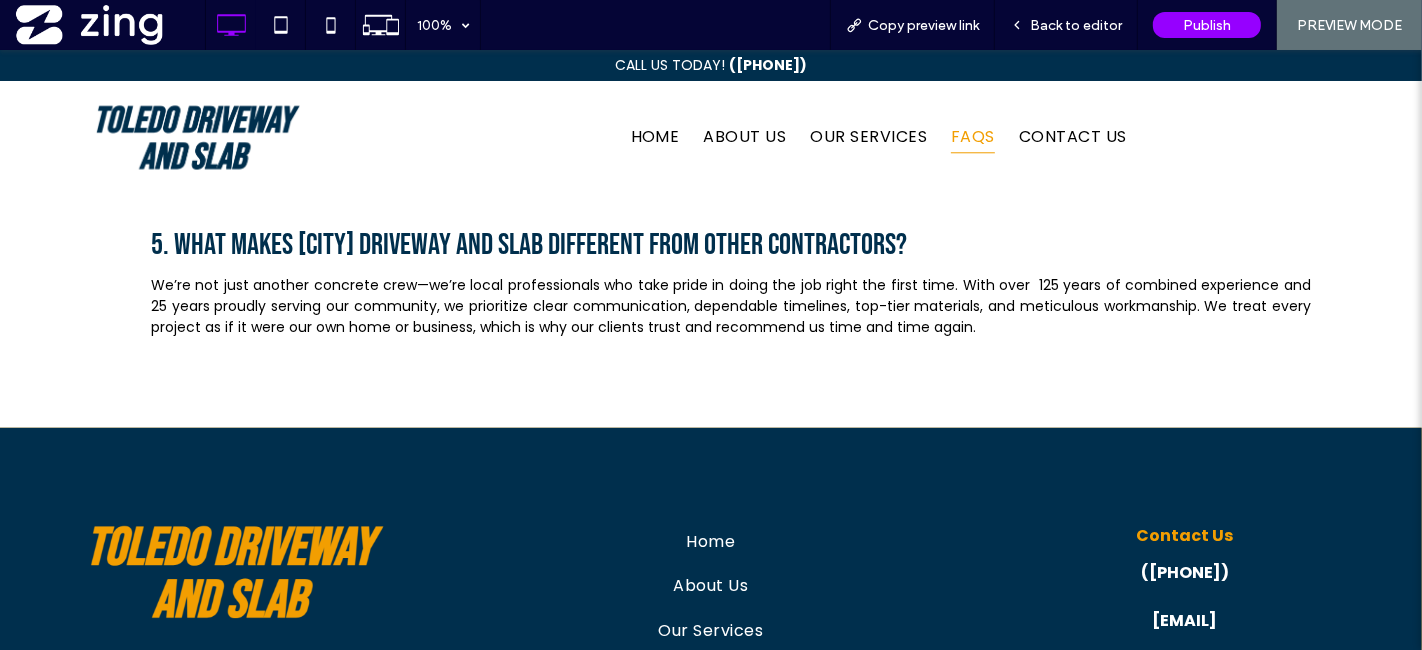scroll, scrollTop: 1536, scrollLeft: 0, axis: vertical 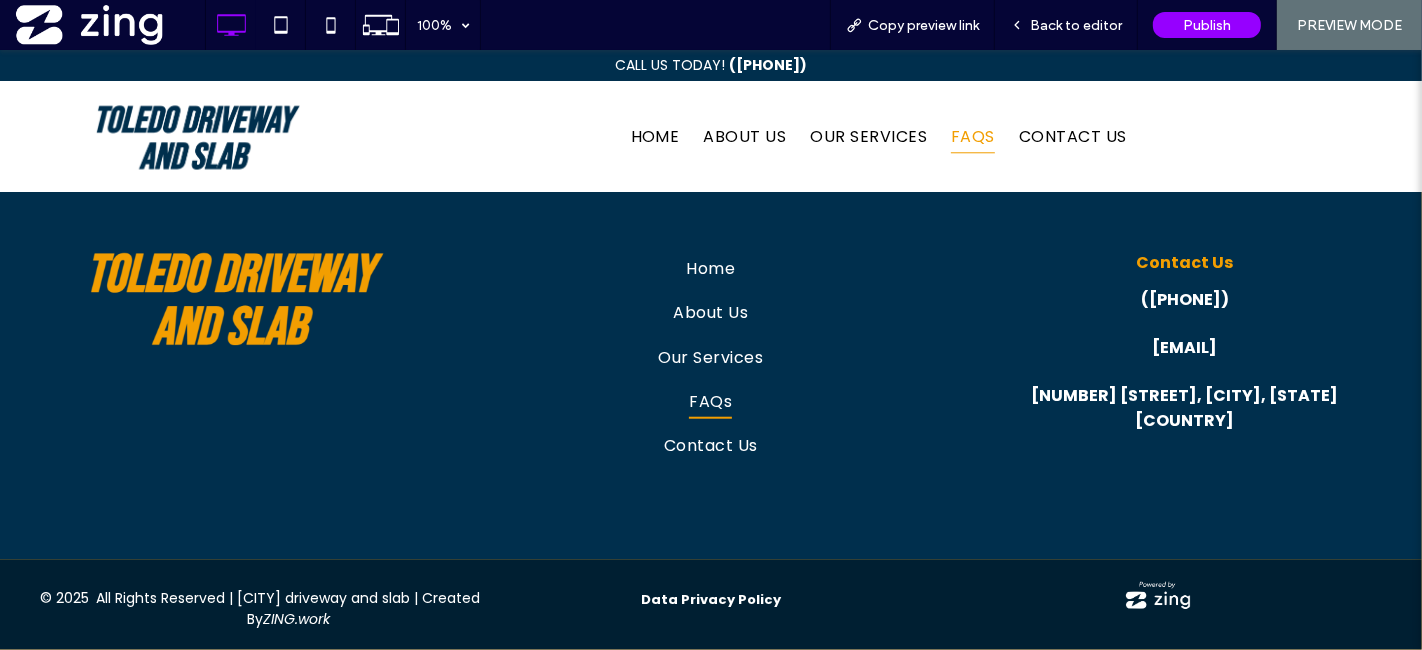 click at bounding box center [1158, 596] 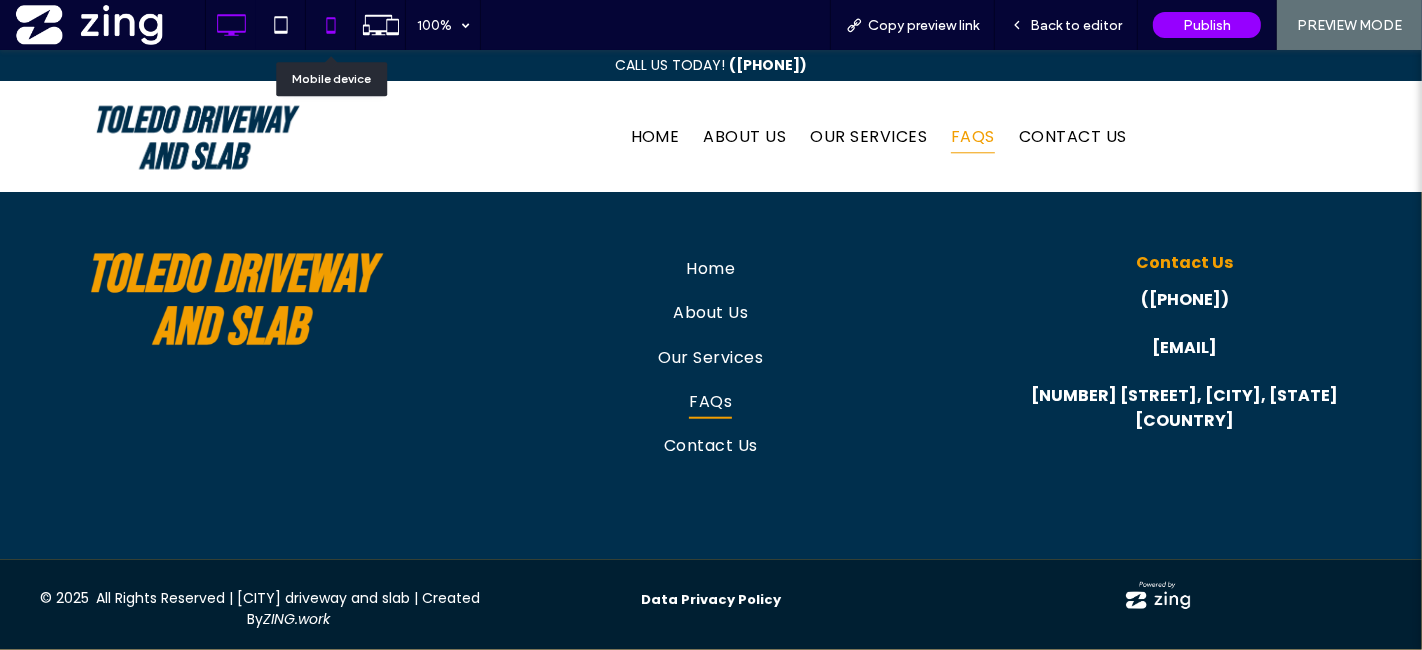 click 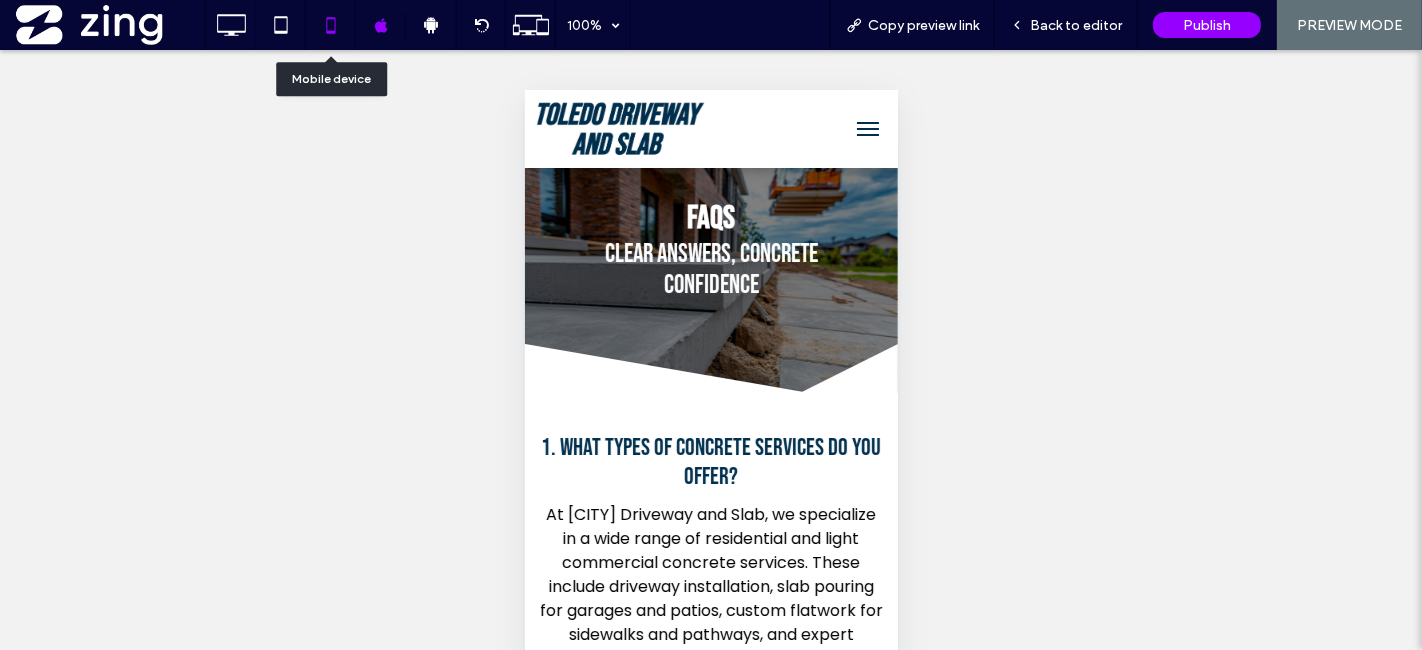 scroll, scrollTop: 0, scrollLeft: 0, axis: both 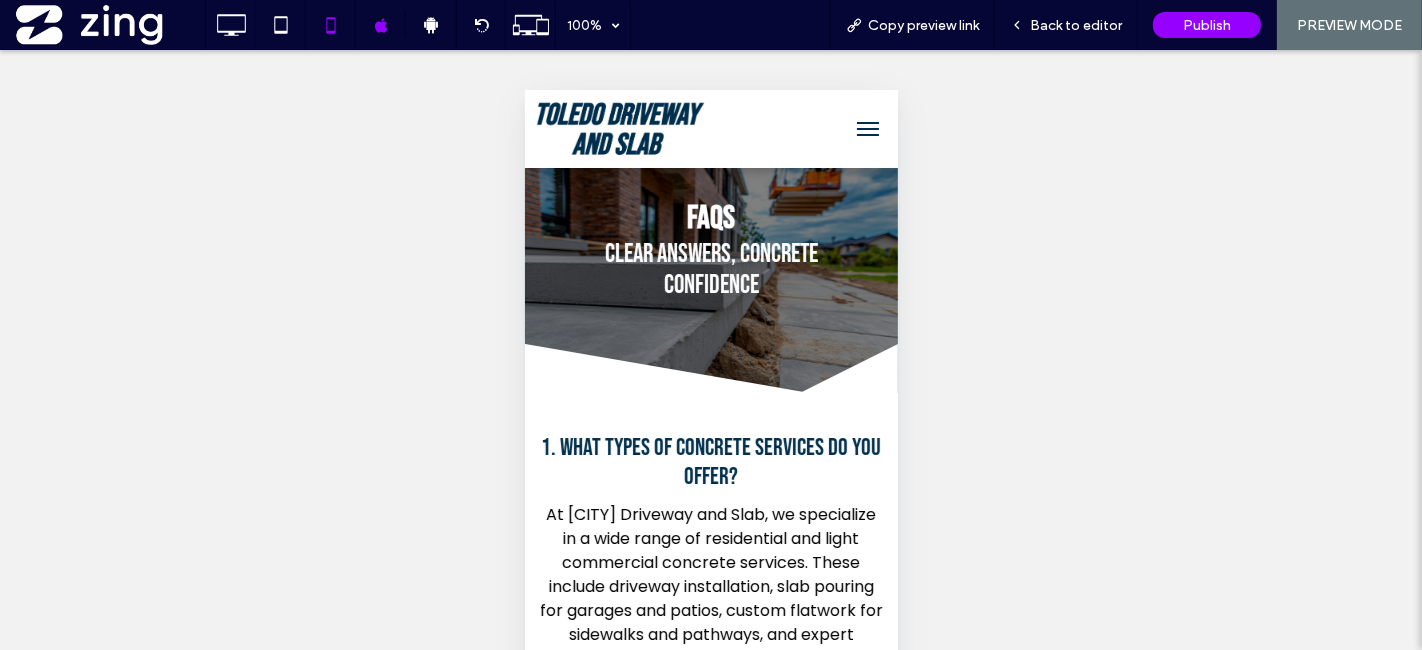 click at bounding box center (619, 128) 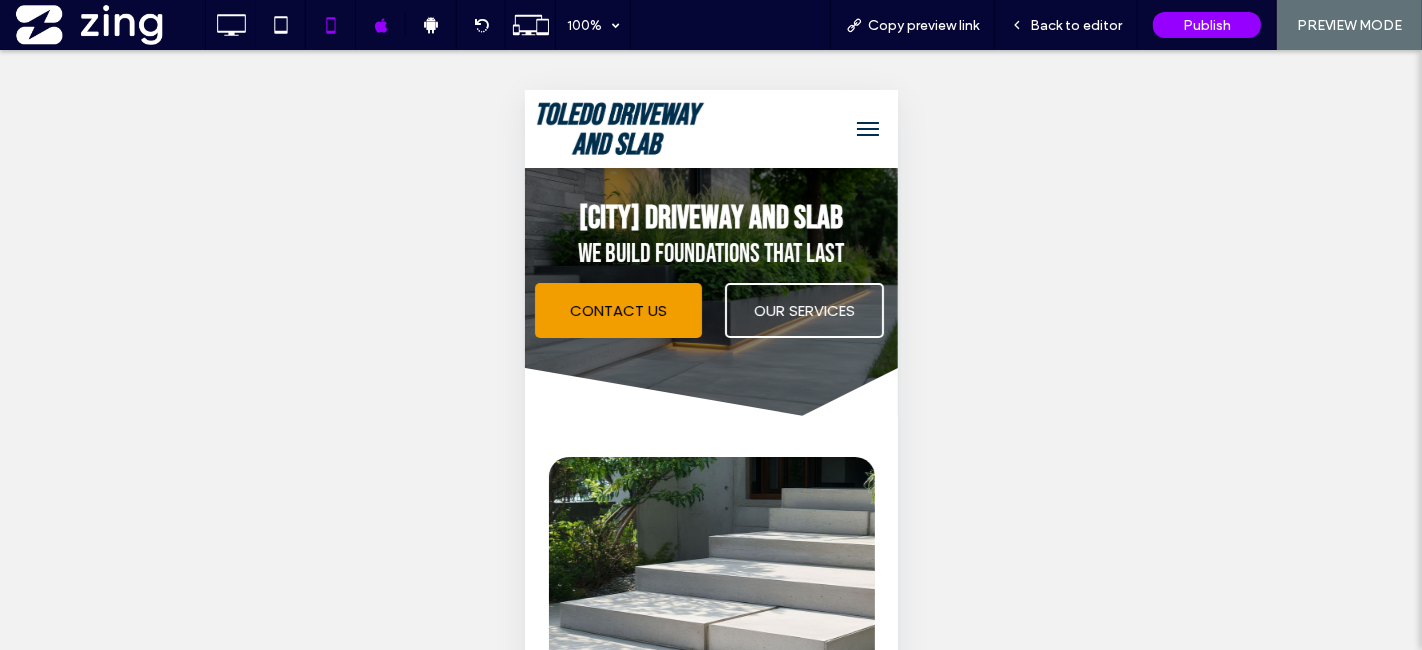 scroll, scrollTop: 0, scrollLeft: 0, axis: both 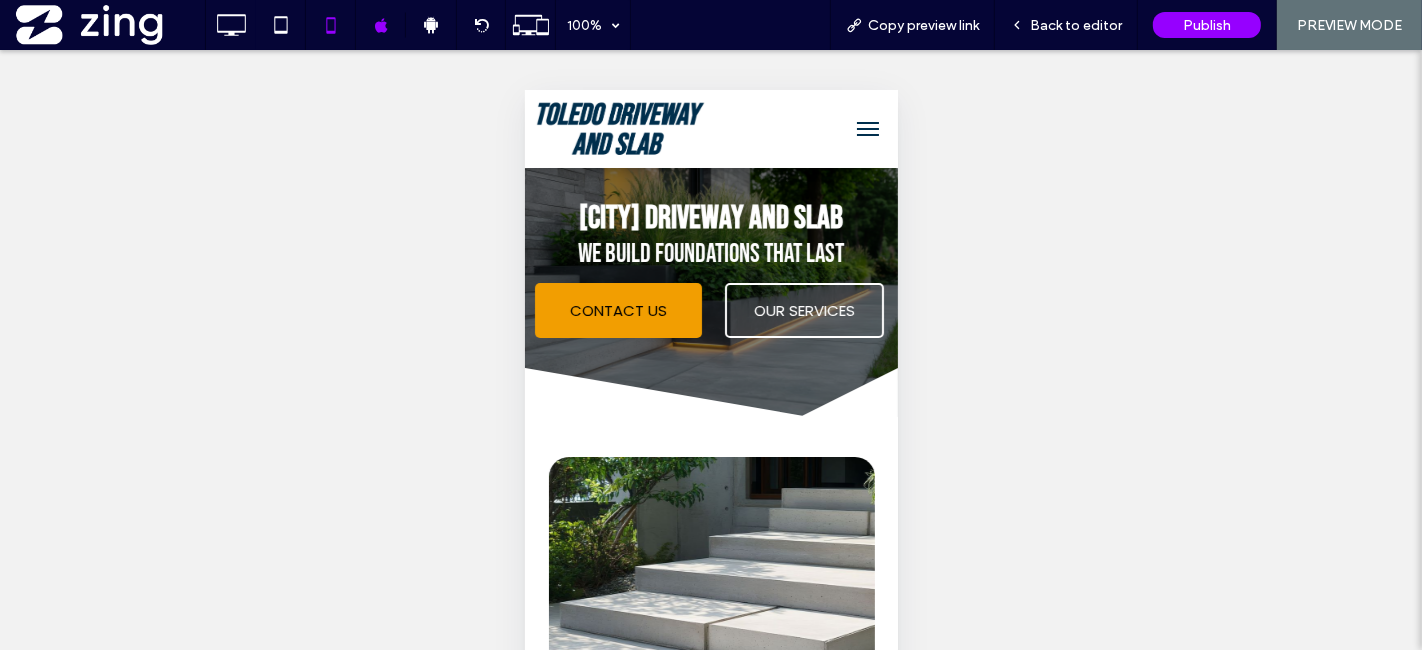 click at bounding box center [867, 122] 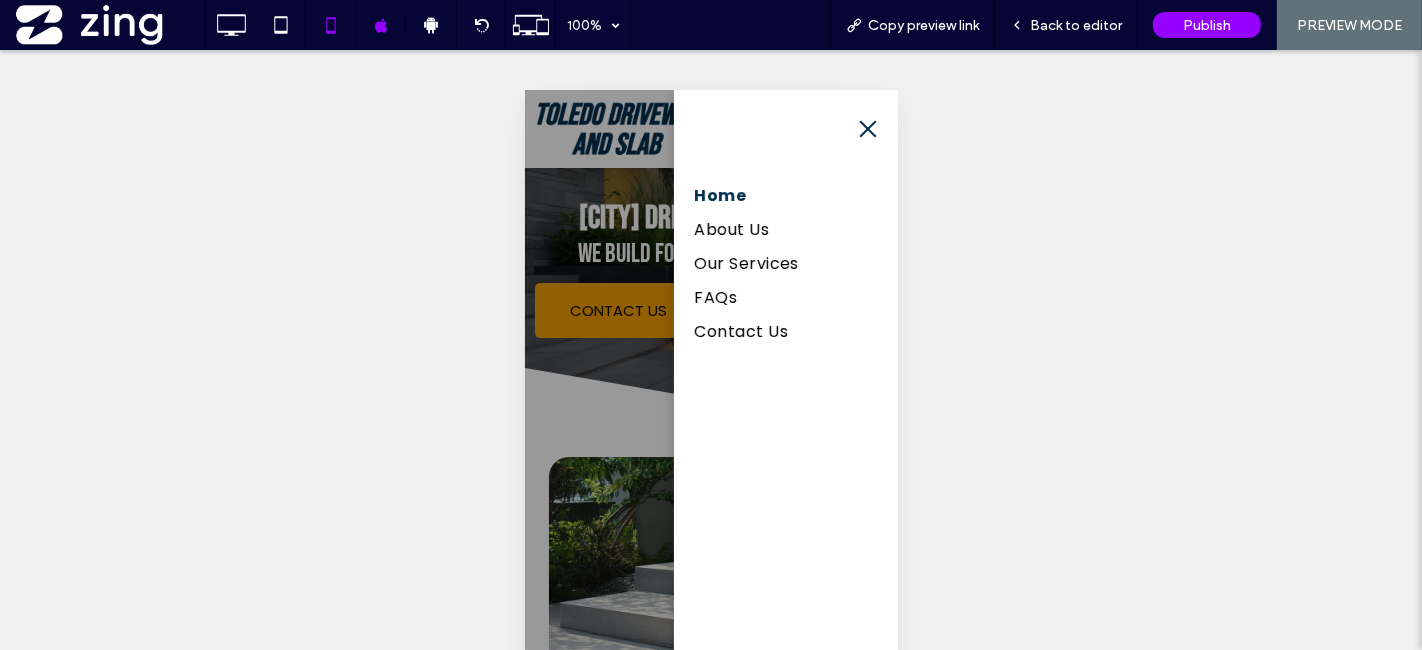 scroll, scrollTop: 8, scrollLeft: 0, axis: vertical 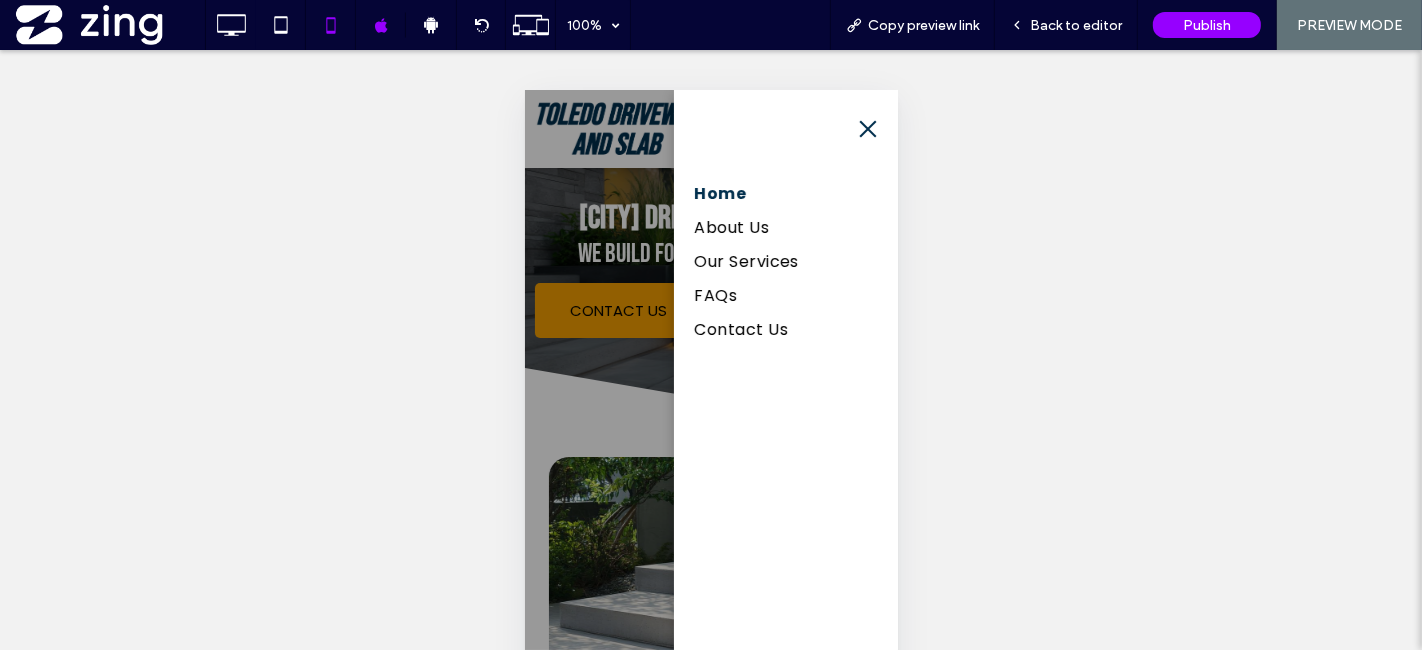click at bounding box center (710, 470) 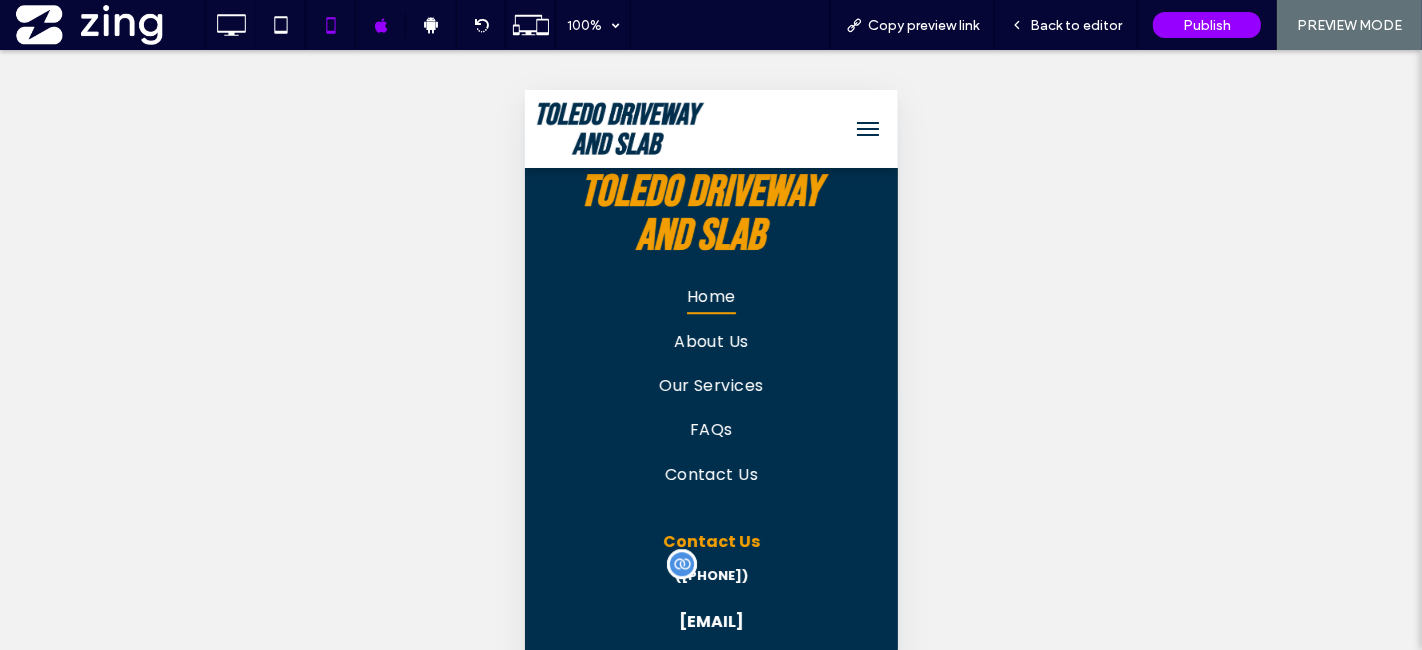 scroll, scrollTop: 5063, scrollLeft: 0, axis: vertical 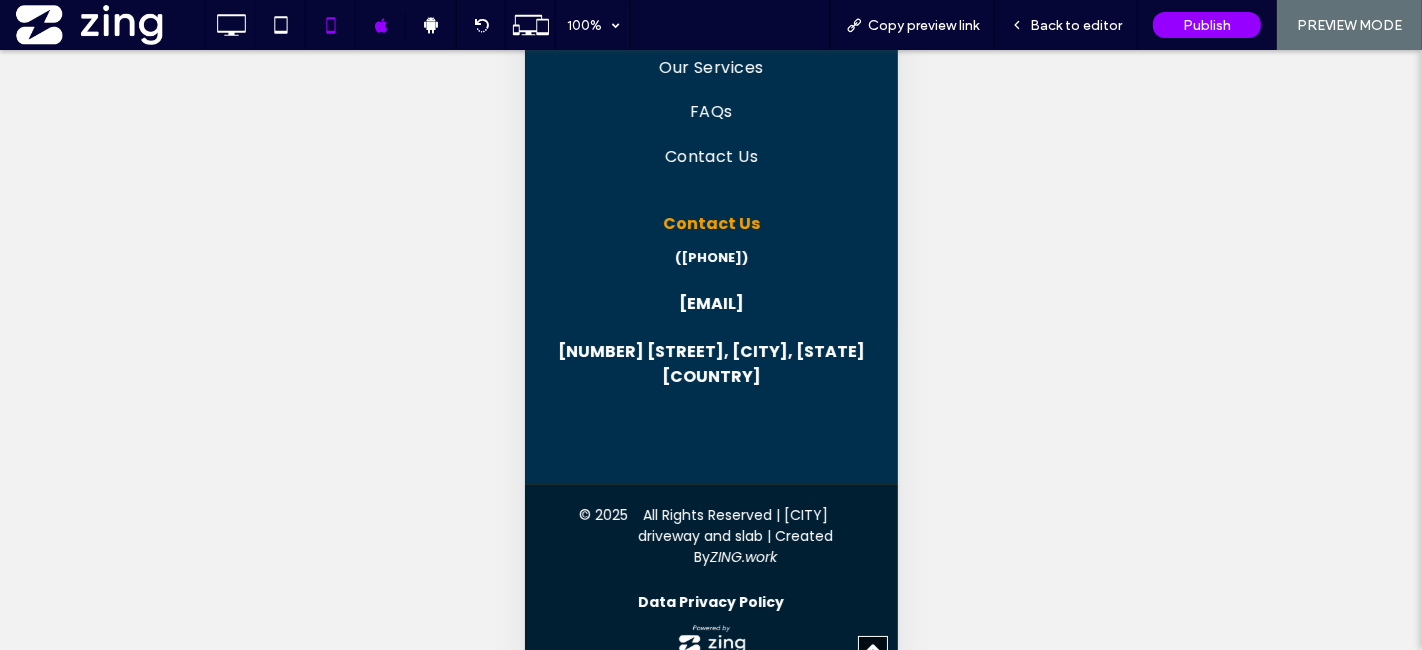 click at bounding box center [711, 641] 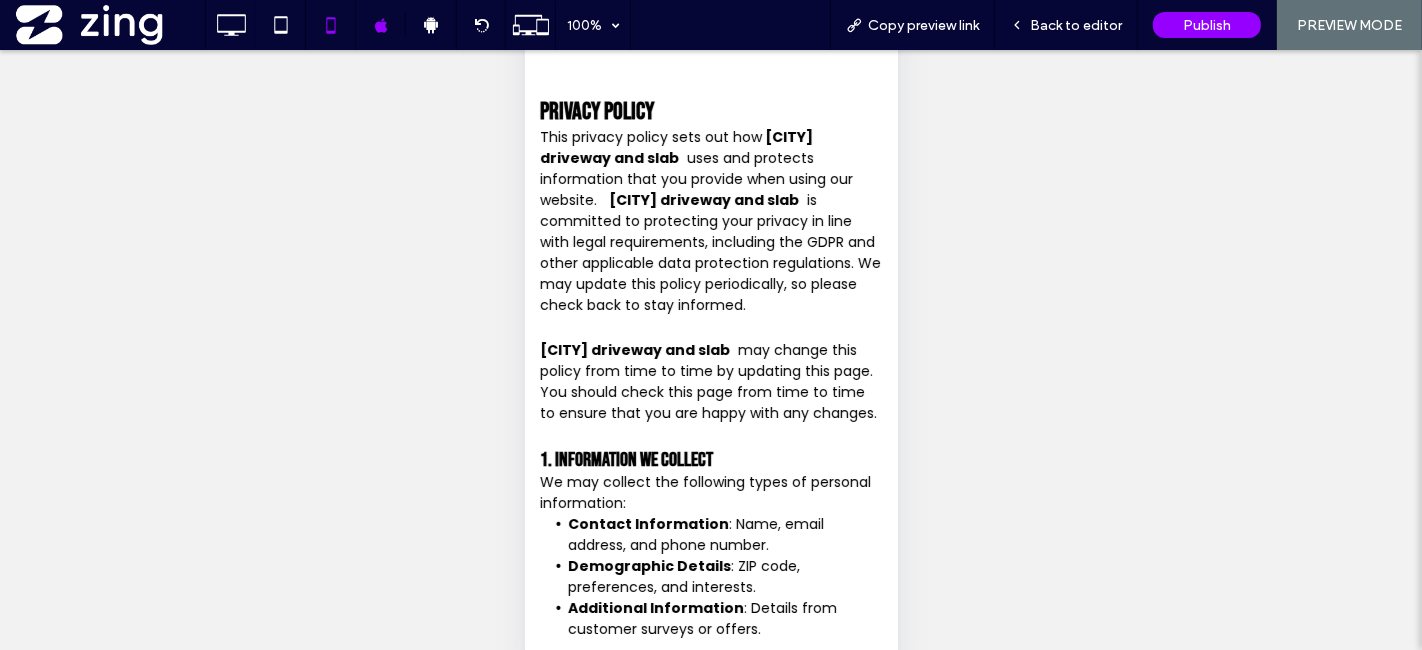 scroll, scrollTop: 0, scrollLeft: 0, axis: both 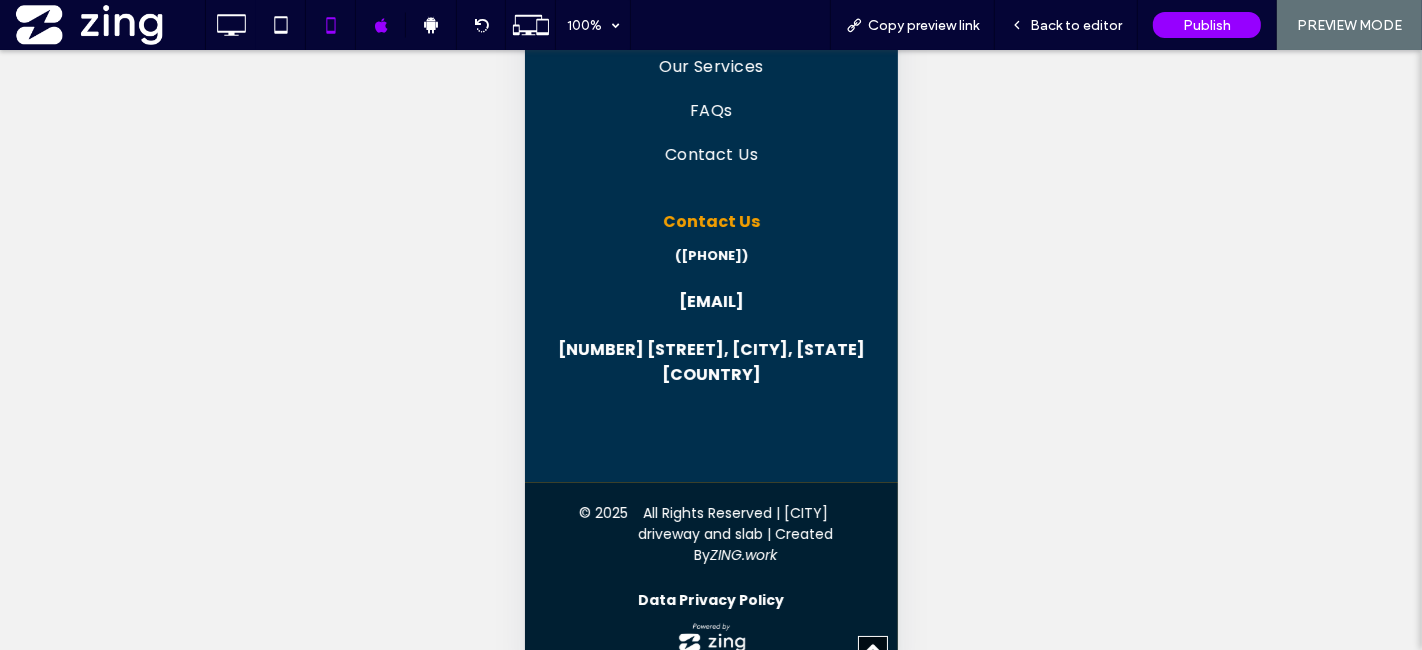 click on "All Rights Reserved | Toledo driveway and slab | Created By  ZING.work" at bounding box center [735, 536] 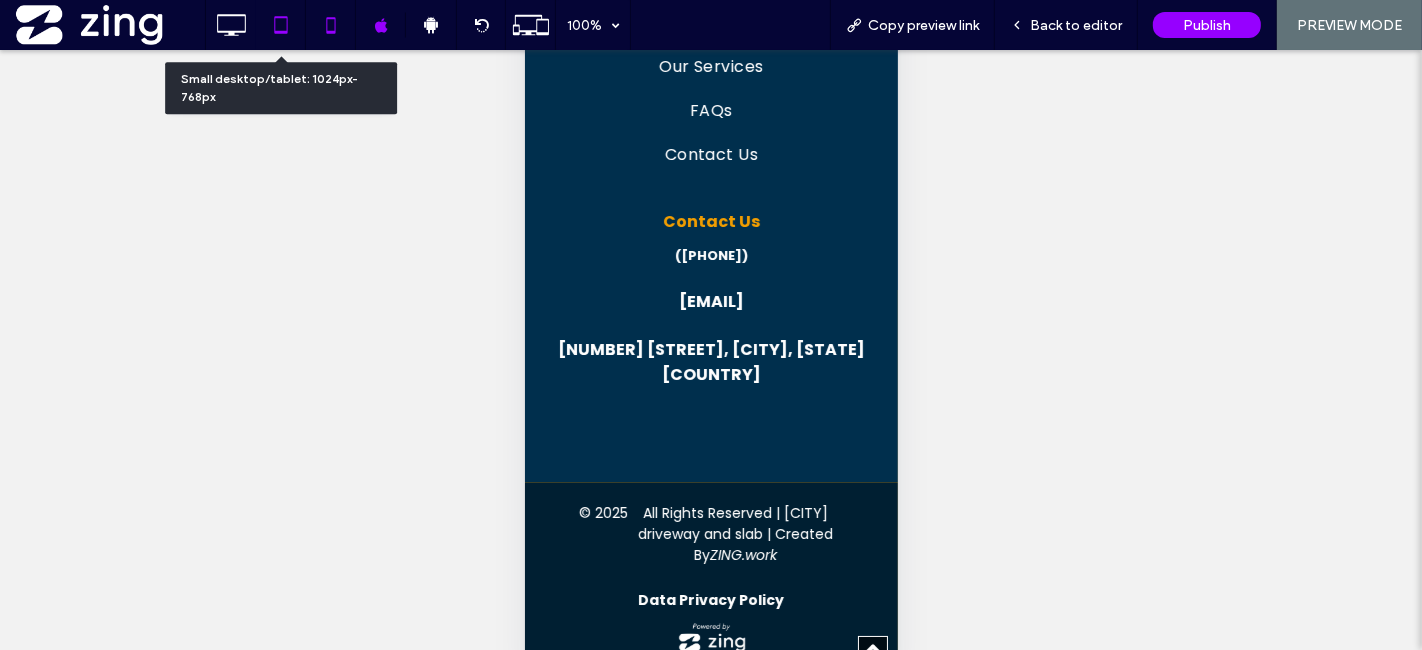 click 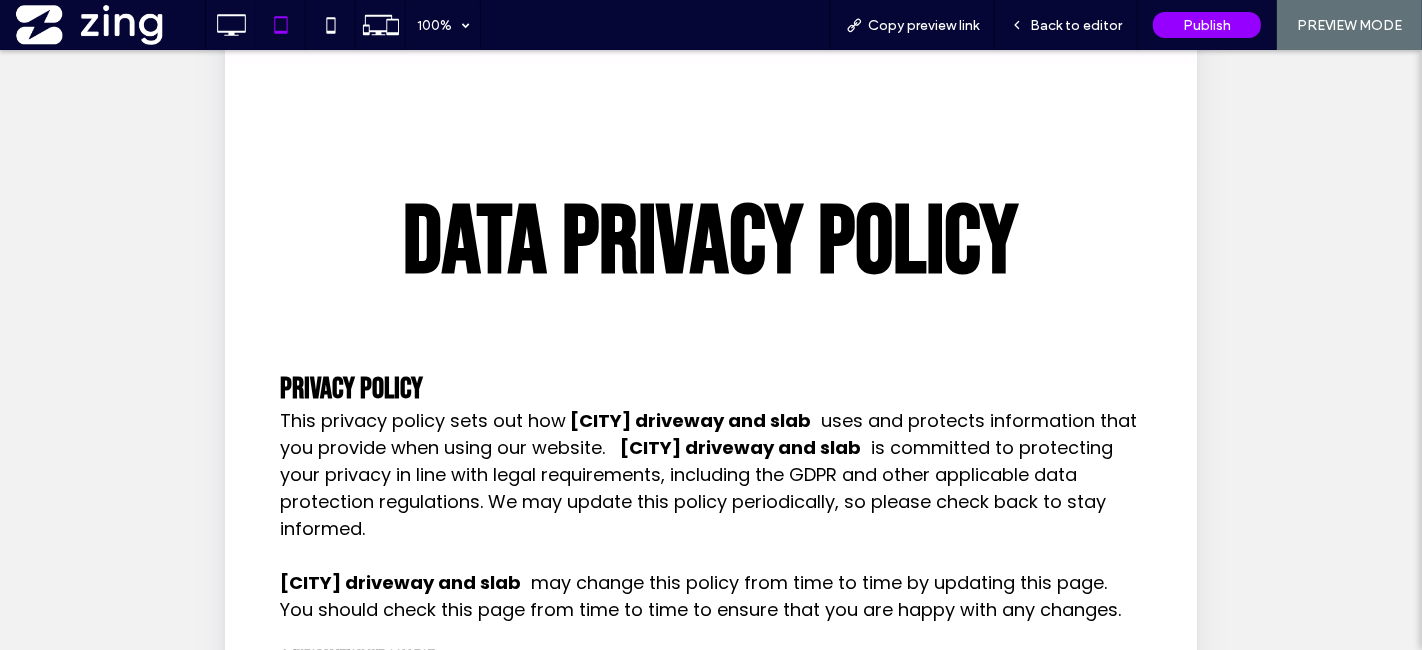 scroll, scrollTop: 0, scrollLeft: 0, axis: both 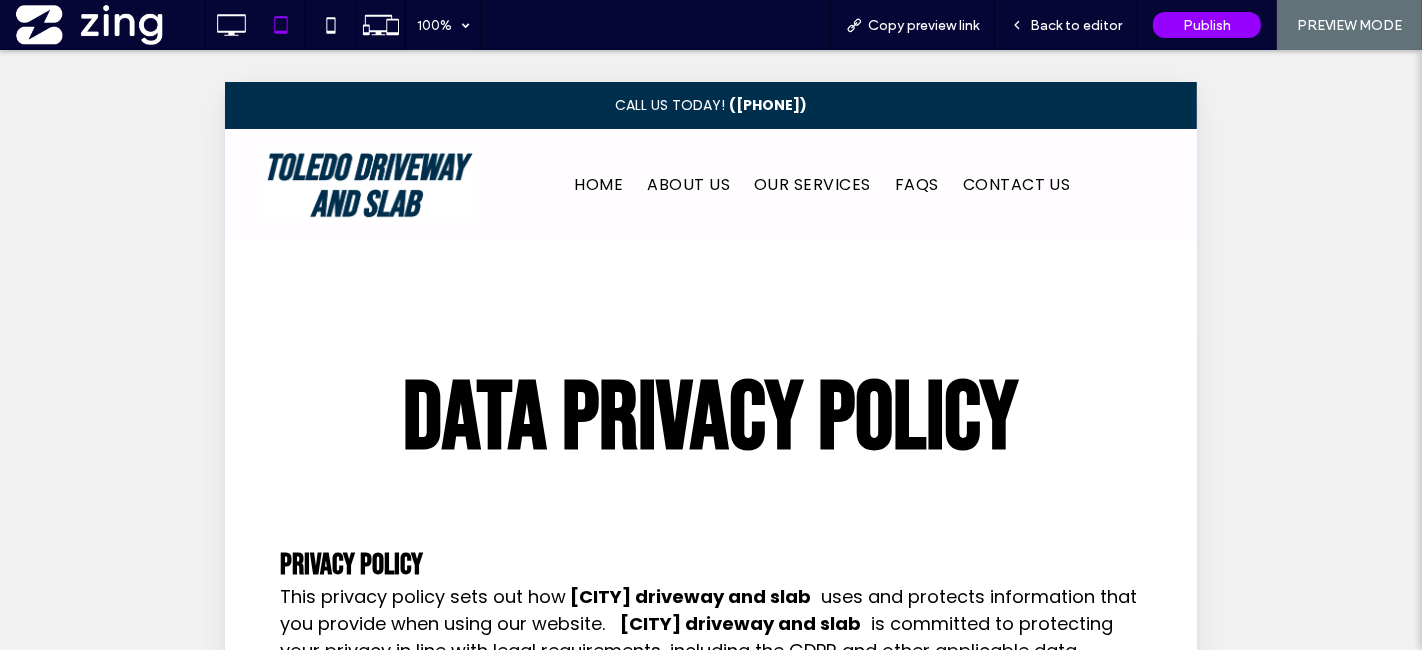 click at bounding box center (369, 185) 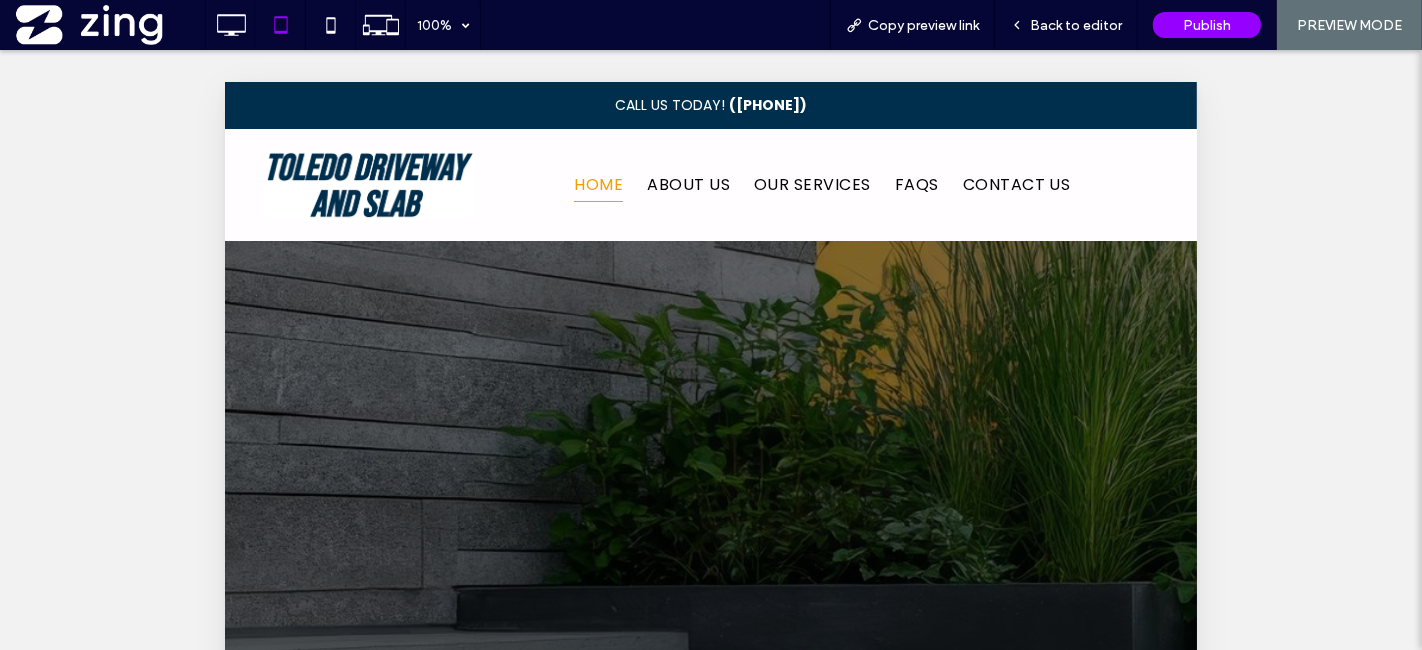 scroll, scrollTop: 0, scrollLeft: 0, axis: both 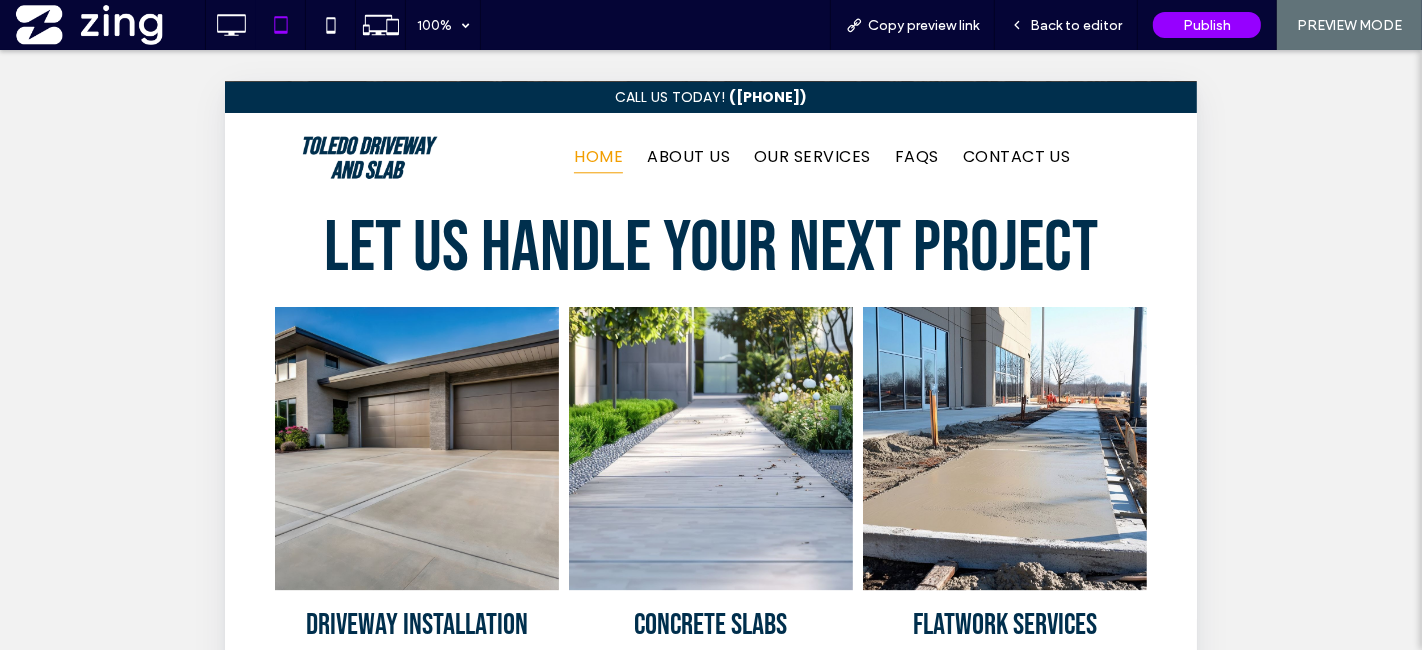 drag, startPoint x: 974, startPoint y: 415, endPoint x: 891, endPoint y: 416, distance: 83.00603 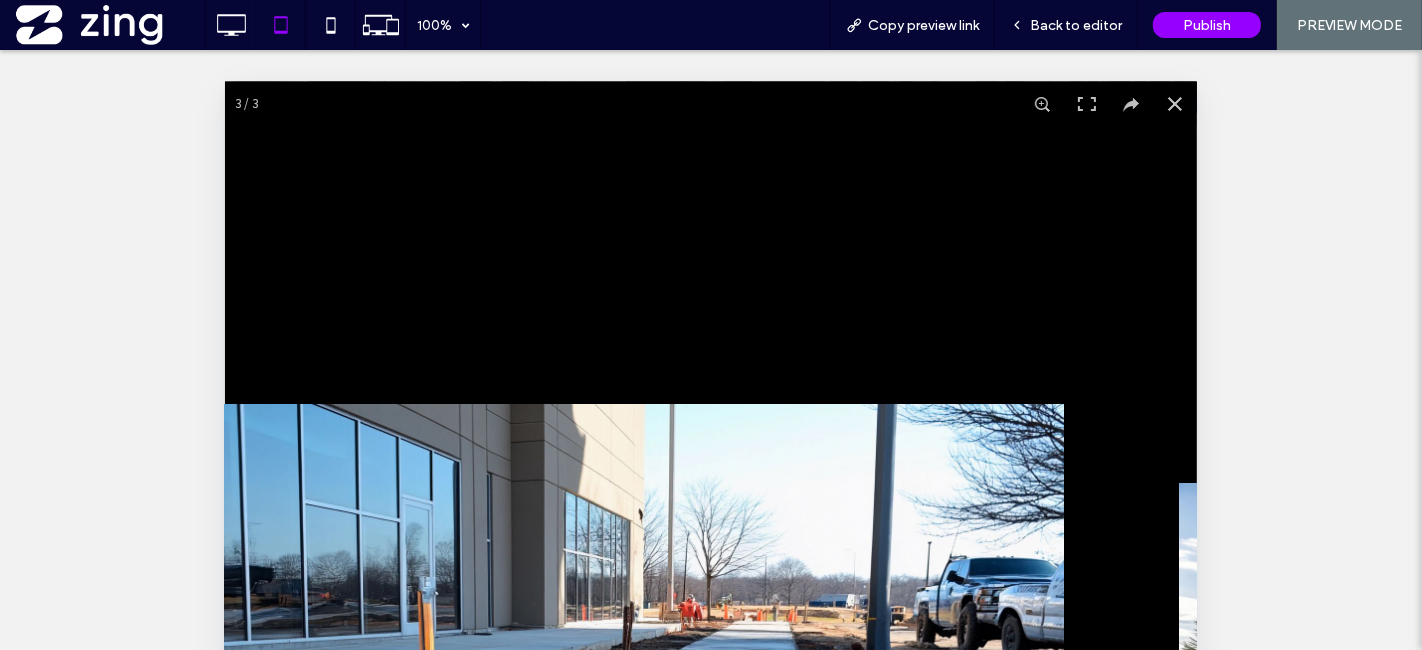 drag, startPoint x: 554, startPoint y: 412, endPoint x: 368, endPoint y: 383, distance: 188.24718 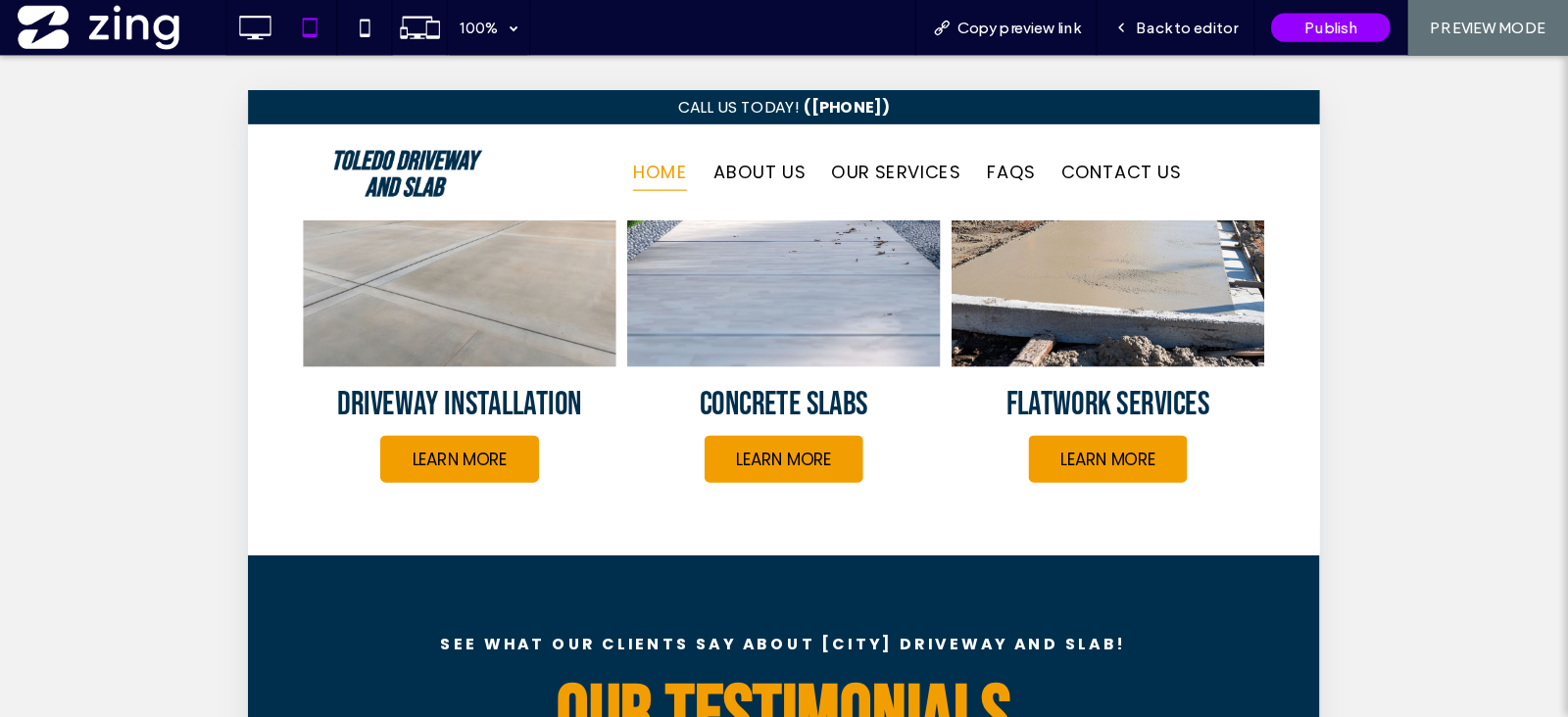 scroll, scrollTop: 2896, scrollLeft: 0, axis: vertical 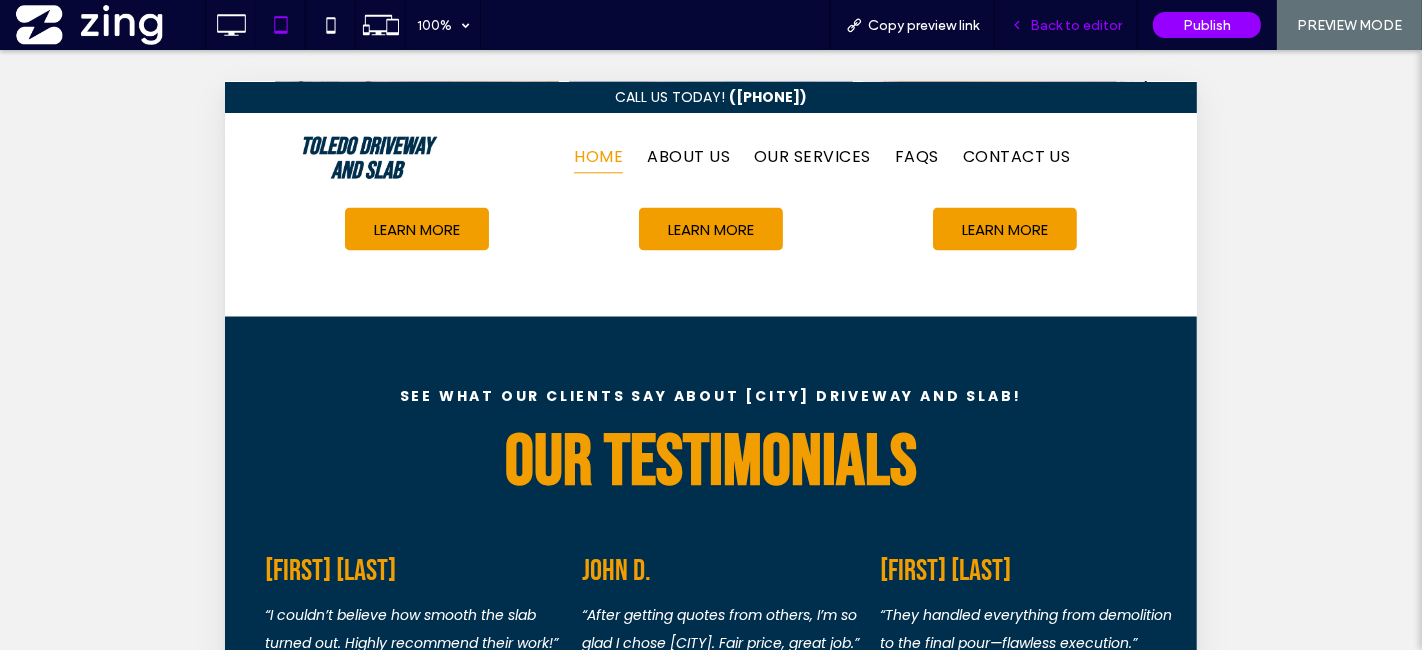 click on "Back to editor" at bounding box center [1076, 25] 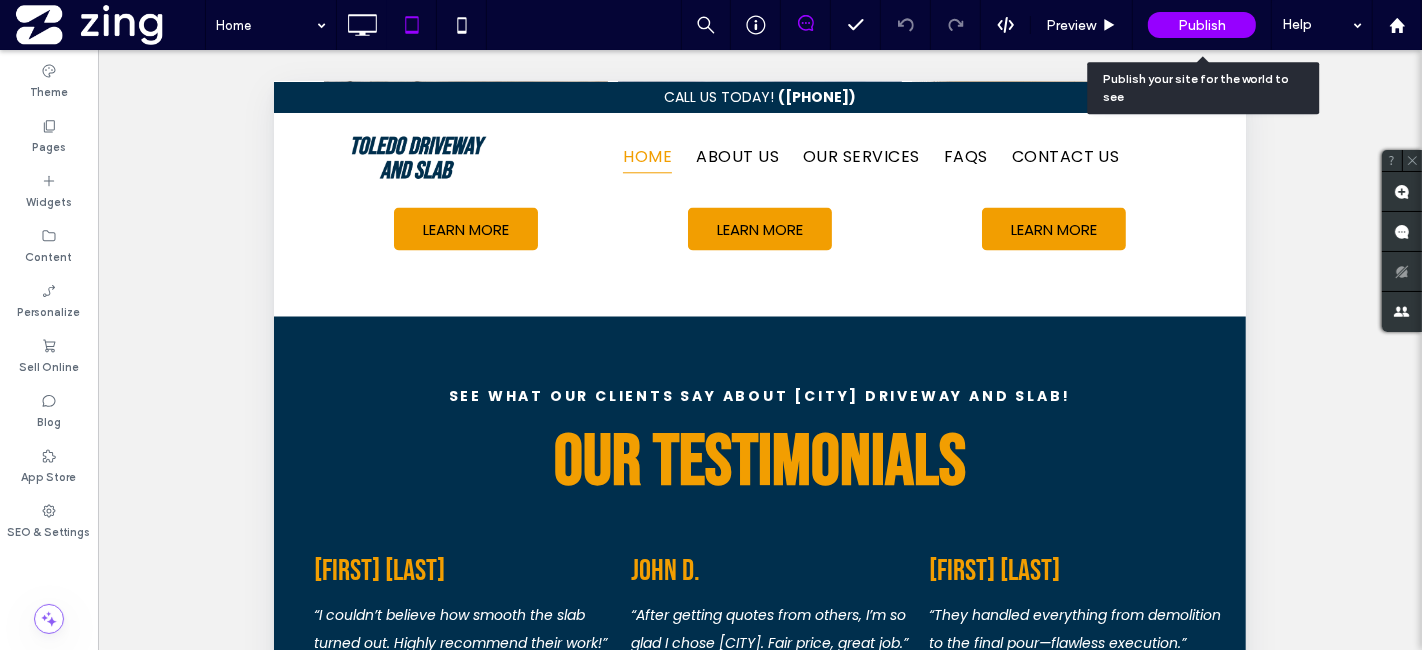 click on "Publish" at bounding box center [1202, 25] 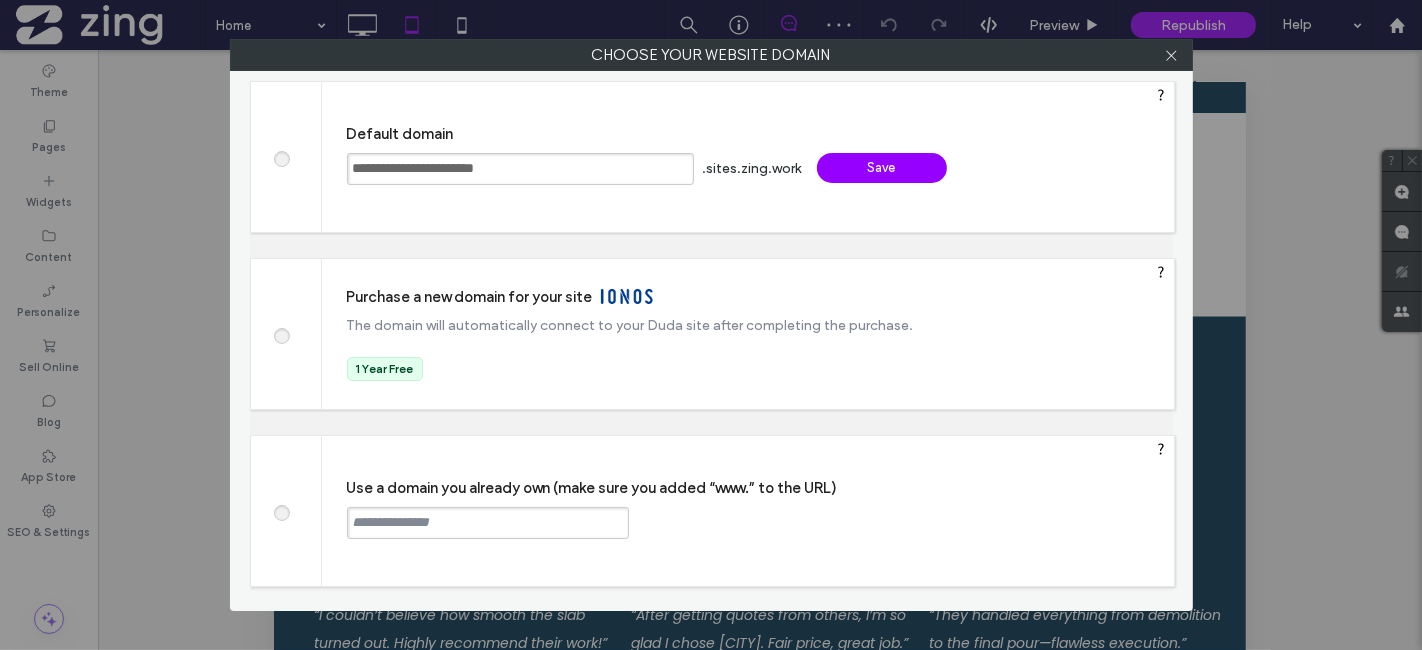 click at bounding box center (488, 523) 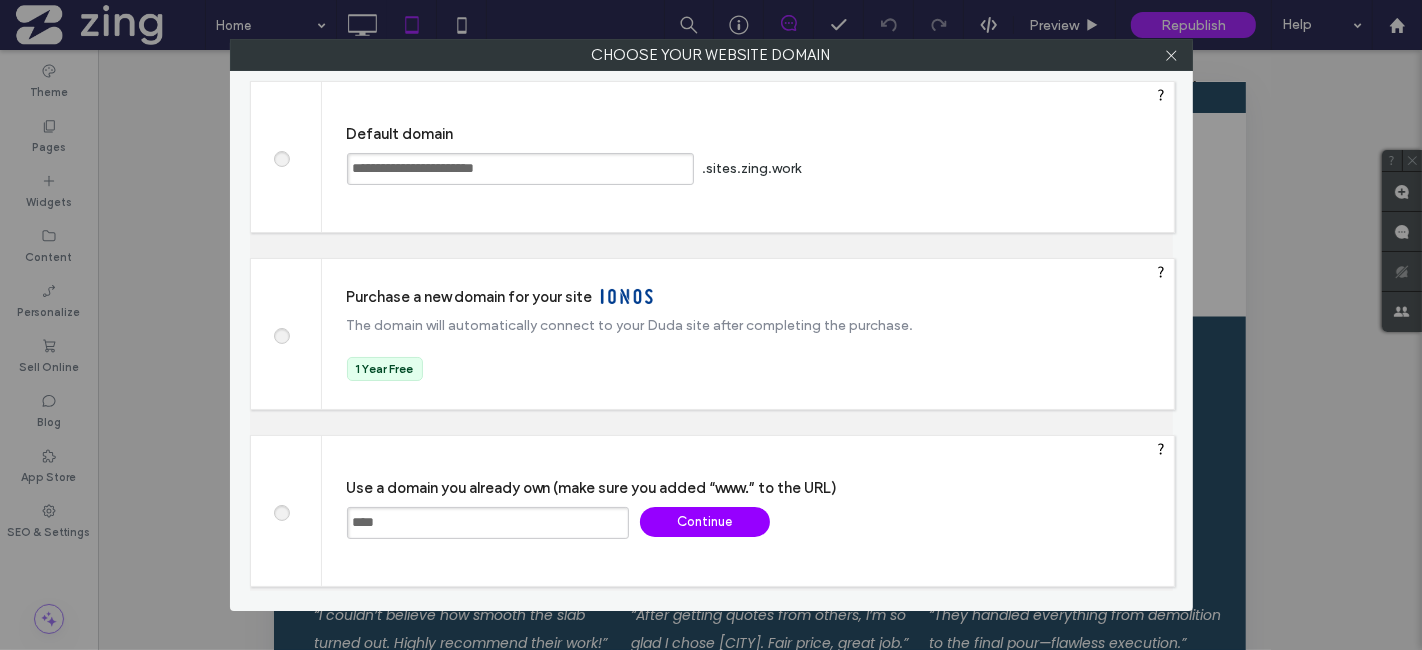 paste on "**********" 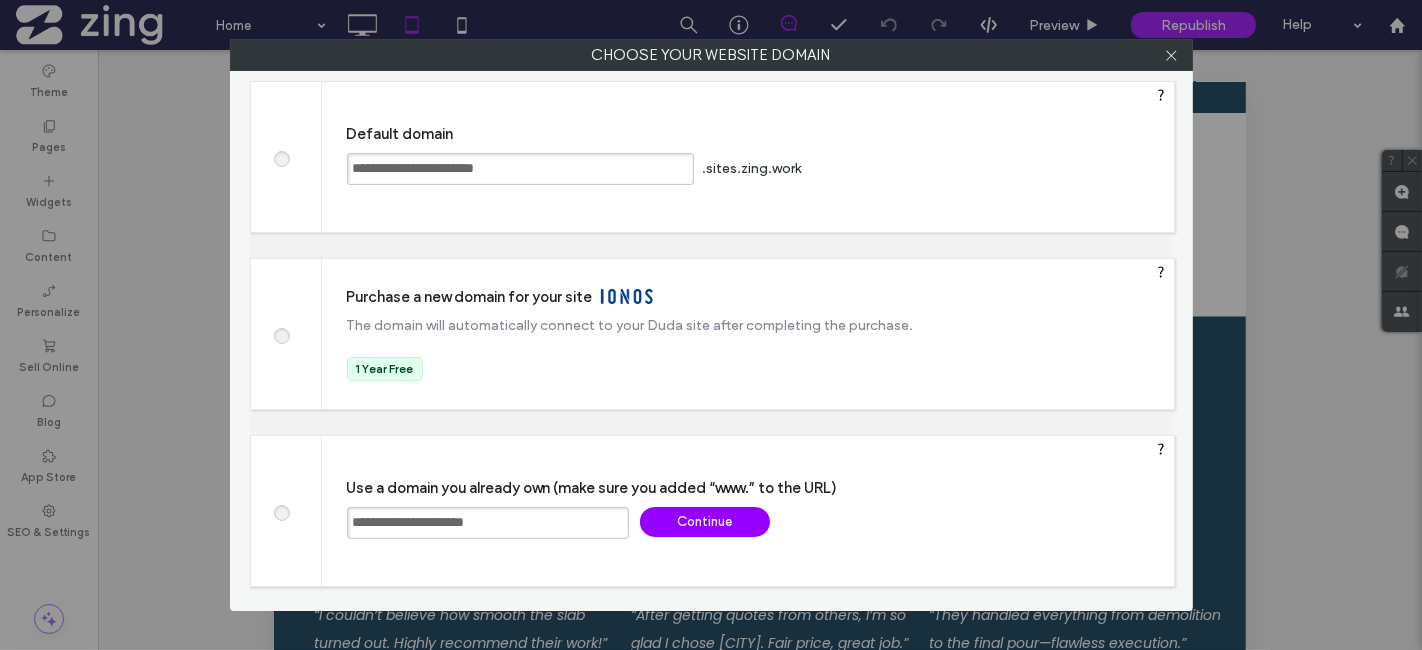type on "**********" 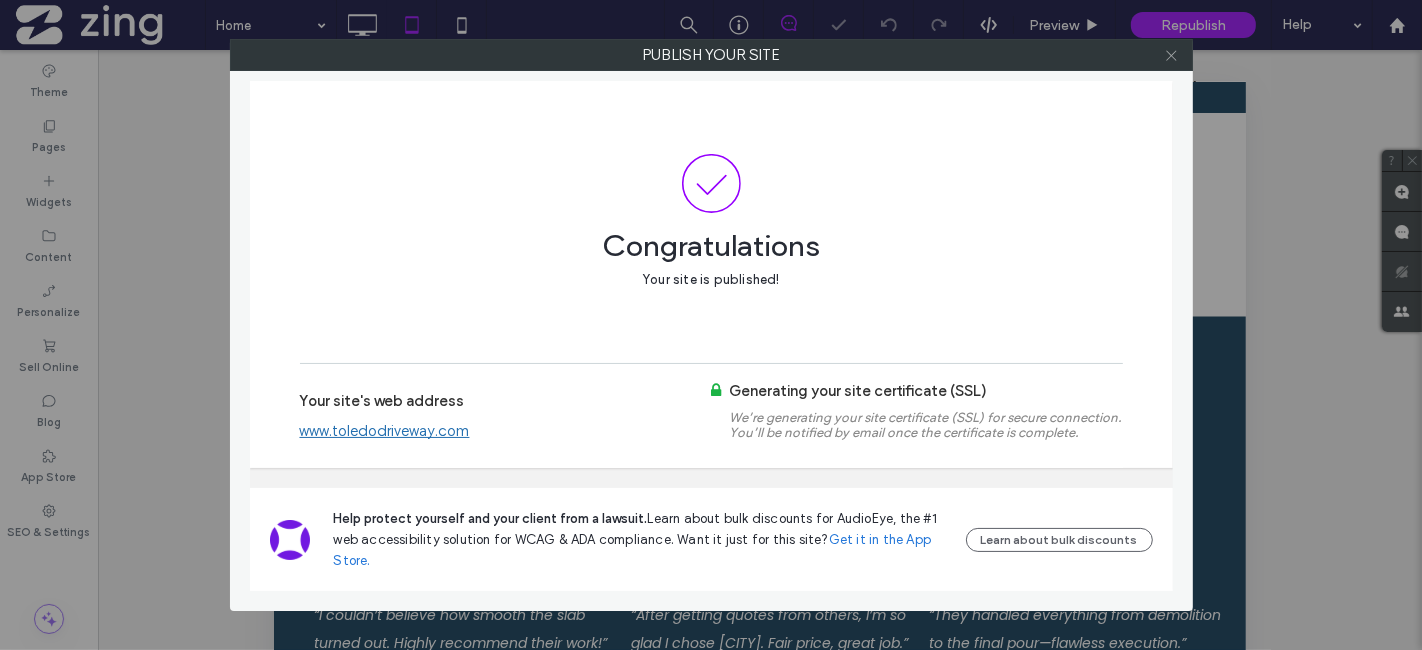 click 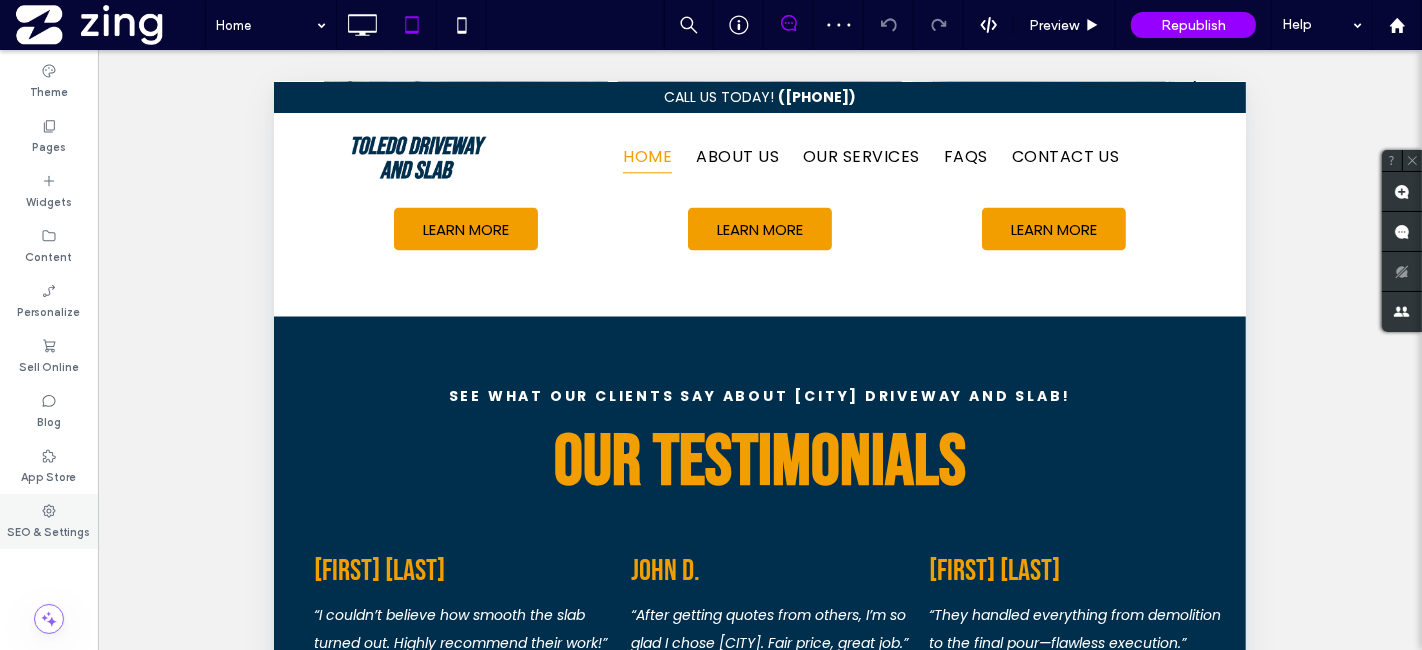 click on "SEO & Settings" at bounding box center (49, 530) 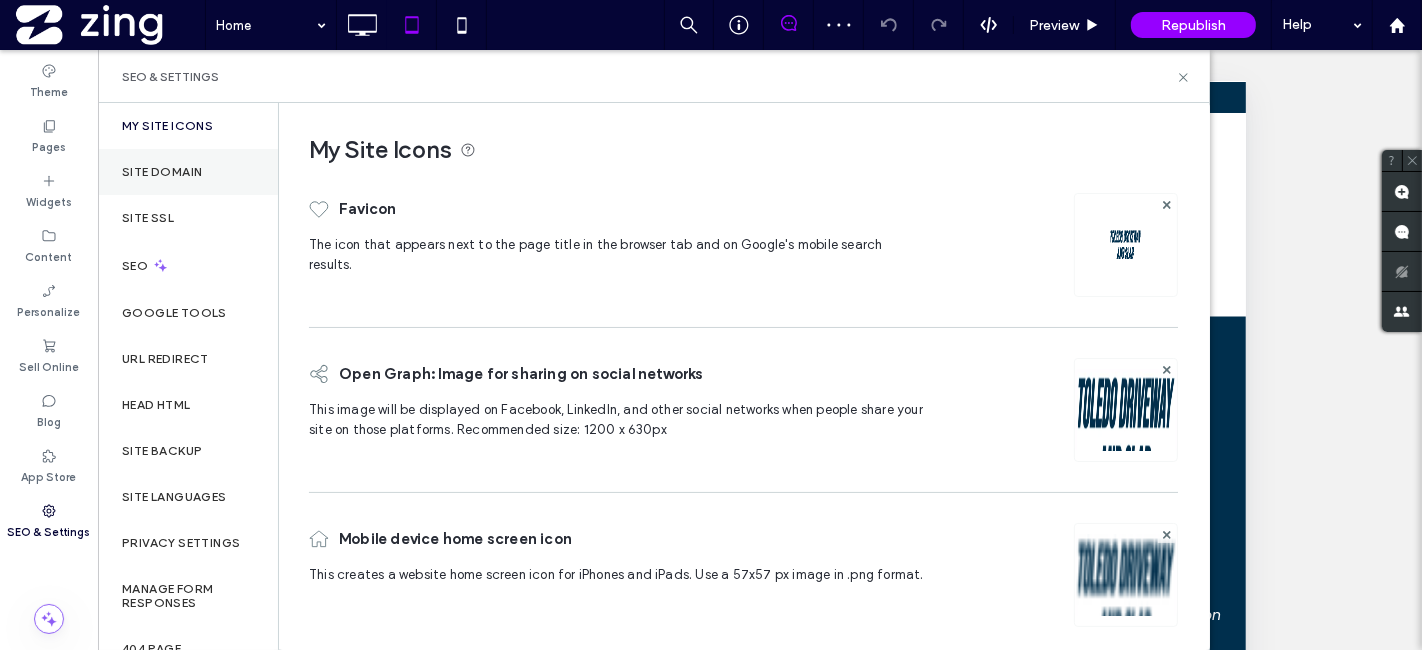 click on "Site Domain" at bounding box center (162, 172) 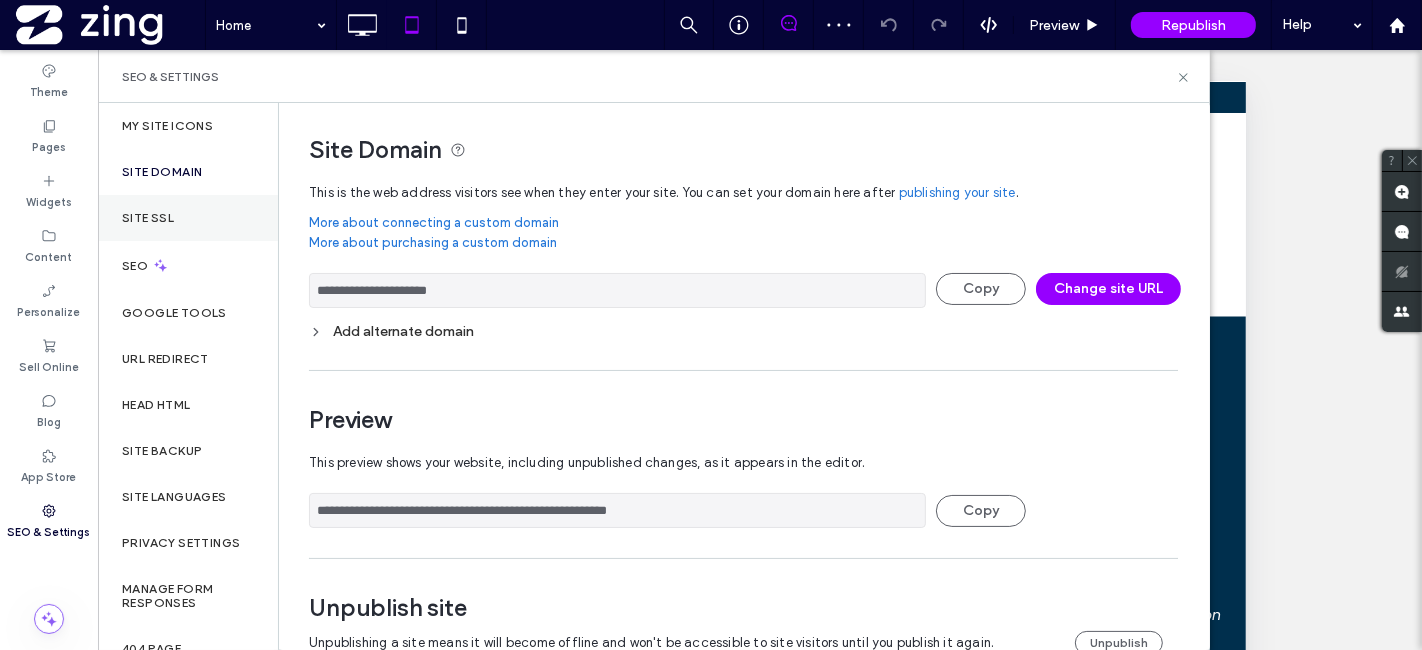 click on "Site SSL" at bounding box center [148, 218] 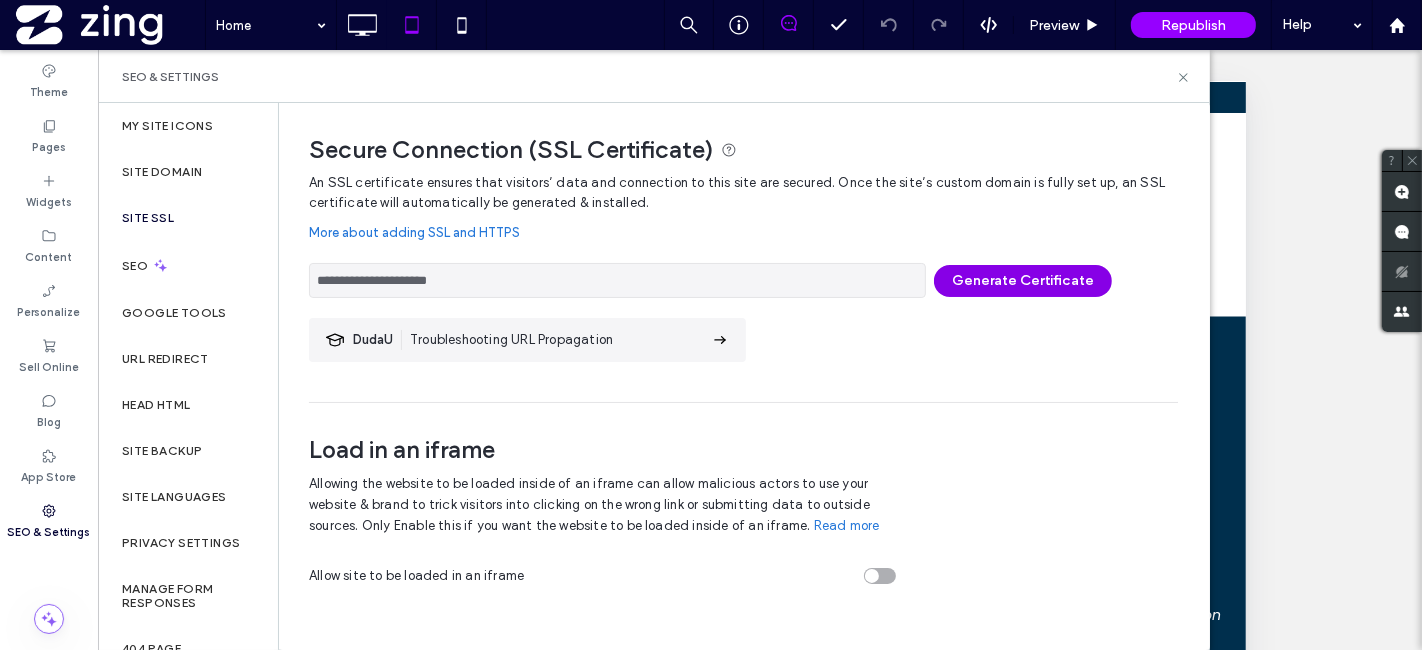 click on "Generate Certificate" at bounding box center (1023, 281) 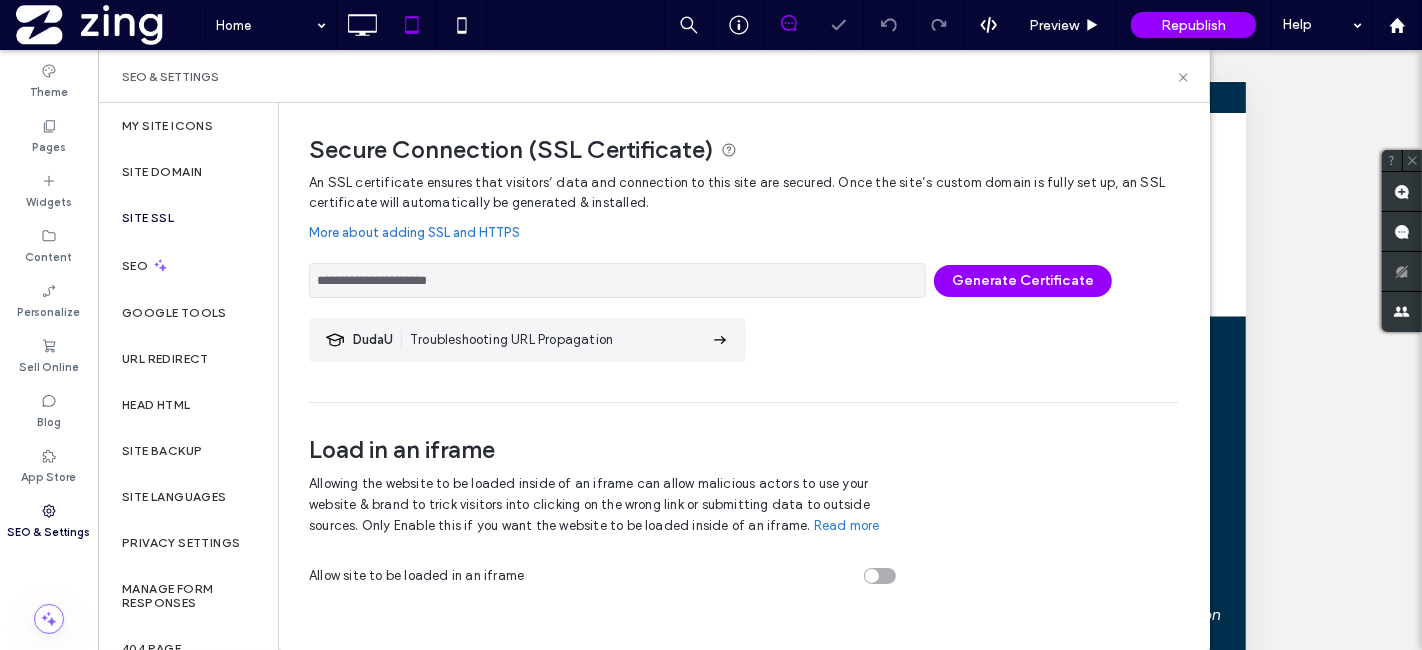 click at bounding box center [711, 325] 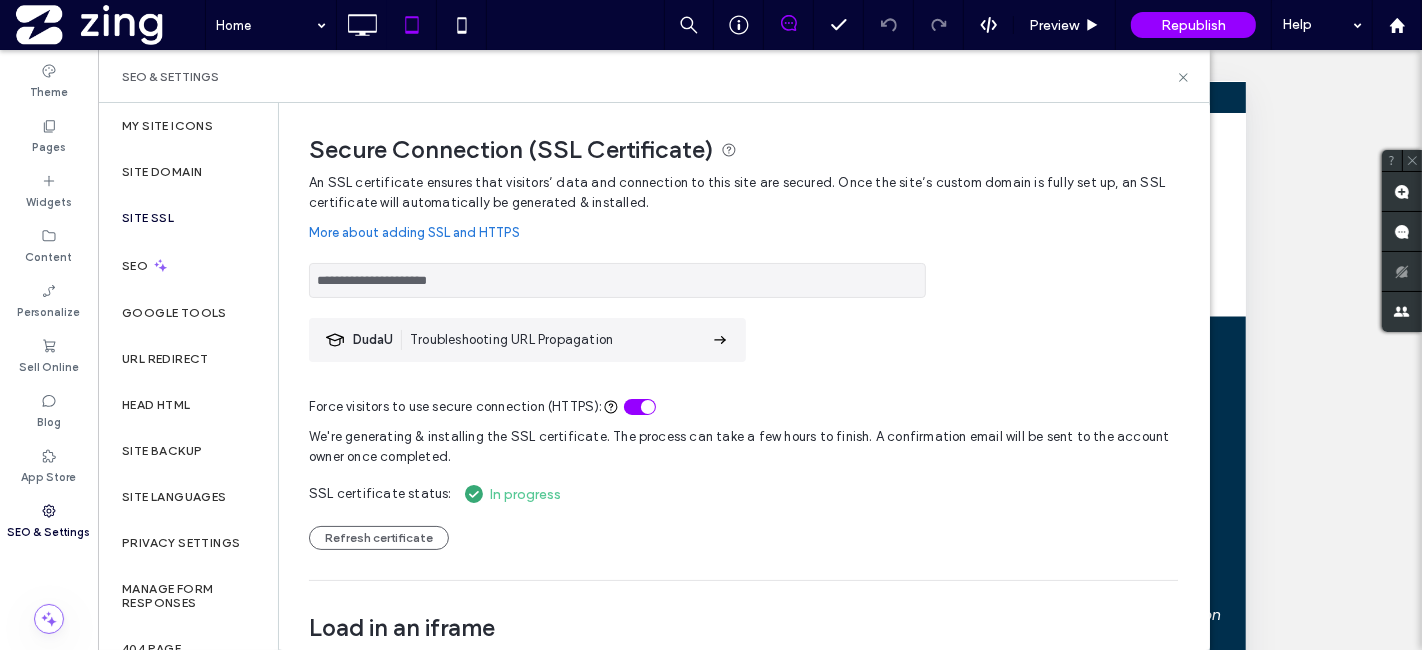 click on "**********" at bounding box center [743, 376] 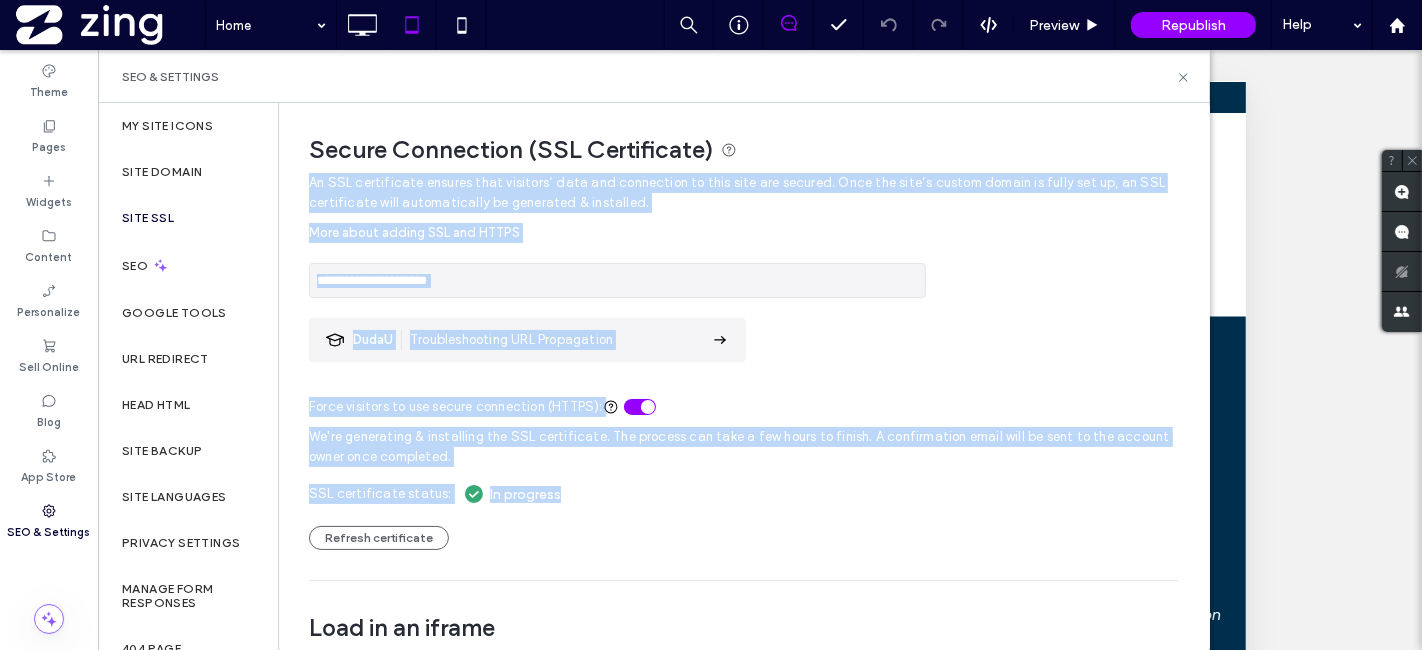 click on "**********" at bounding box center (743, 376) 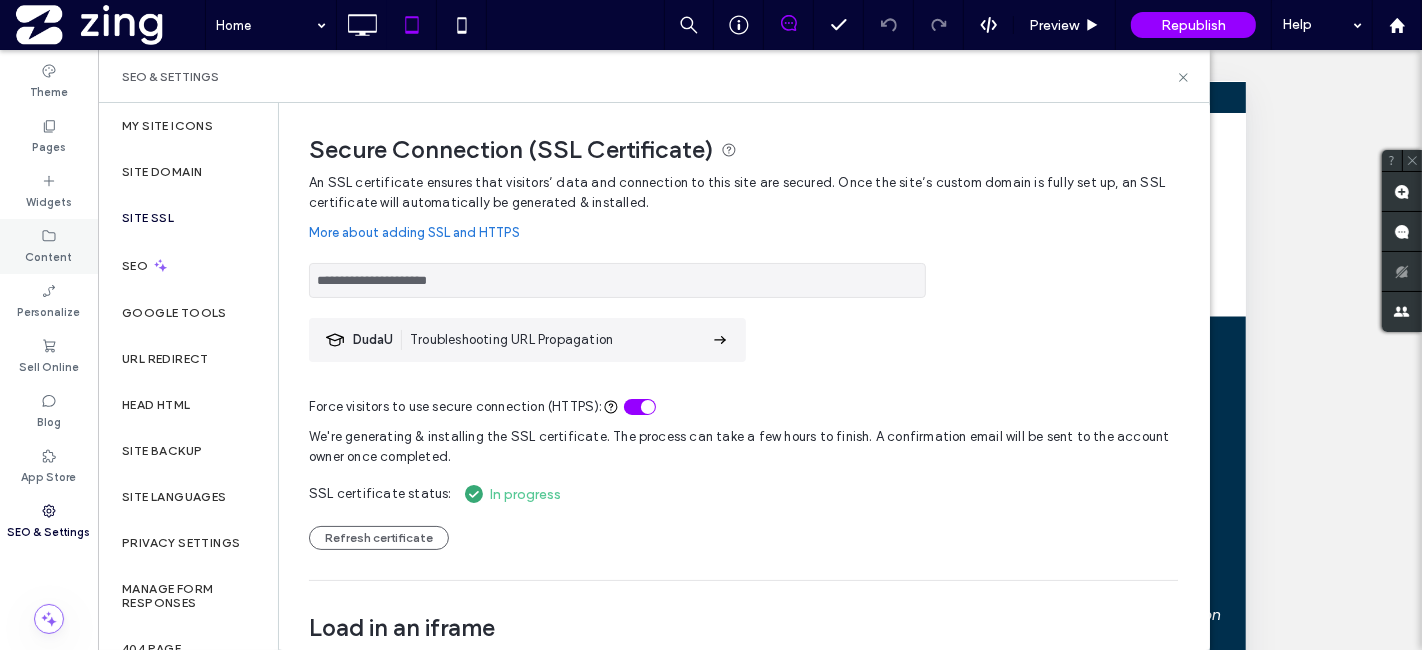click on "Content" at bounding box center (49, 246) 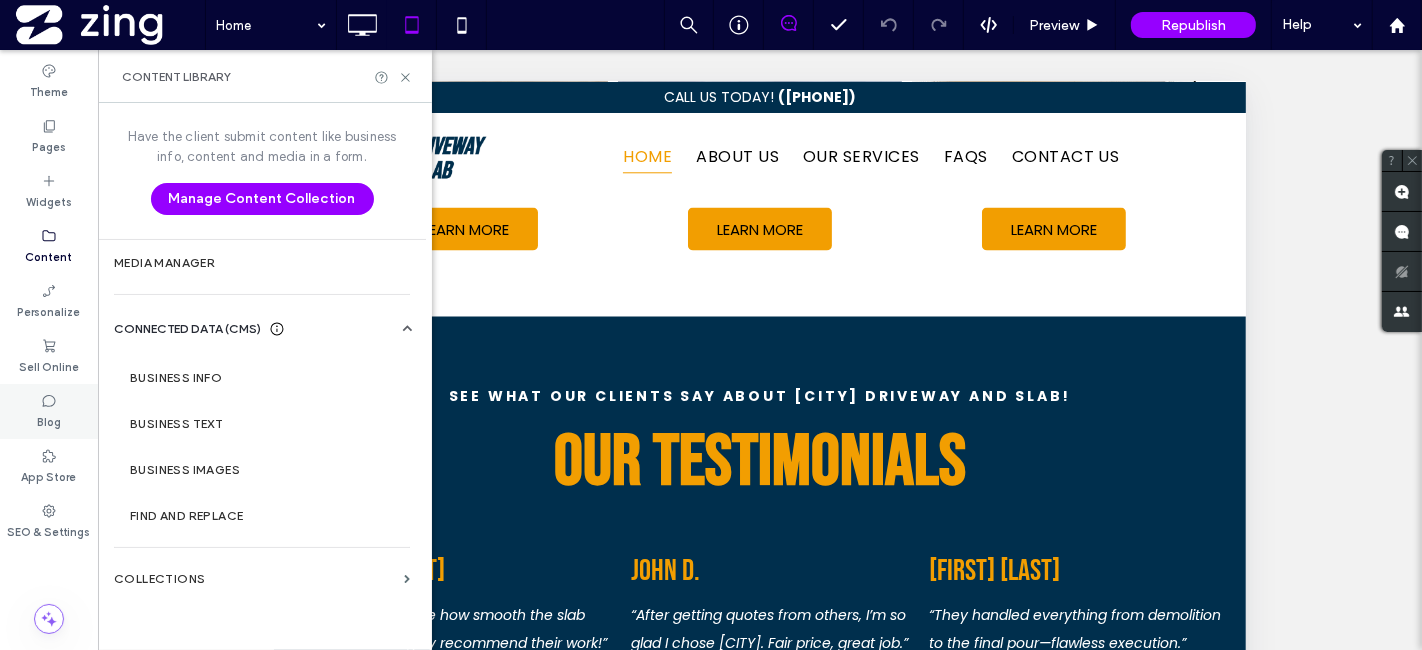 click on "Blog" at bounding box center (49, 411) 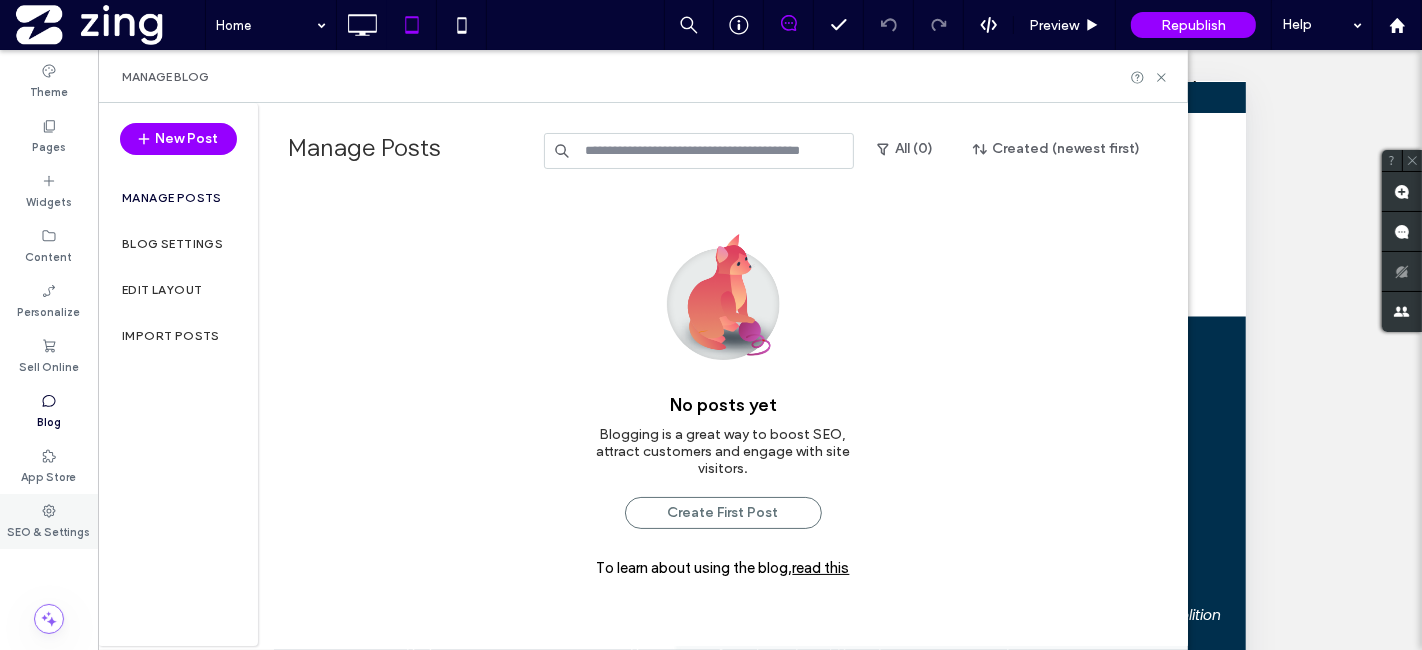 click on "SEO & Settings" at bounding box center [49, 530] 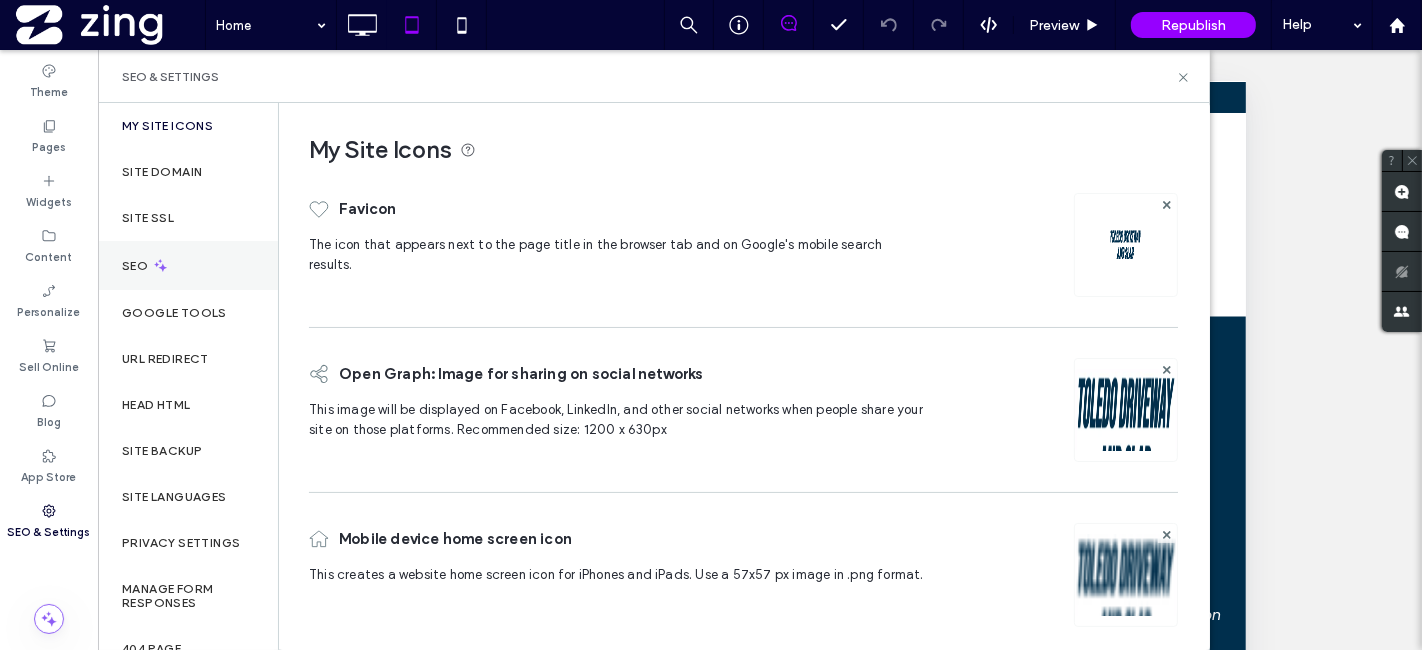 click on "SEO" at bounding box center [188, 265] 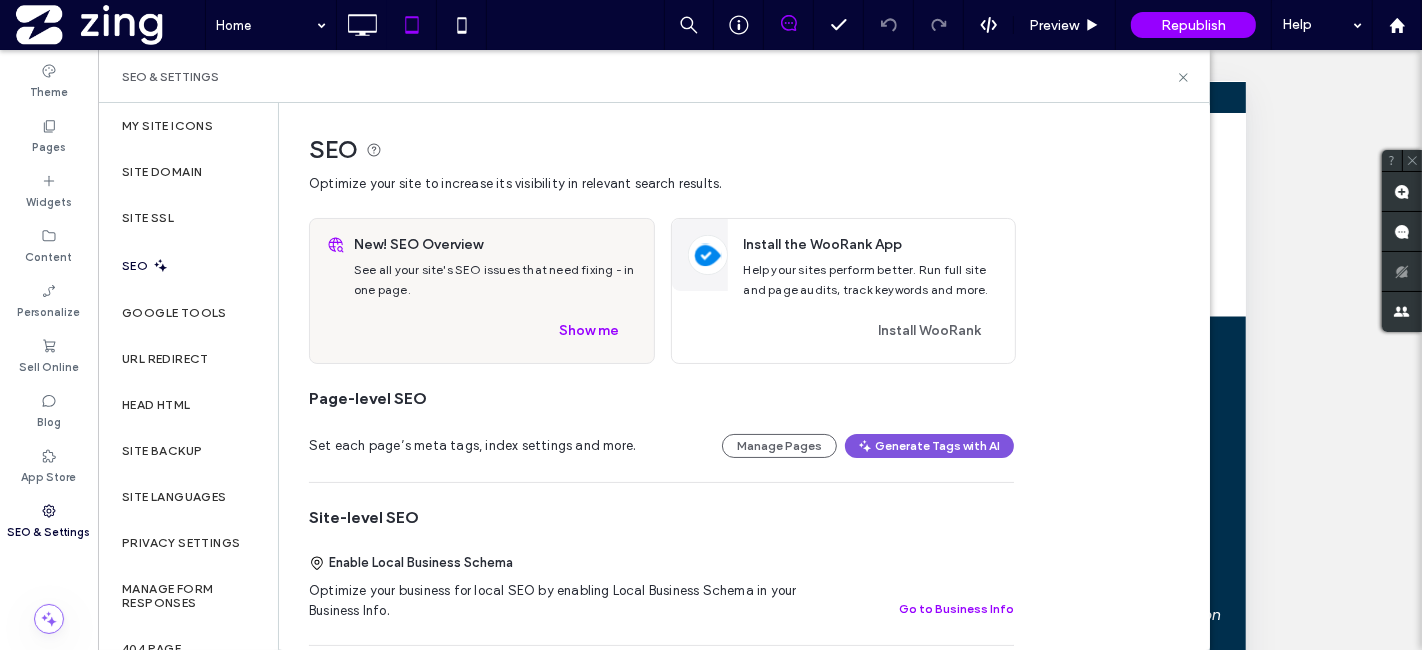 click on "Generate Tags with AI" at bounding box center (929, 446) 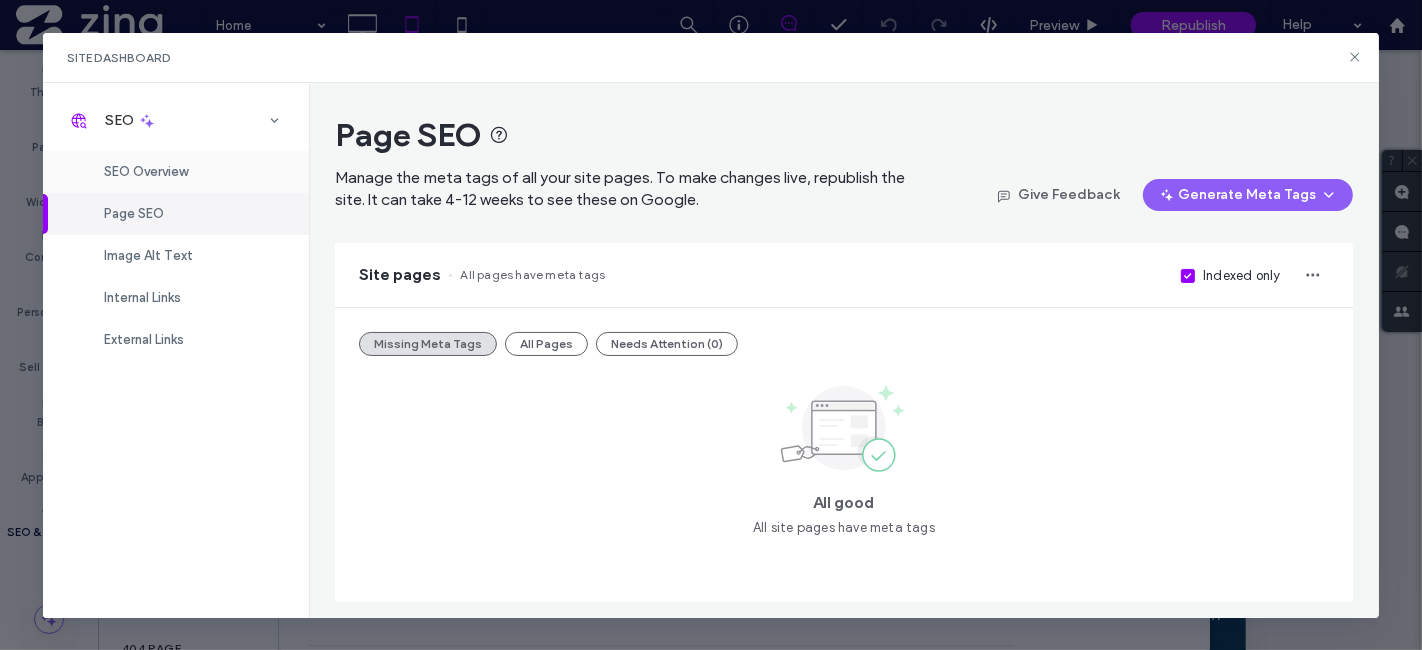 click on "SEO Overview" at bounding box center [176, 172] 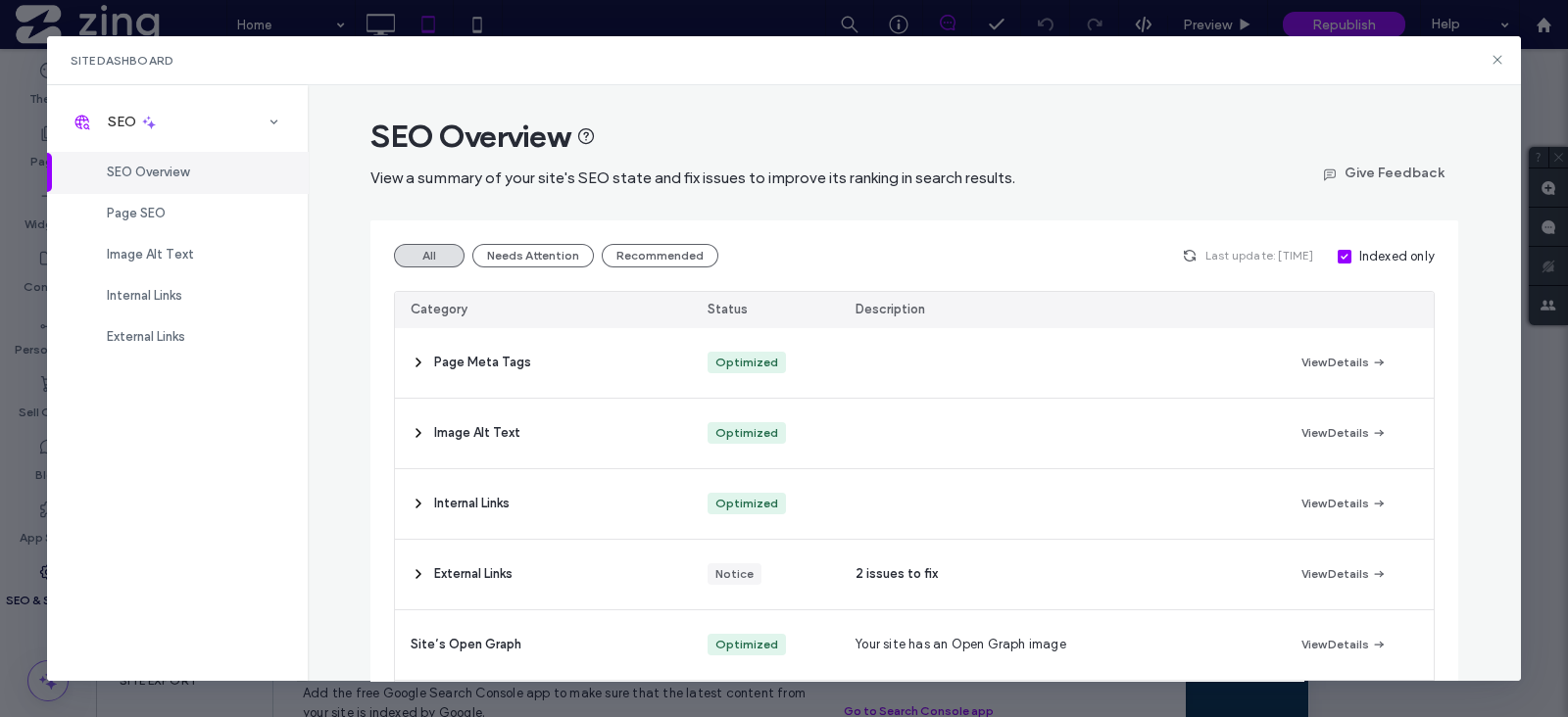 scroll, scrollTop: 2895, scrollLeft: 0, axis: vertical 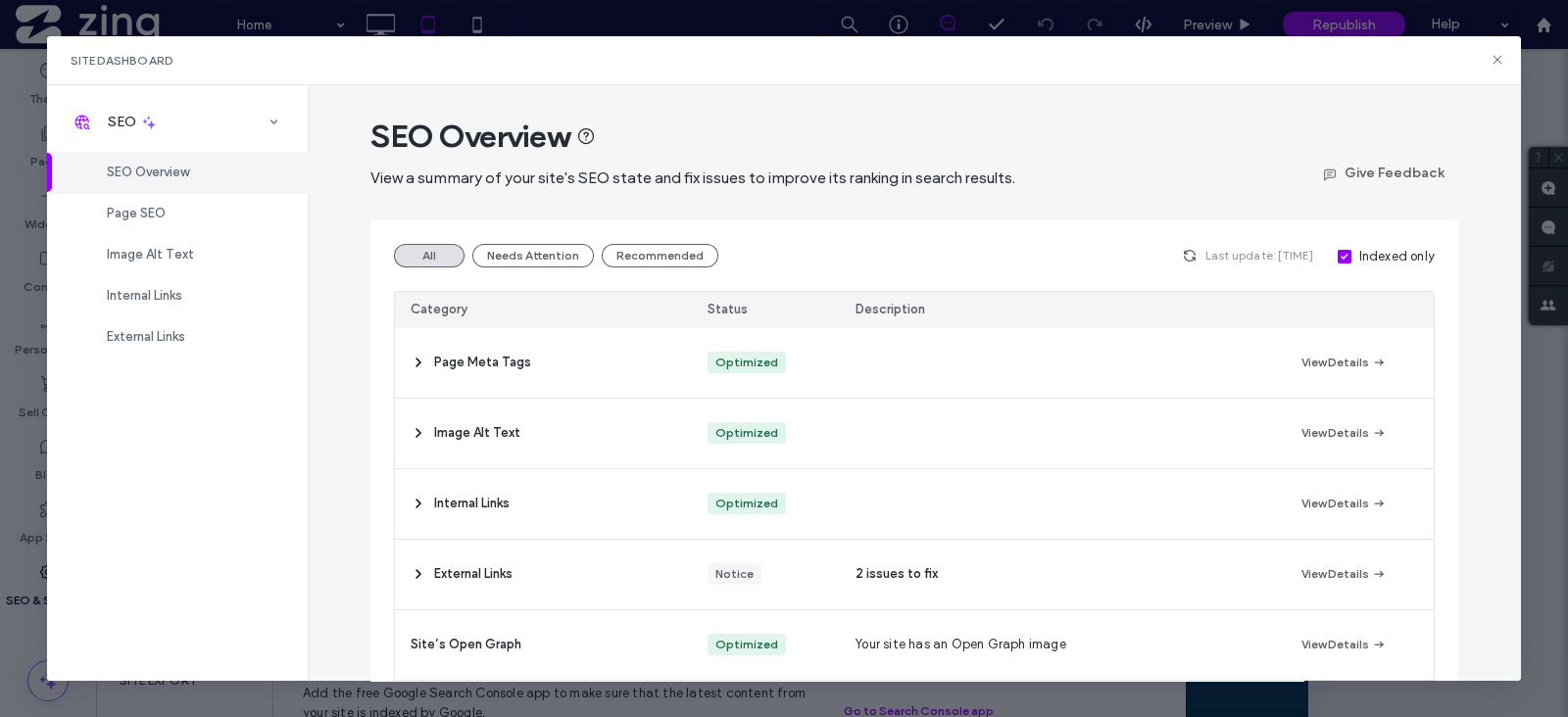 click on "SEO Overview" at bounding box center [177, 172] 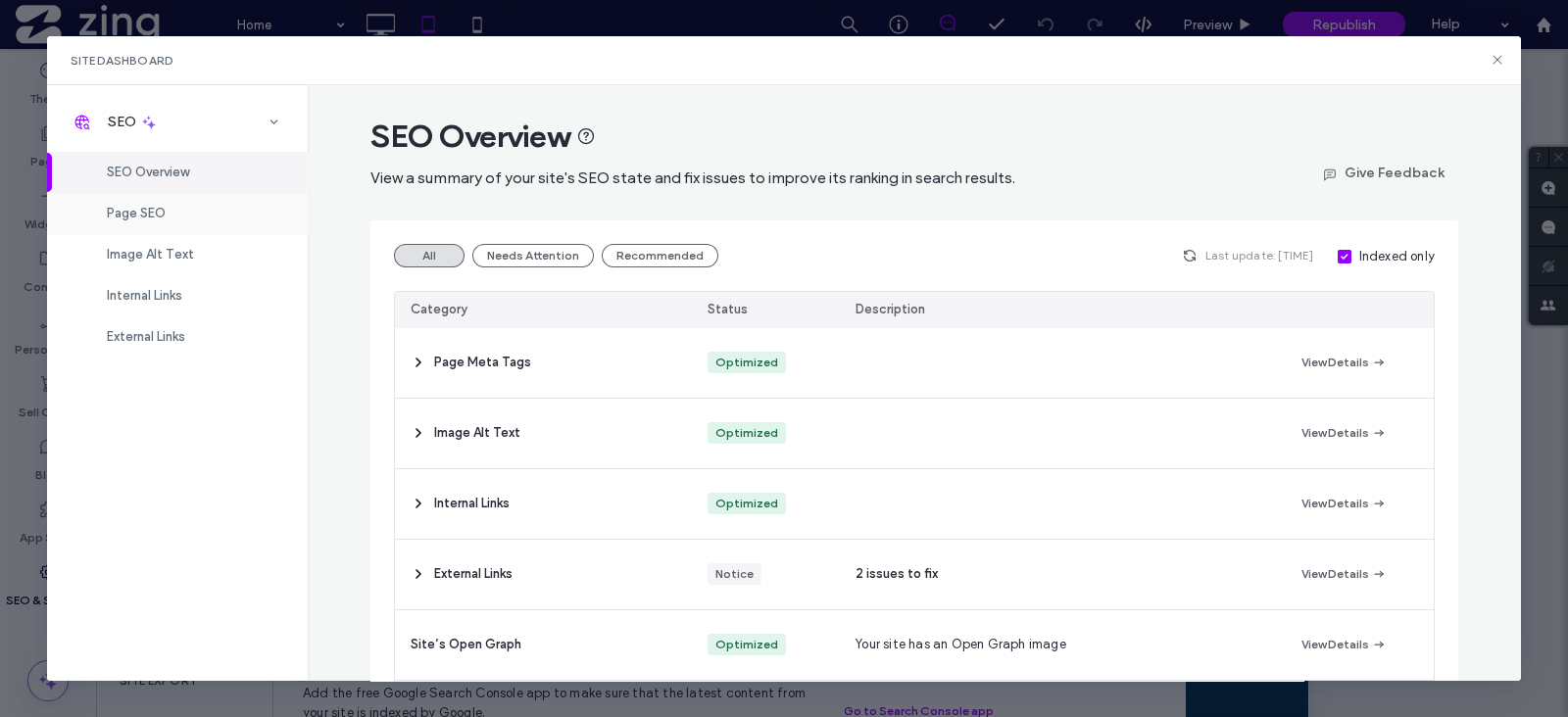 click on "Page SEO" at bounding box center [177, 214] 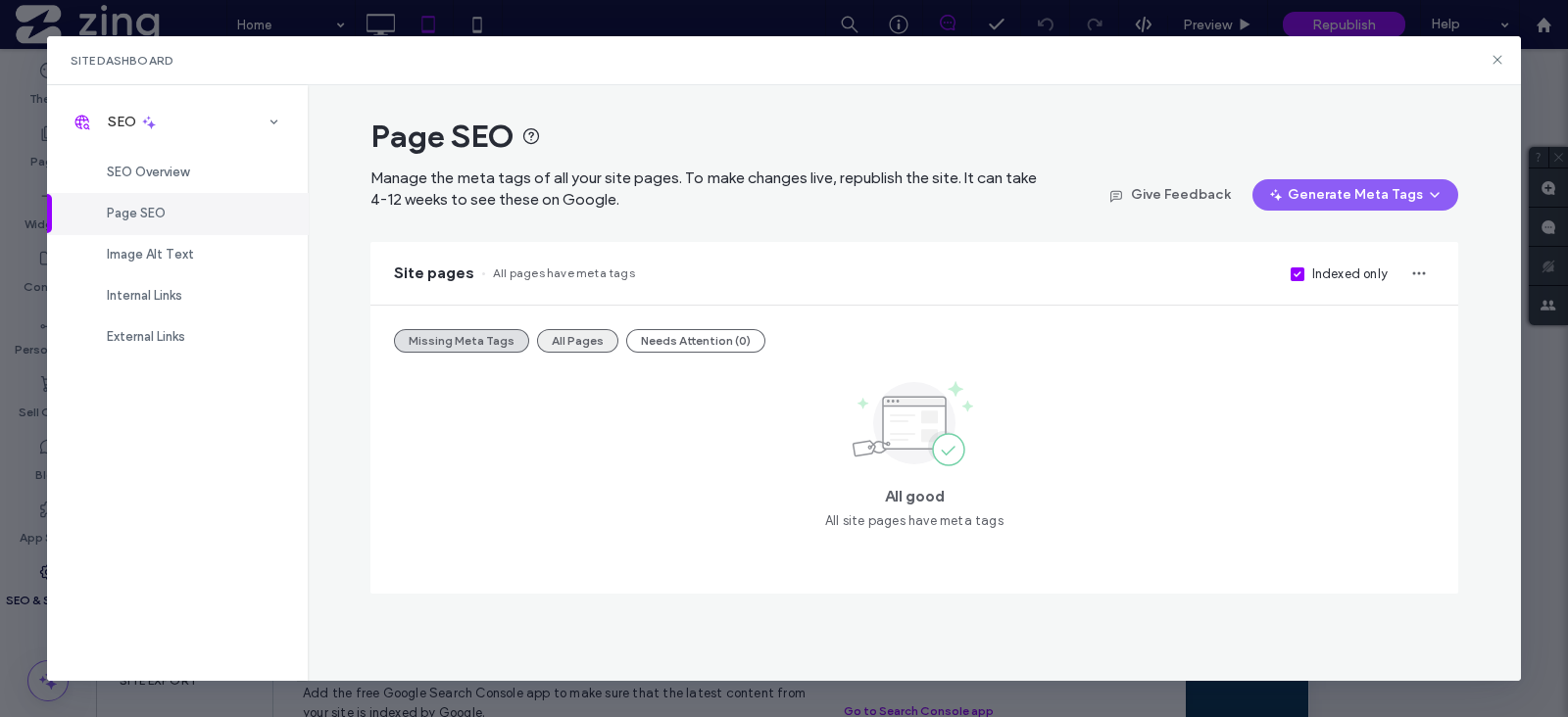 click on "All Pages" at bounding box center (577, 341) 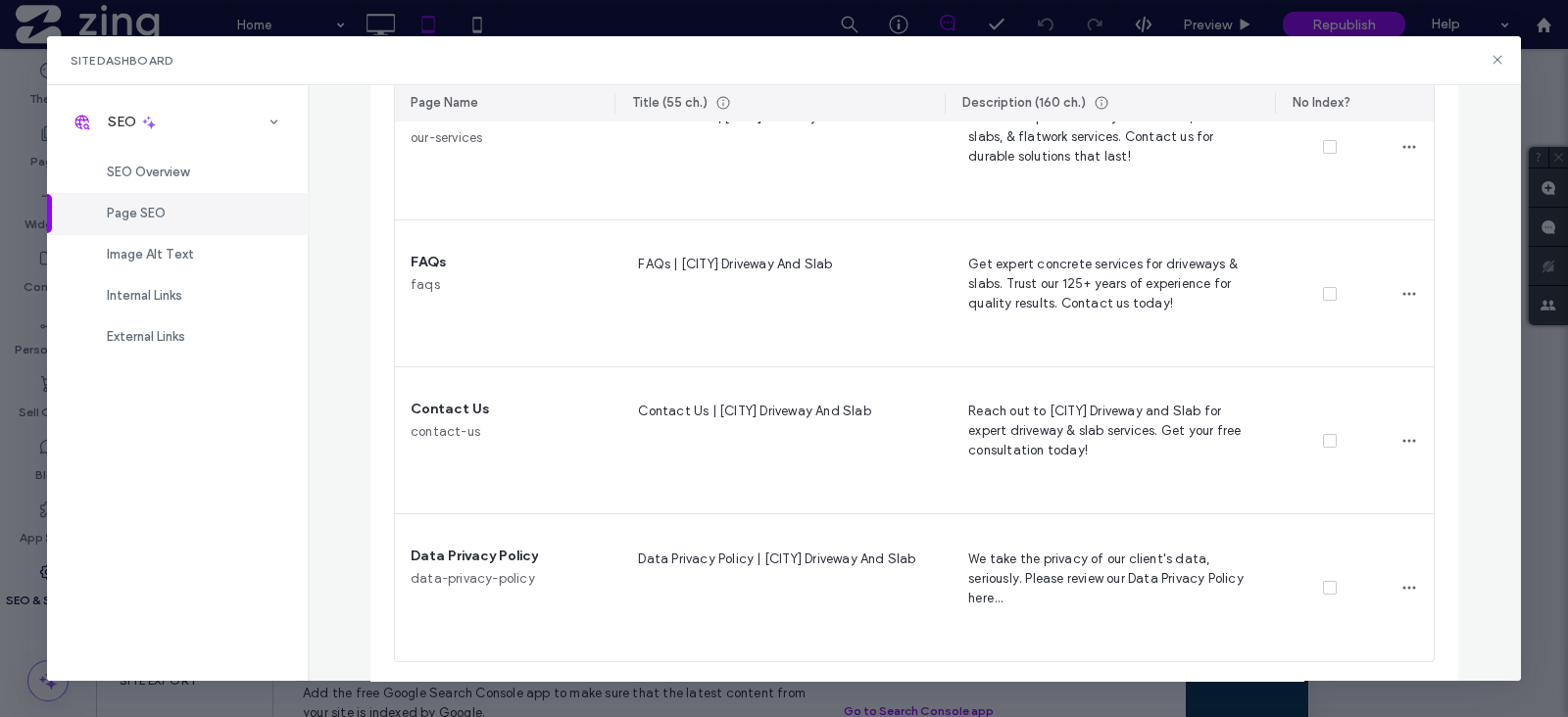 scroll, scrollTop: 637, scrollLeft: 0, axis: vertical 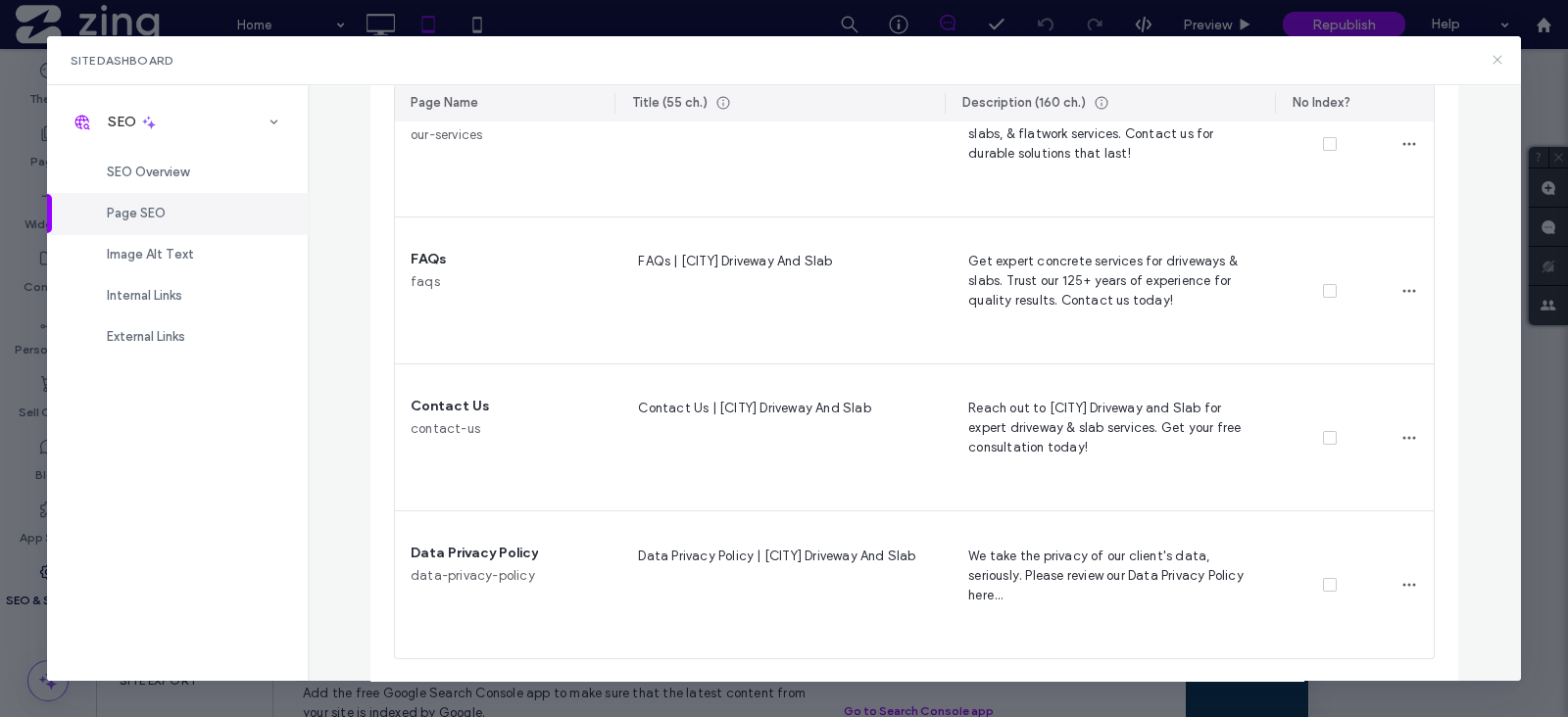click 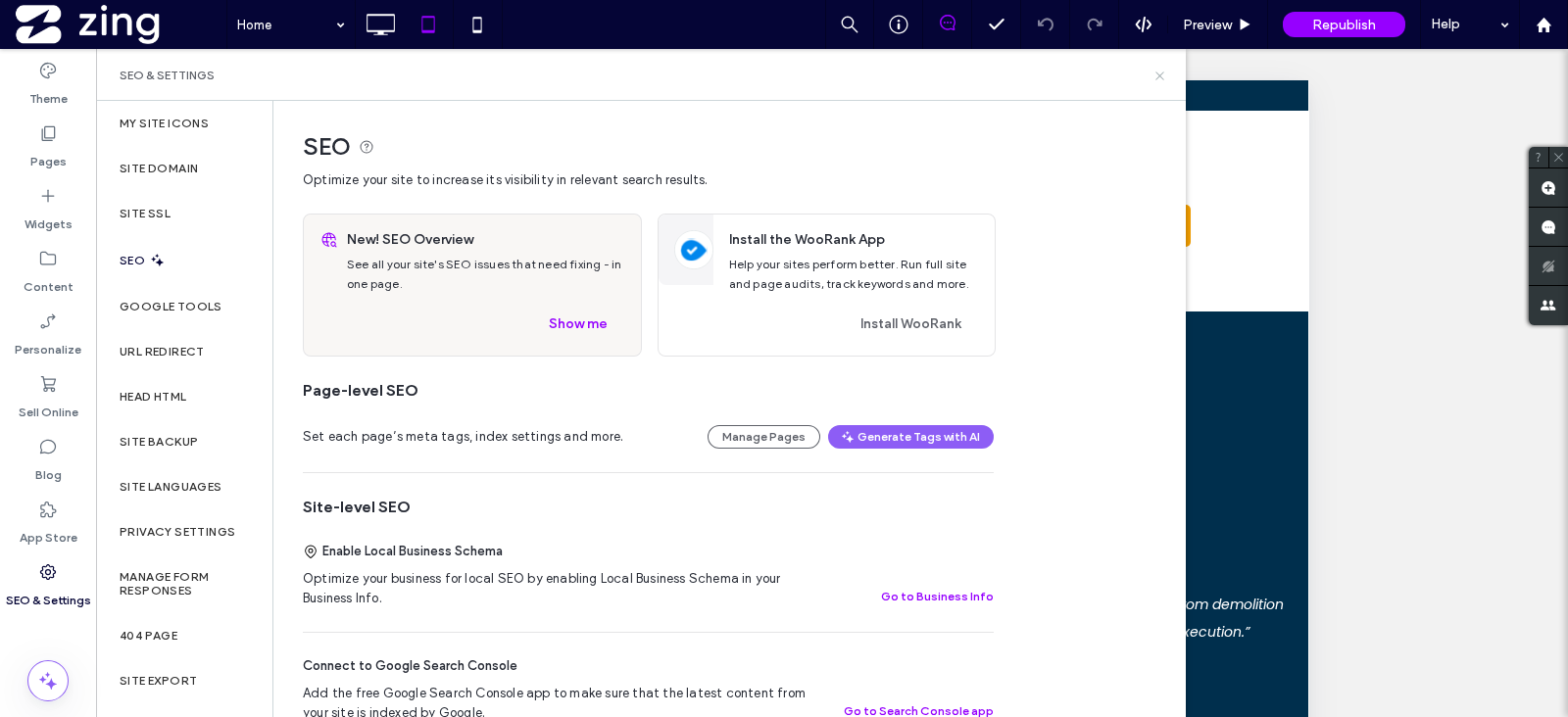 click 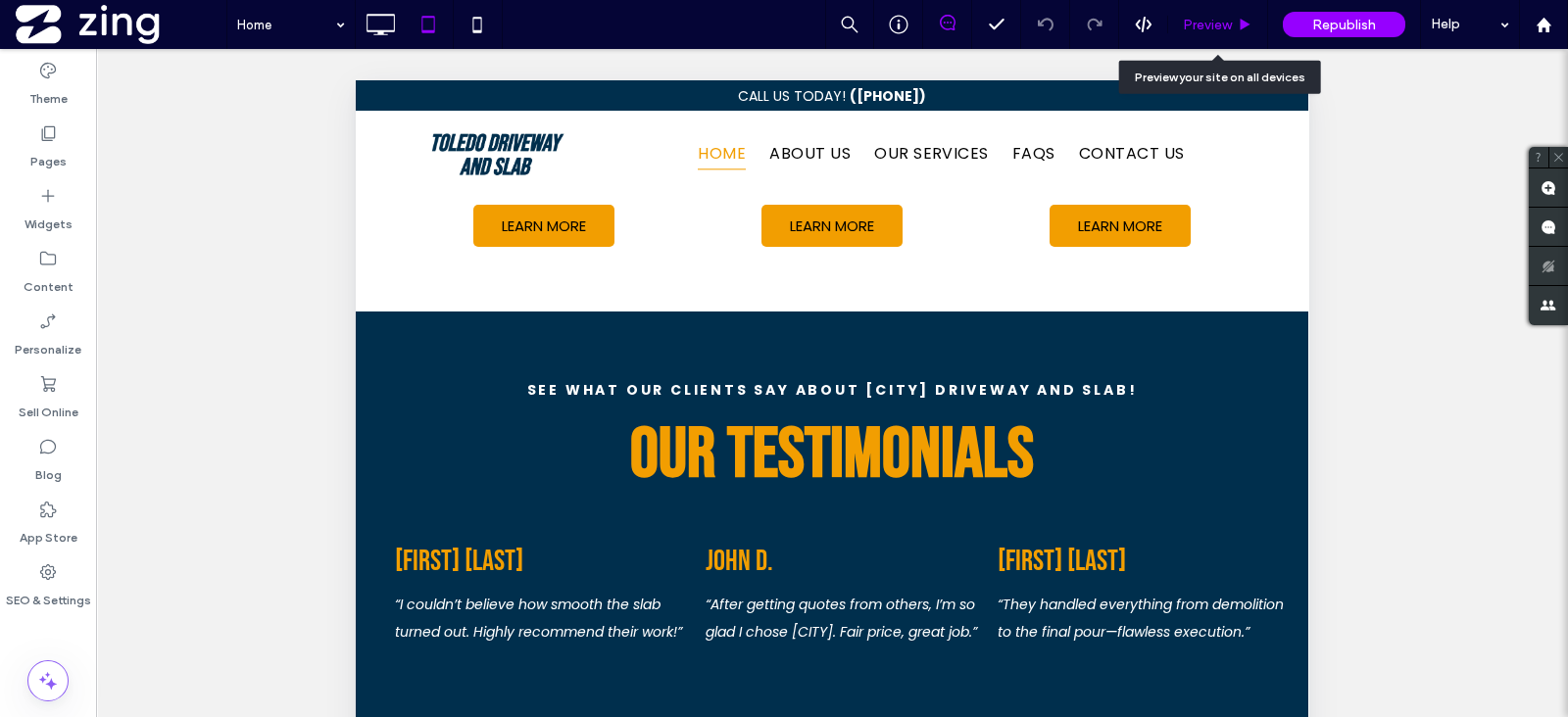 click on "Preview" at bounding box center (1207, 24) 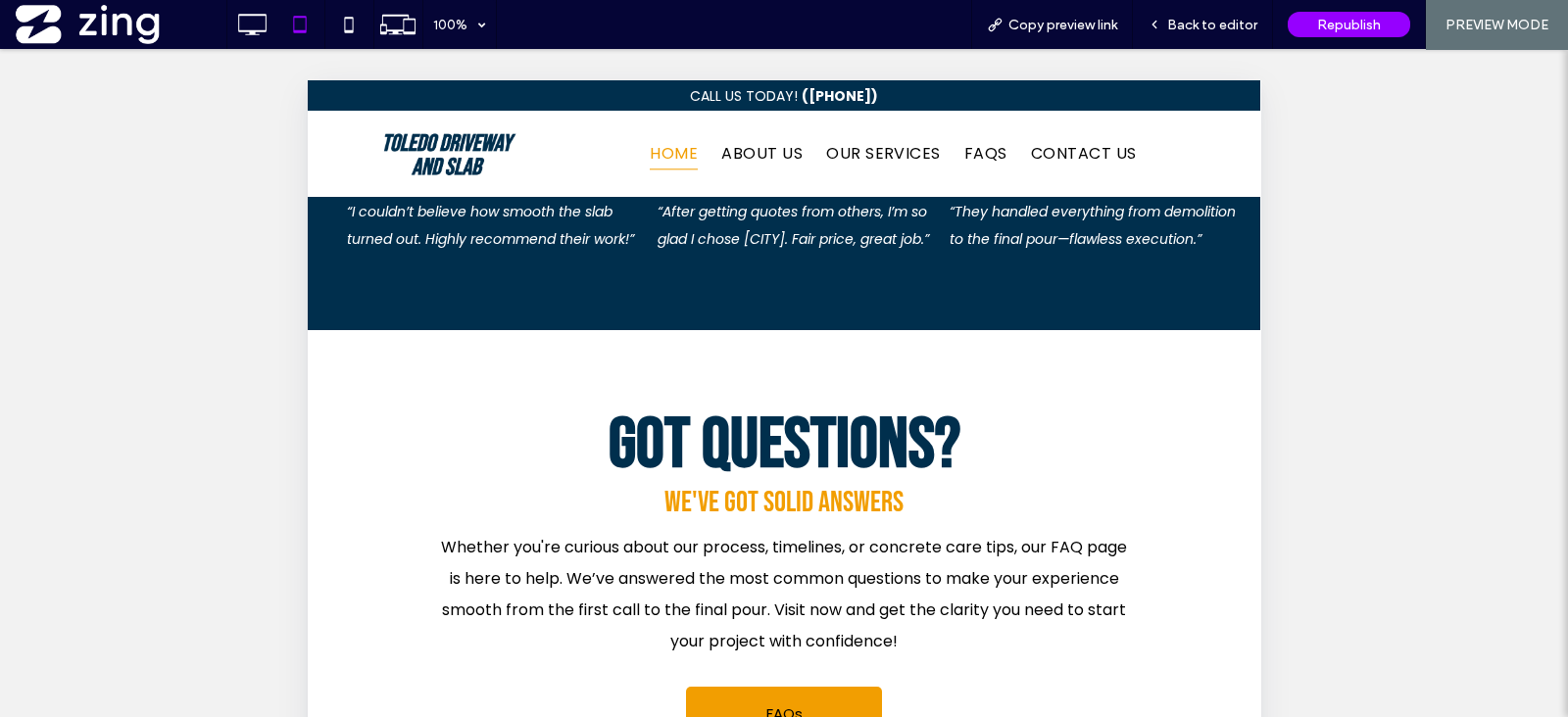 scroll, scrollTop: 3335, scrollLeft: 0, axis: vertical 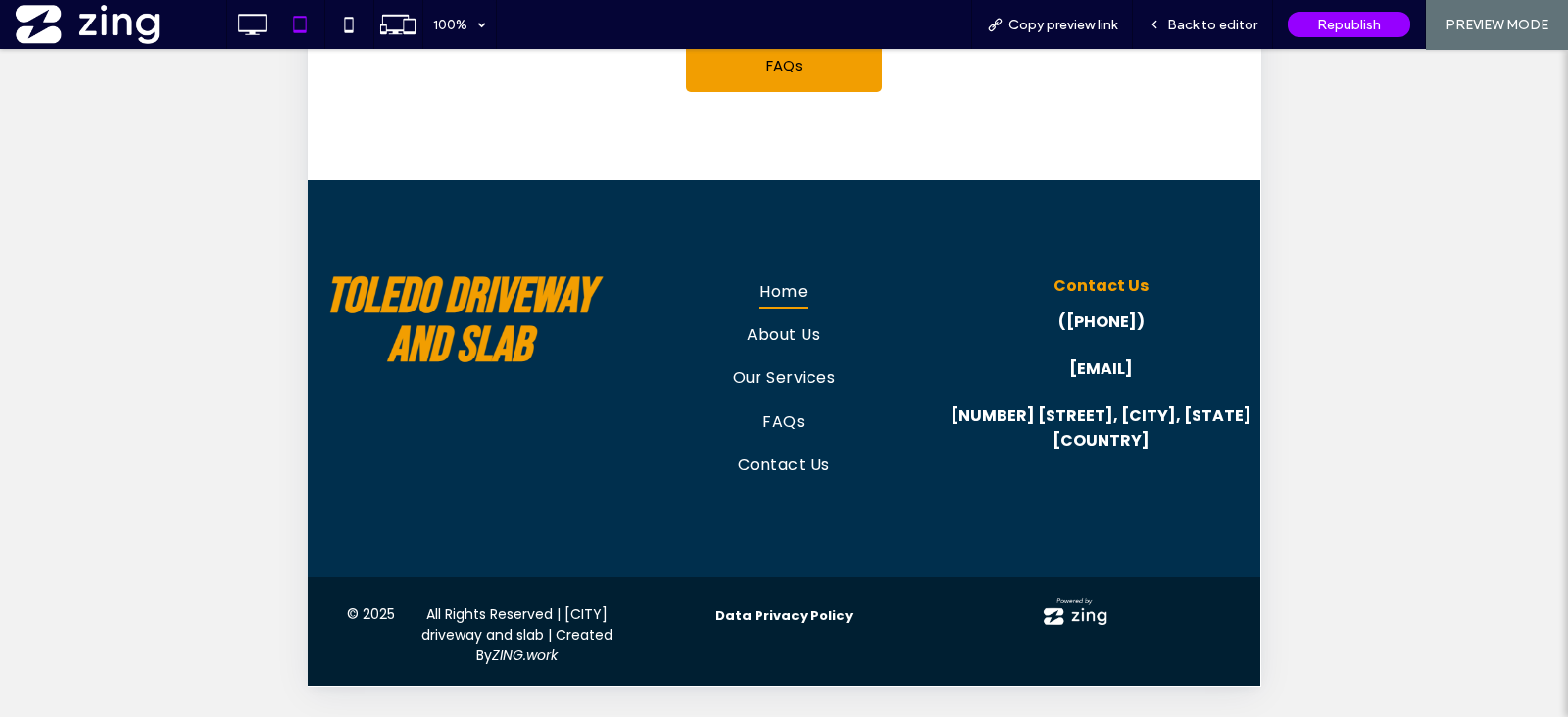click at bounding box center (466, 318) 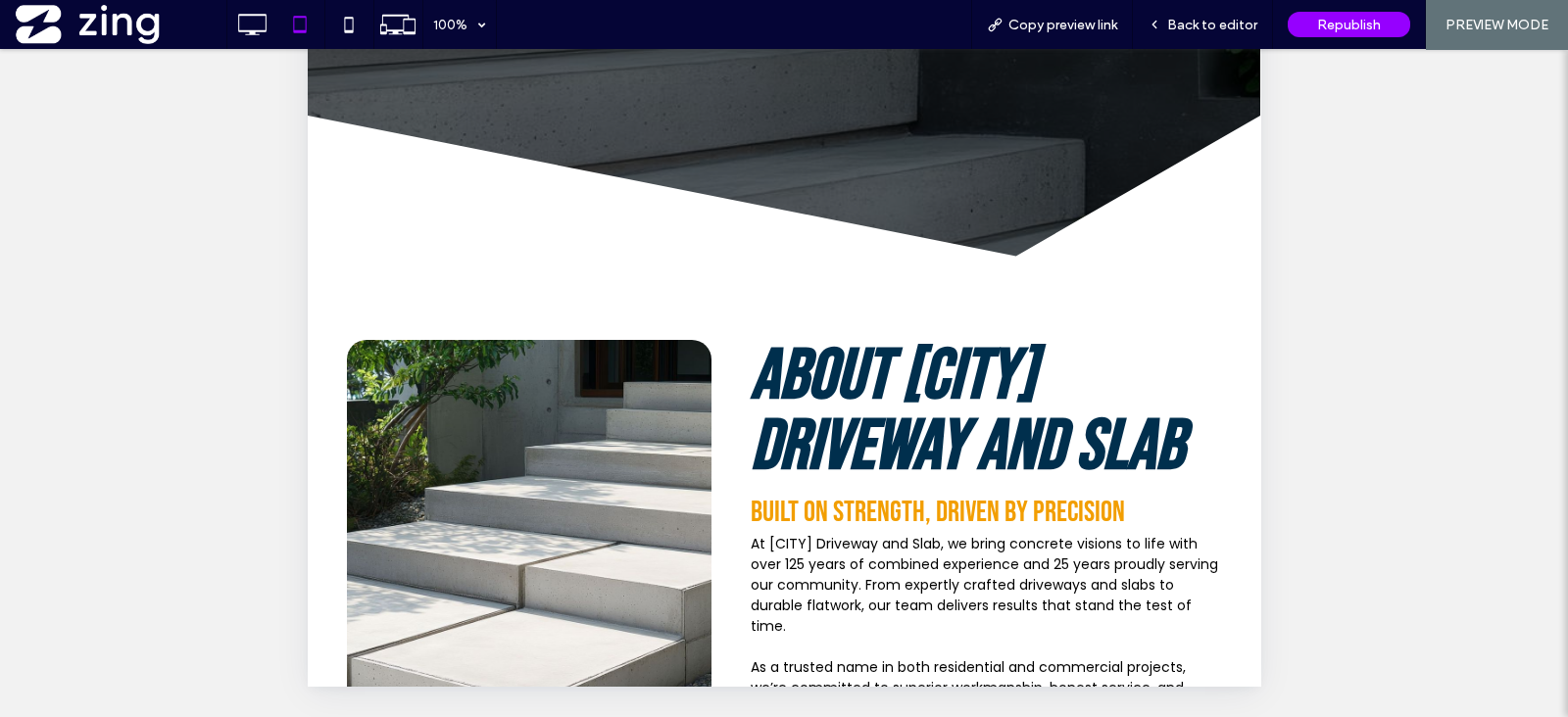 scroll, scrollTop: 0, scrollLeft: 0, axis: both 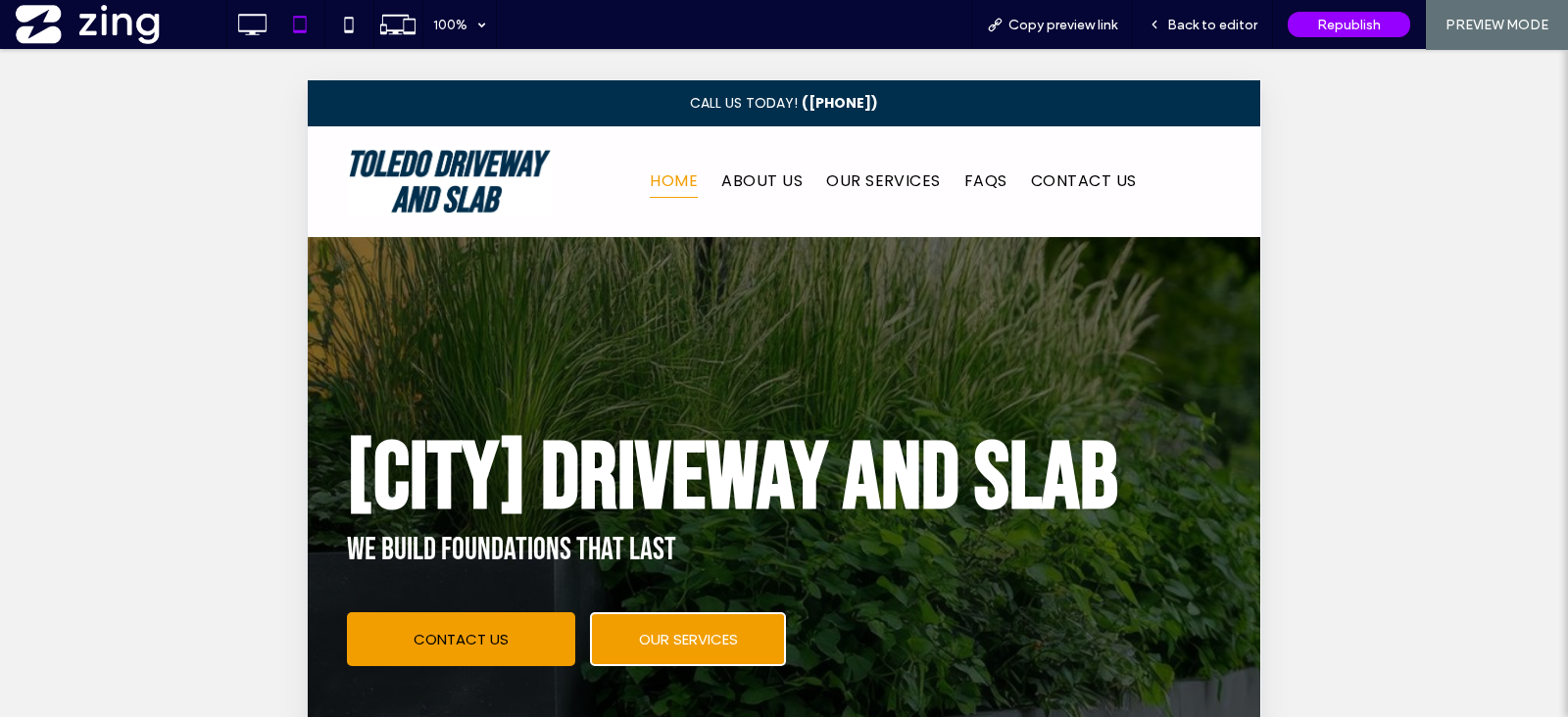 click on "OUR SERVICES" at bounding box center (688, 639) 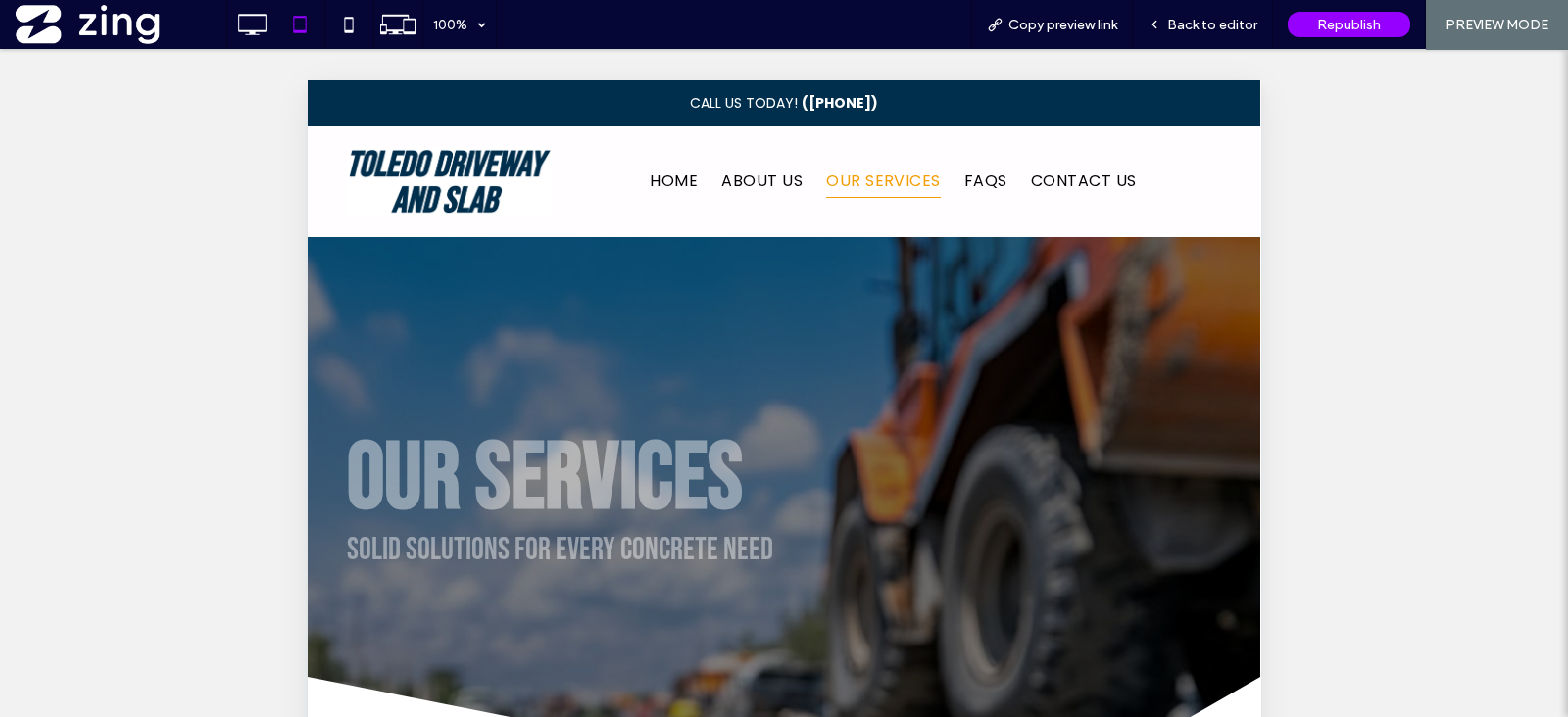 scroll, scrollTop: 0, scrollLeft: 0, axis: both 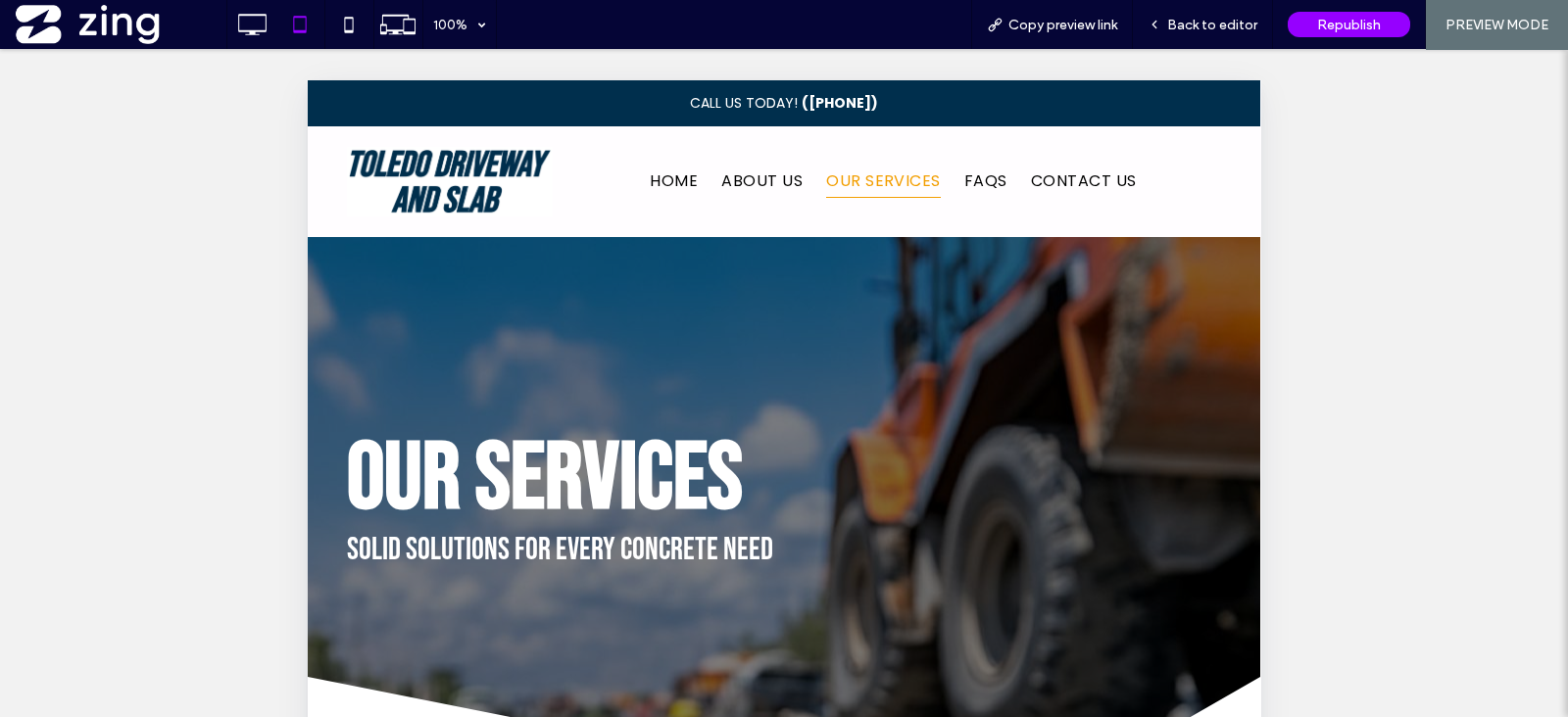 click at bounding box center [450, 182] 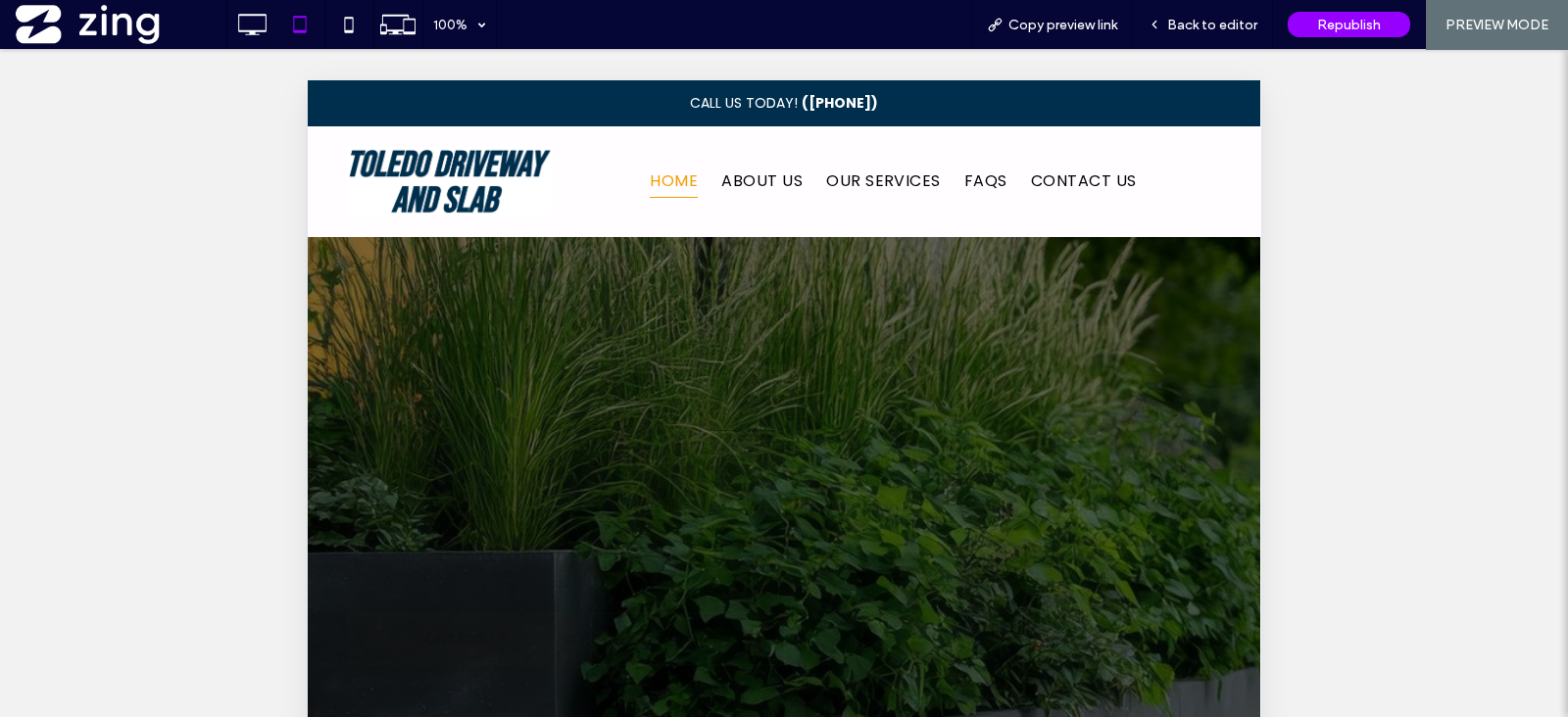 scroll, scrollTop: 0, scrollLeft: 0, axis: both 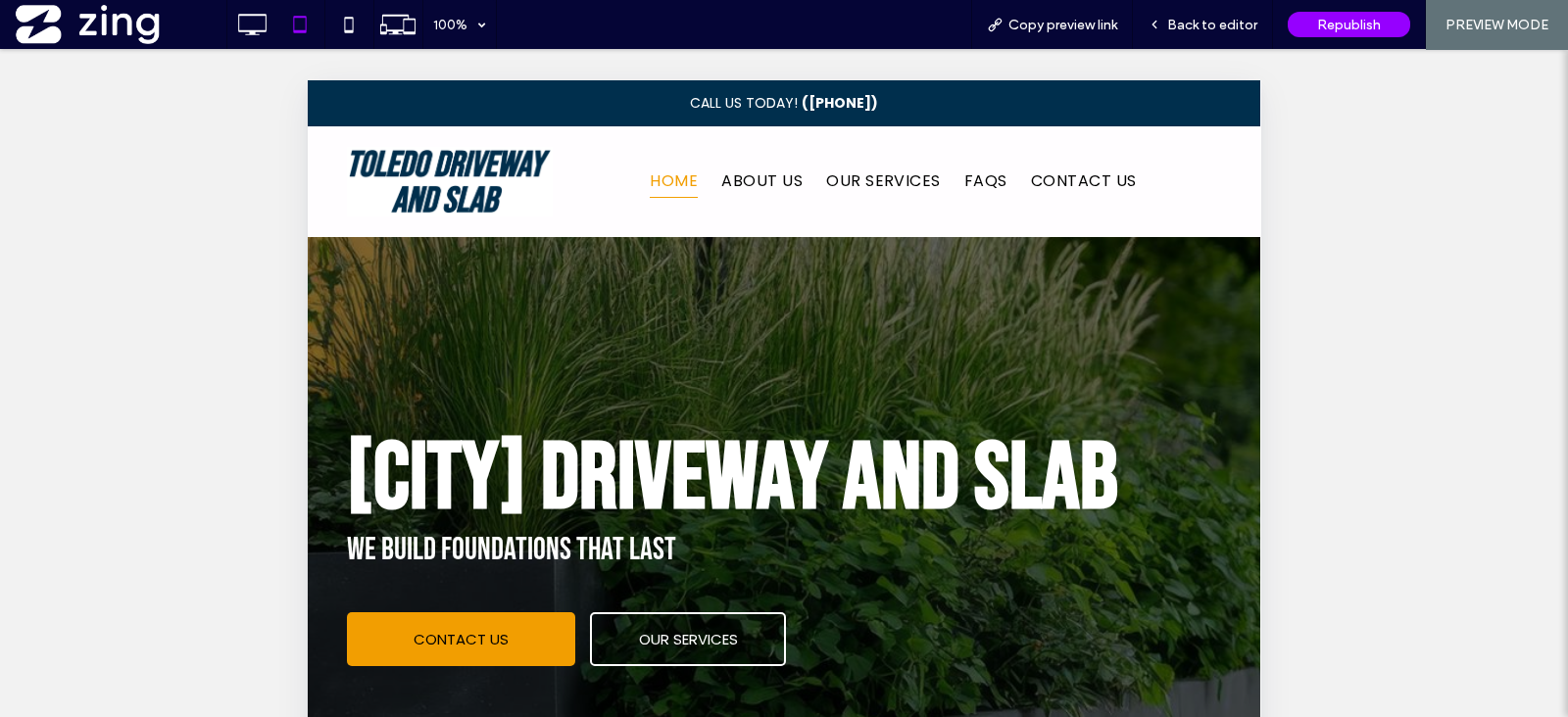 click at bounding box center (450, 182) 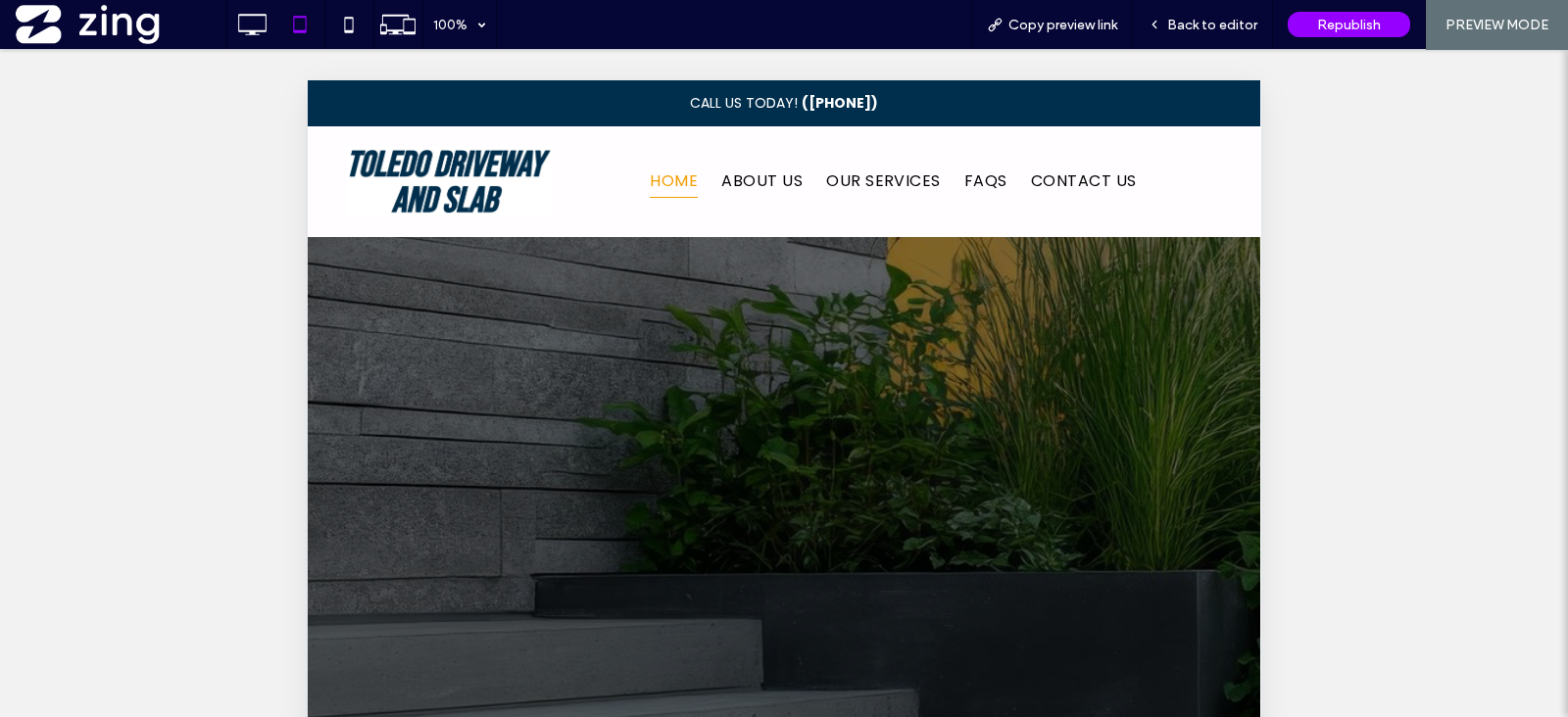 scroll, scrollTop: 0, scrollLeft: 0, axis: both 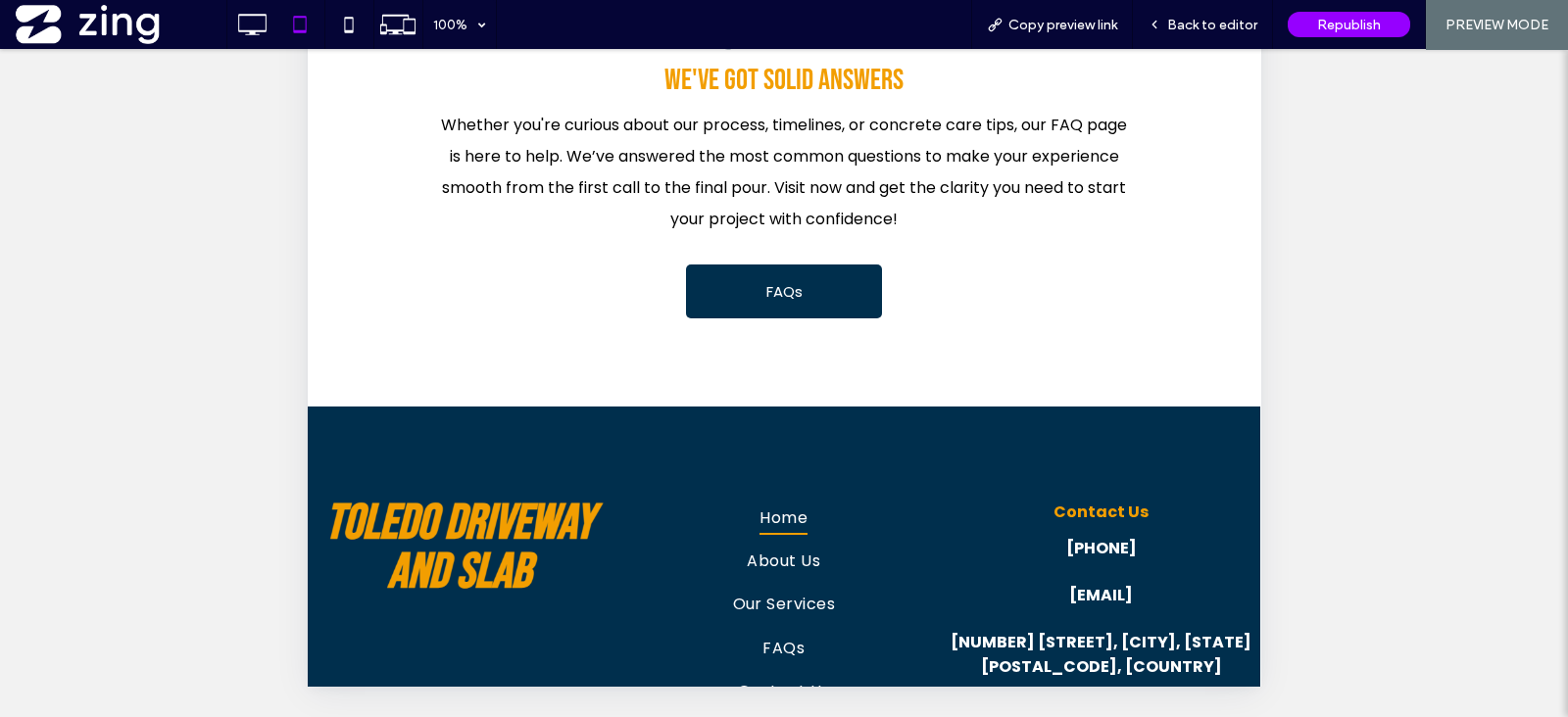 click on "FAQs" at bounding box center (784, 291) 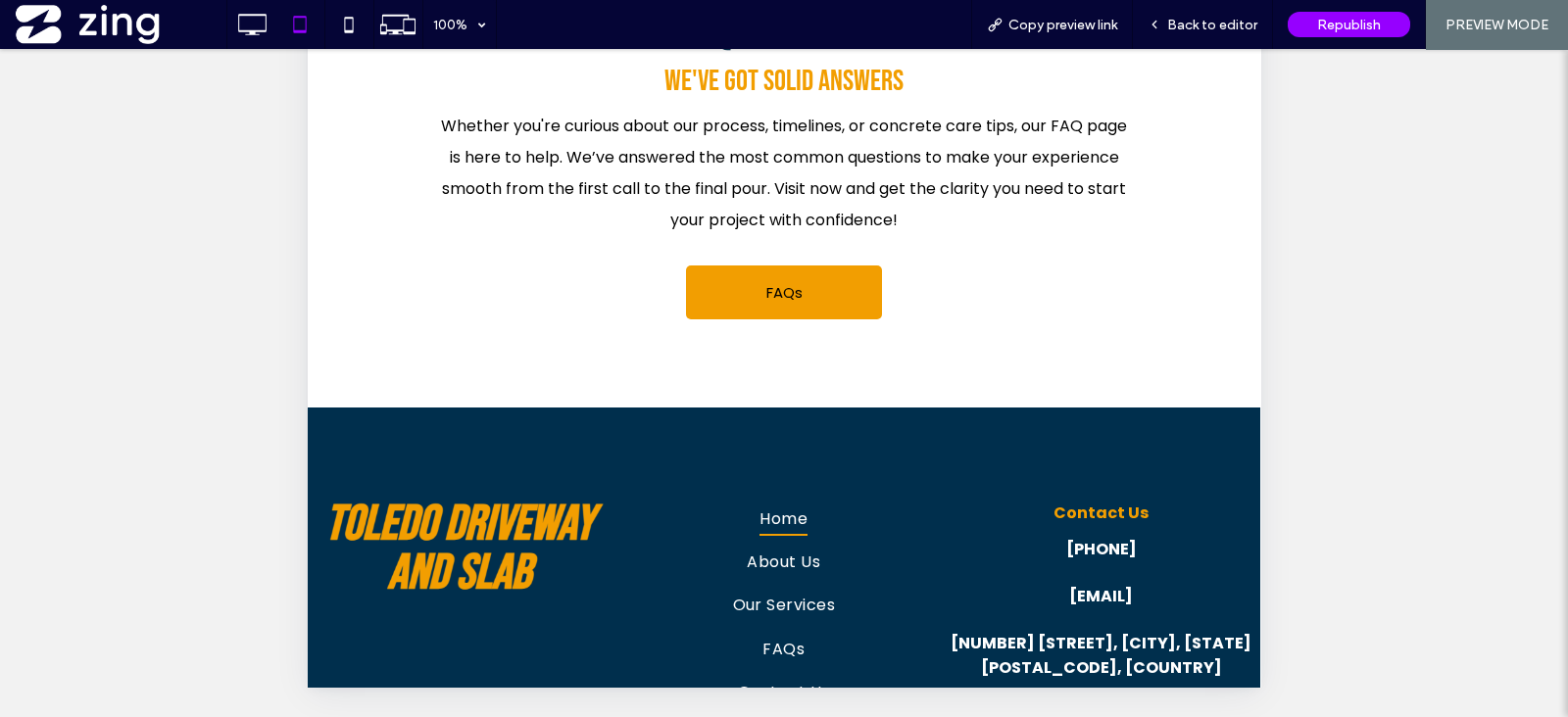 scroll, scrollTop: 648, scrollLeft: 0, axis: vertical 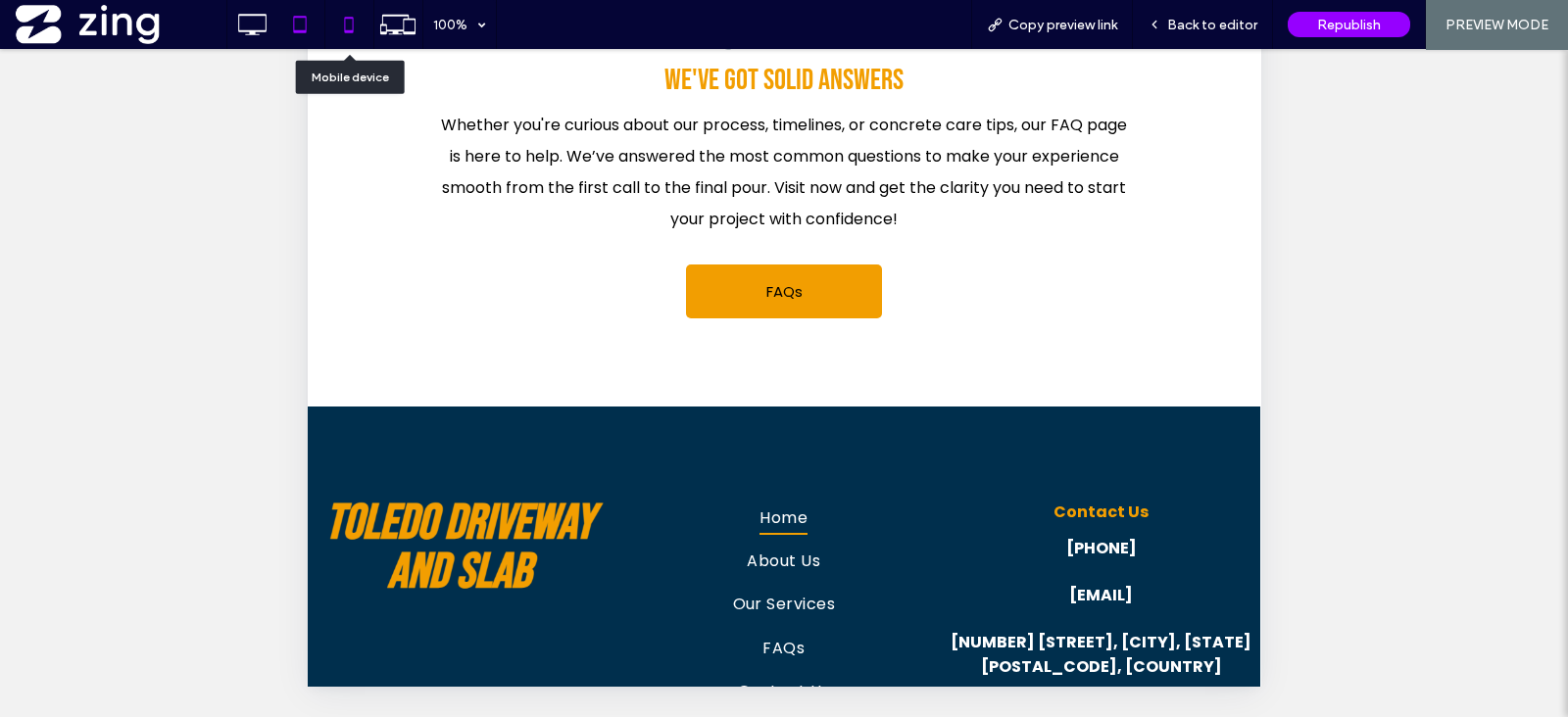 click 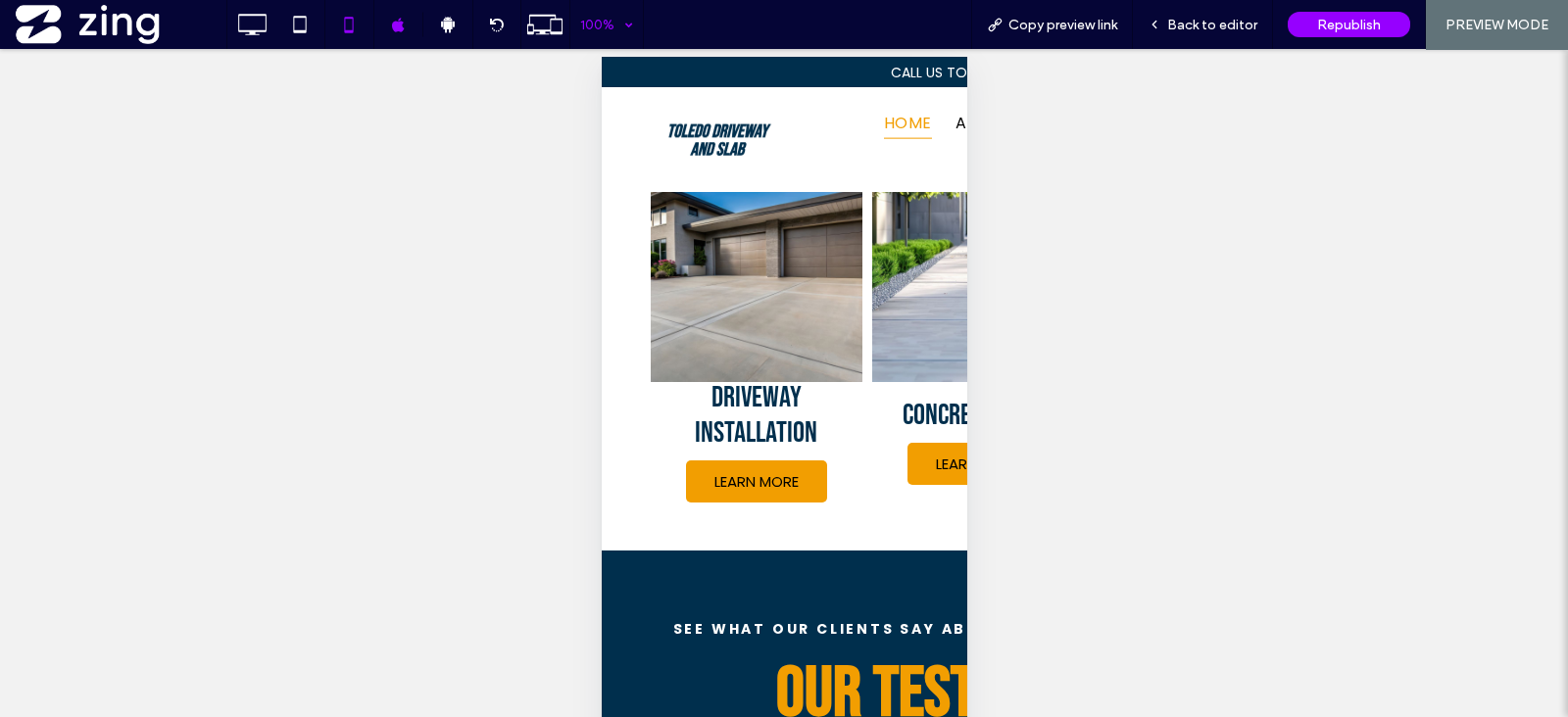 scroll, scrollTop: 0, scrollLeft: 0, axis: both 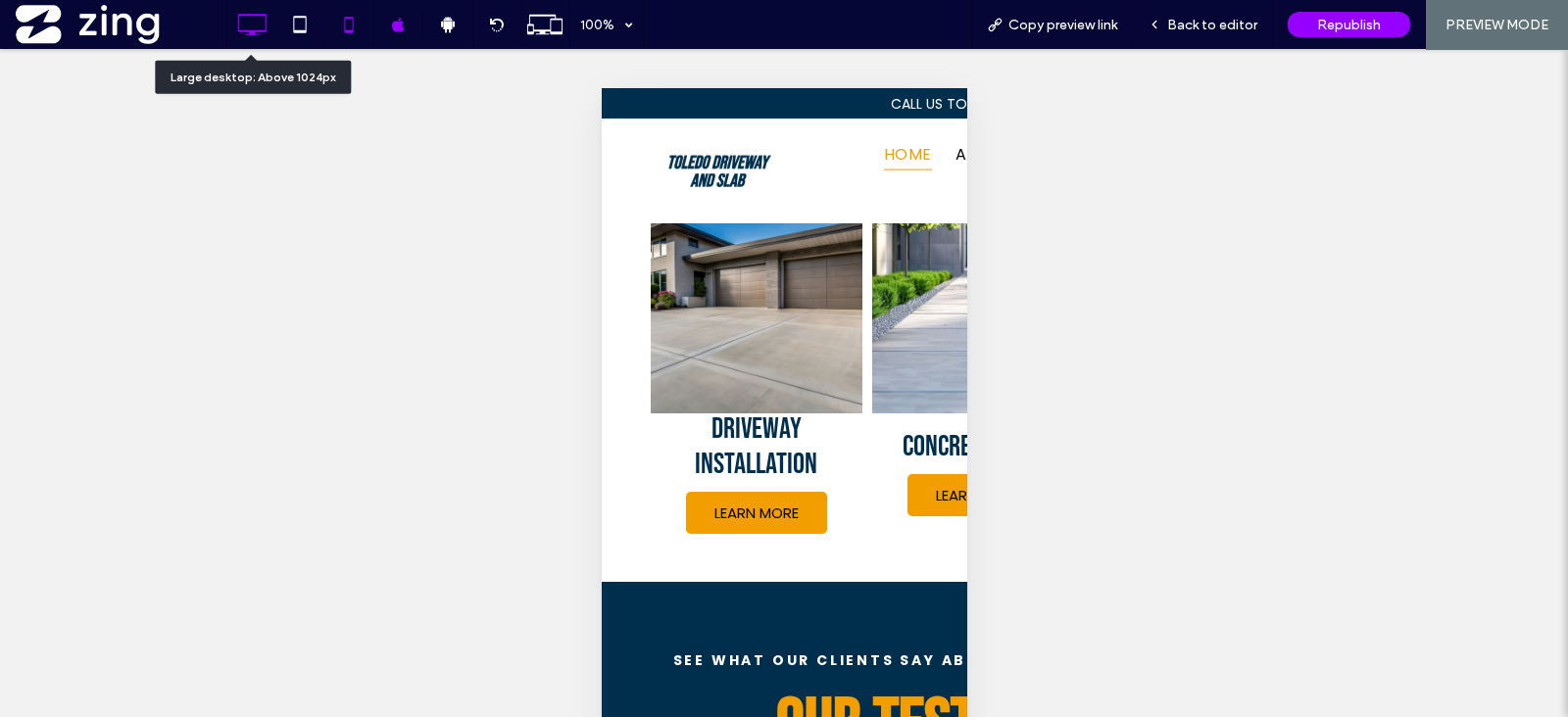 click 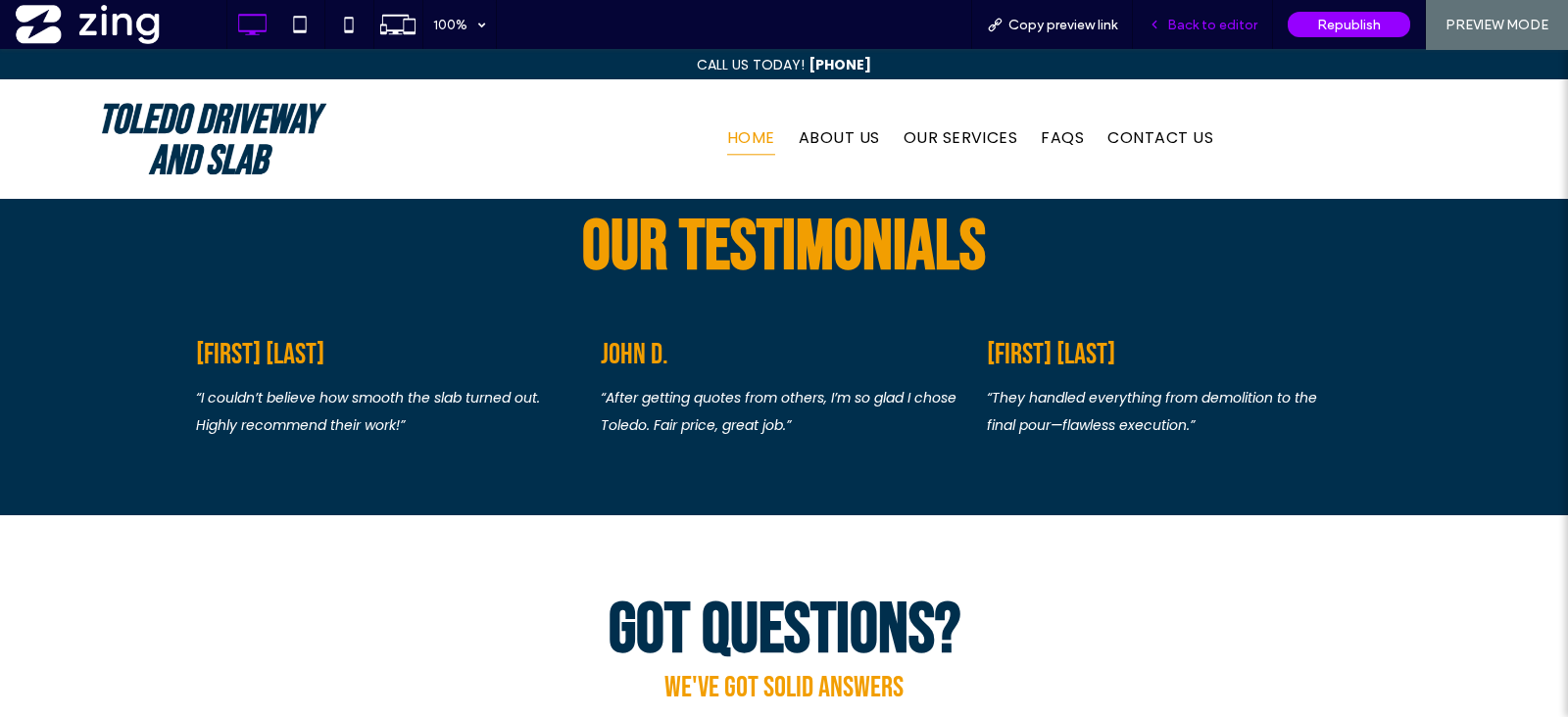 click on "Back to editor" at bounding box center [1212, 24] 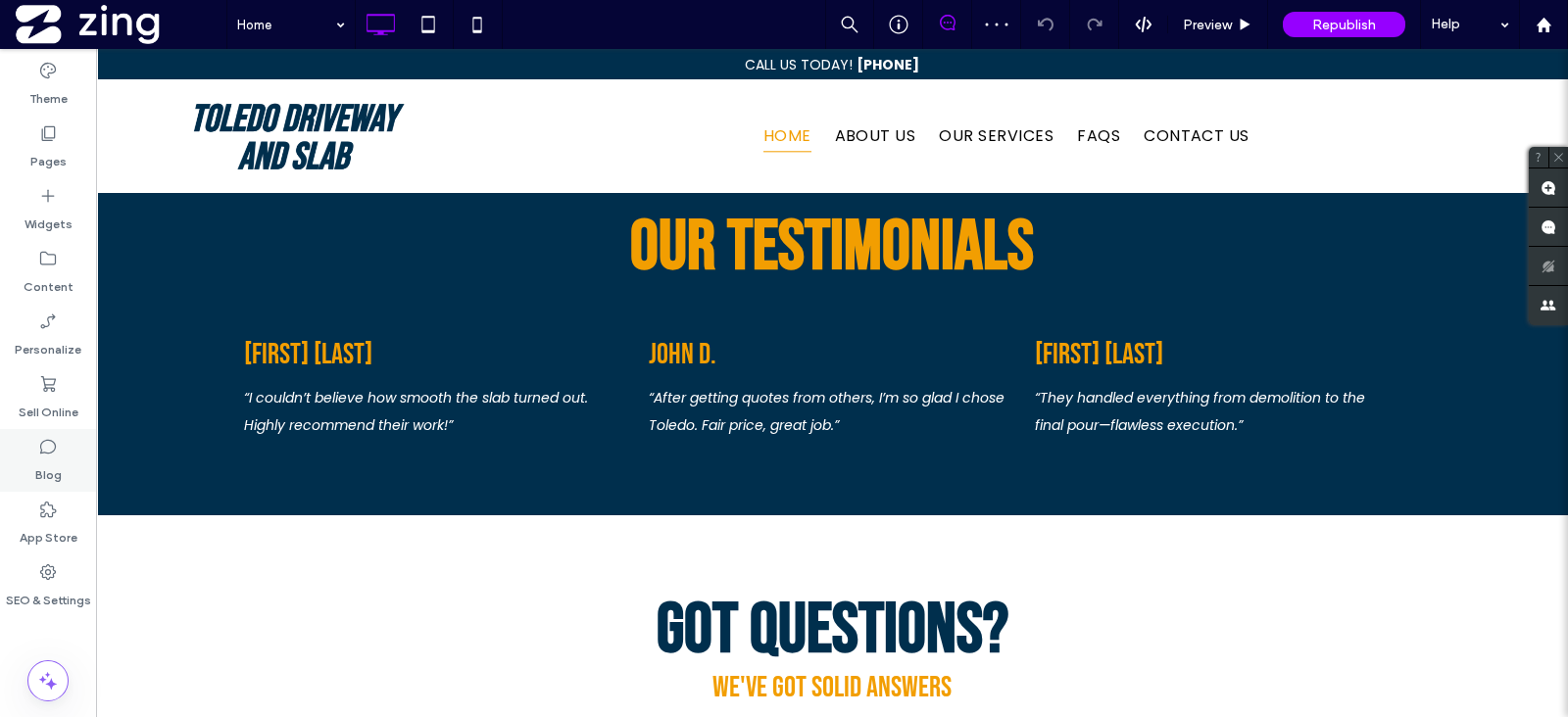 click on "Blog" at bounding box center (48, 460) 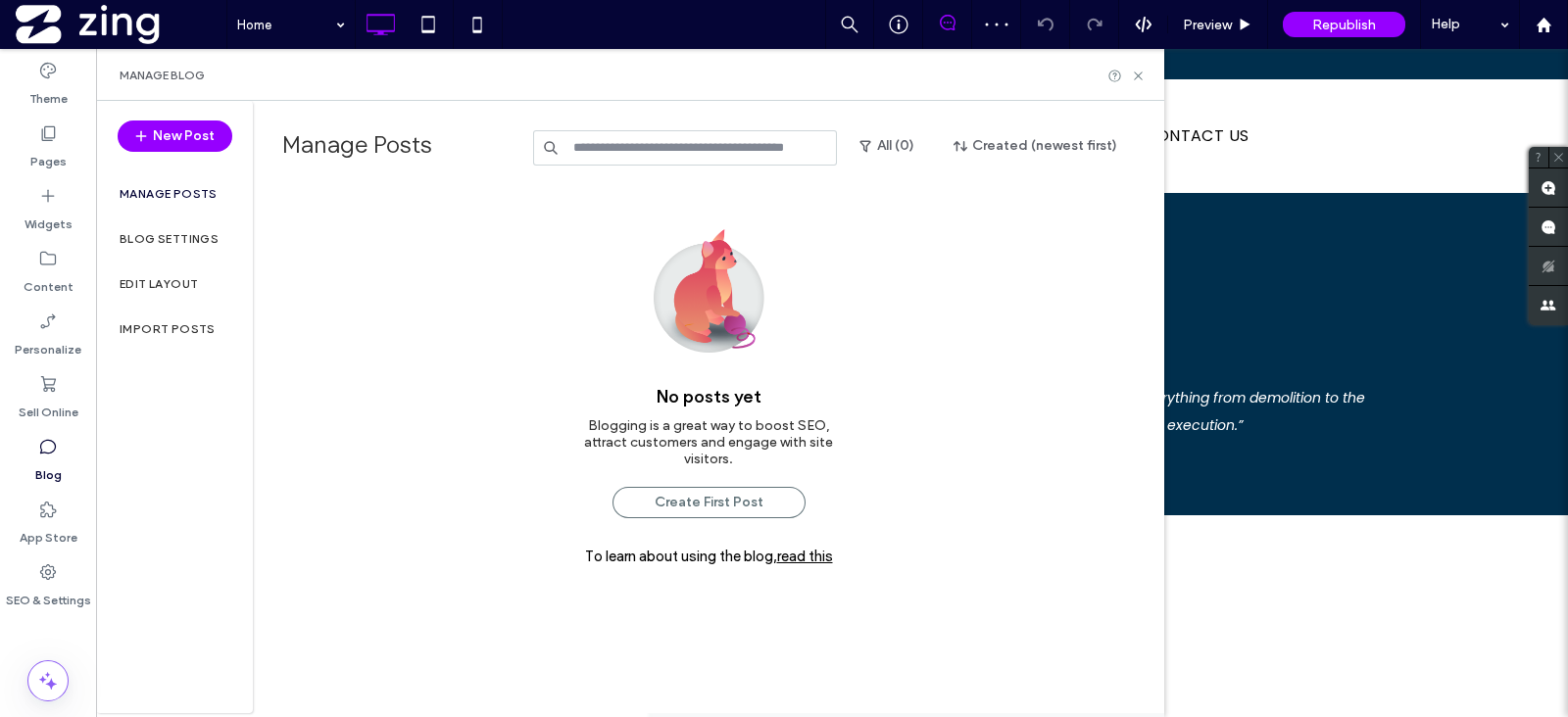 click on "Blog" at bounding box center (48, 460) 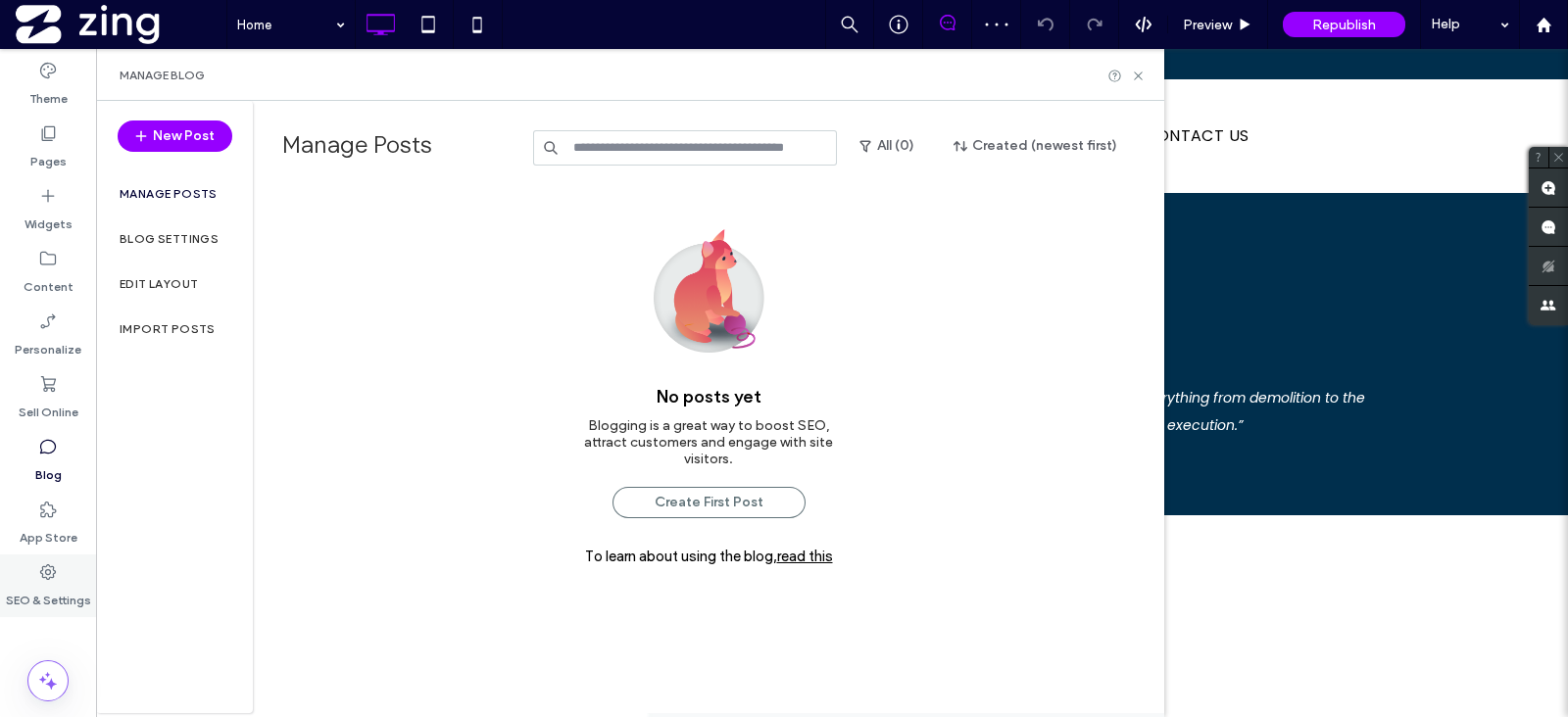 click on "SEO & Settings" at bounding box center (48, 596) 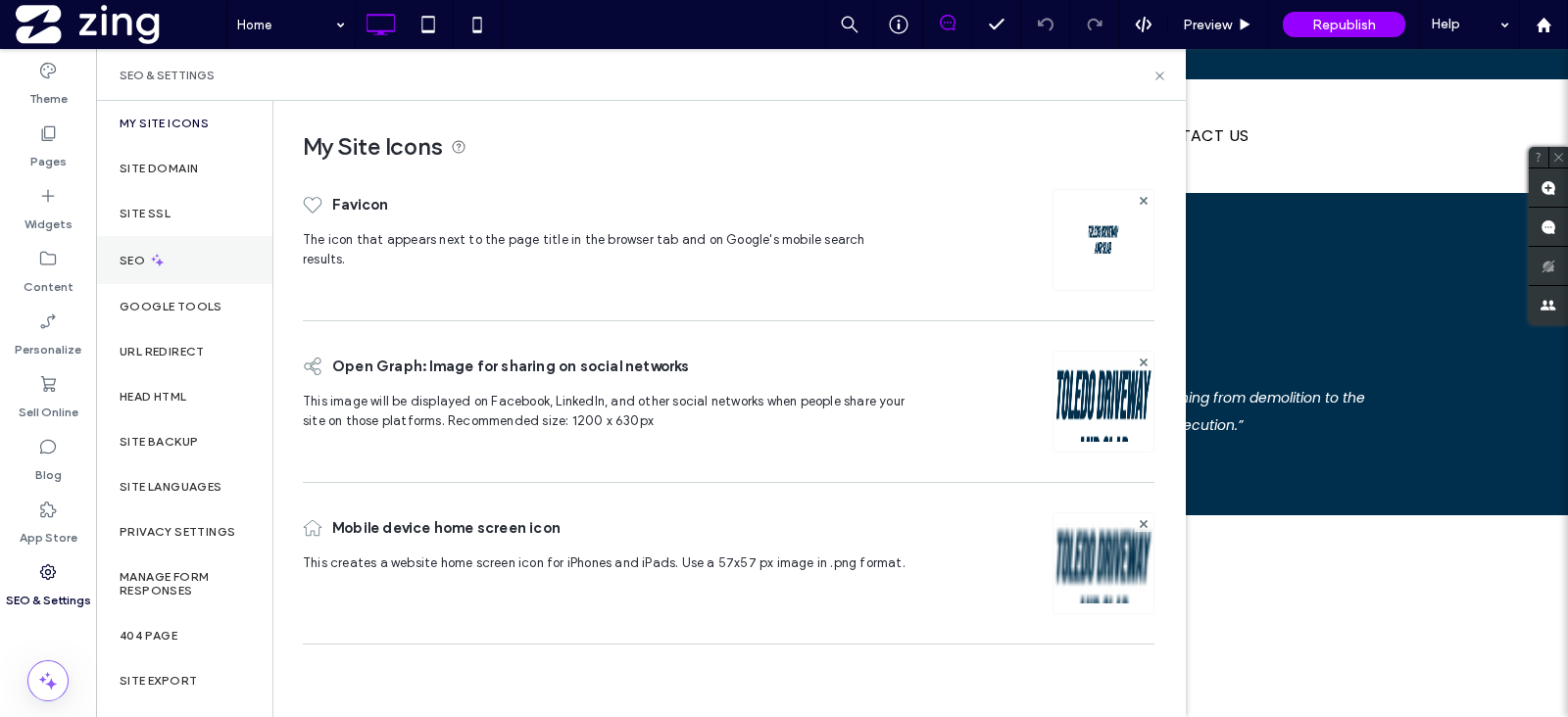 click 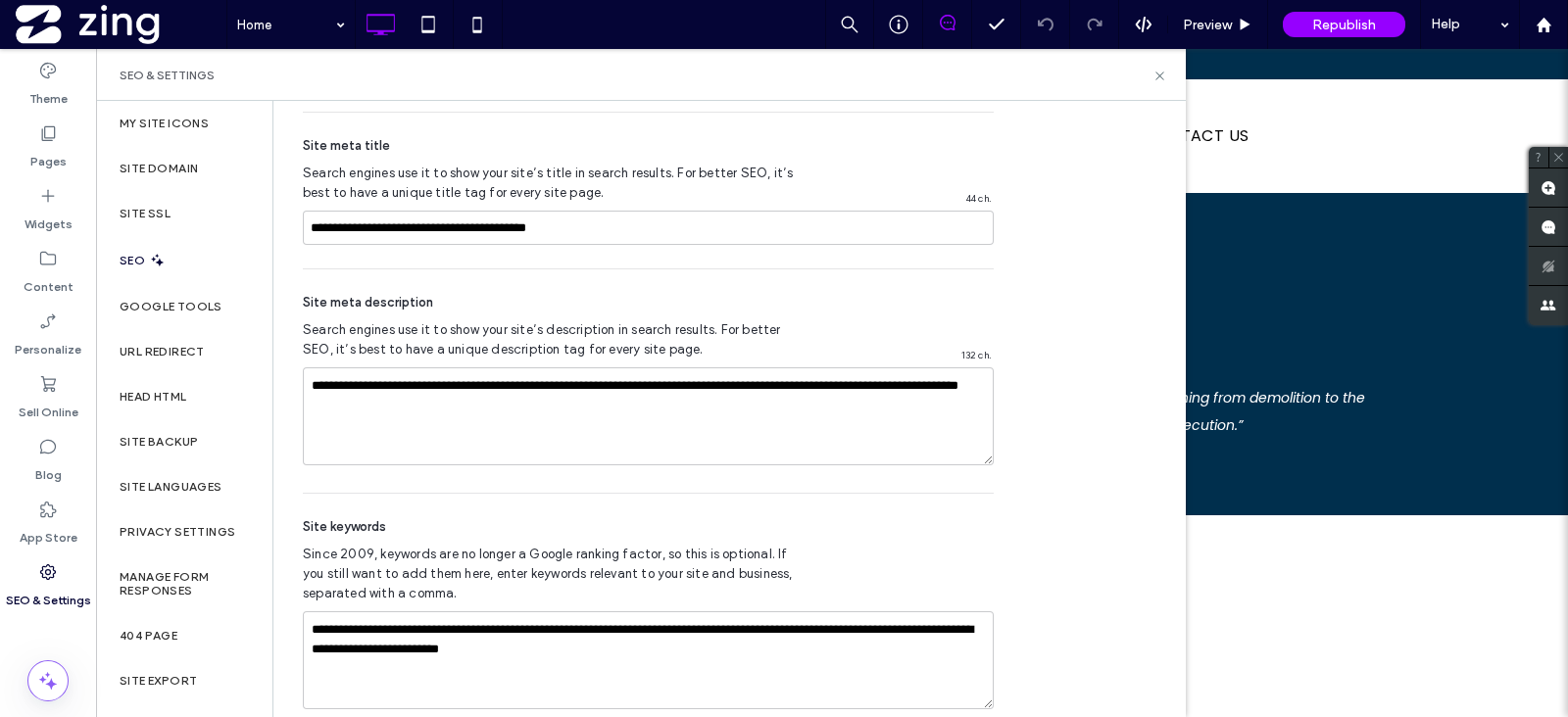 scroll, scrollTop: 1106, scrollLeft: 0, axis: vertical 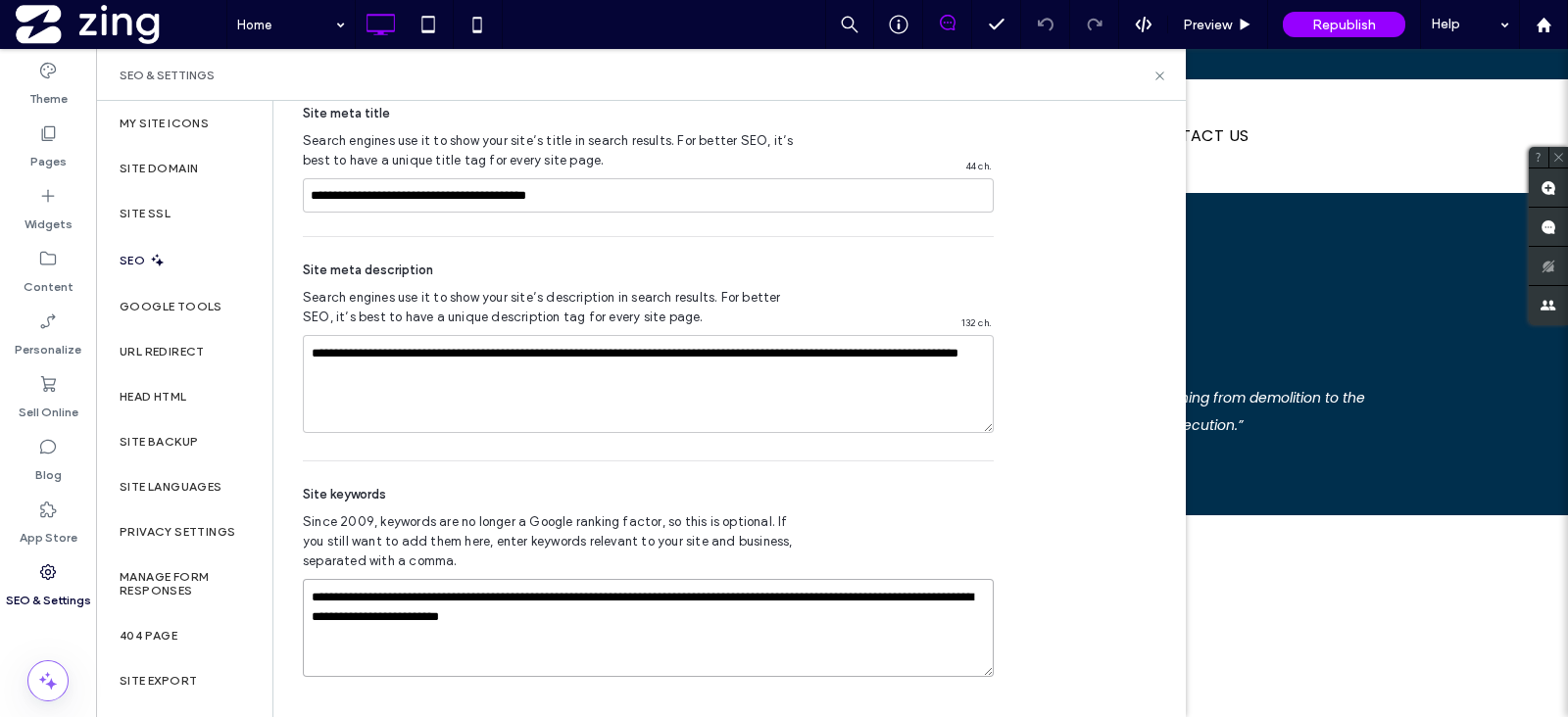 click on "**********" at bounding box center (648, 628) 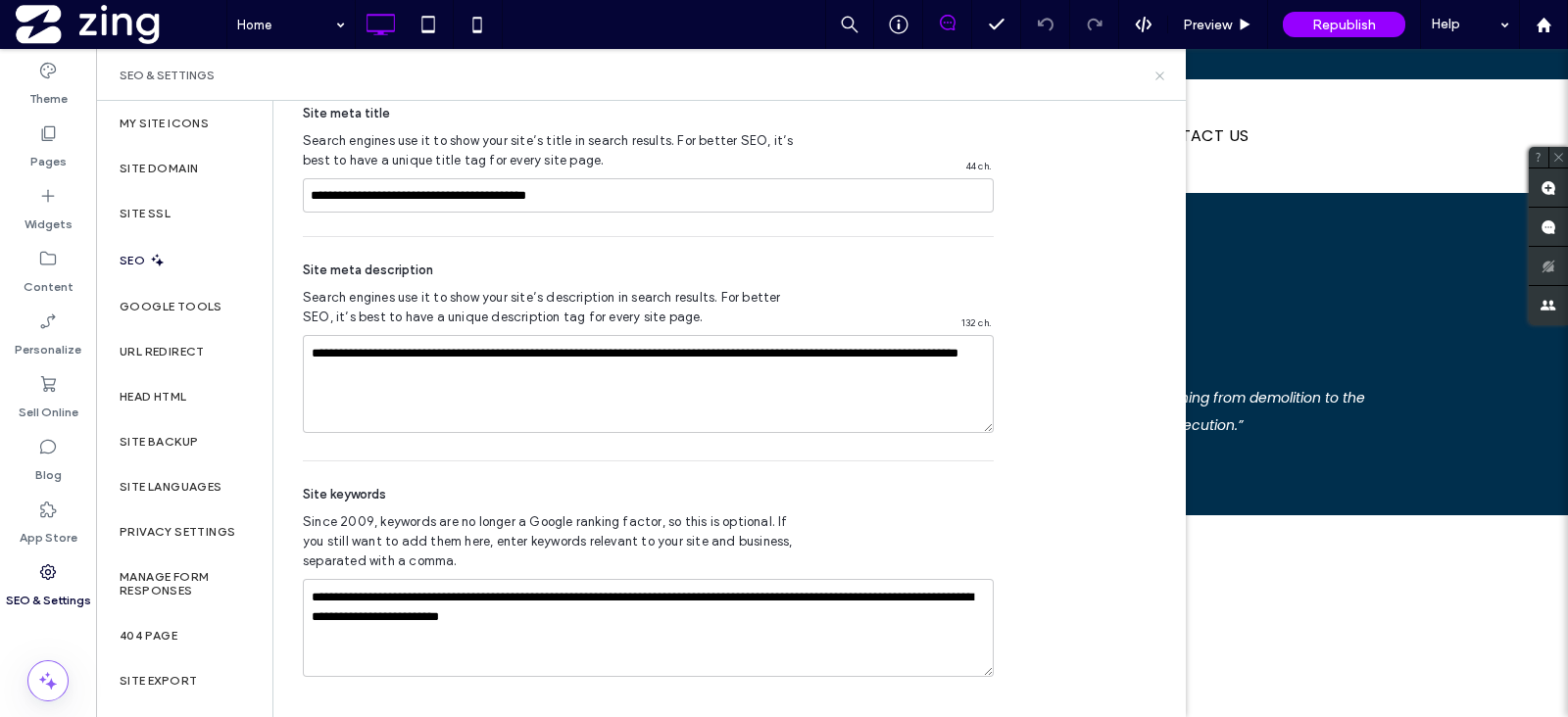 click 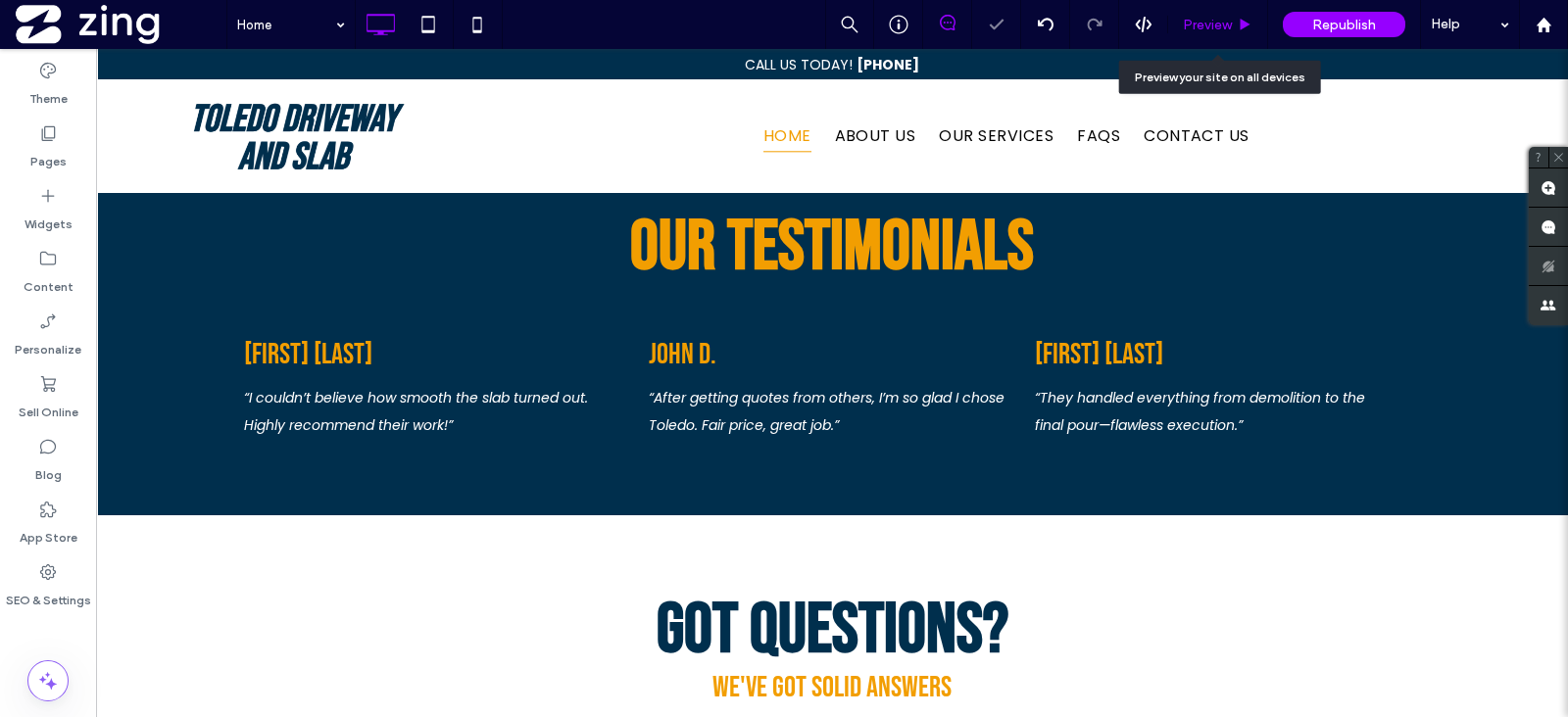 click on "Preview" at bounding box center [1207, 24] 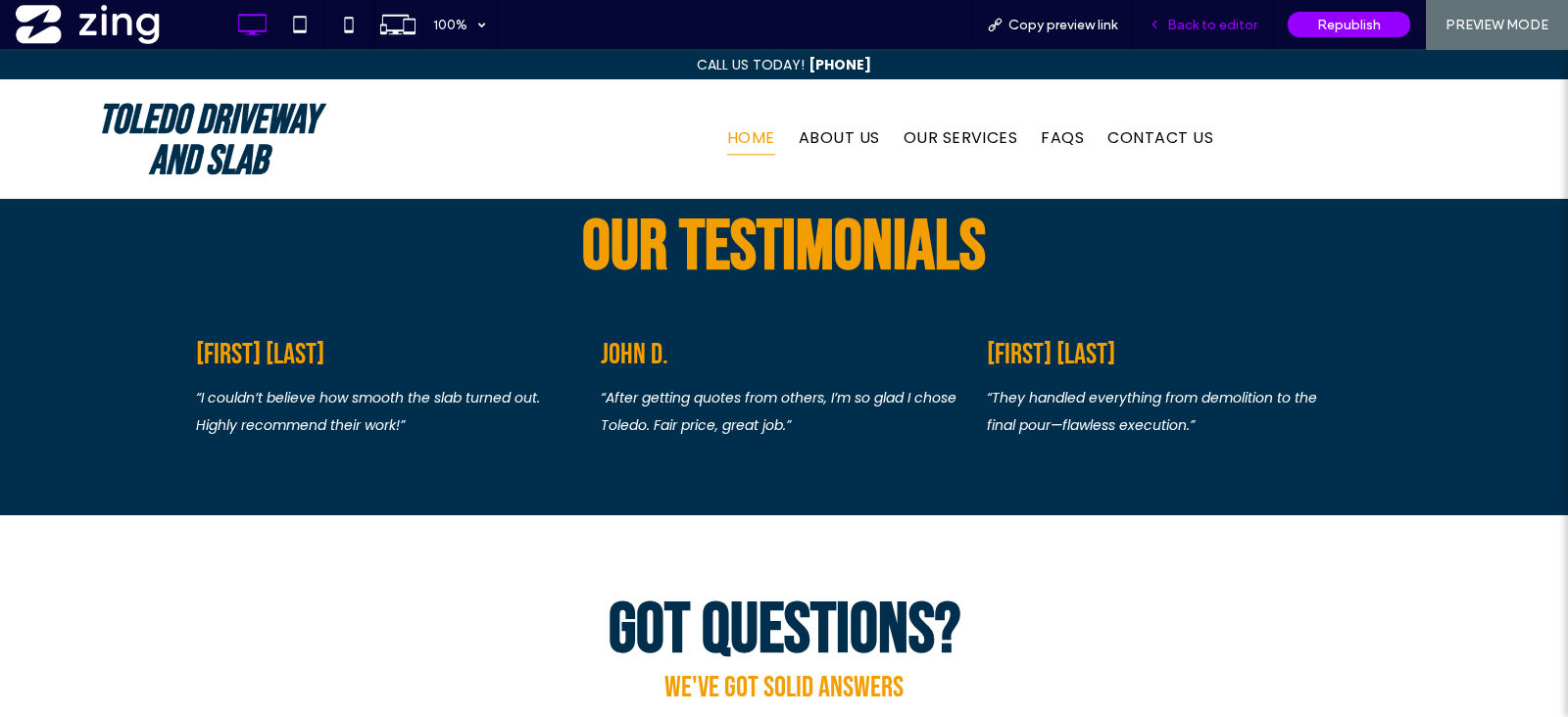 click on "Back to editor" at bounding box center (1202, 24) 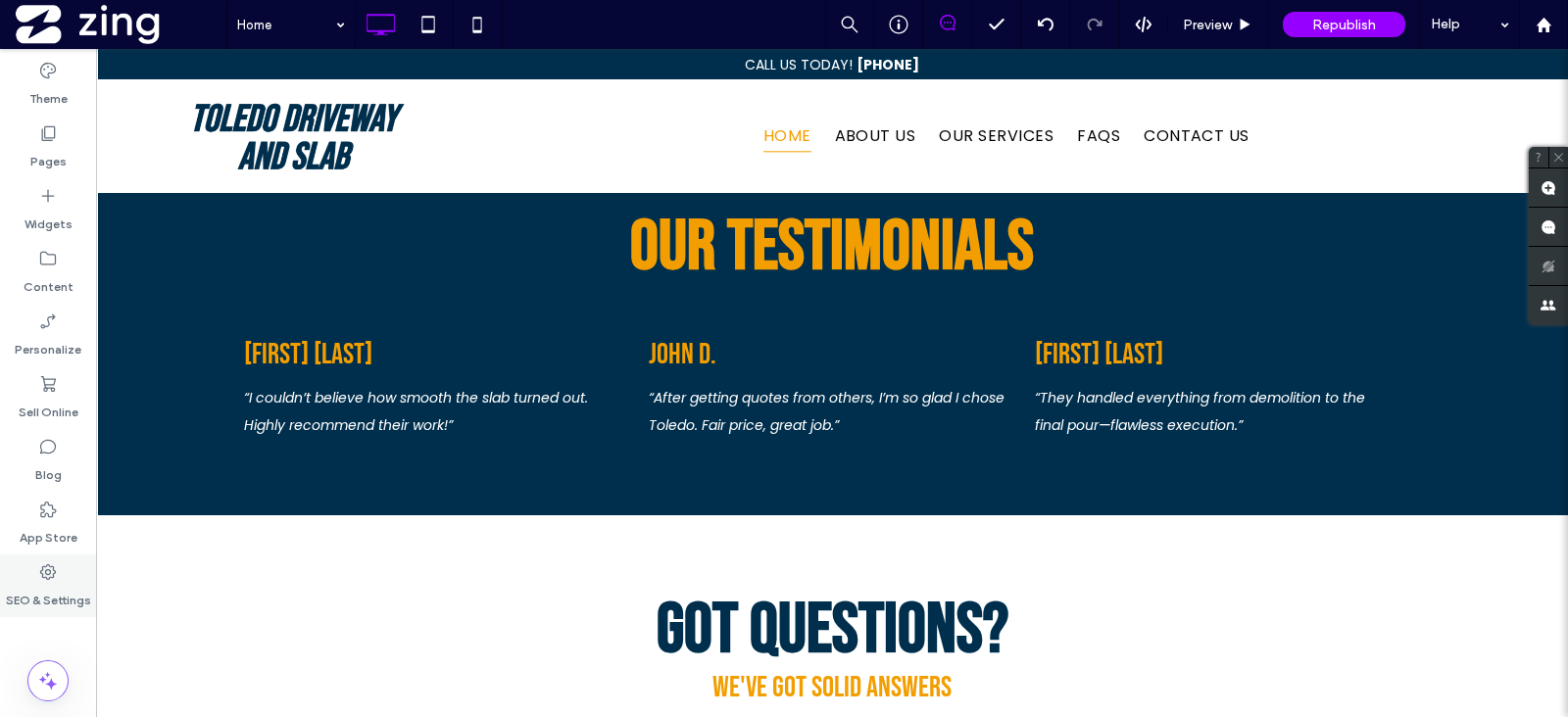 click 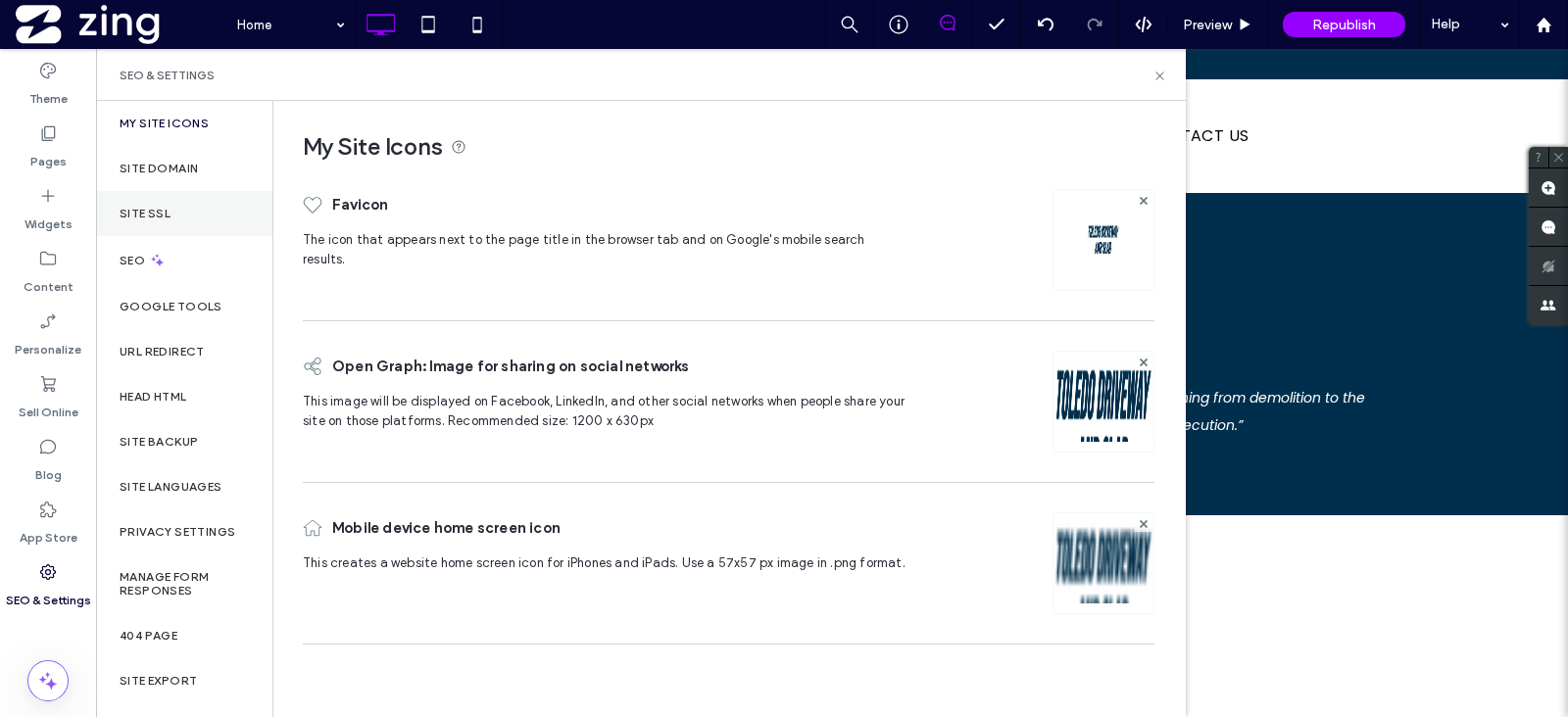 click on "Site SSL" at bounding box center (184, 214) 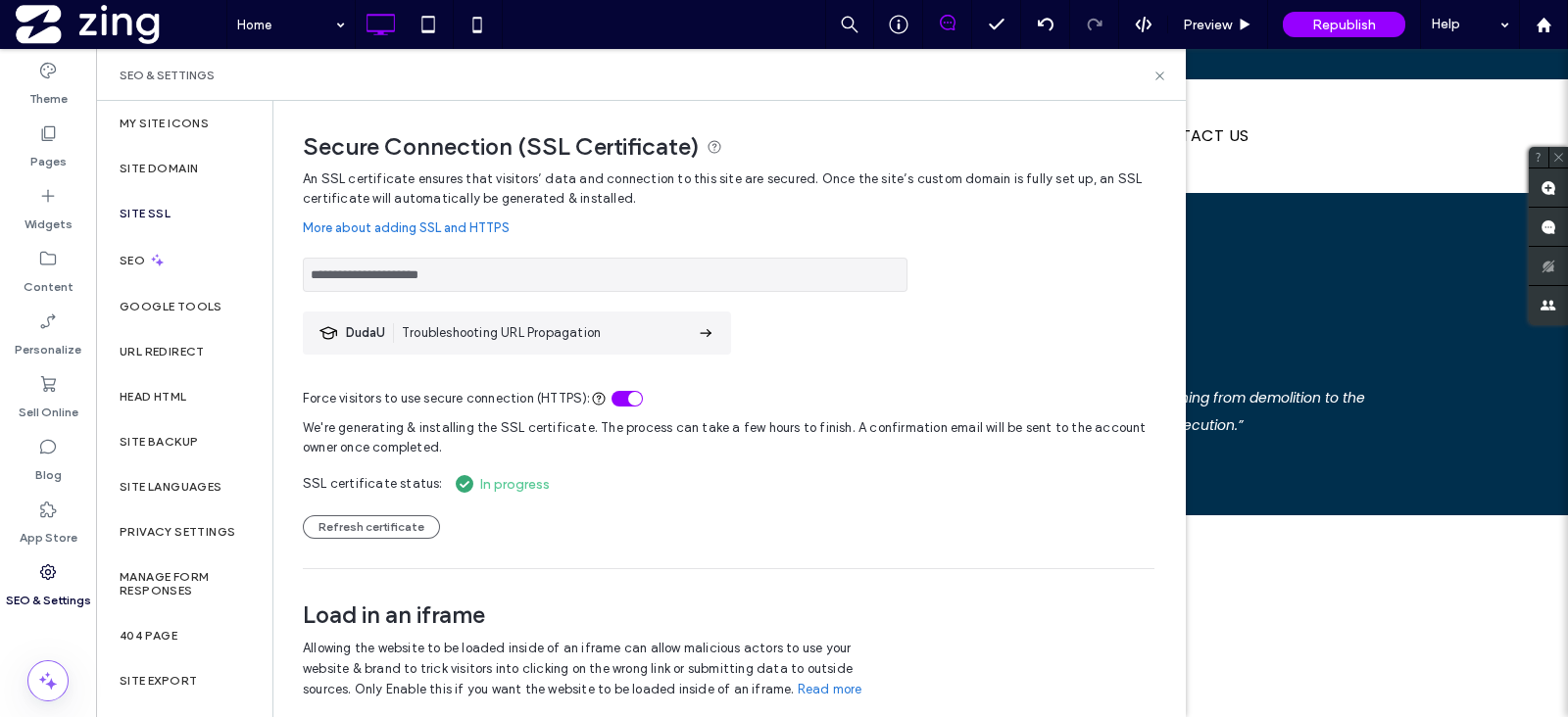 click on "We're generating & installing the SSL certificate. The process can take a few hours to finish. A confirmation email will be sent to the account owner once completed.    SSL certificate status: In progress Refresh certificate" at bounding box center [728, 473] 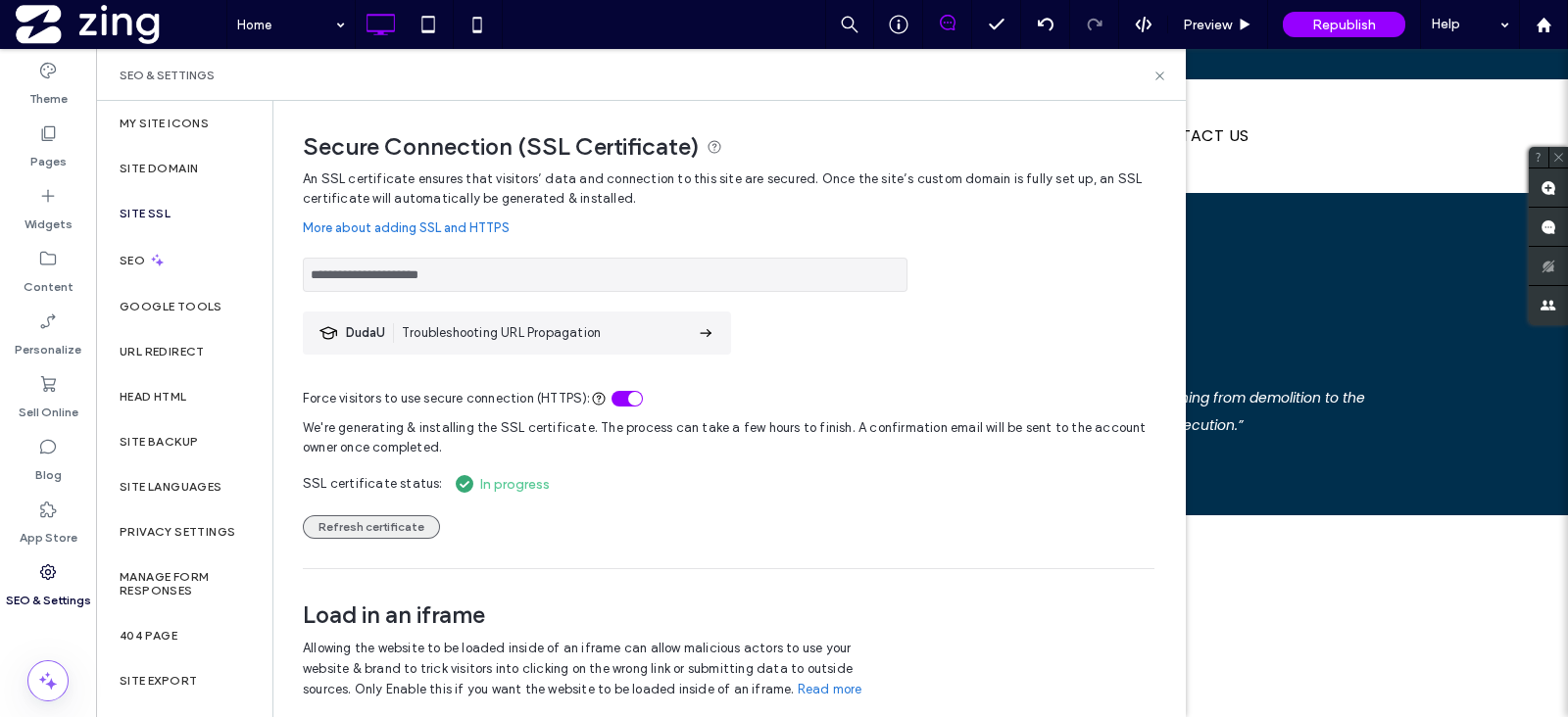 click on "Refresh certificate" at bounding box center (371, 527) 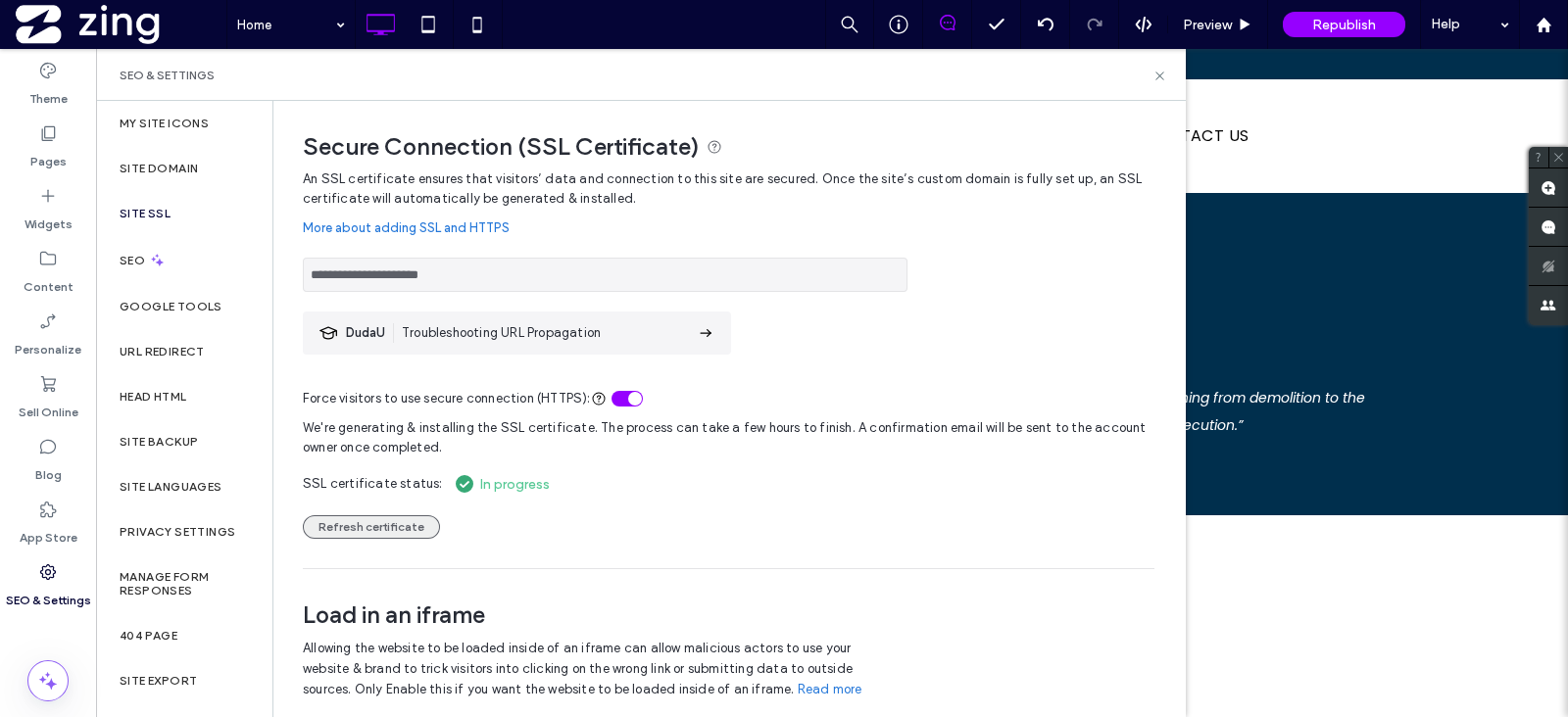 click on "Refresh certificate" at bounding box center (371, 527) 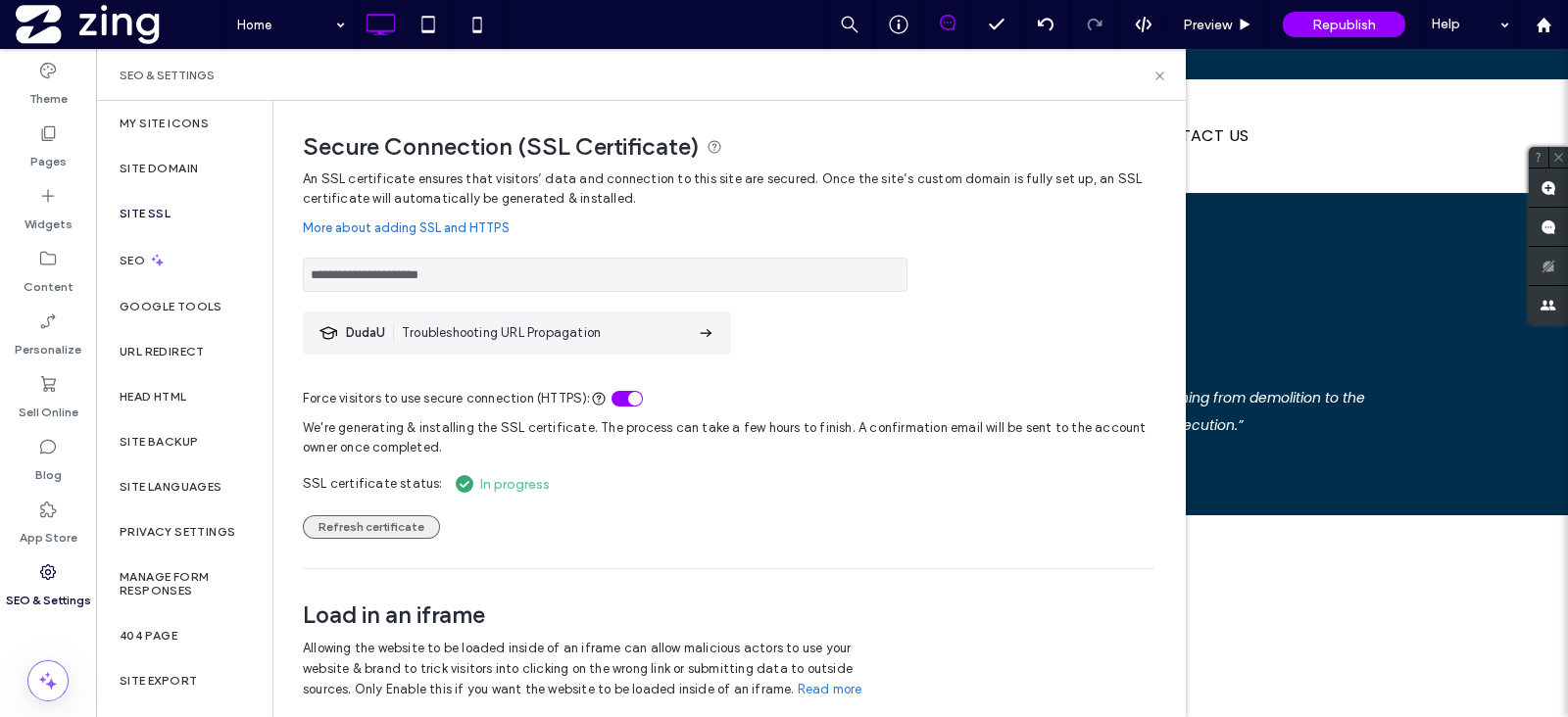 click on "Refresh certificate" at bounding box center (371, 527) 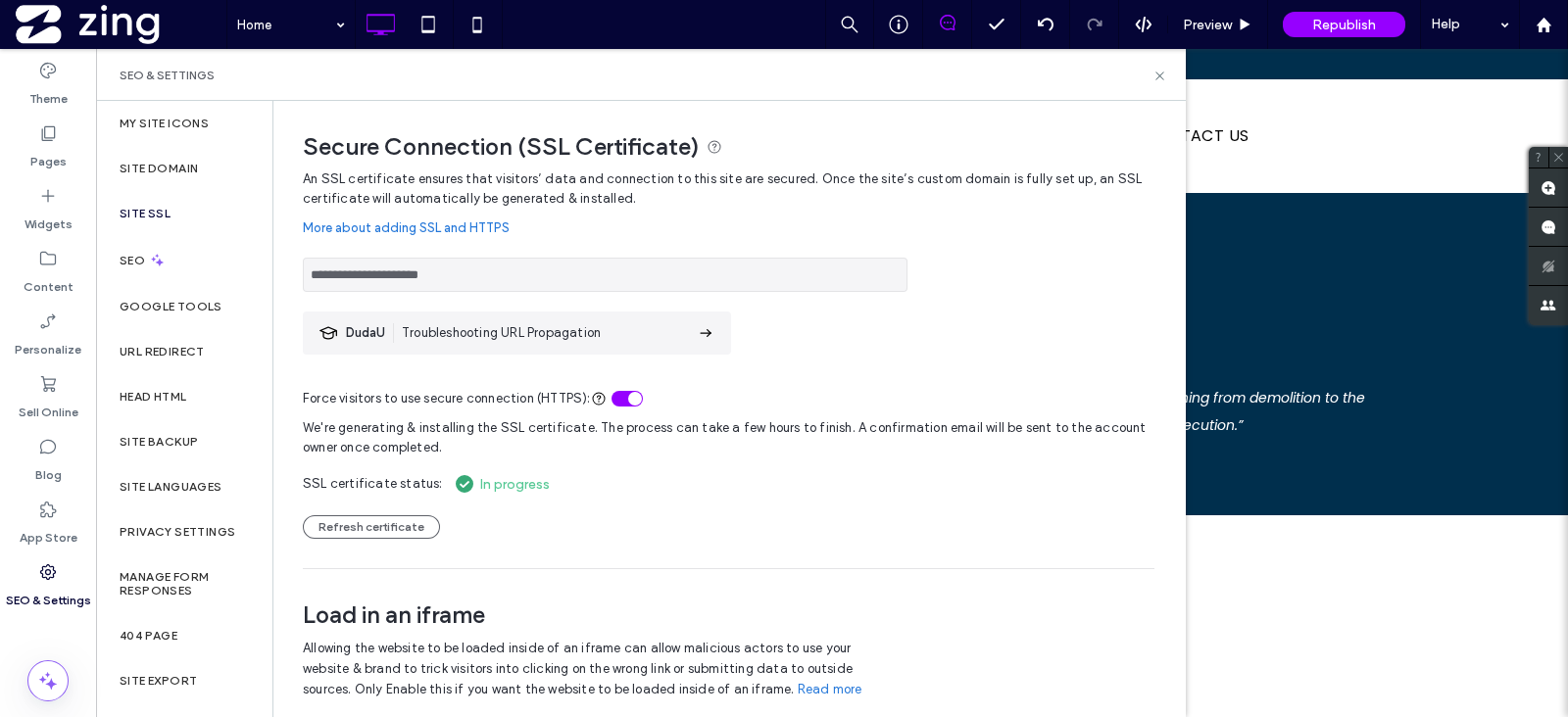 click on "We're generating & installing the SSL certificate. The process can take a few hours to finish. A confirmation email will be sent to the account owner once completed.    SSL certificate status: In progress Refresh certificate" at bounding box center [728, 473] 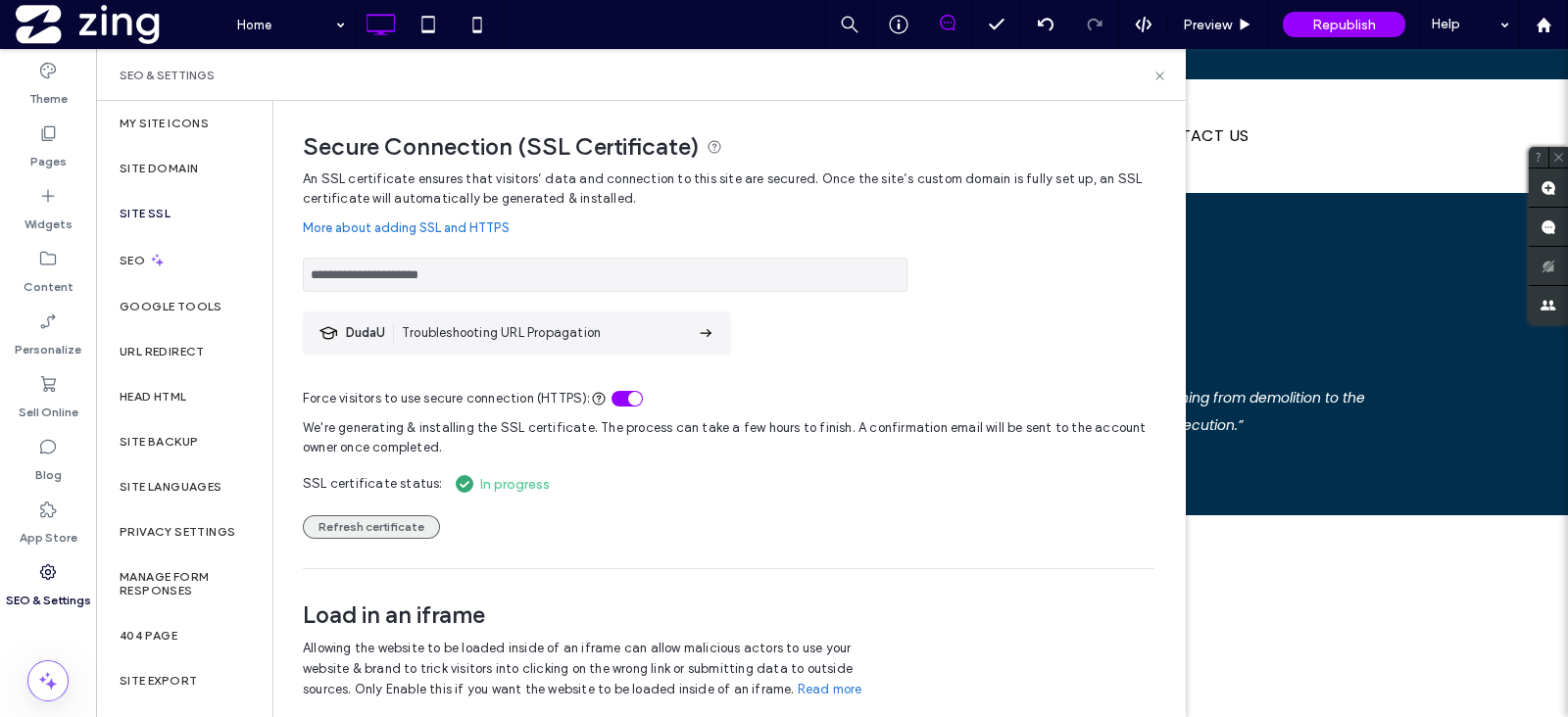 click on "Refresh certificate" at bounding box center (371, 527) 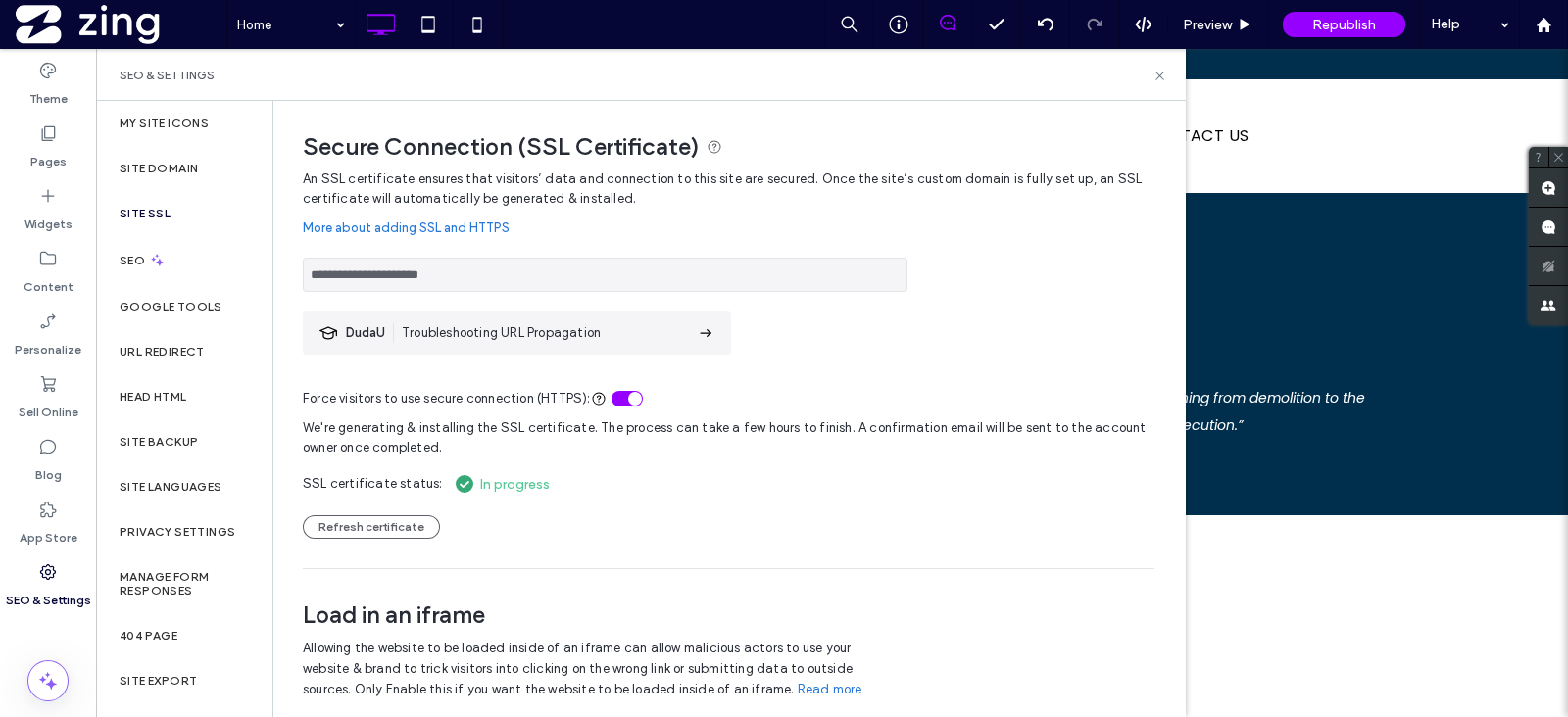 click on "Refresh certificate" at bounding box center (371, 527) 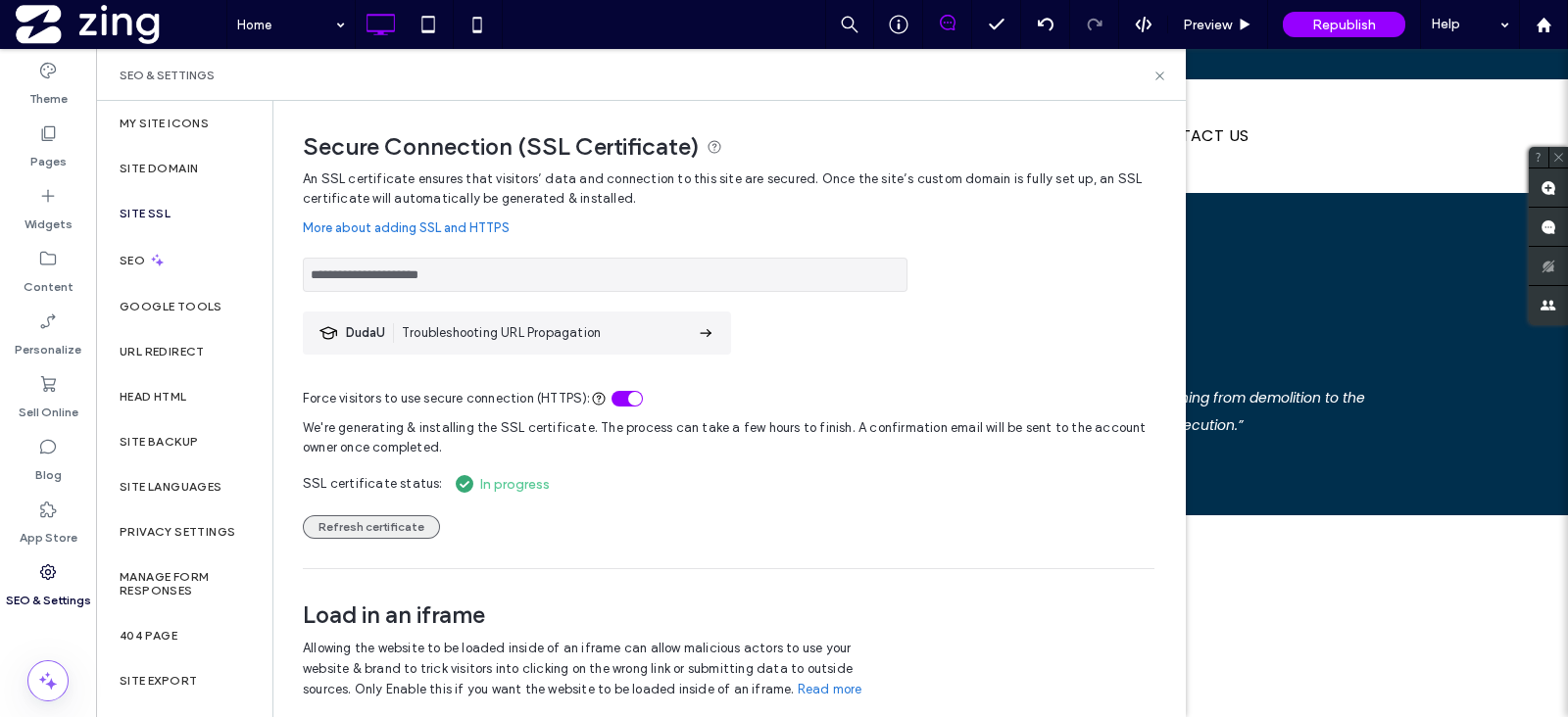 click on "Refresh certificate" at bounding box center (371, 527) 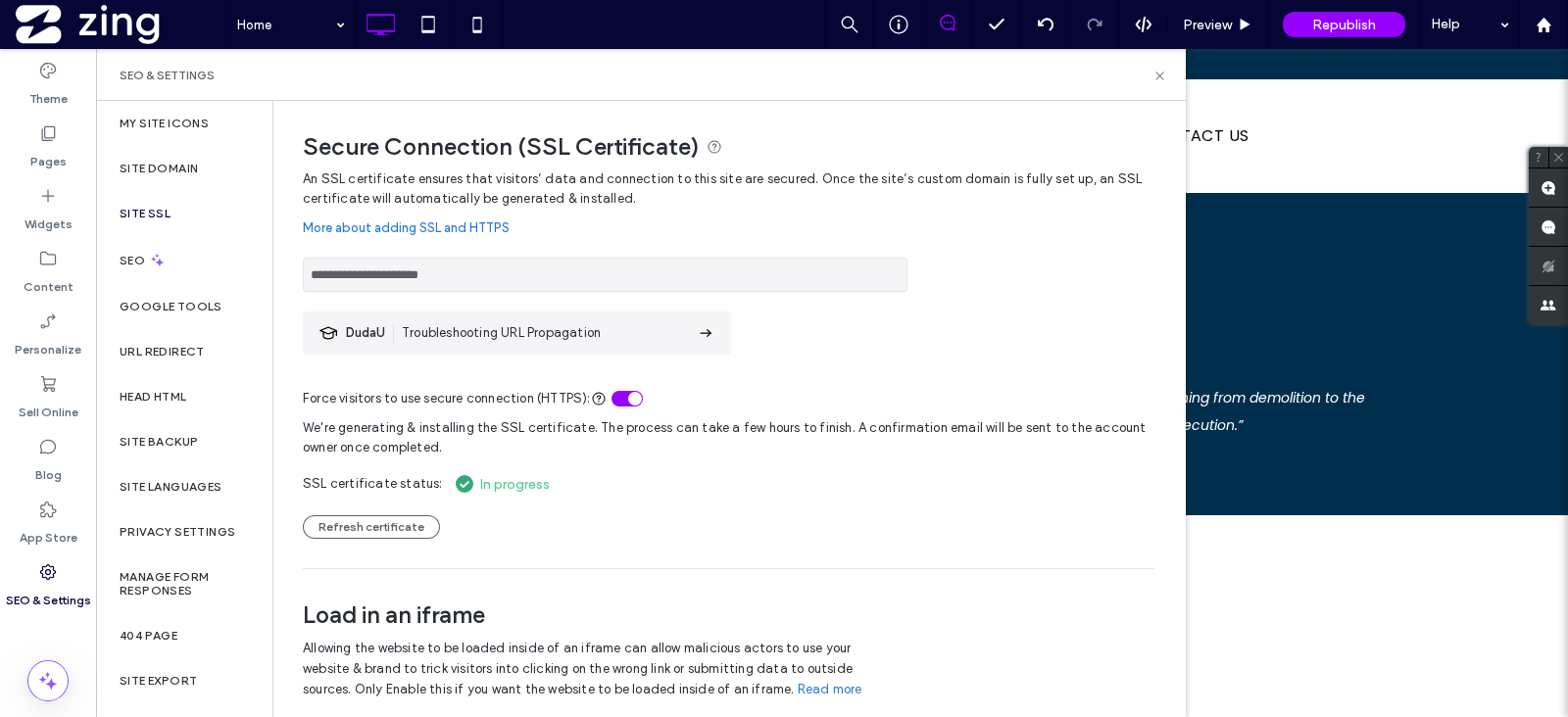 click on "Refresh certificate" at bounding box center (371, 527) 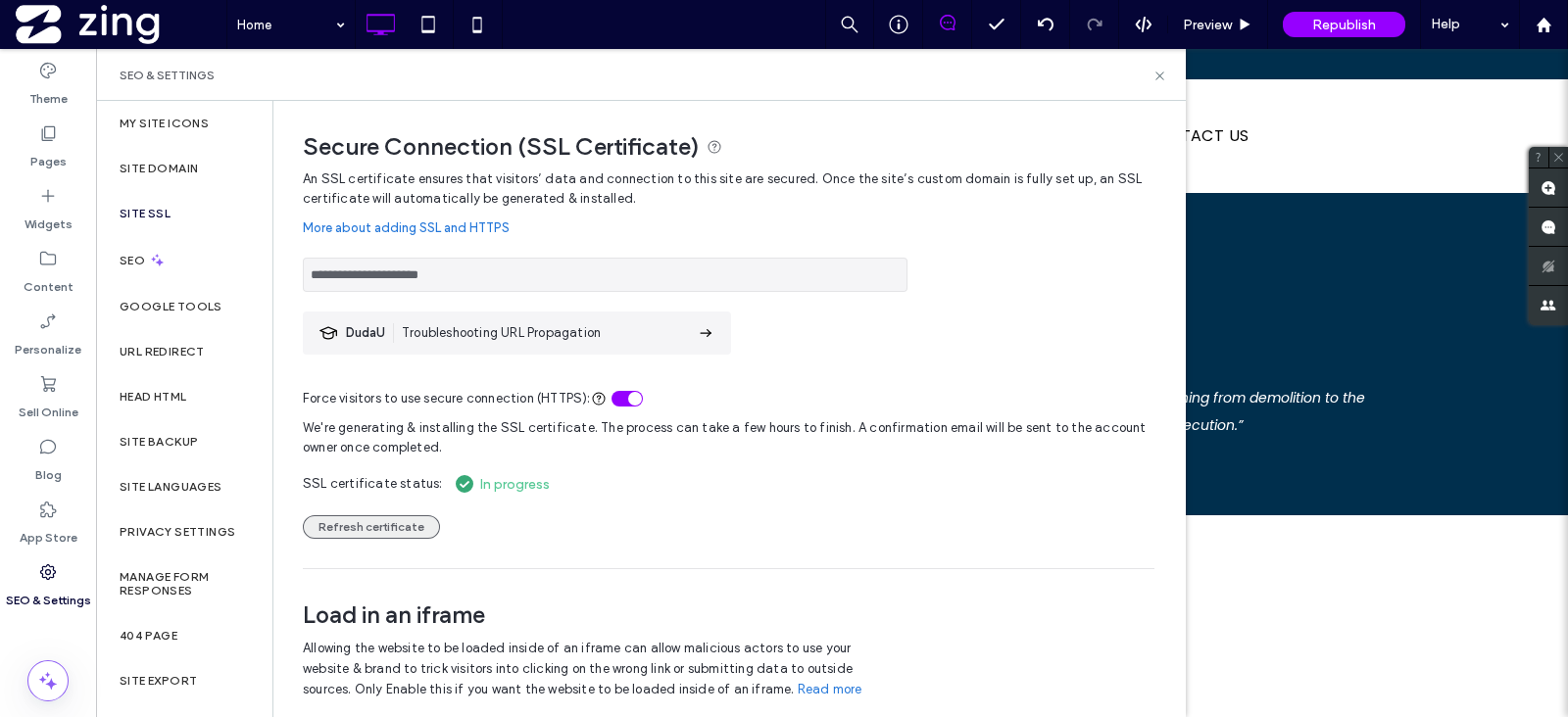click on "Refresh certificate" at bounding box center [371, 527] 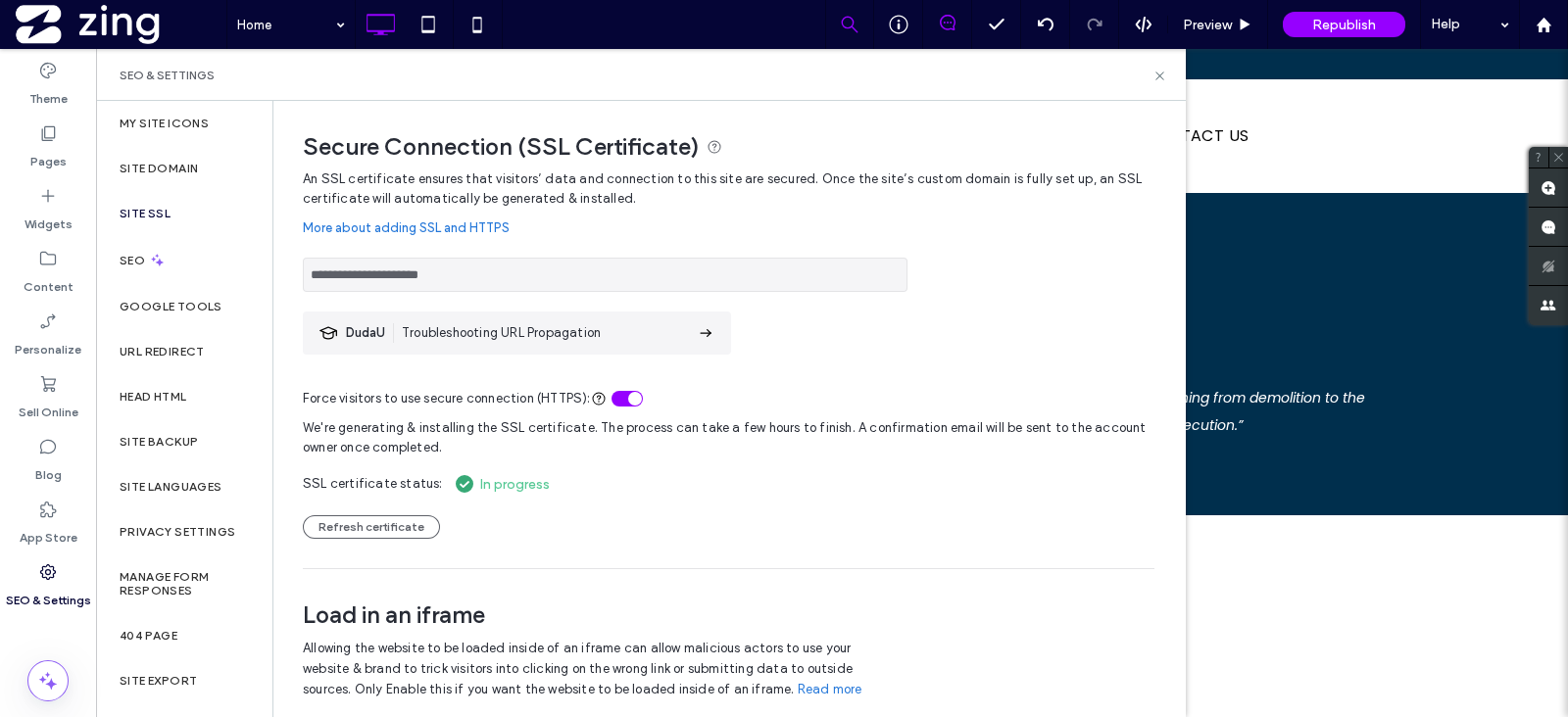 click on "Refresh certificate" at bounding box center [371, 527] 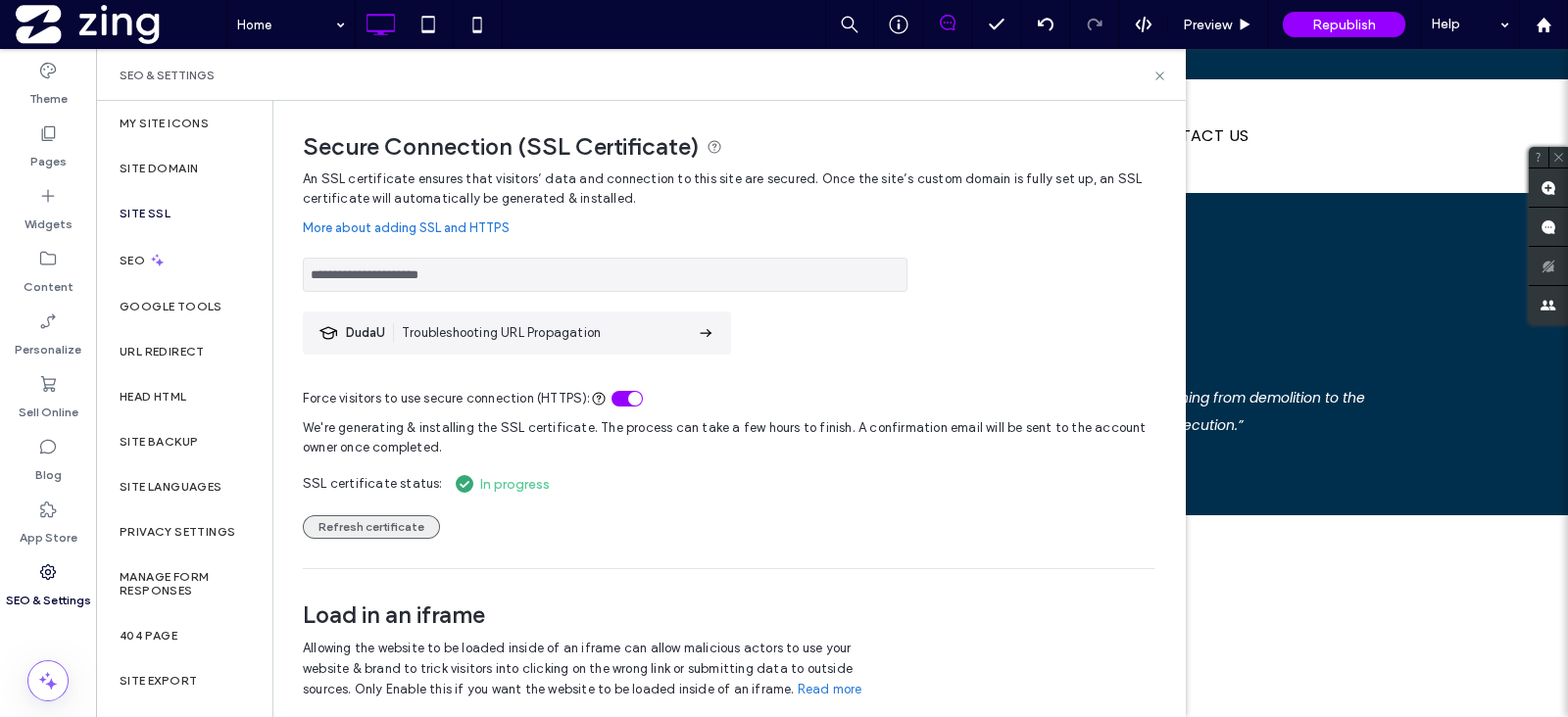 click on "Refresh certificate" at bounding box center (371, 527) 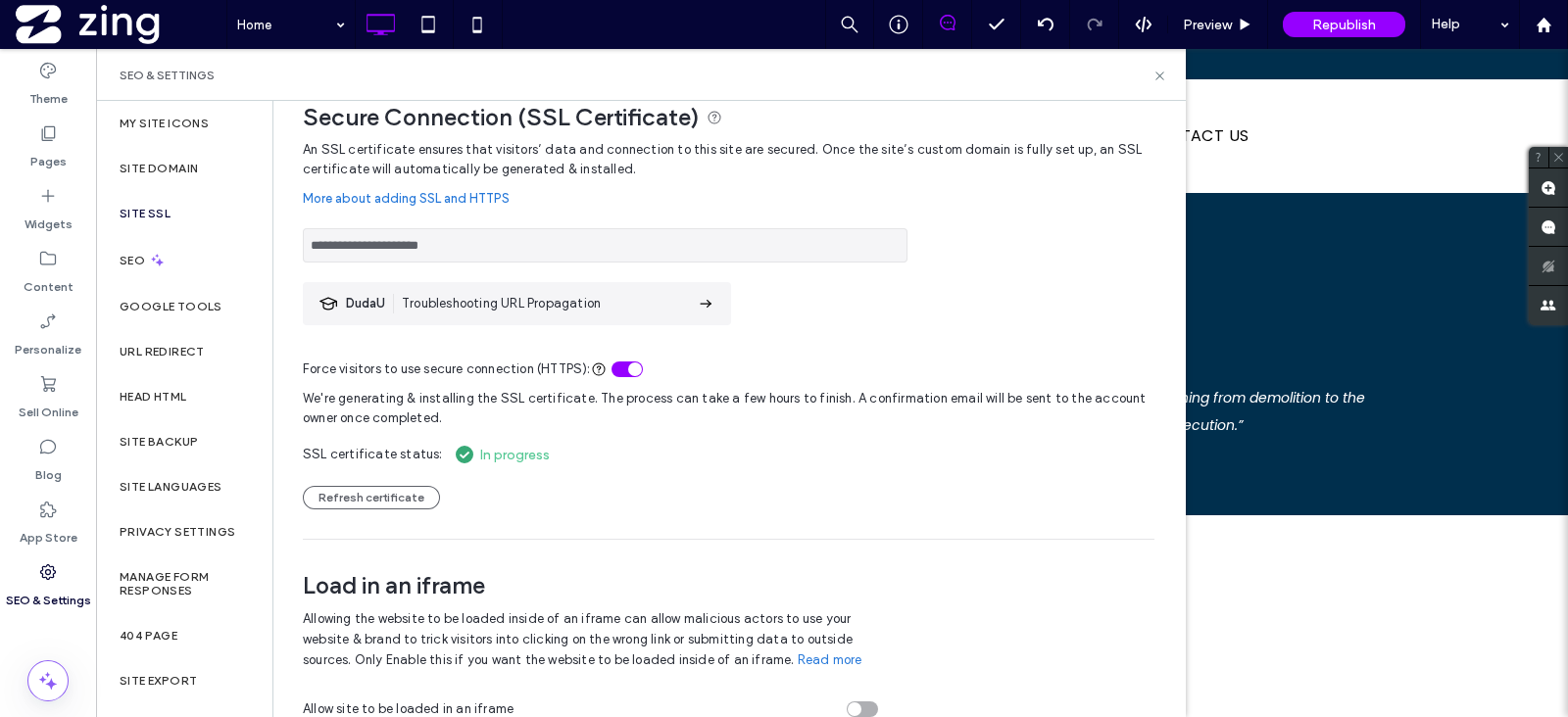scroll, scrollTop: 47, scrollLeft: 0, axis: vertical 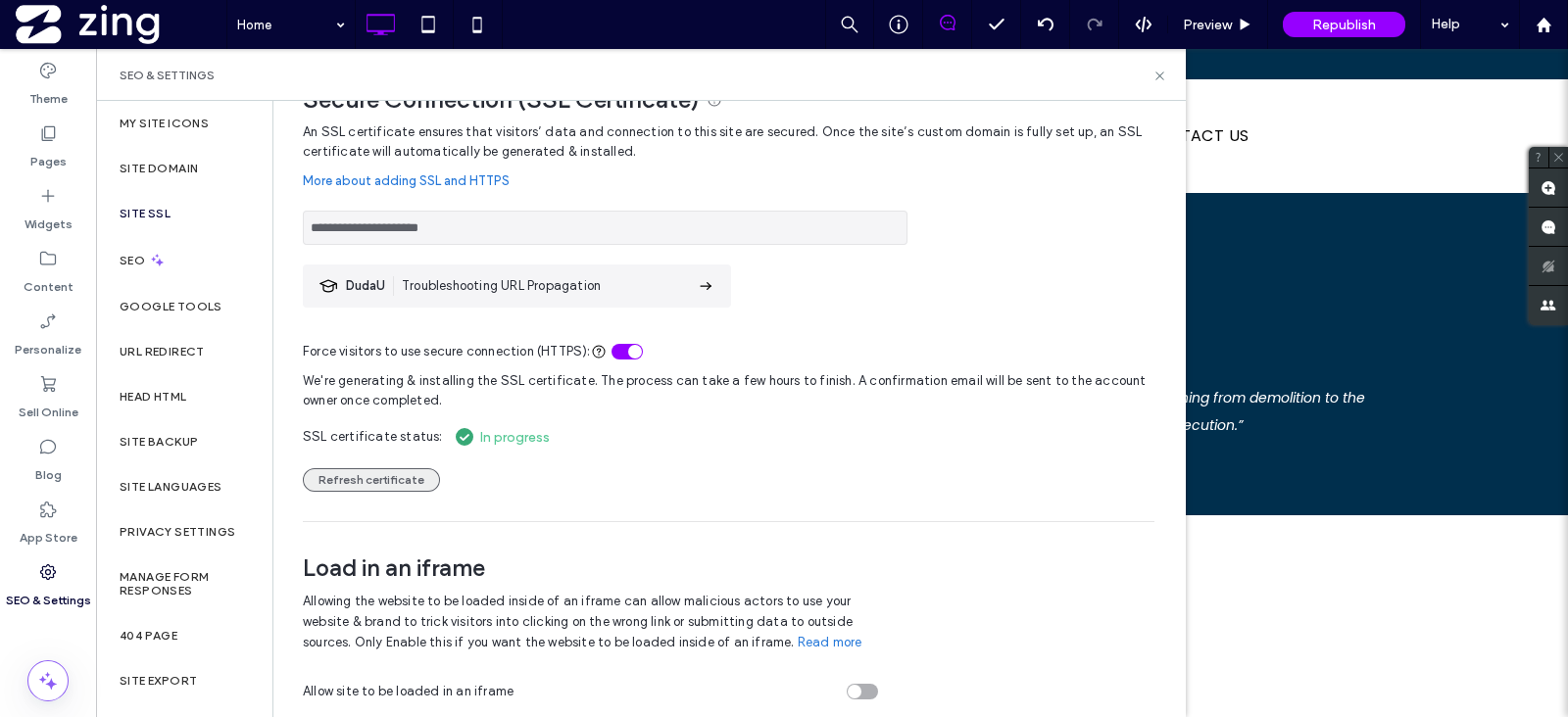 click on "Refresh certificate" at bounding box center [371, 480] 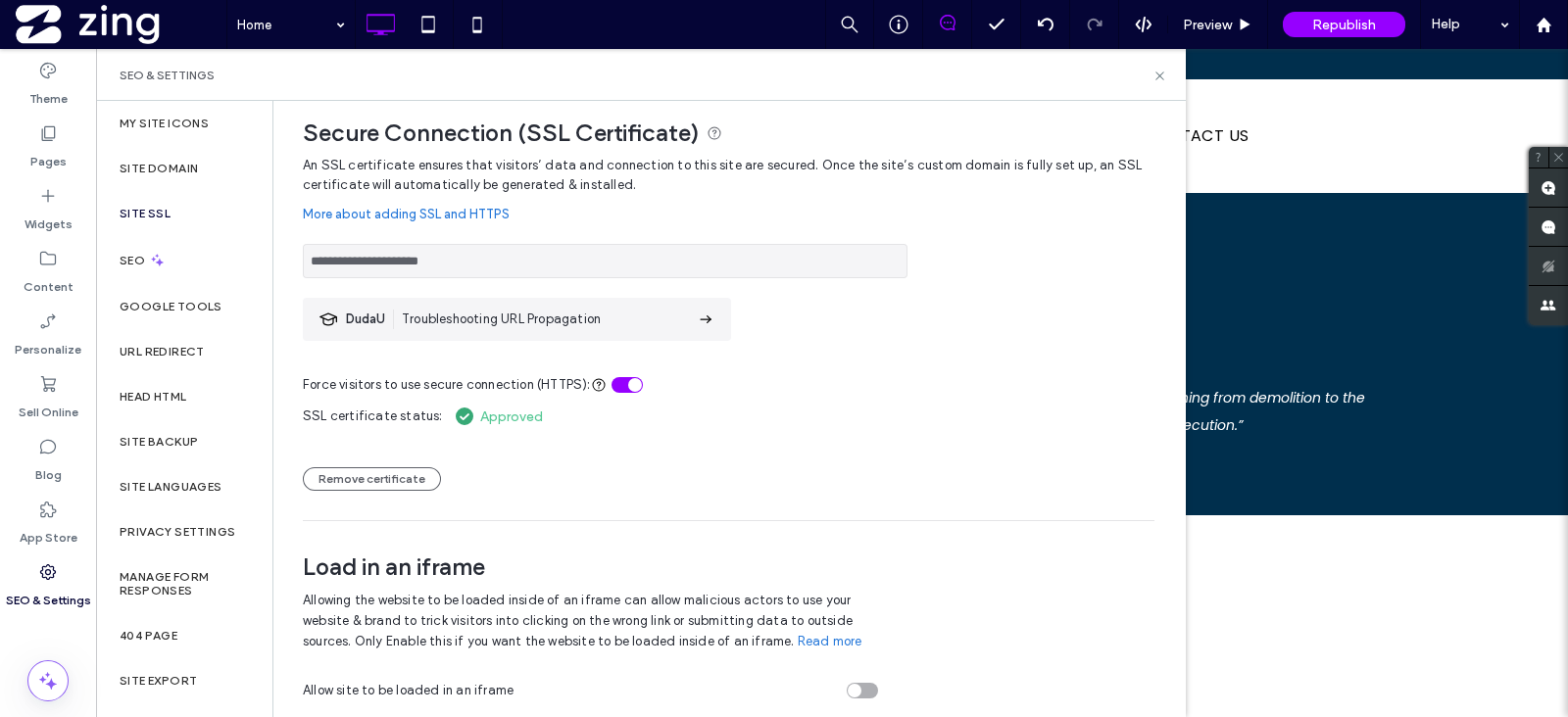 scroll, scrollTop: 13, scrollLeft: 0, axis: vertical 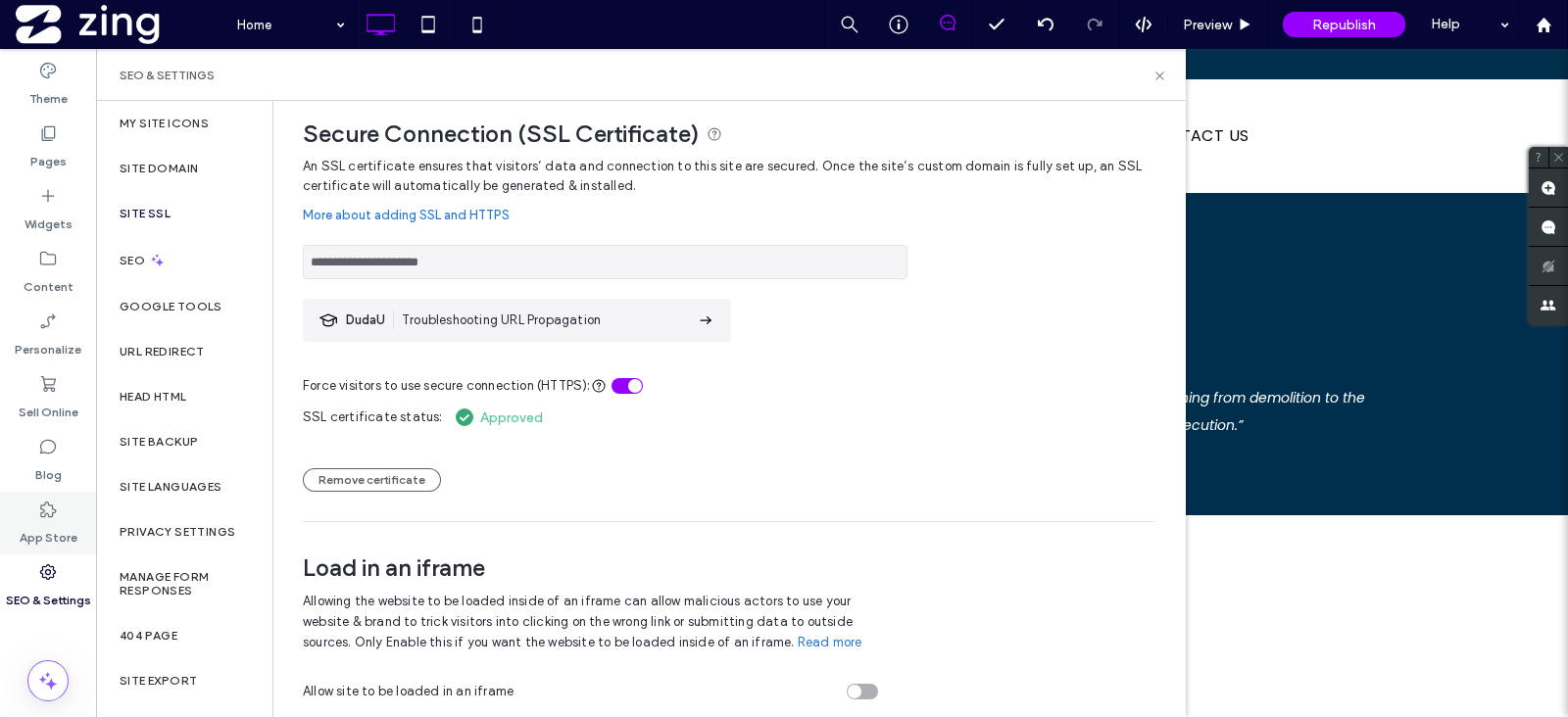 click on "App Store" at bounding box center [48, 533] 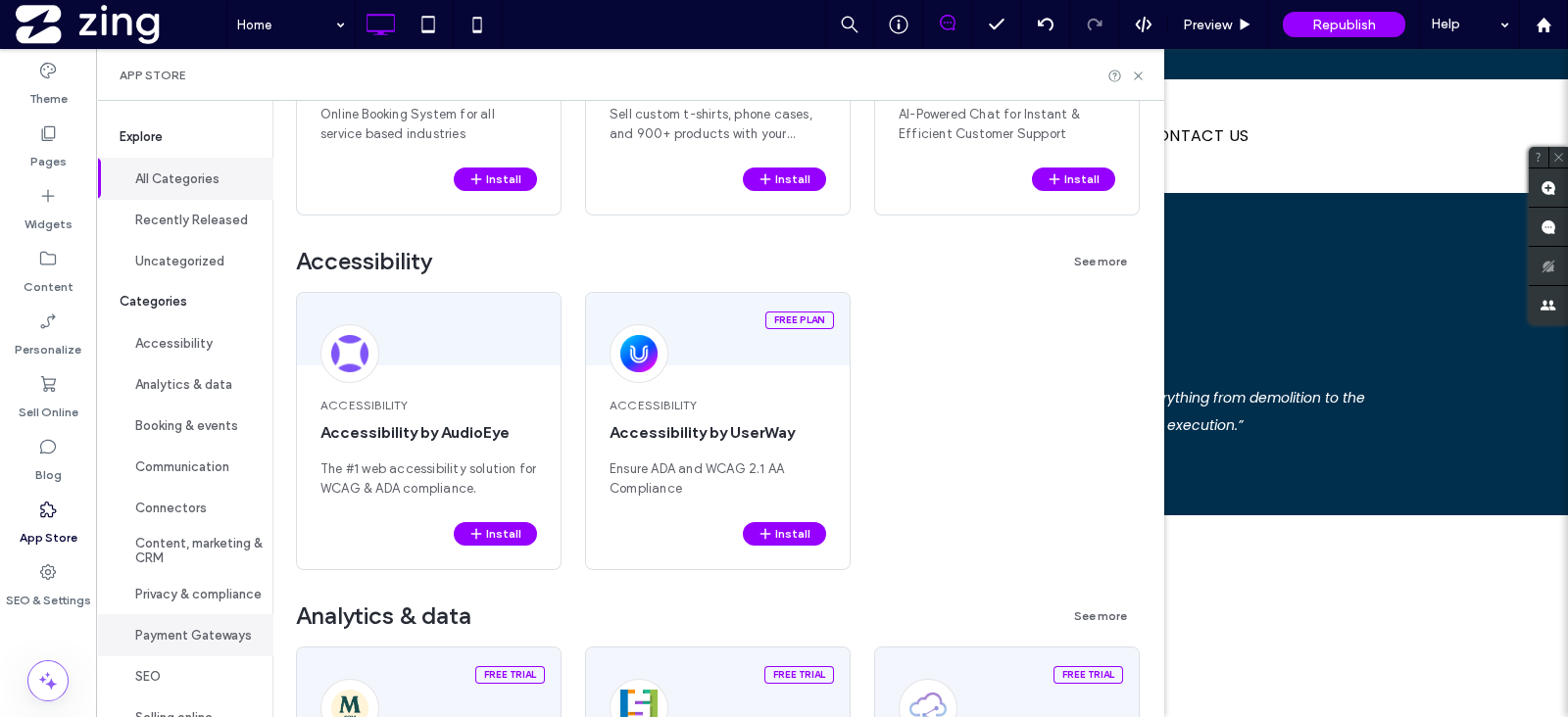 scroll, scrollTop: 735, scrollLeft: 0, axis: vertical 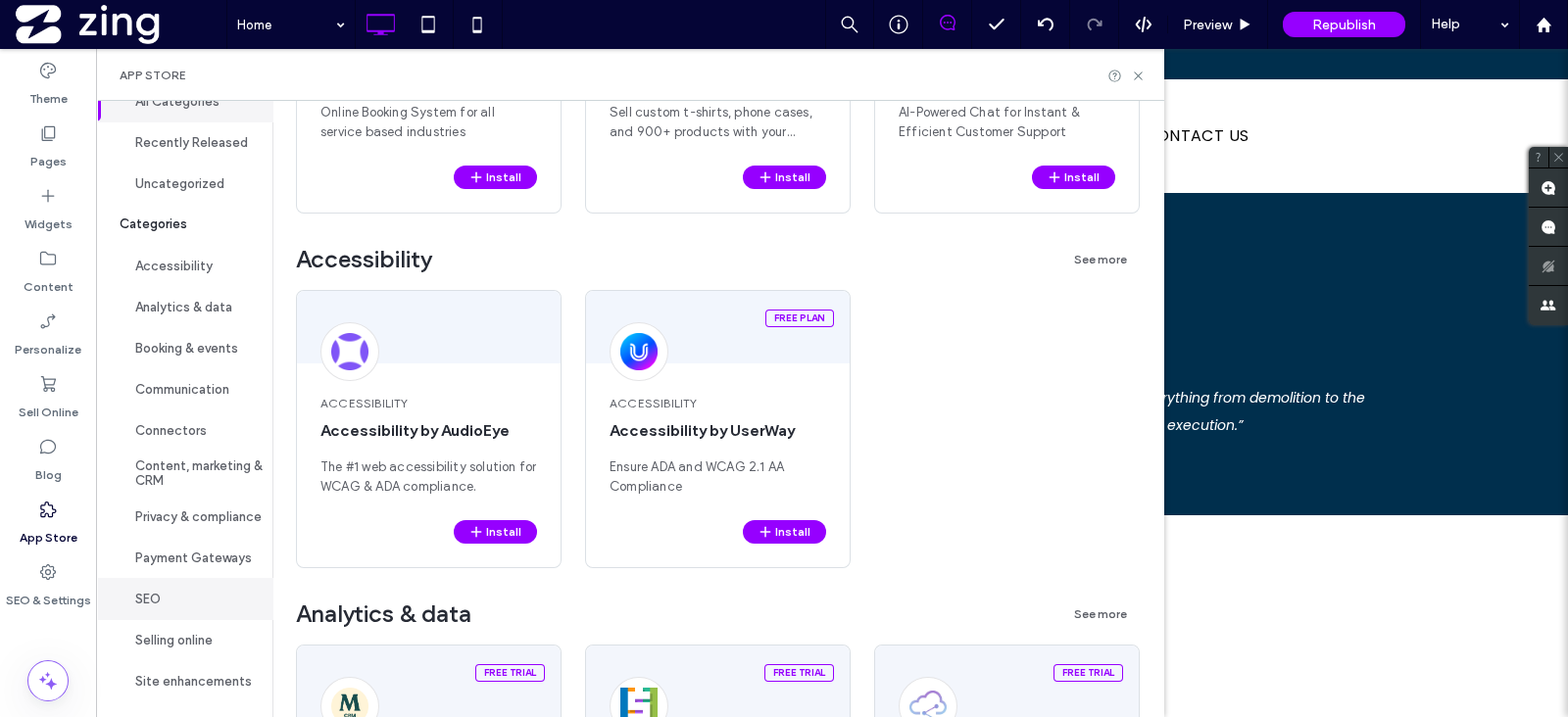 click on "SEO" at bounding box center (184, 598) 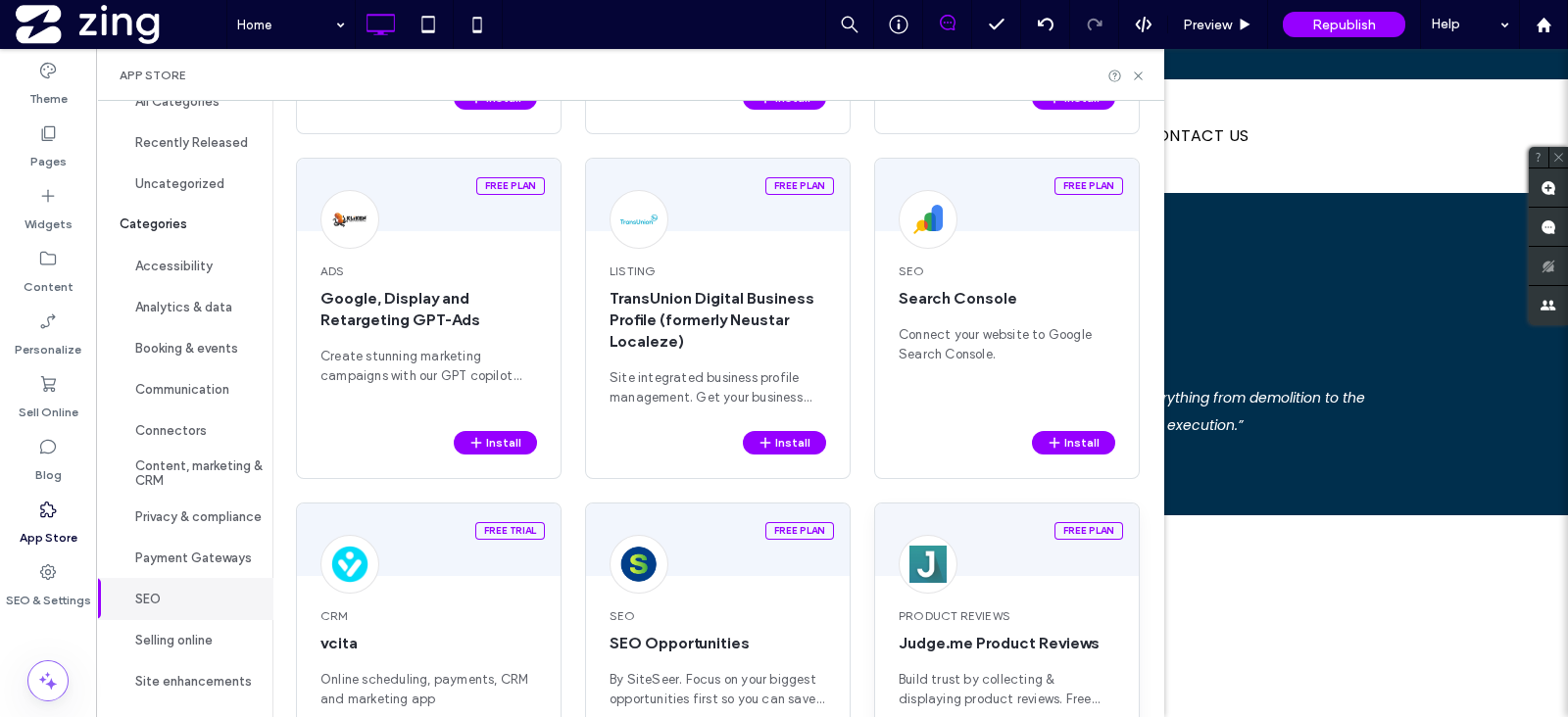 scroll, scrollTop: 264, scrollLeft: 0, axis: vertical 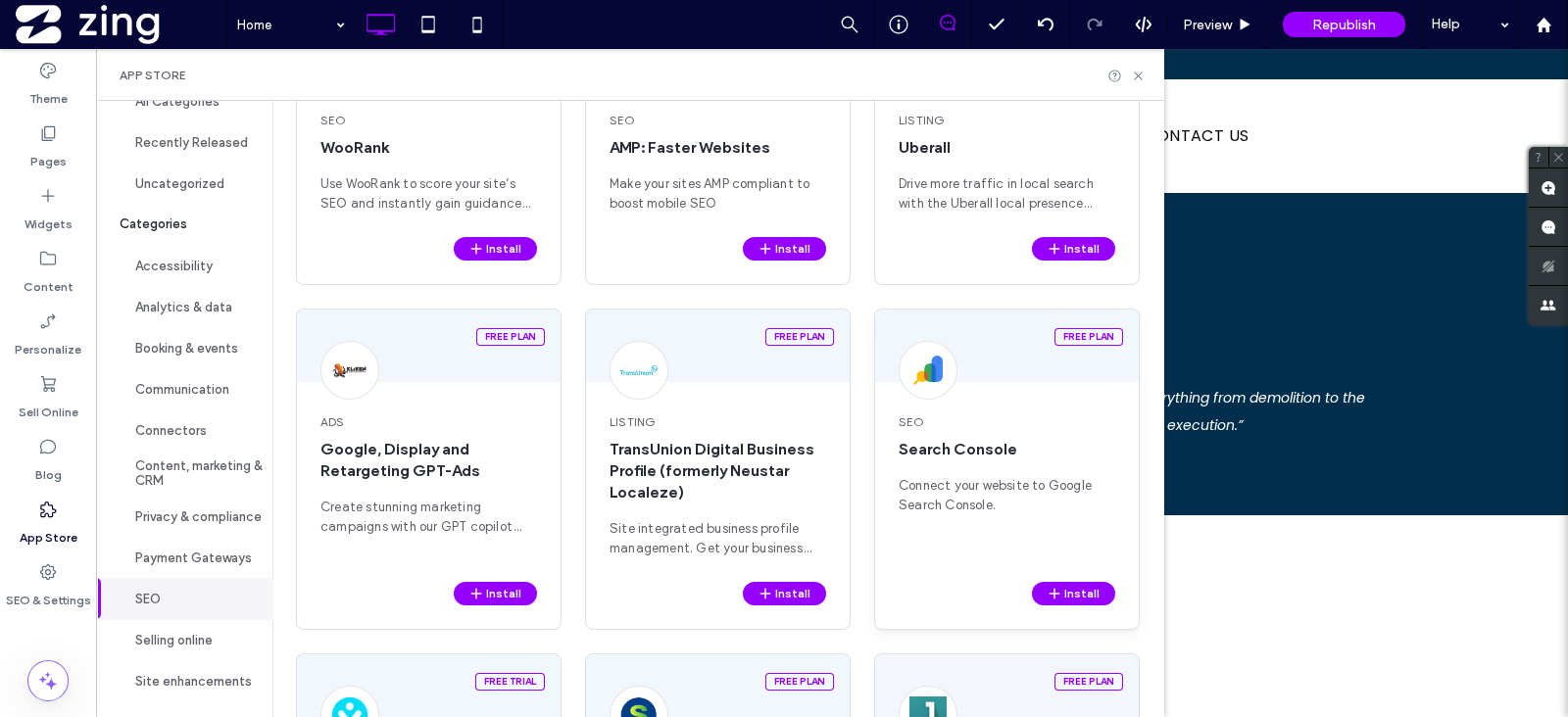 click on "SEO Search Console Connect your website to Google Search Console." at bounding box center (1006, 486) 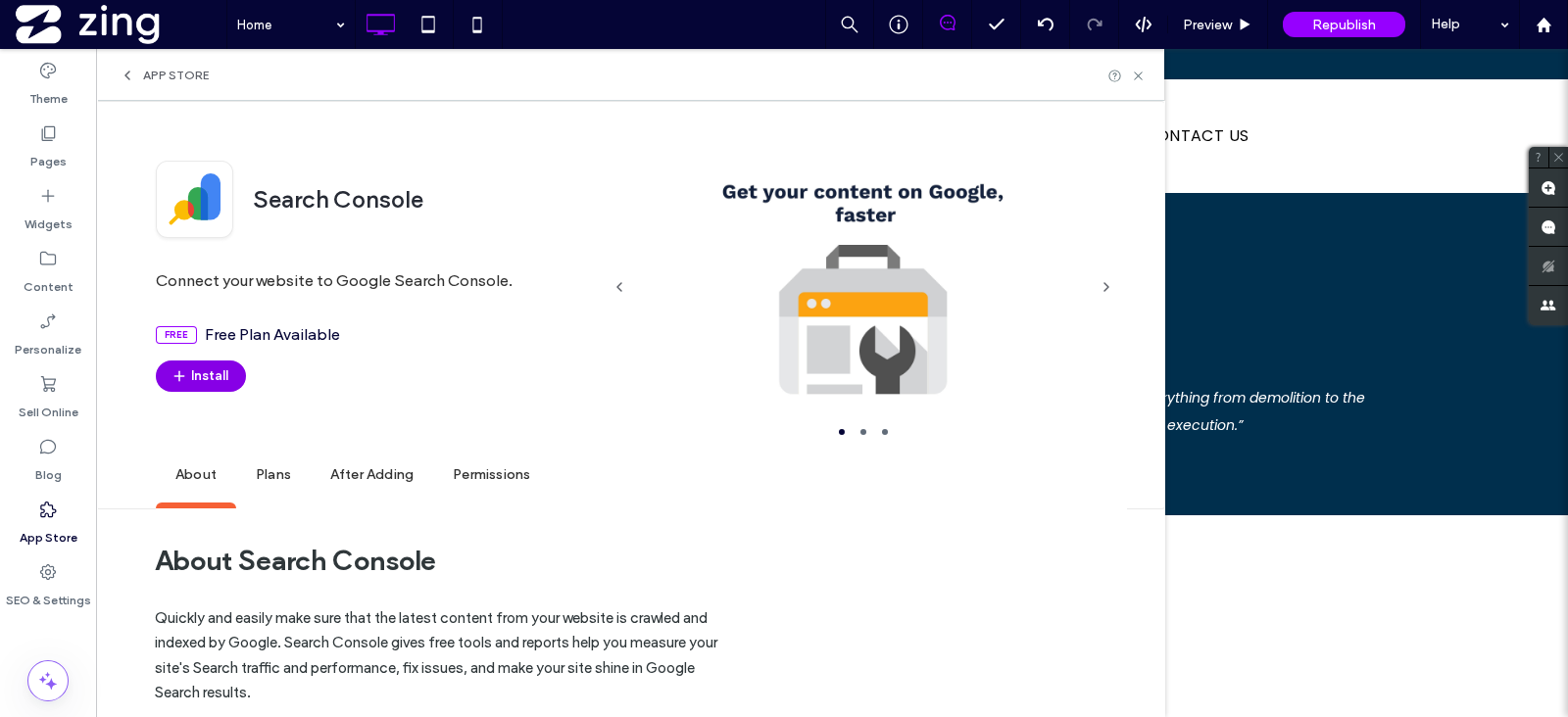 click on "Install" at bounding box center [201, 376] 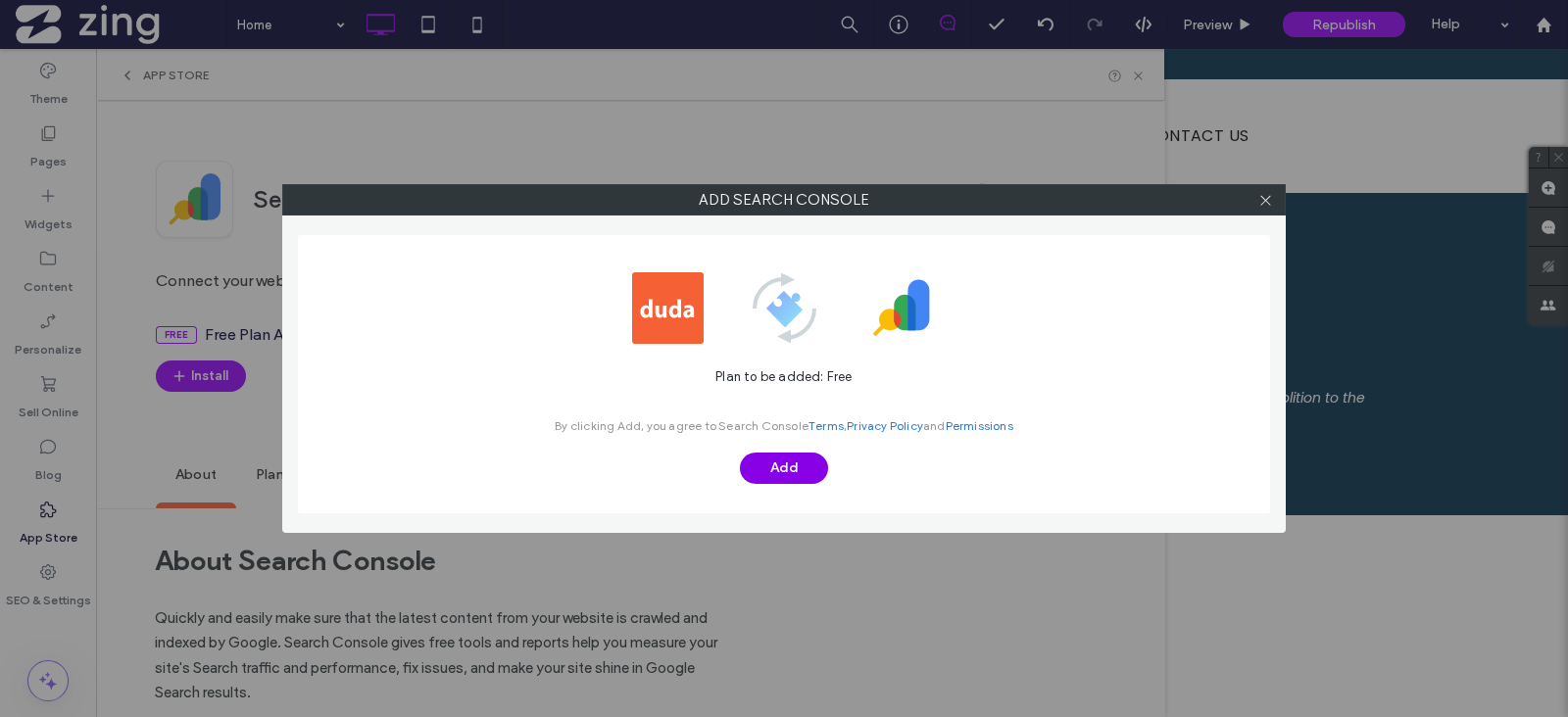 click on "Add" at bounding box center (784, 468) 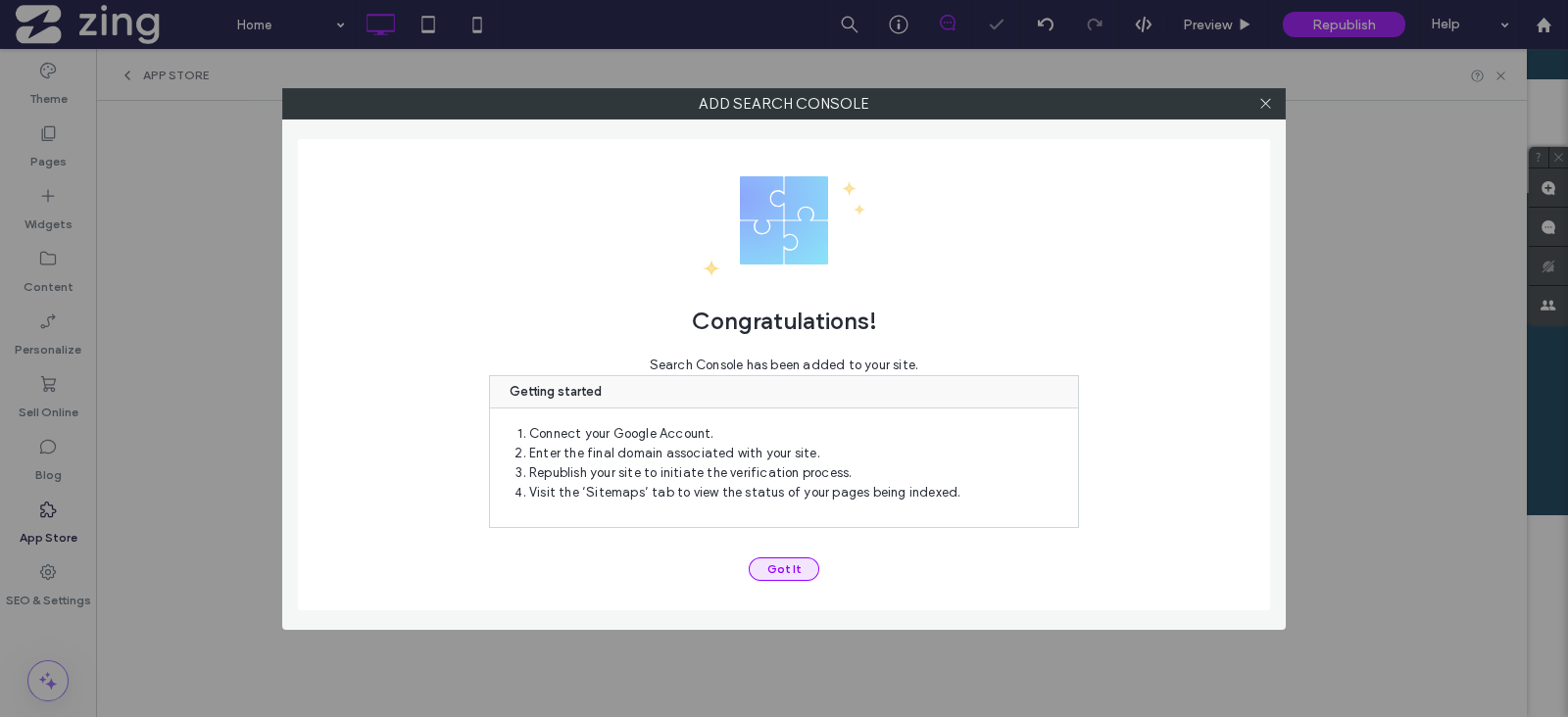 click on "Got It" at bounding box center (784, 569) 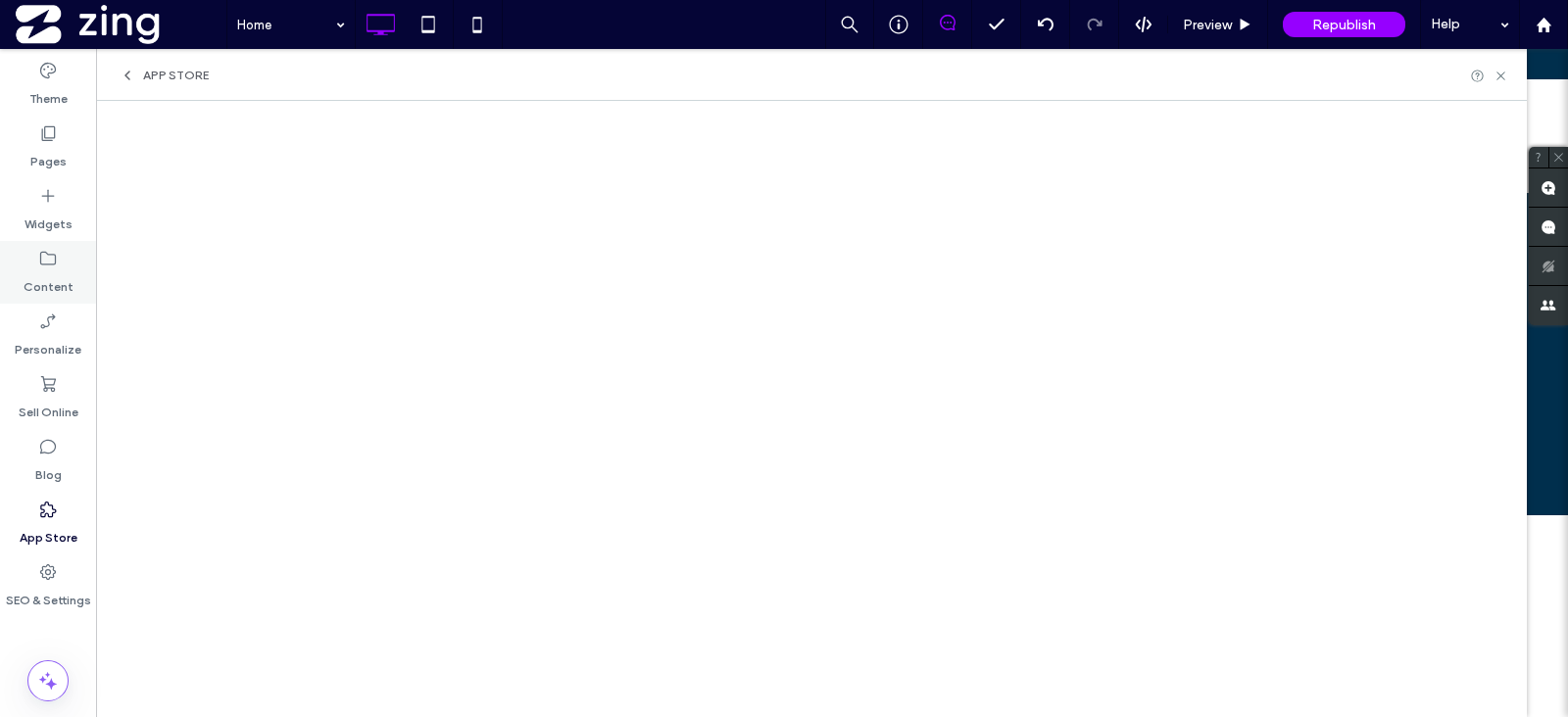 click on "Content" at bounding box center (48, 272) 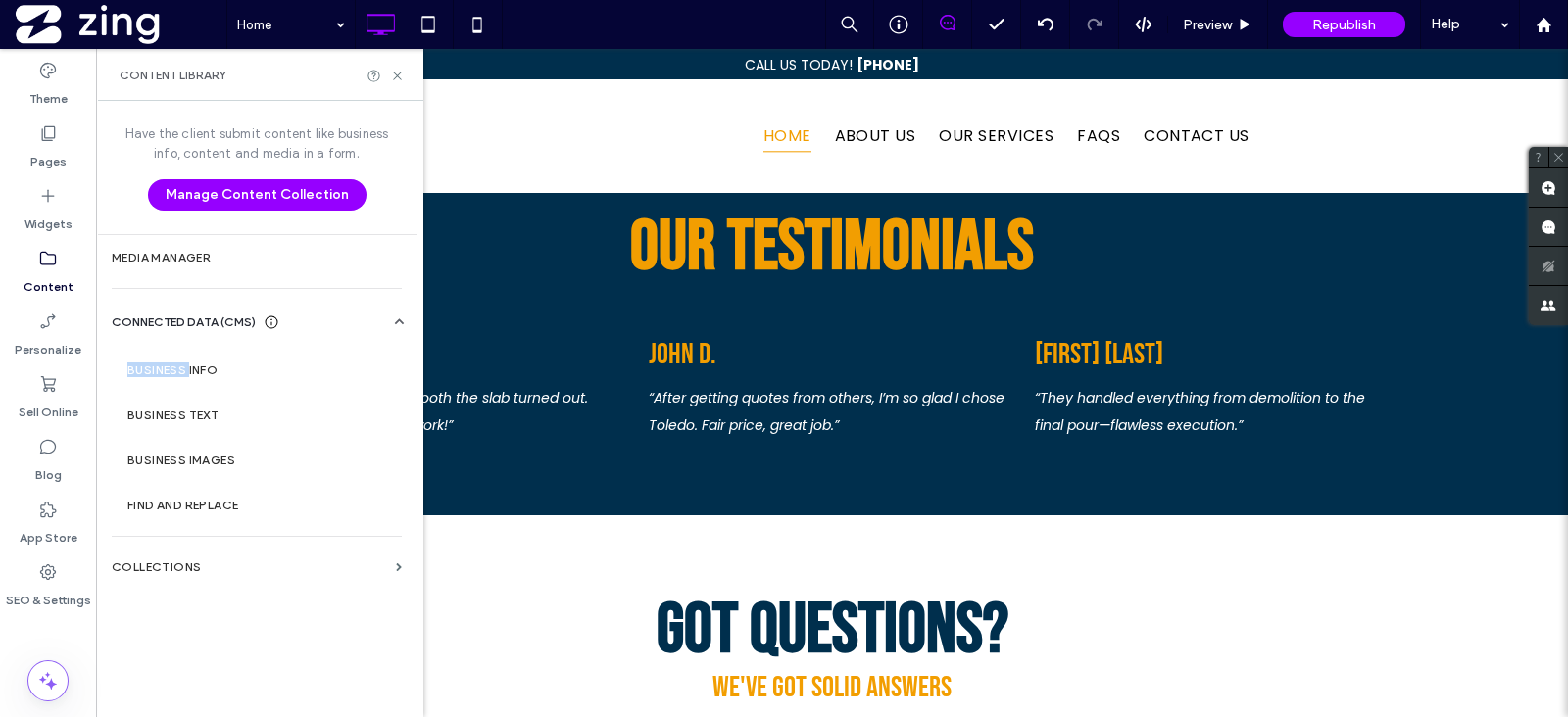 click on "Business Info" at bounding box center [261, 370] 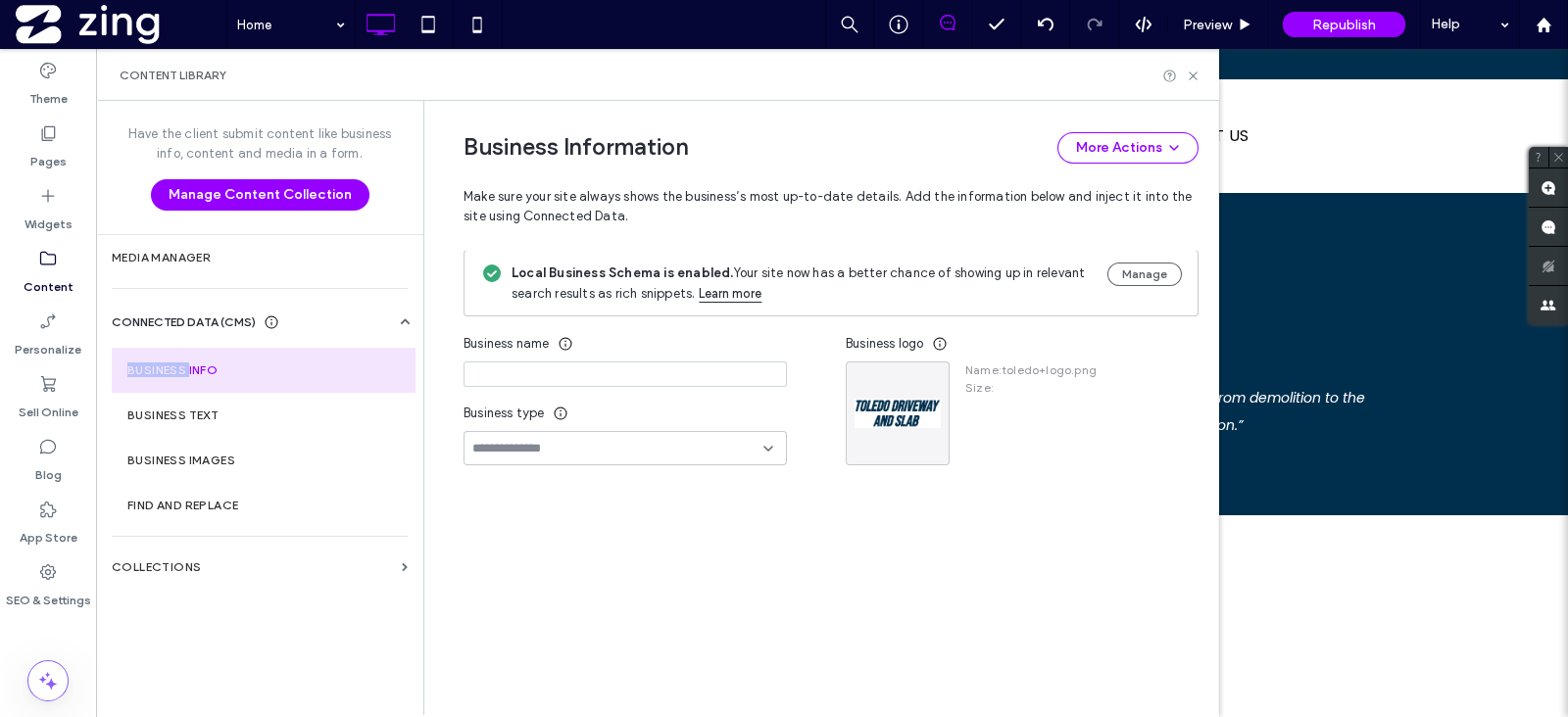 type on "**********" 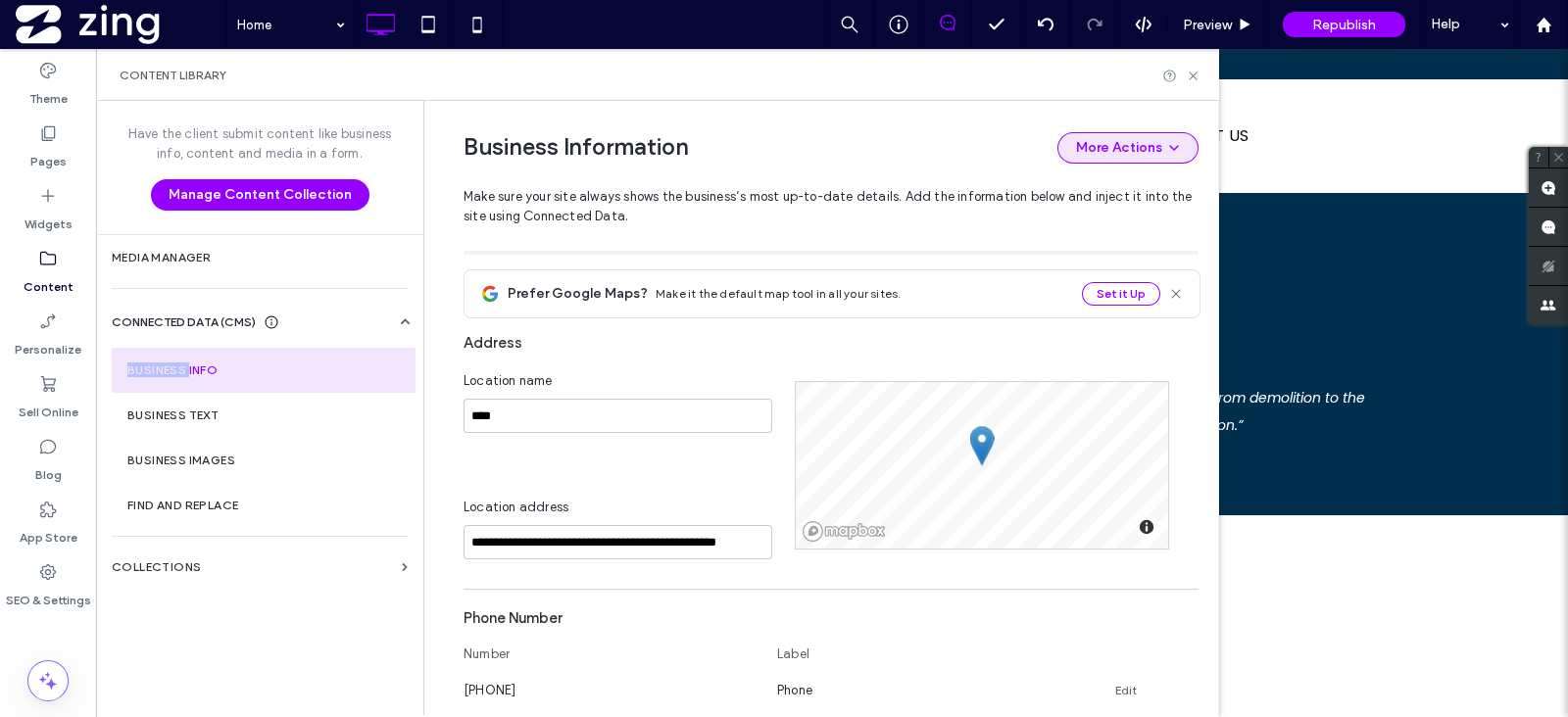 scroll, scrollTop: 286, scrollLeft: 0, axis: vertical 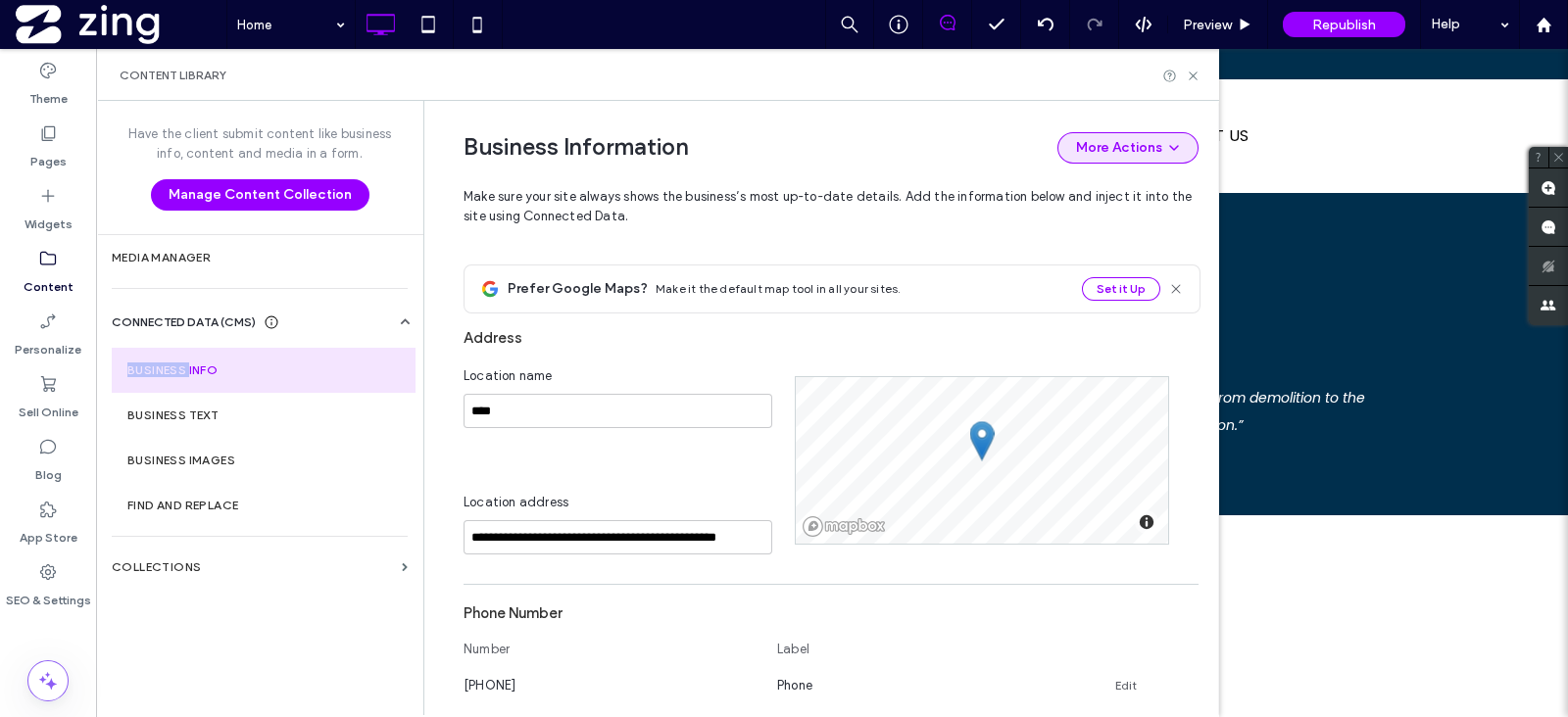 click on "More Actions" at bounding box center [1128, 148] 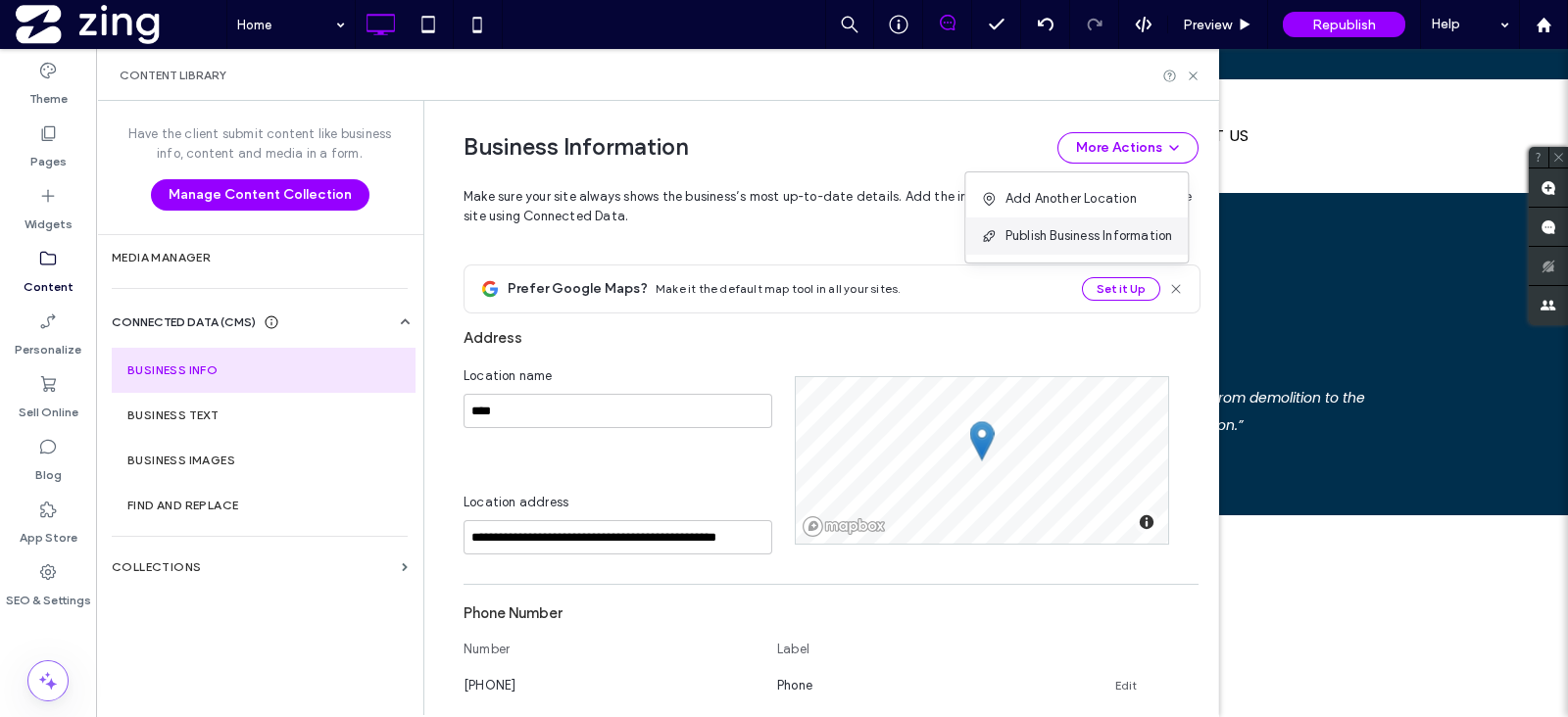 click on "Publish Business Information" at bounding box center (1089, 236) 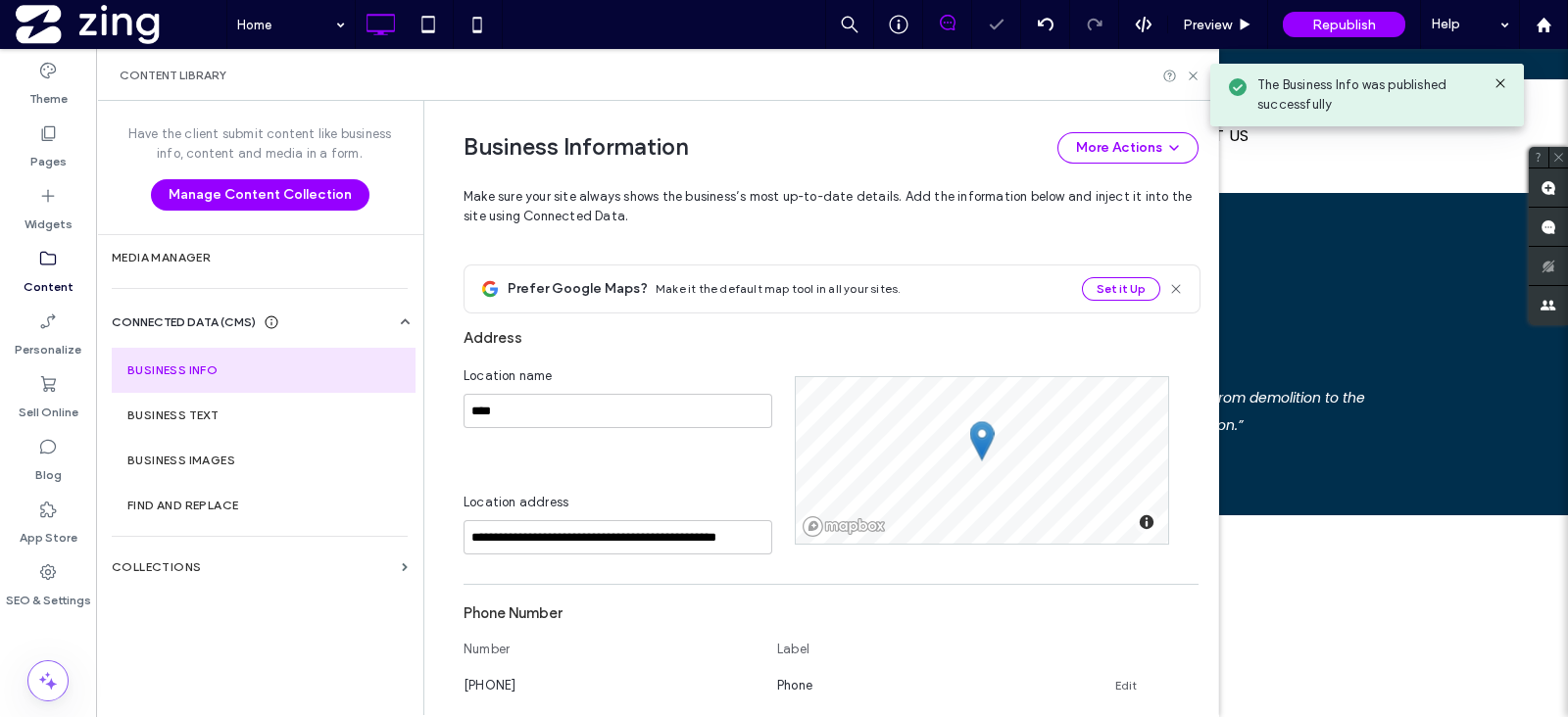 click on "Republish" at bounding box center [1344, 24] 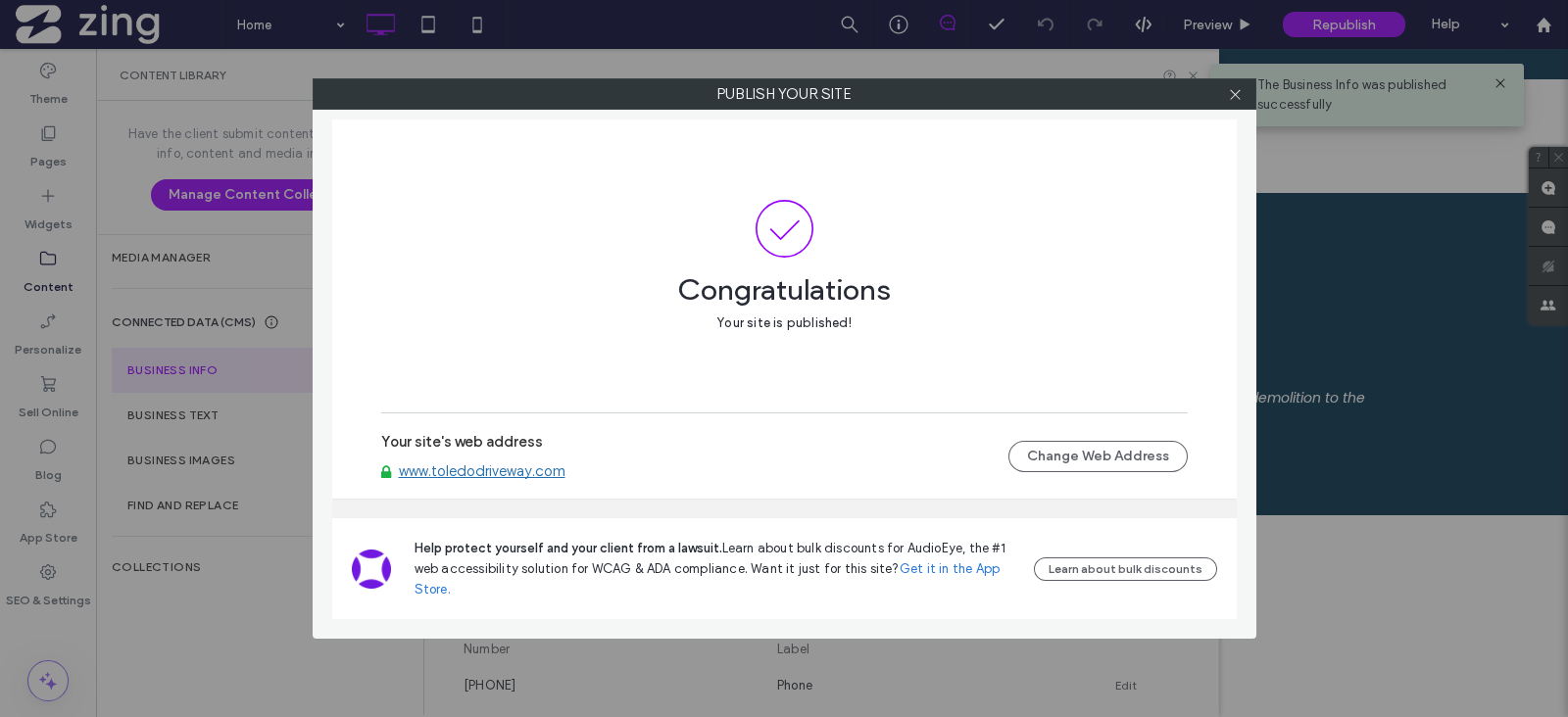 click on "www.toledodriveway.com" at bounding box center [482, 471] 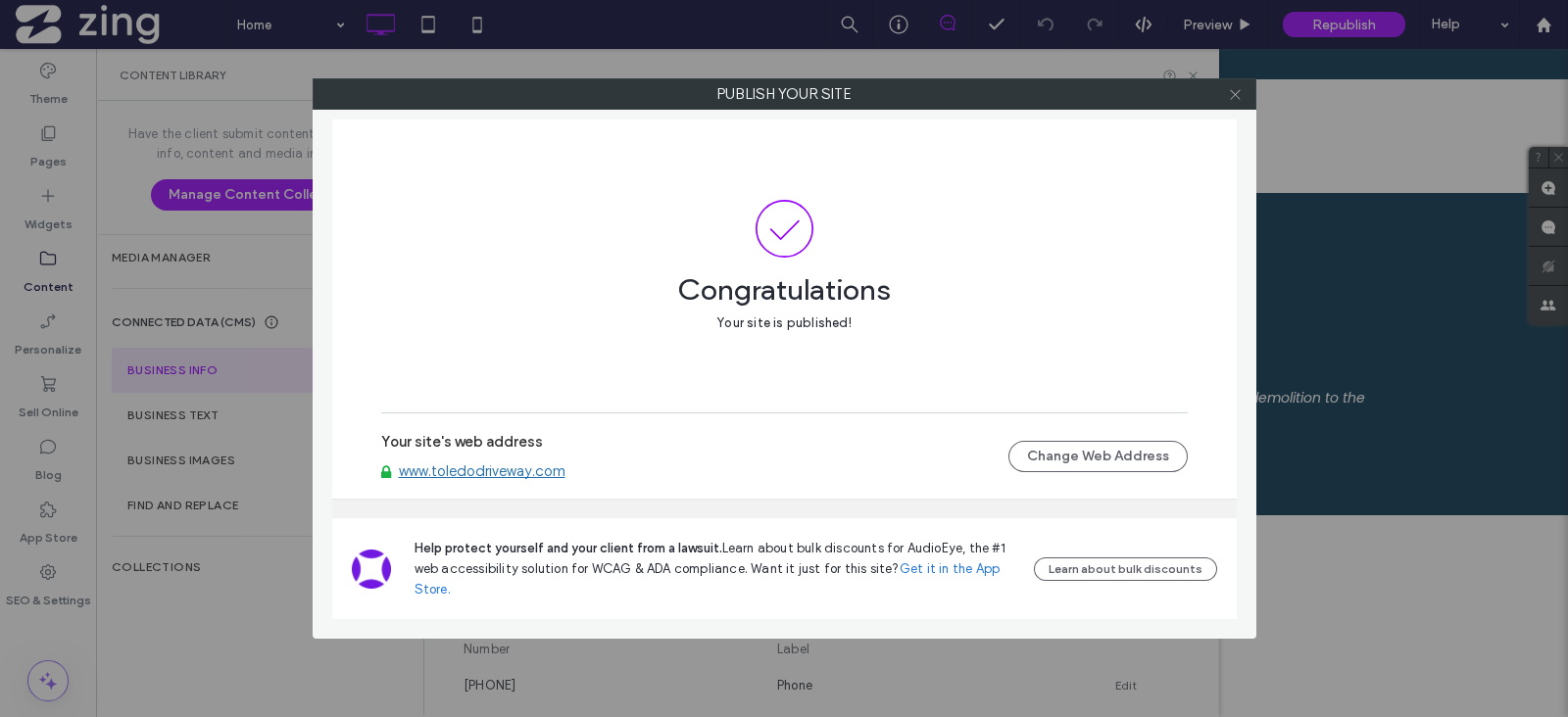 click 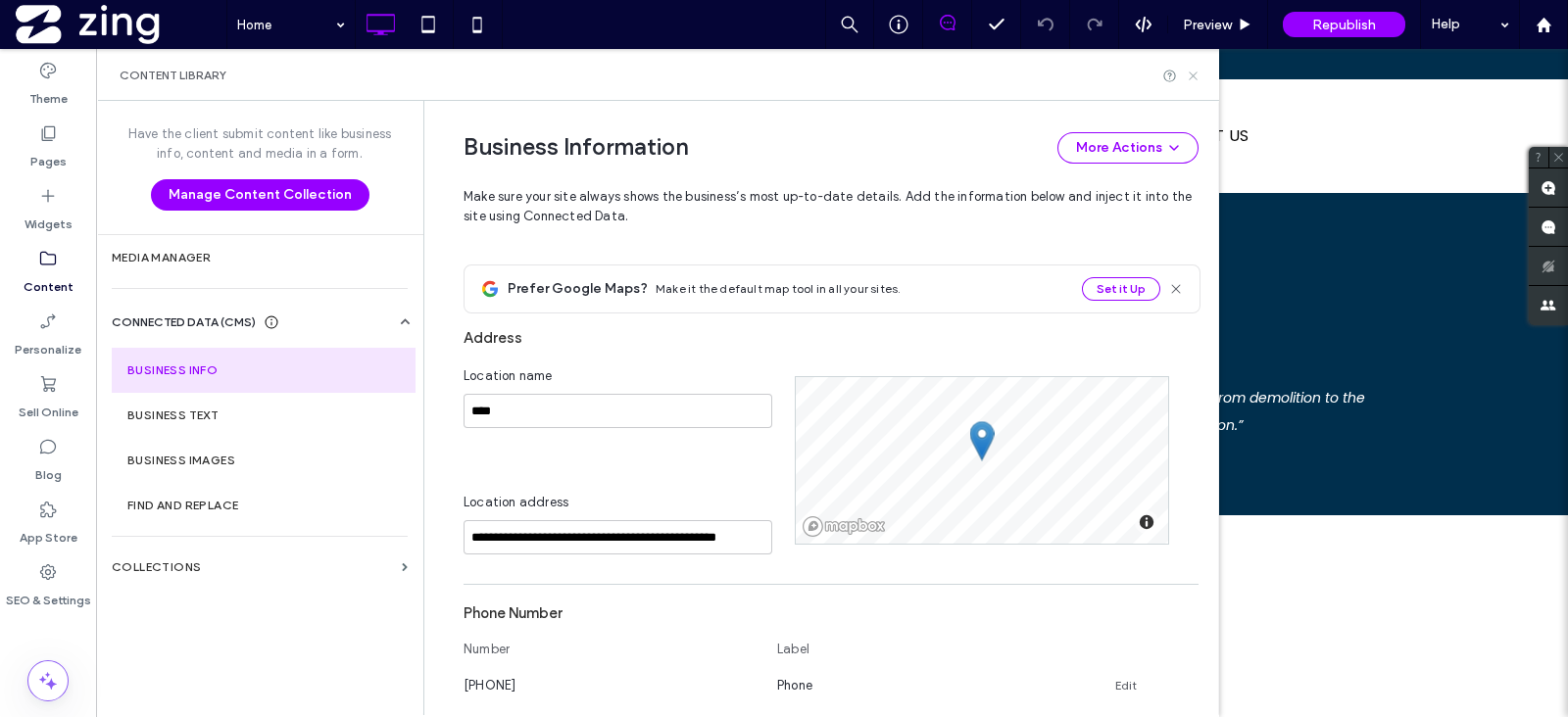 click 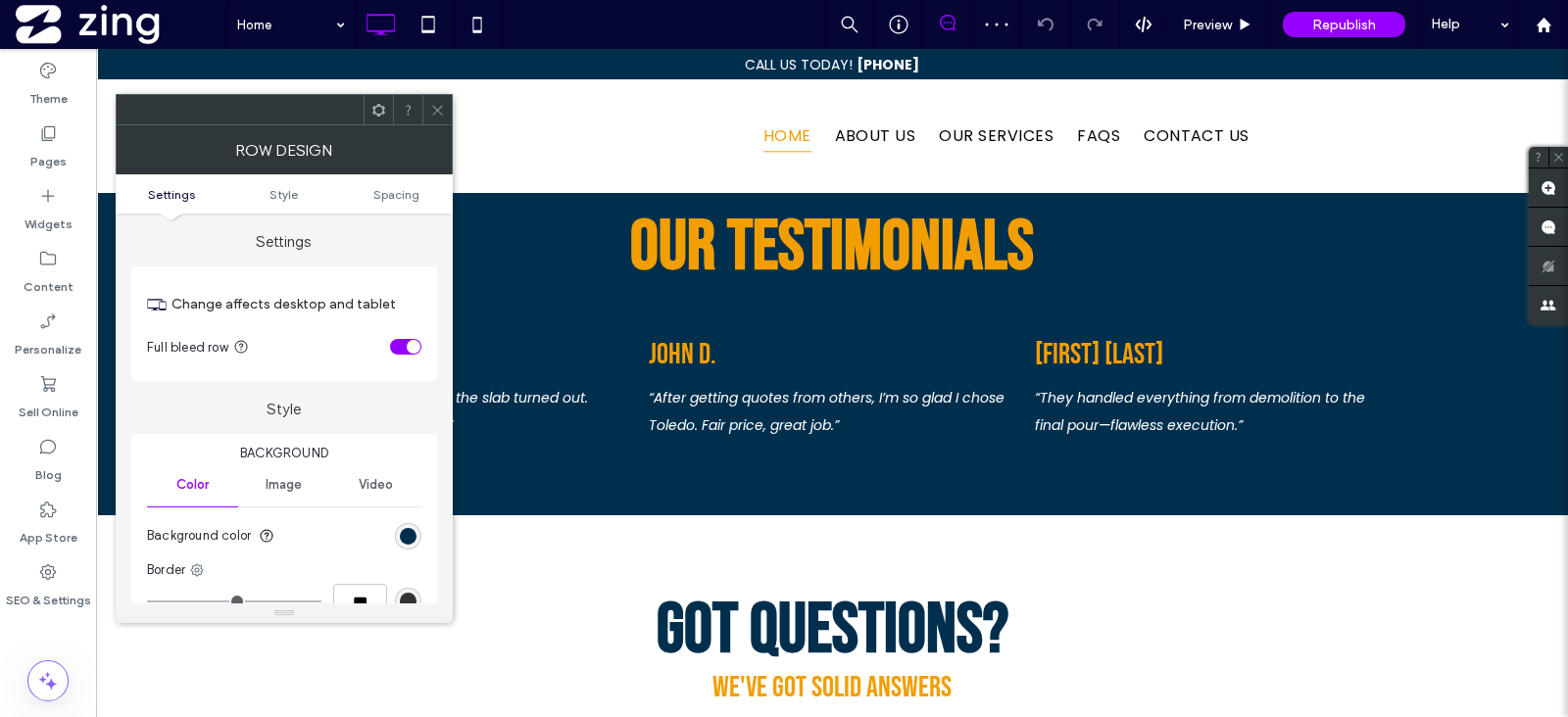 click 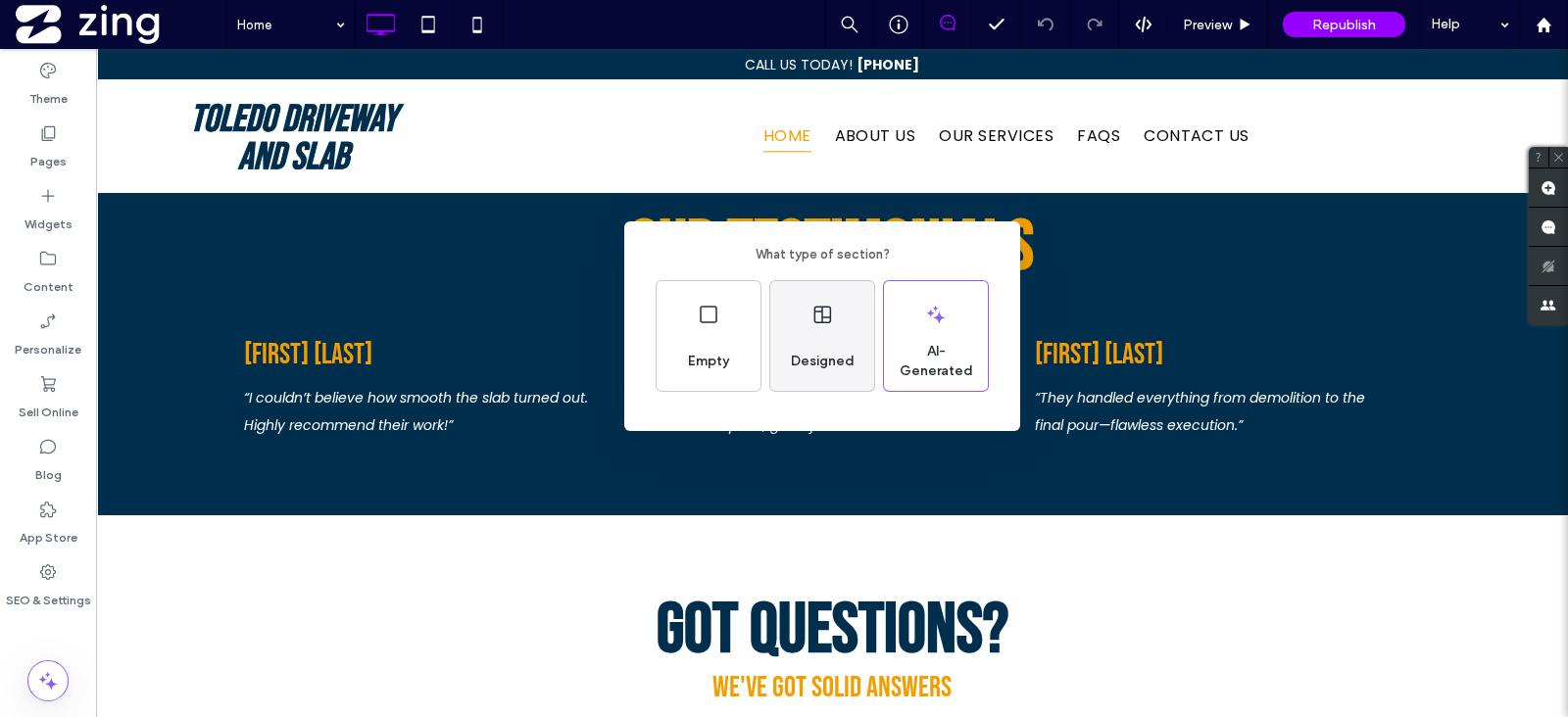click on "Designed" at bounding box center (822, 361) 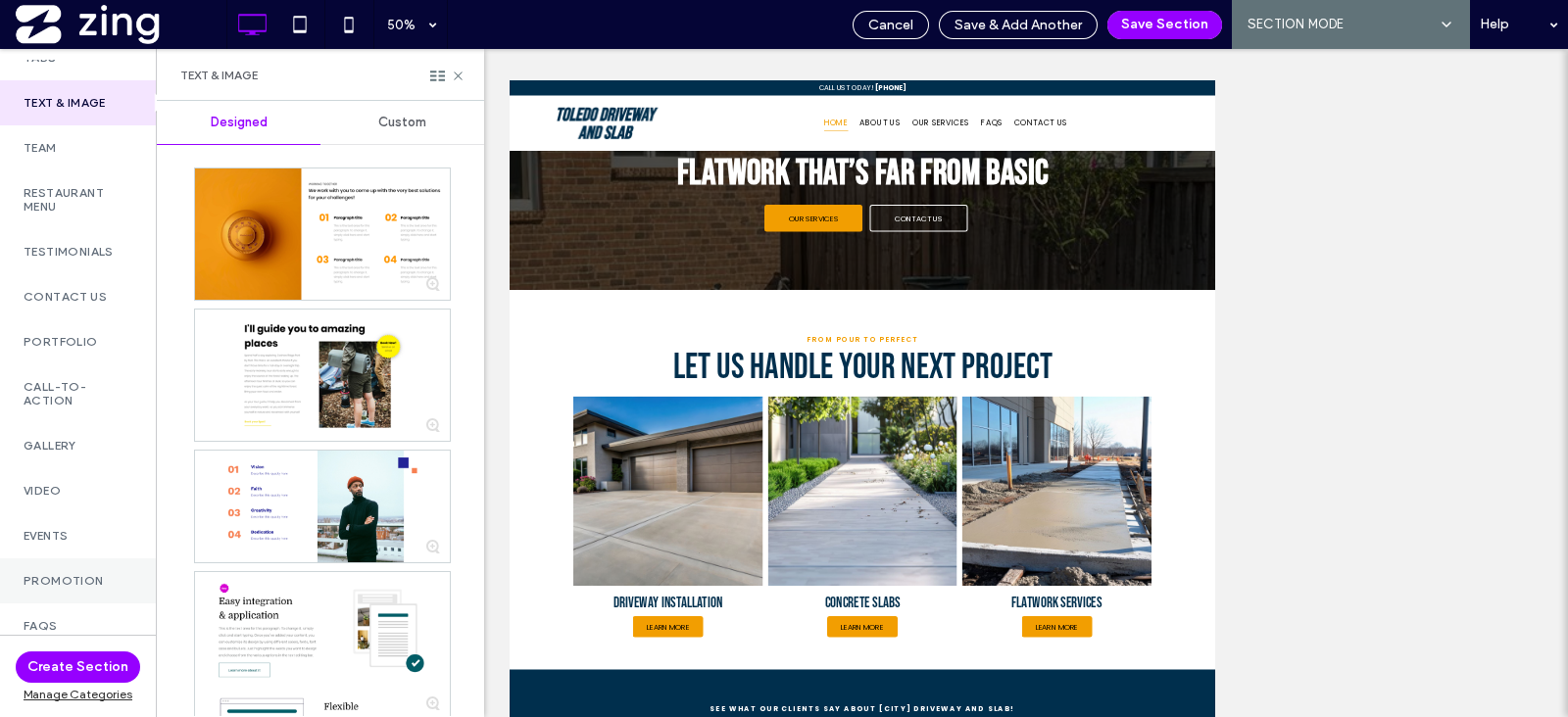 scroll, scrollTop: 612, scrollLeft: 0, axis: vertical 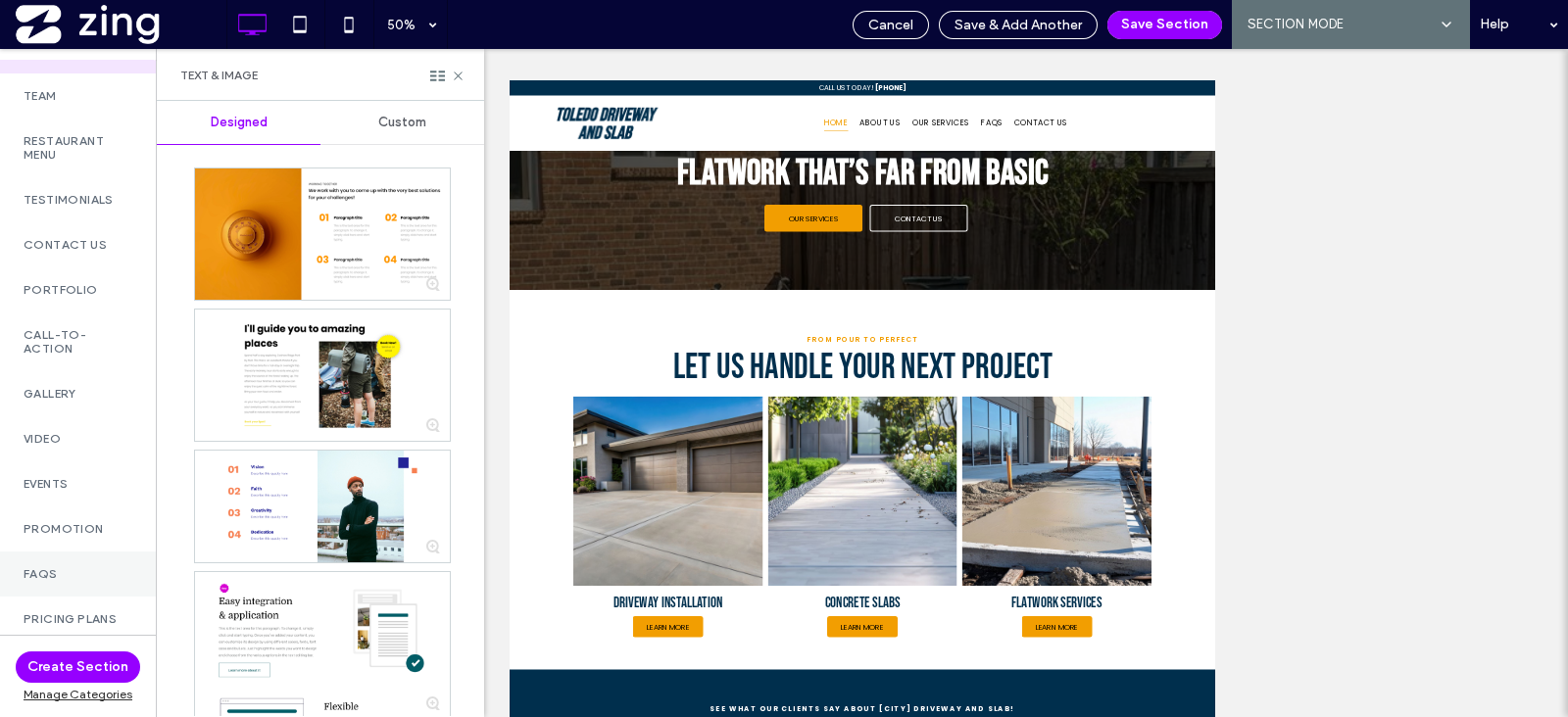 click on "FAQs" at bounding box center [77, 574] 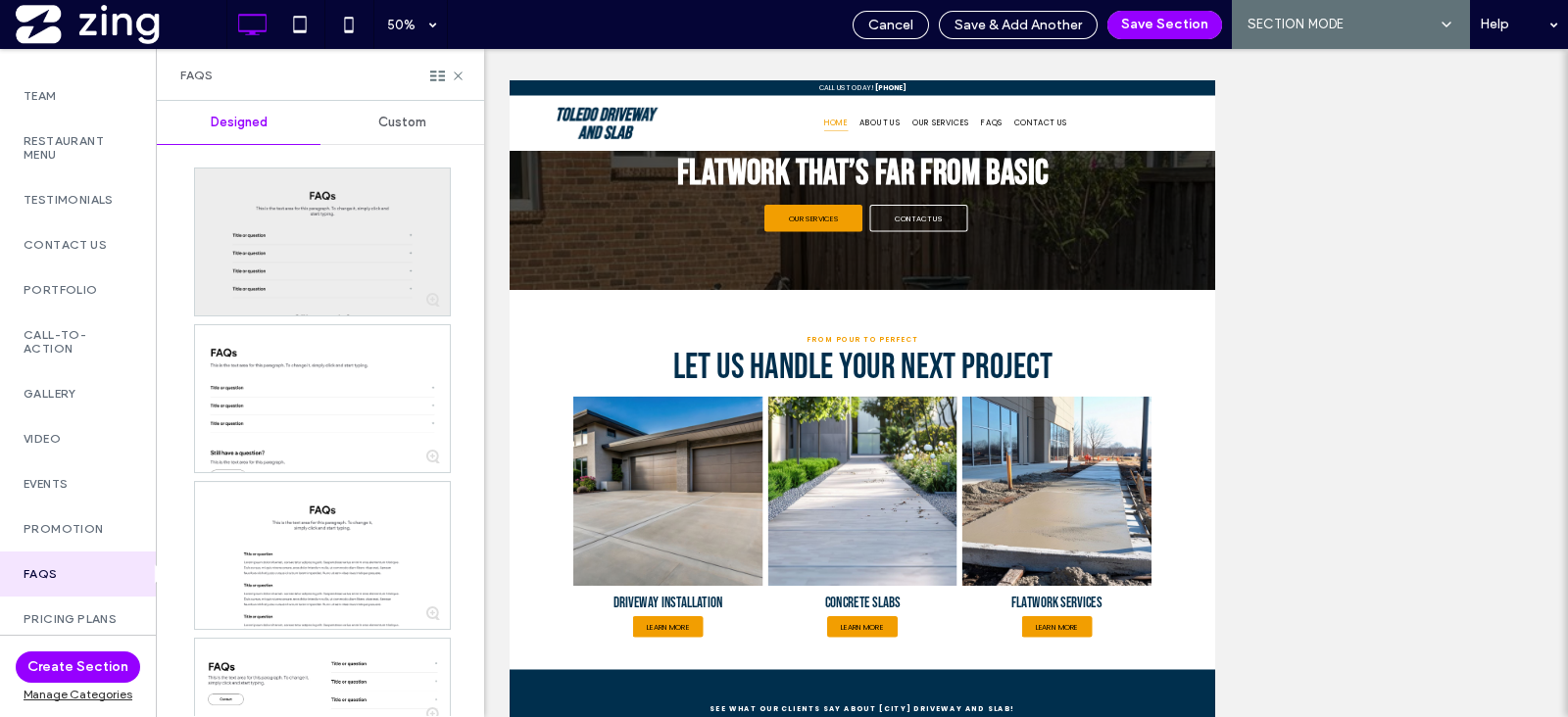 click at bounding box center (322, 242) 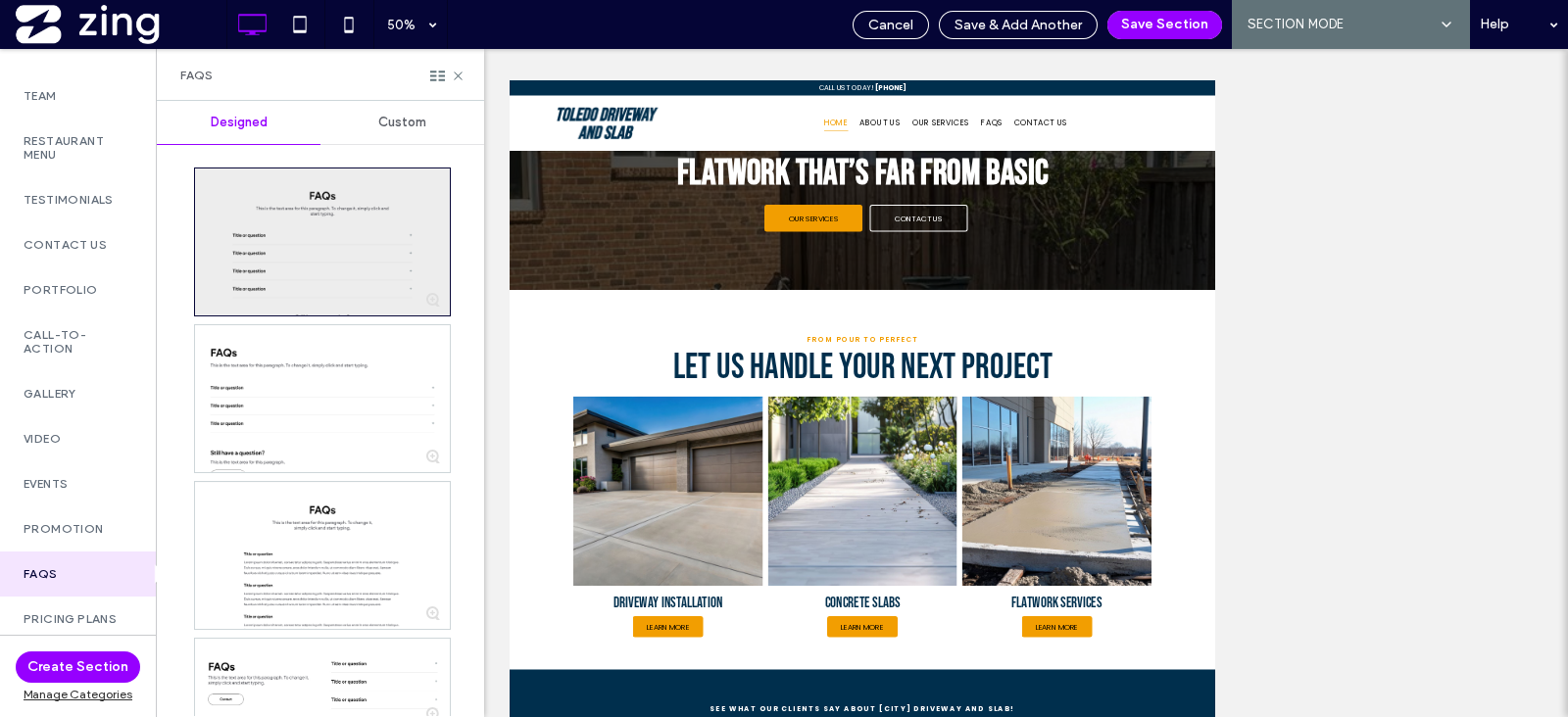 click at bounding box center [322, 242] 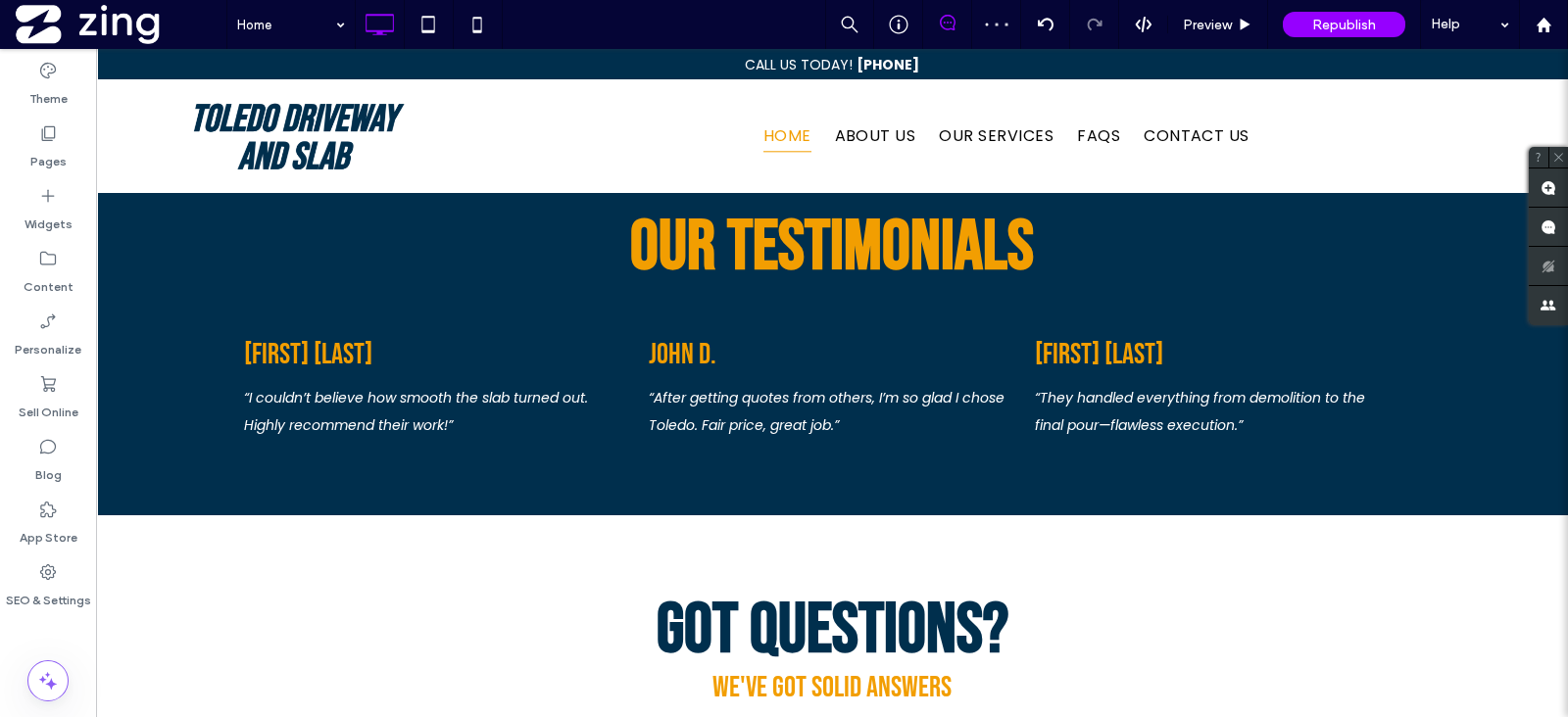 scroll, scrollTop: 0, scrollLeft: 0, axis: both 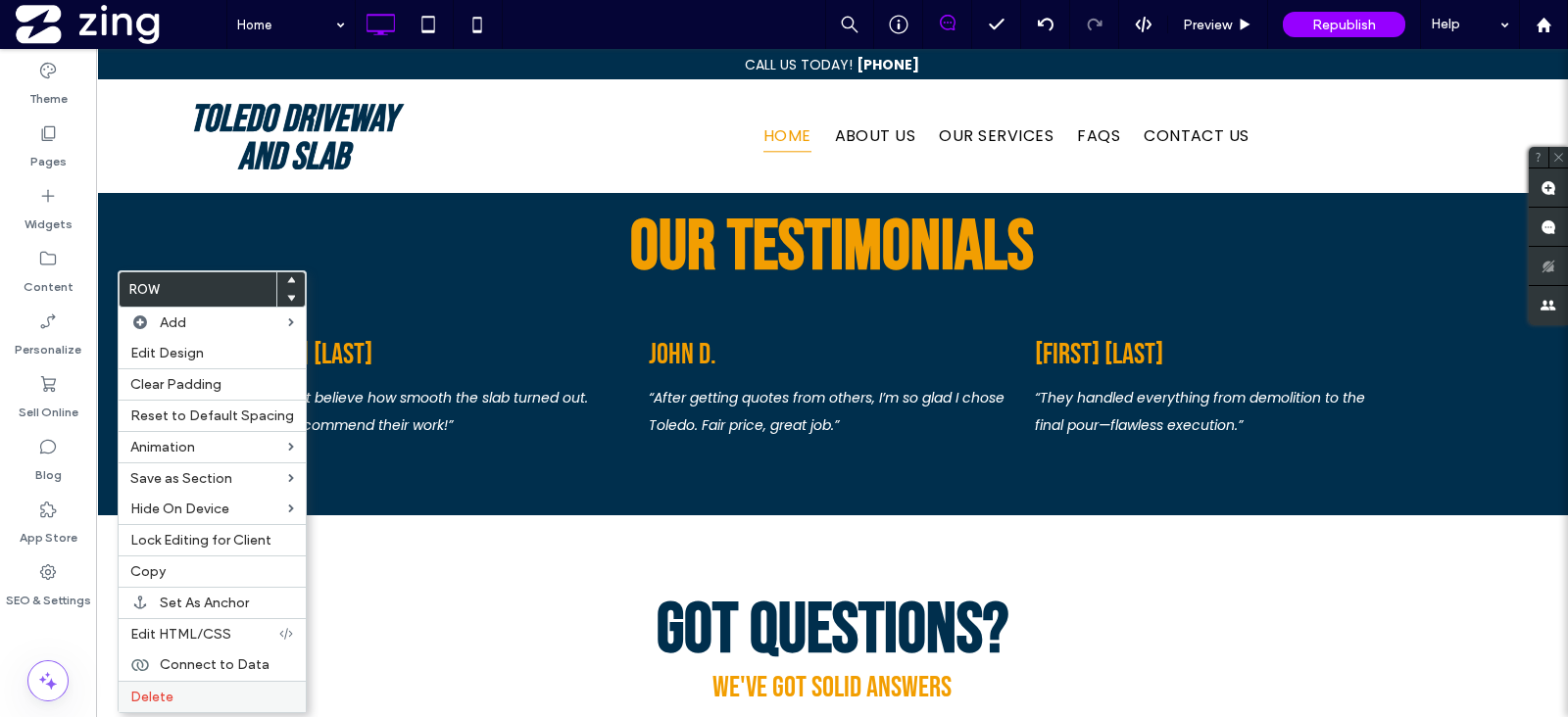 drag, startPoint x: 164, startPoint y: 686, endPoint x: 564, endPoint y: 418, distance: 481.48105 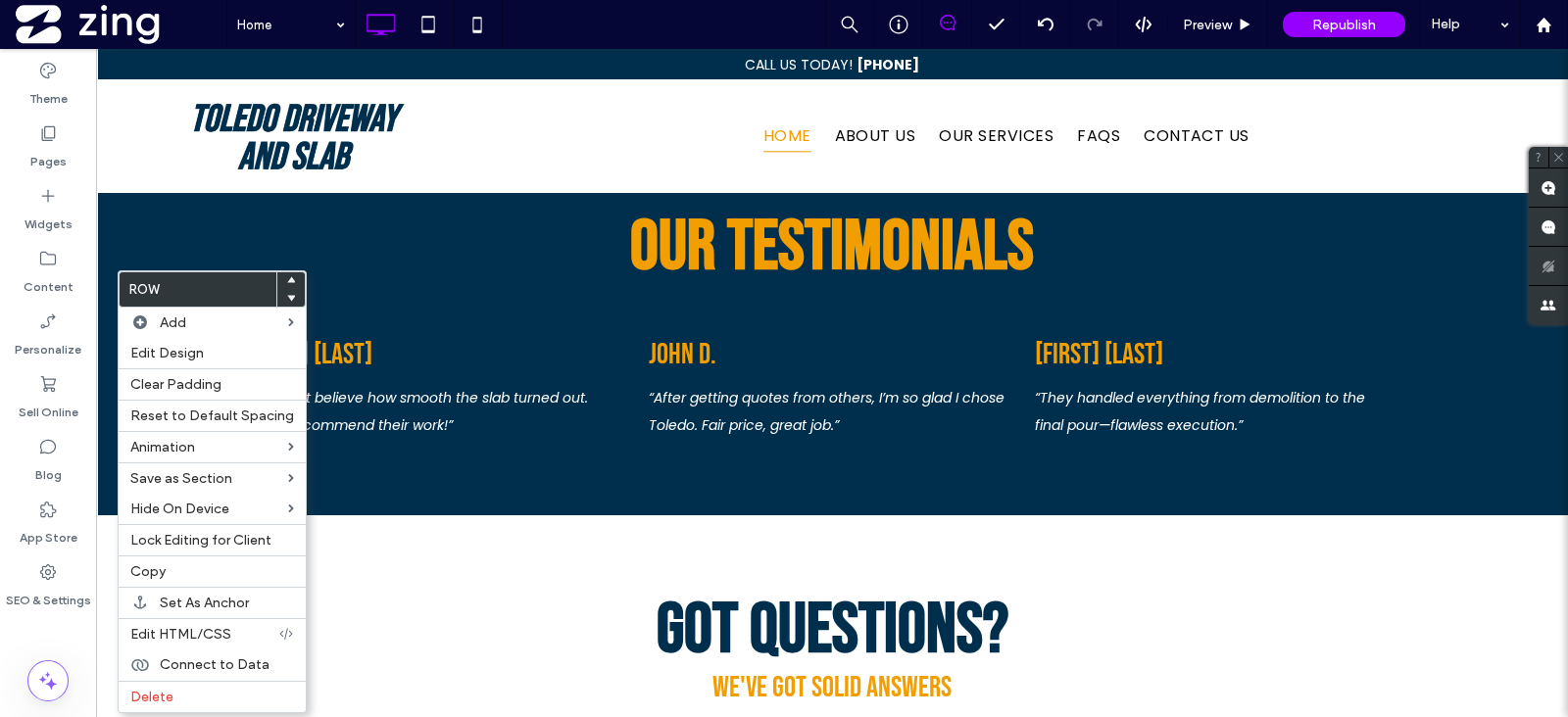 click on "Delete" at bounding box center (152, 696) 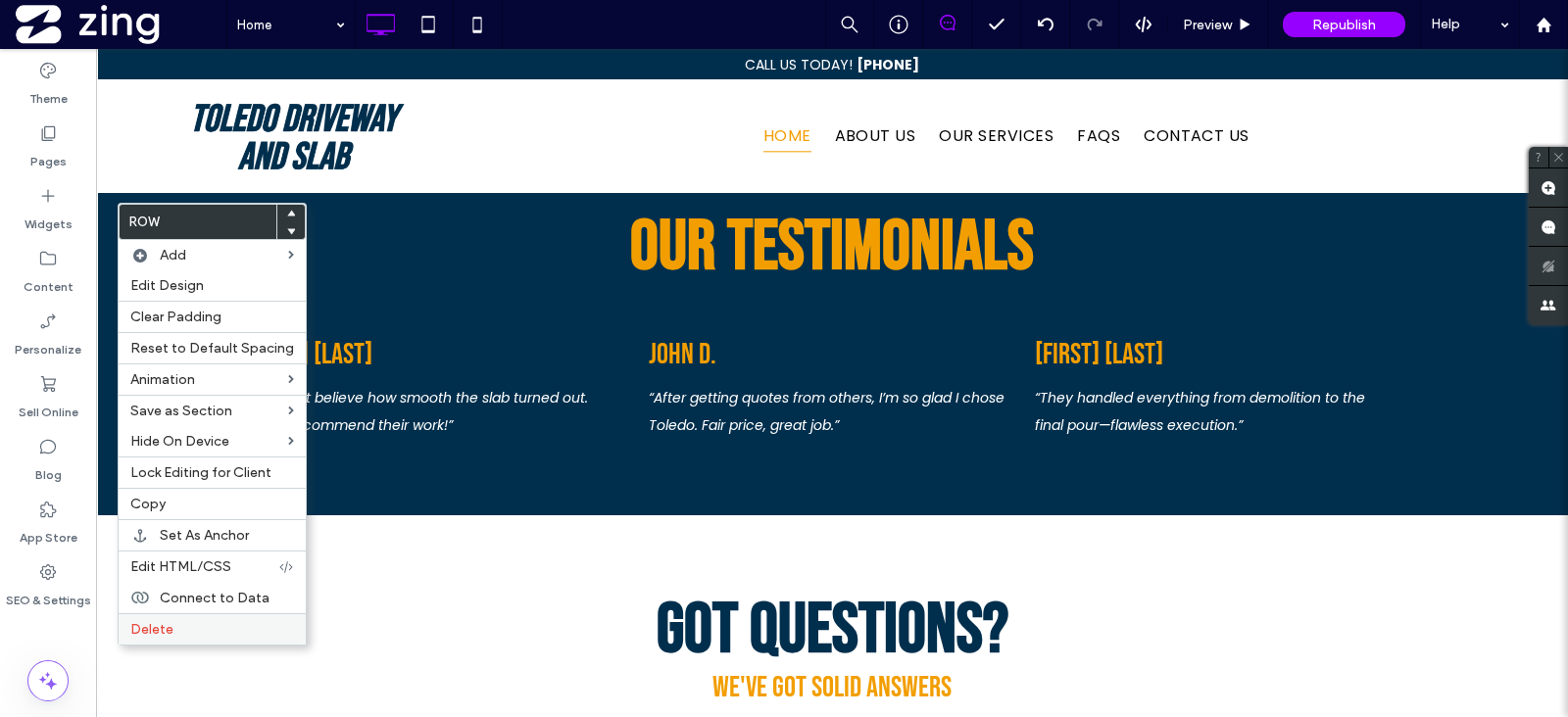 click on "Delete" at bounding box center [152, 629] 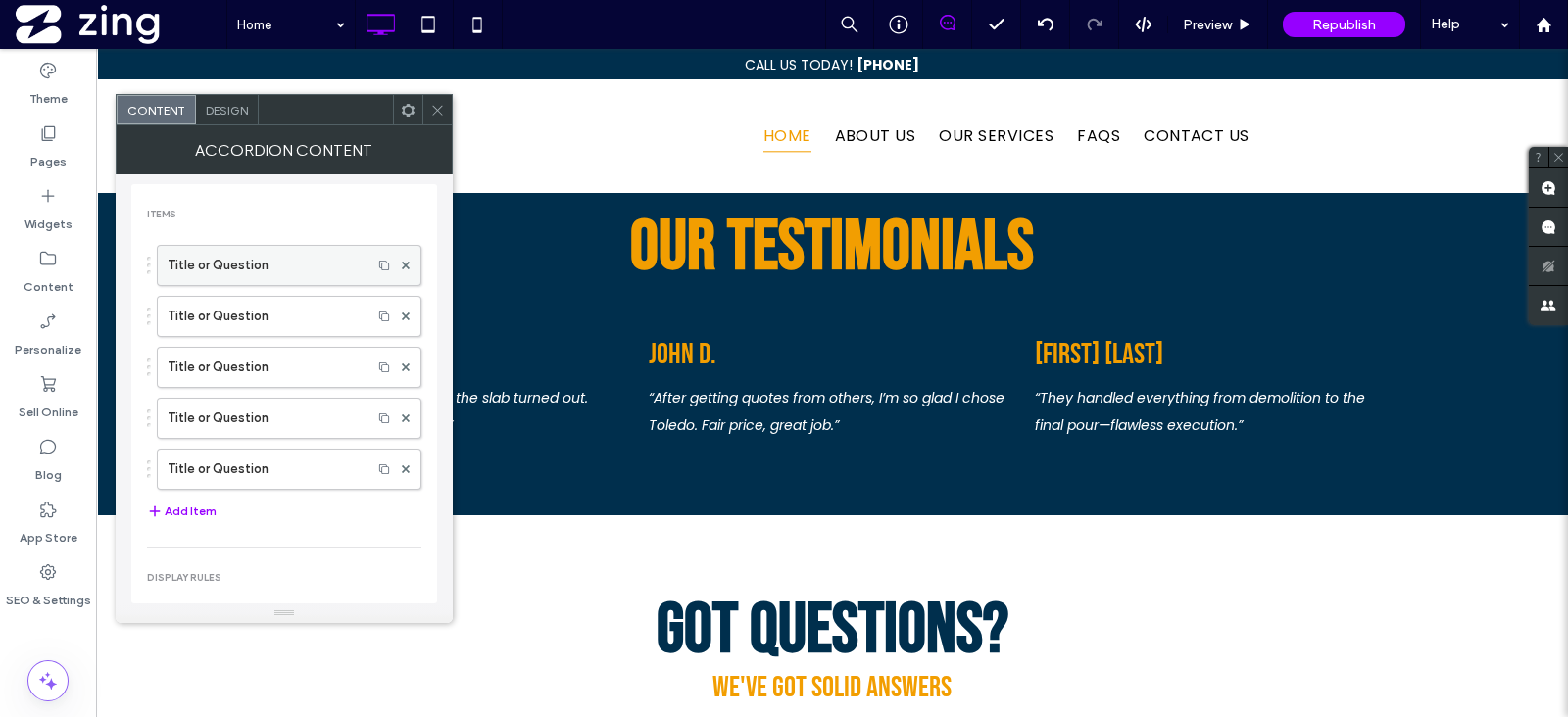 click on "Title or Question" at bounding box center [265, 265] 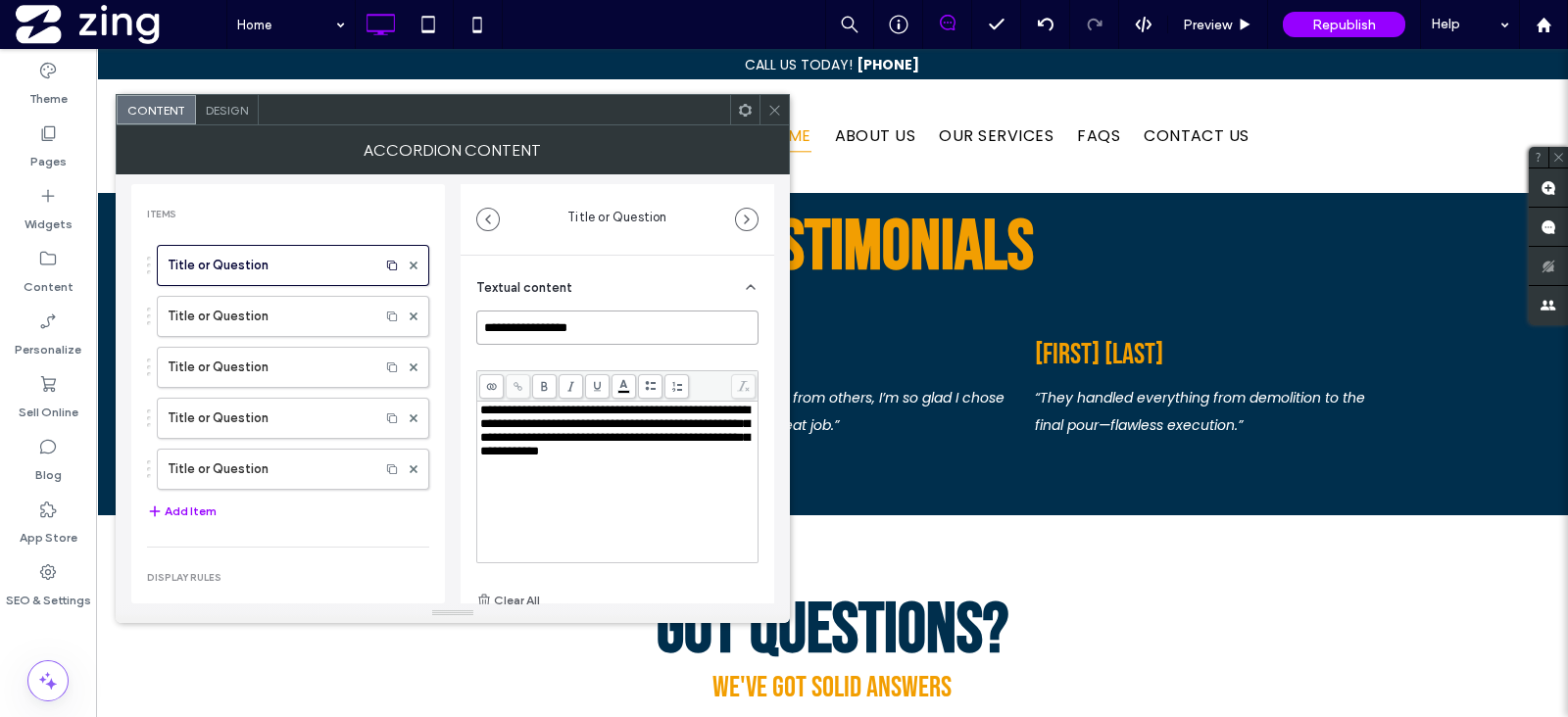 drag, startPoint x: 645, startPoint y: 324, endPoint x: 468, endPoint y: 322, distance: 177.0113 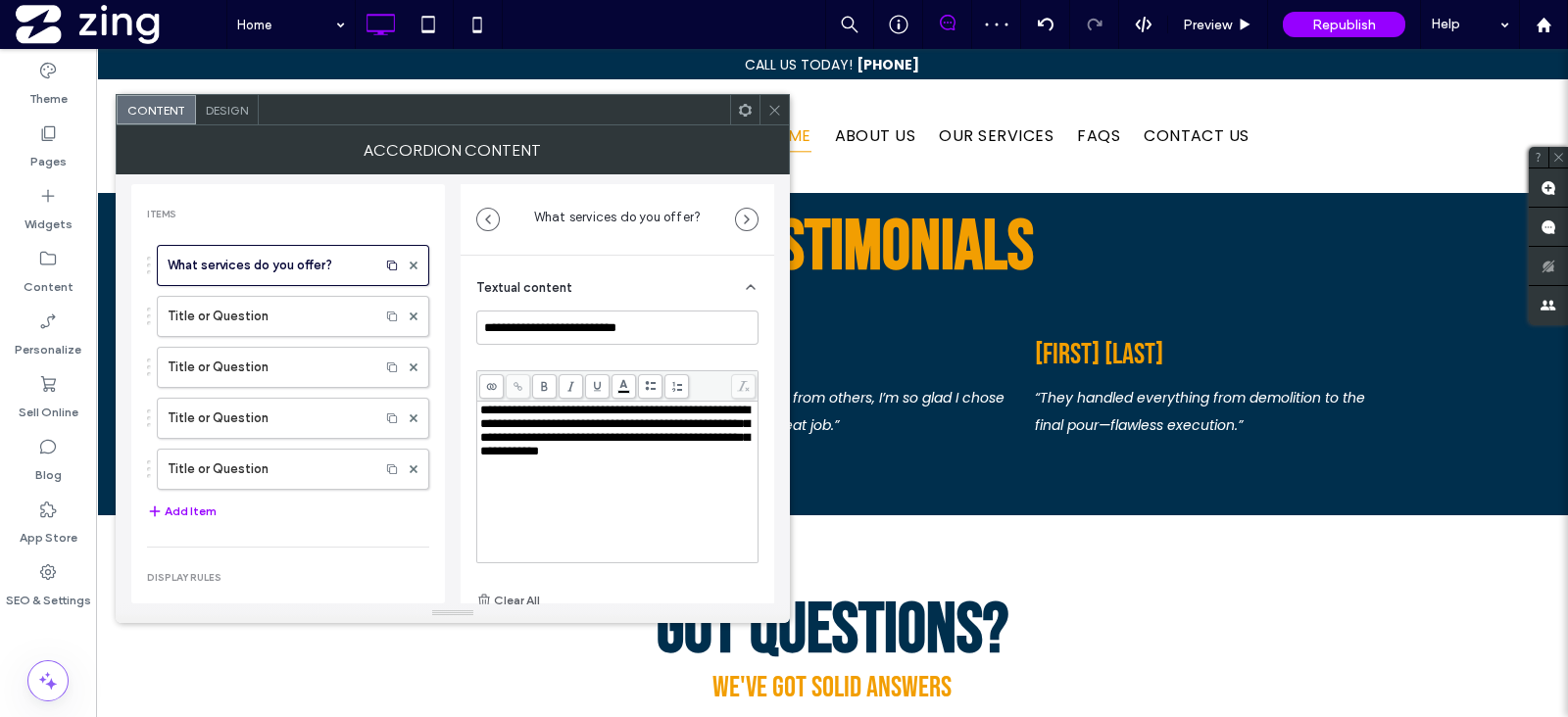 click on "**********" at bounding box center [614, 430] 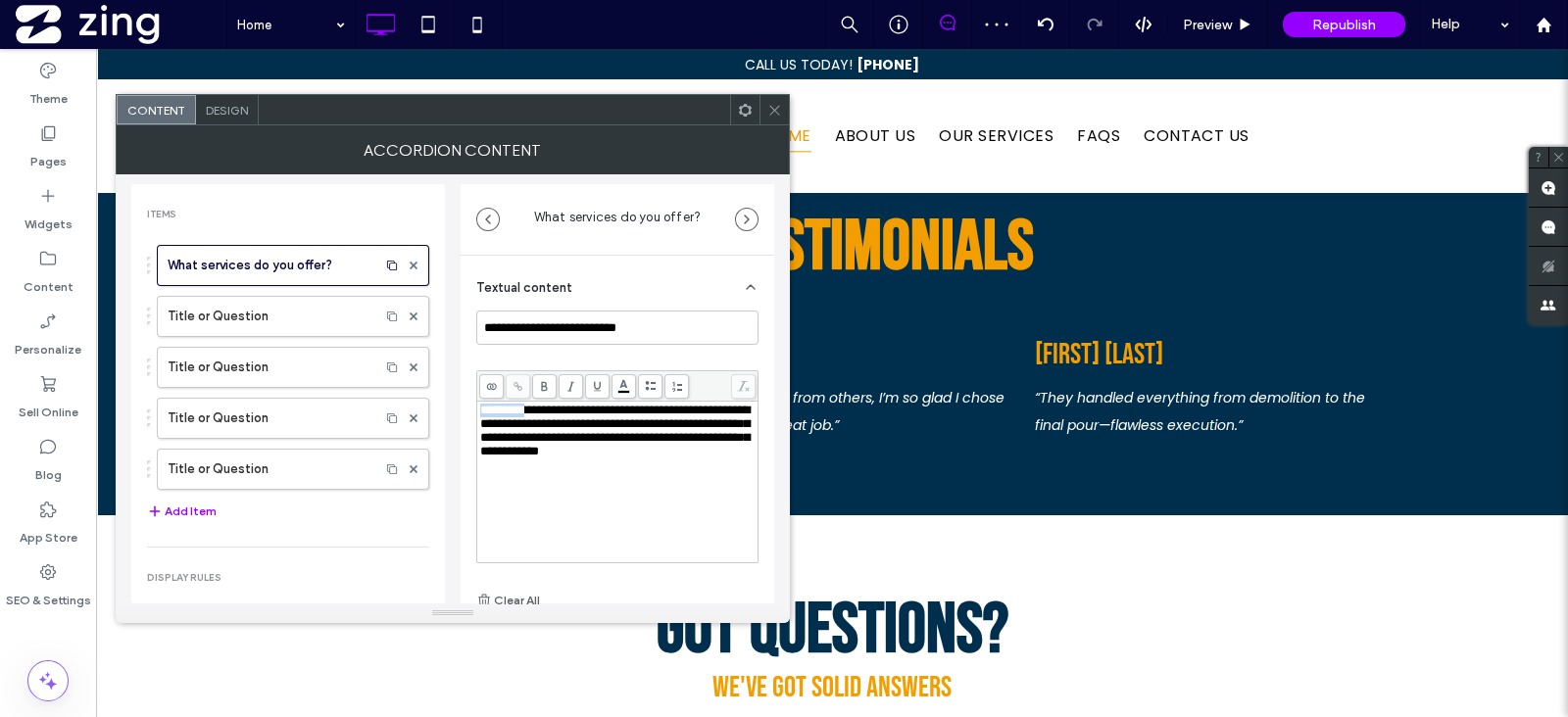 click on "**********" at bounding box center [614, 430] 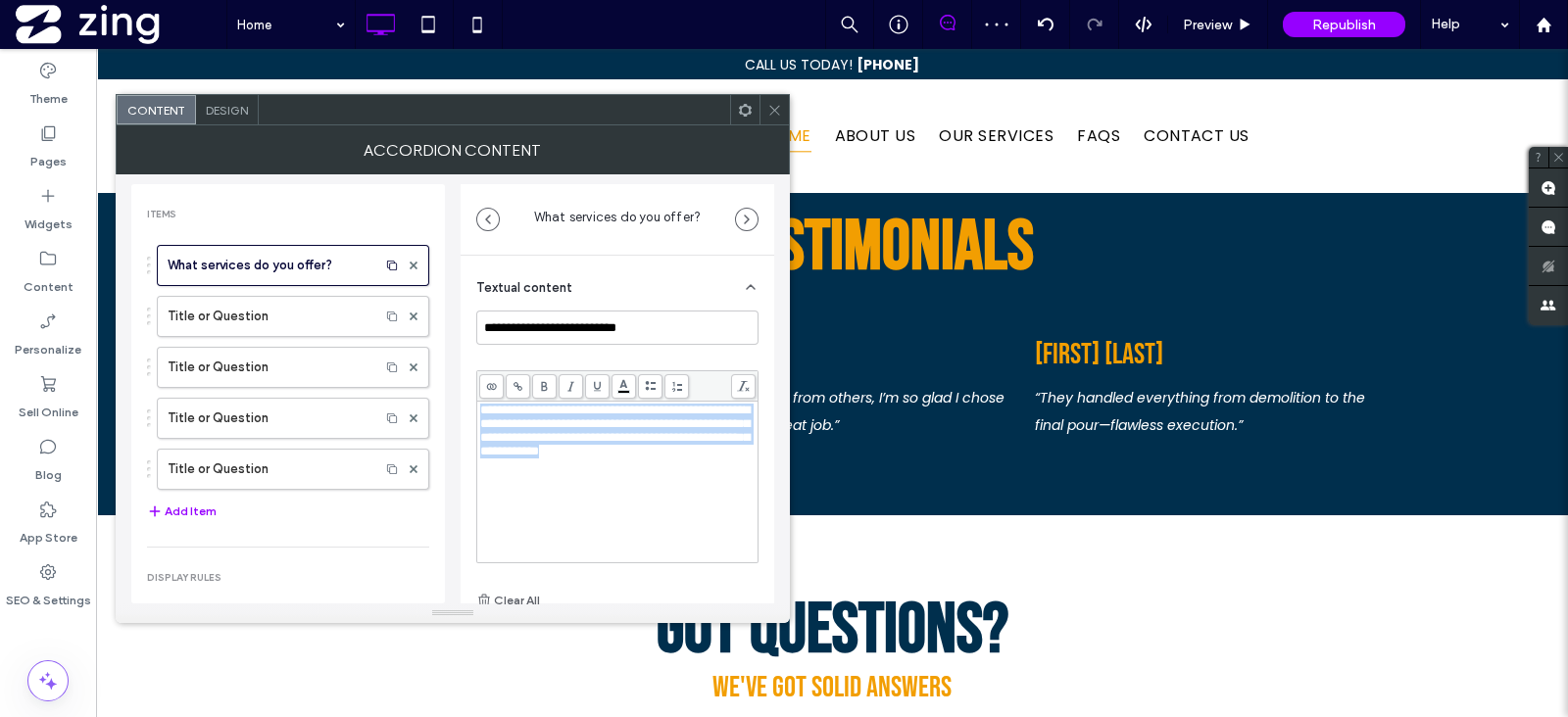 click on "**********" at bounding box center (614, 430) 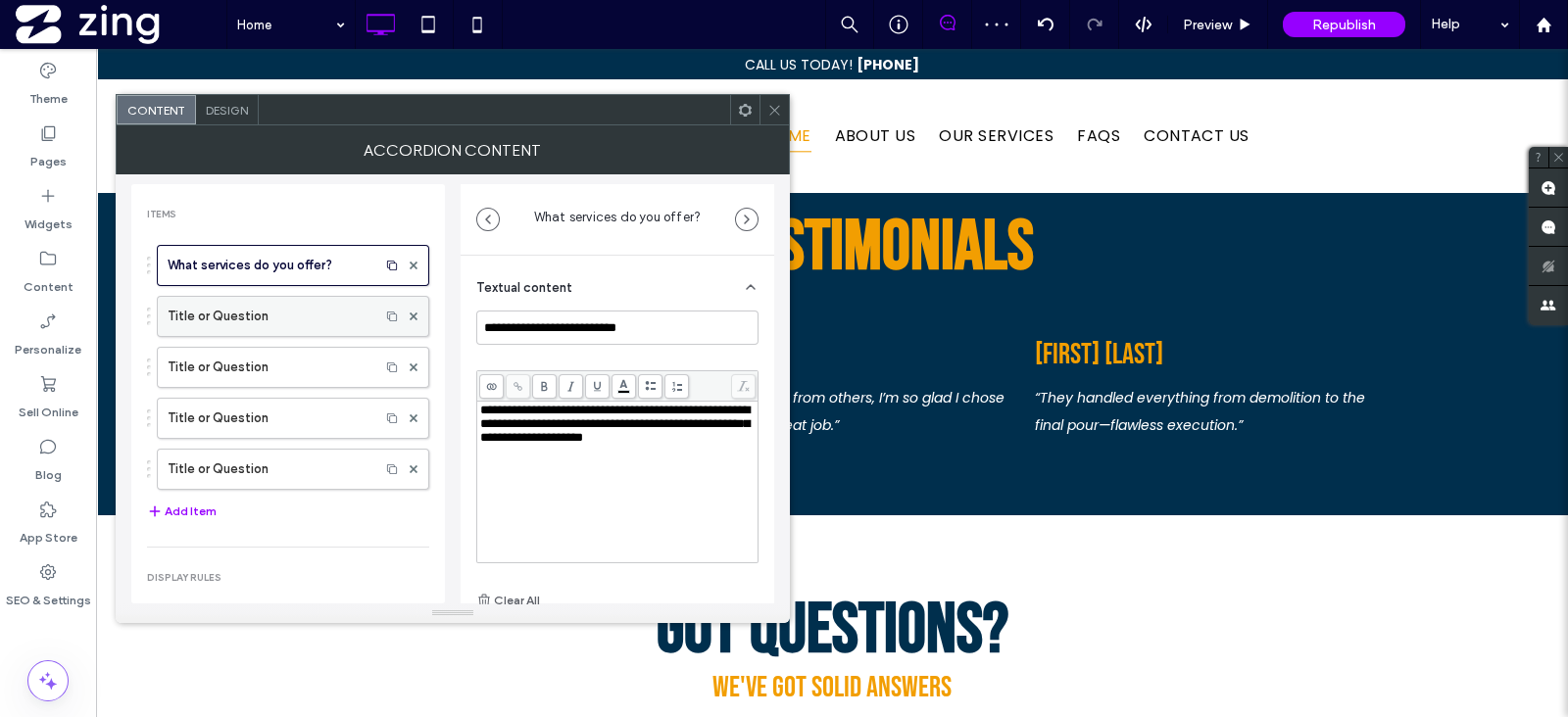 click on "Title or Question" at bounding box center [269, 316] 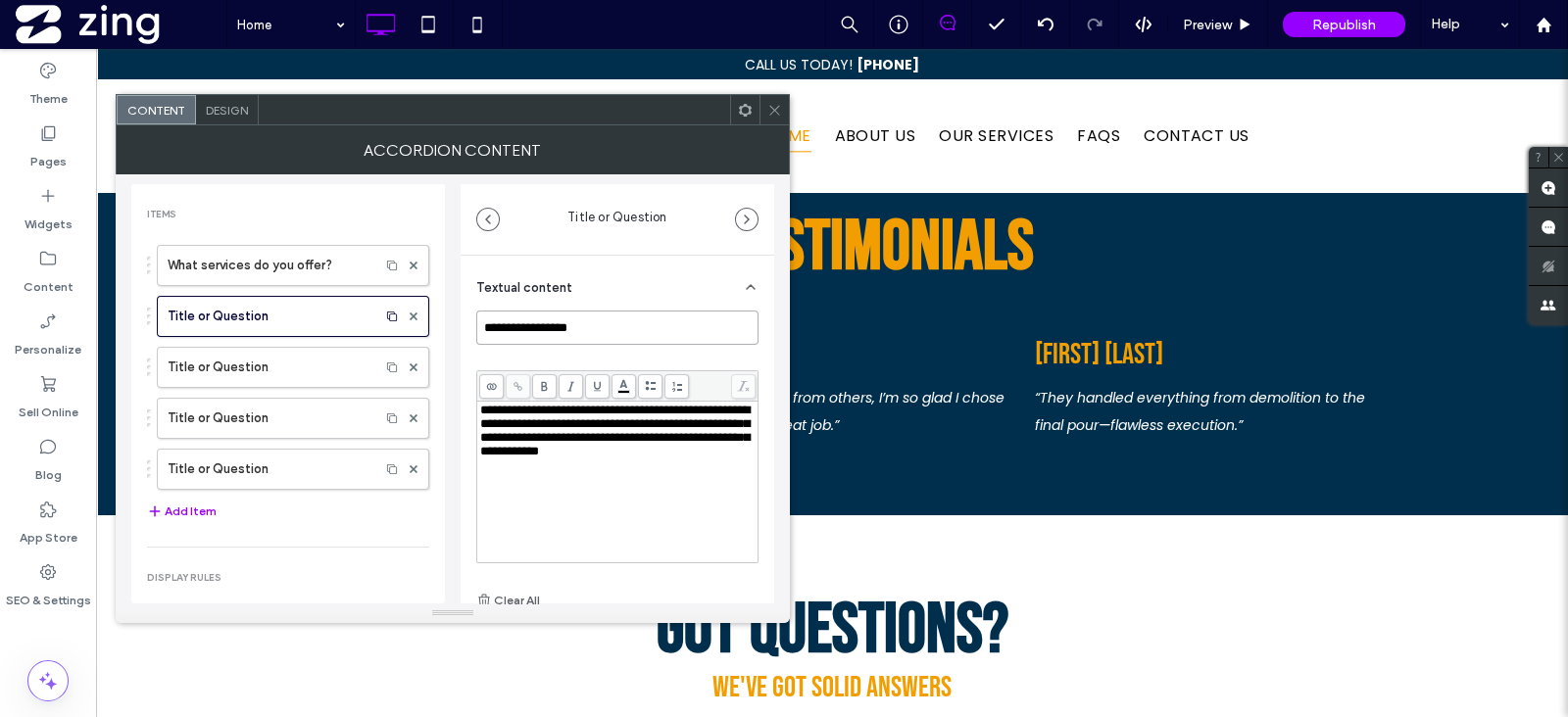 drag, startPoint x: 626, startPoint y: 335, endPoint x: 422, endPoint y: 325, distance: 204.24495 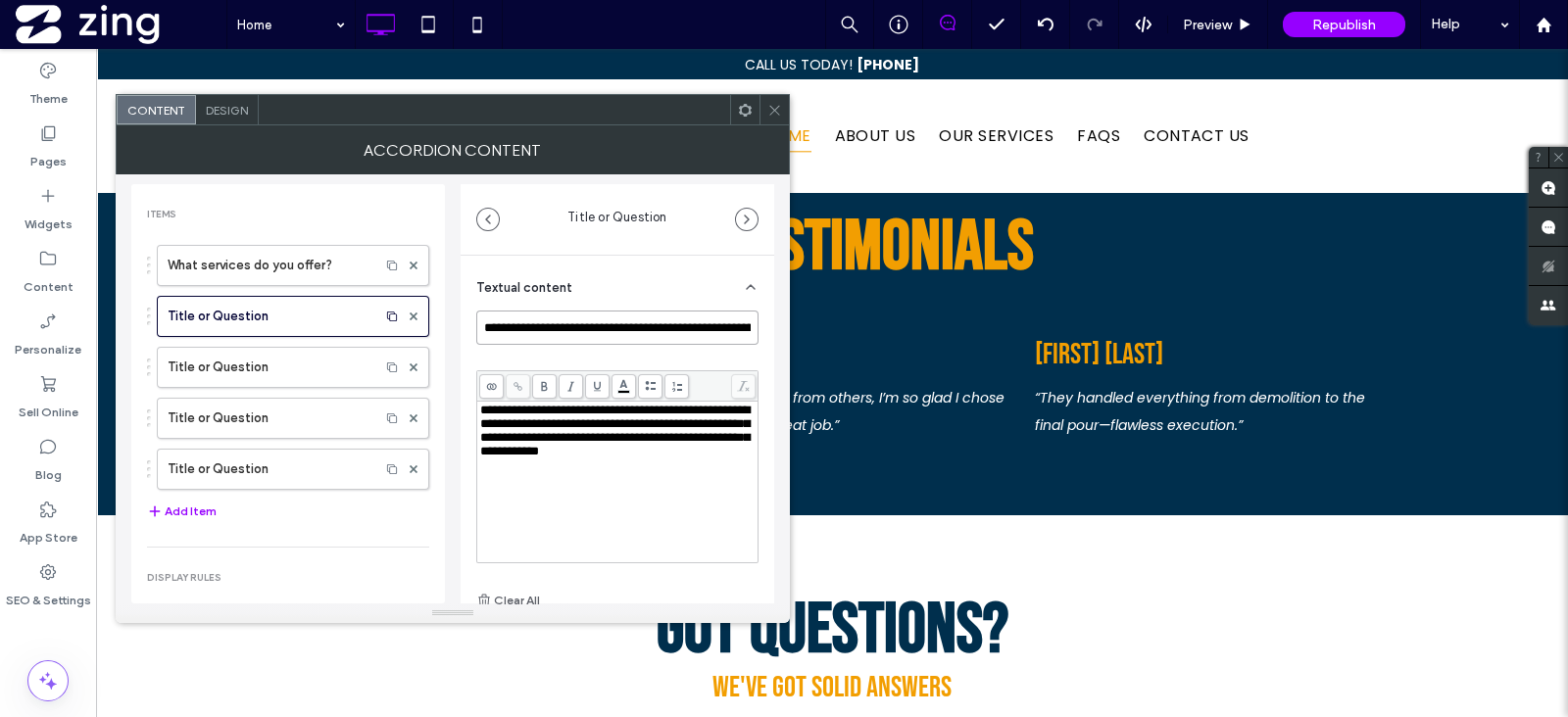 scroll, scrollTop: 0, scrollLeft: 72, axis: horizontal 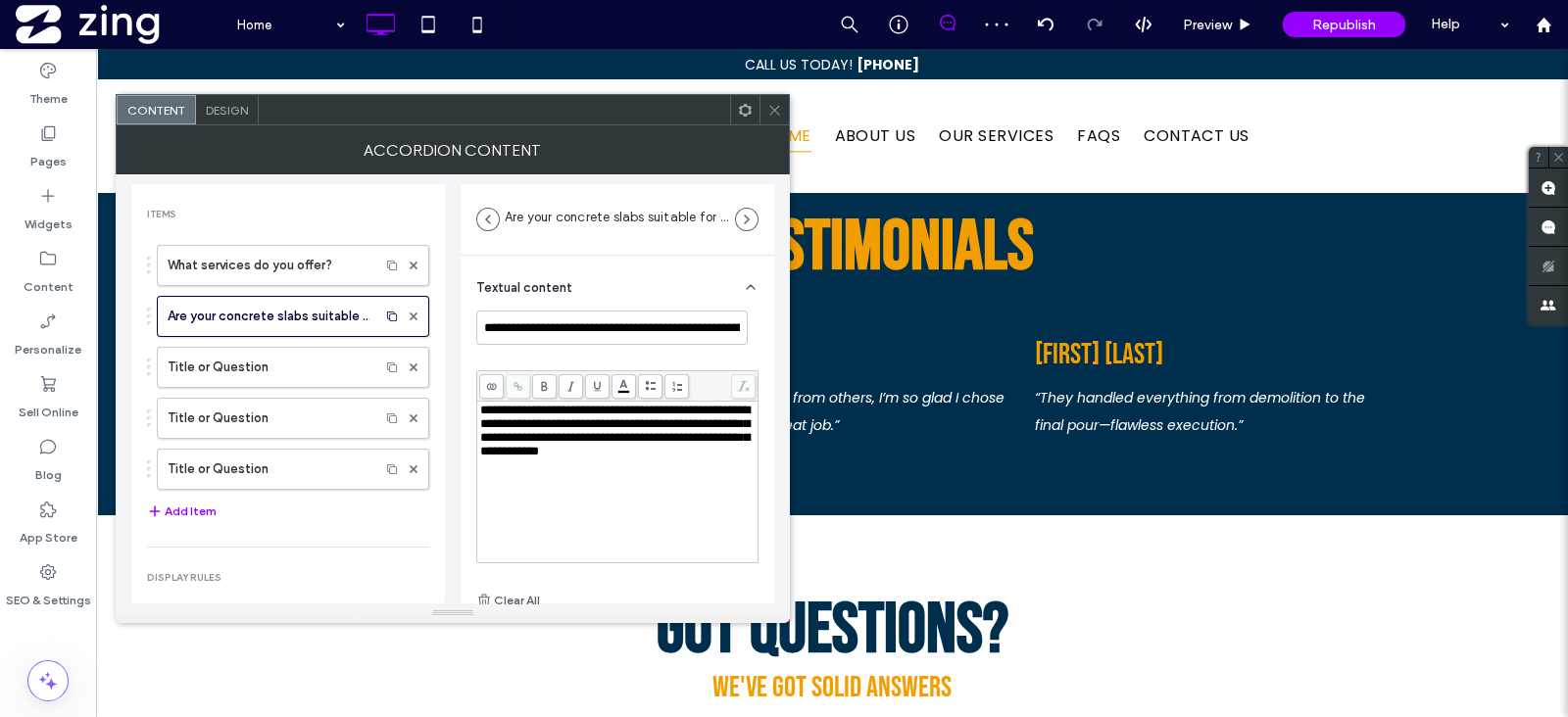 click on "**********" at bounding box center (617, 482) 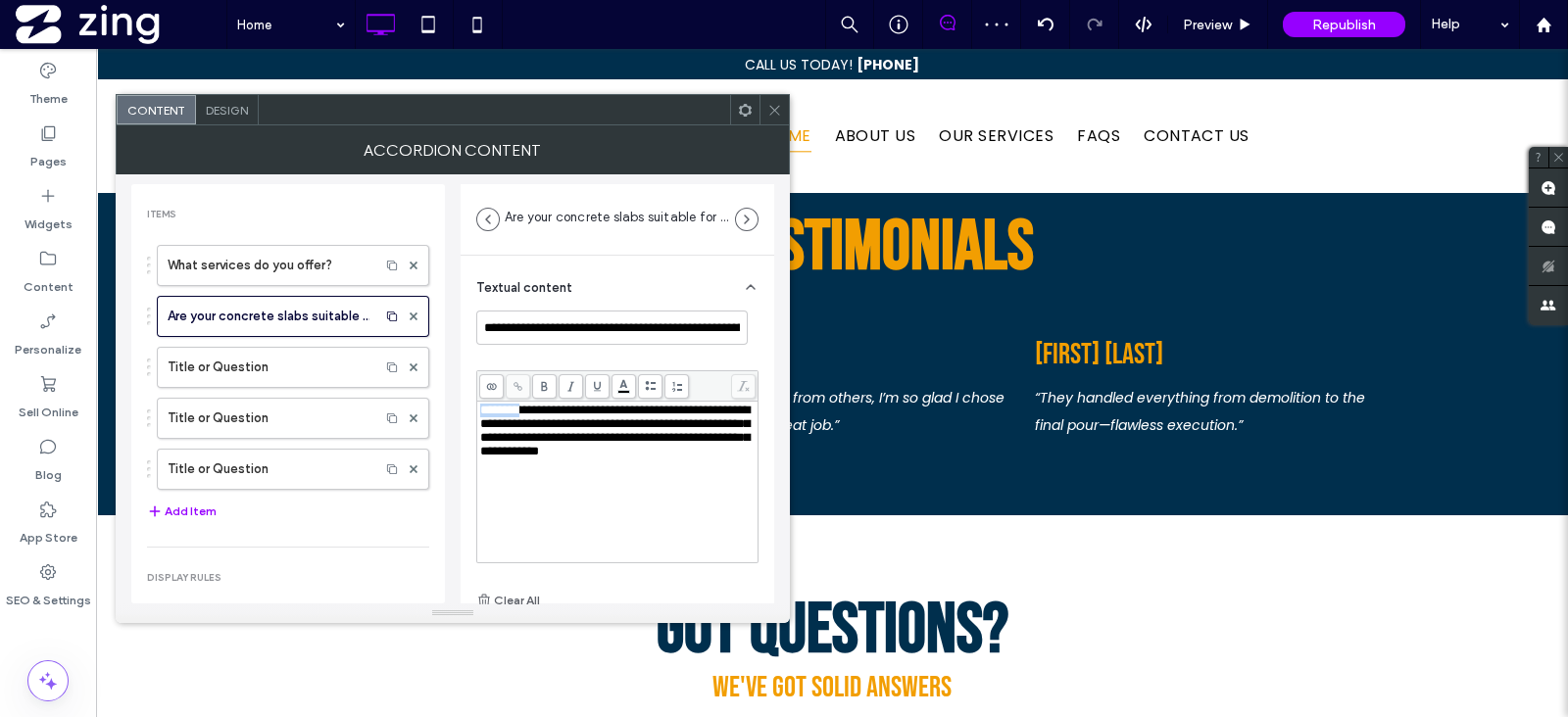 click on "**********" at bounding box center [614, 430] 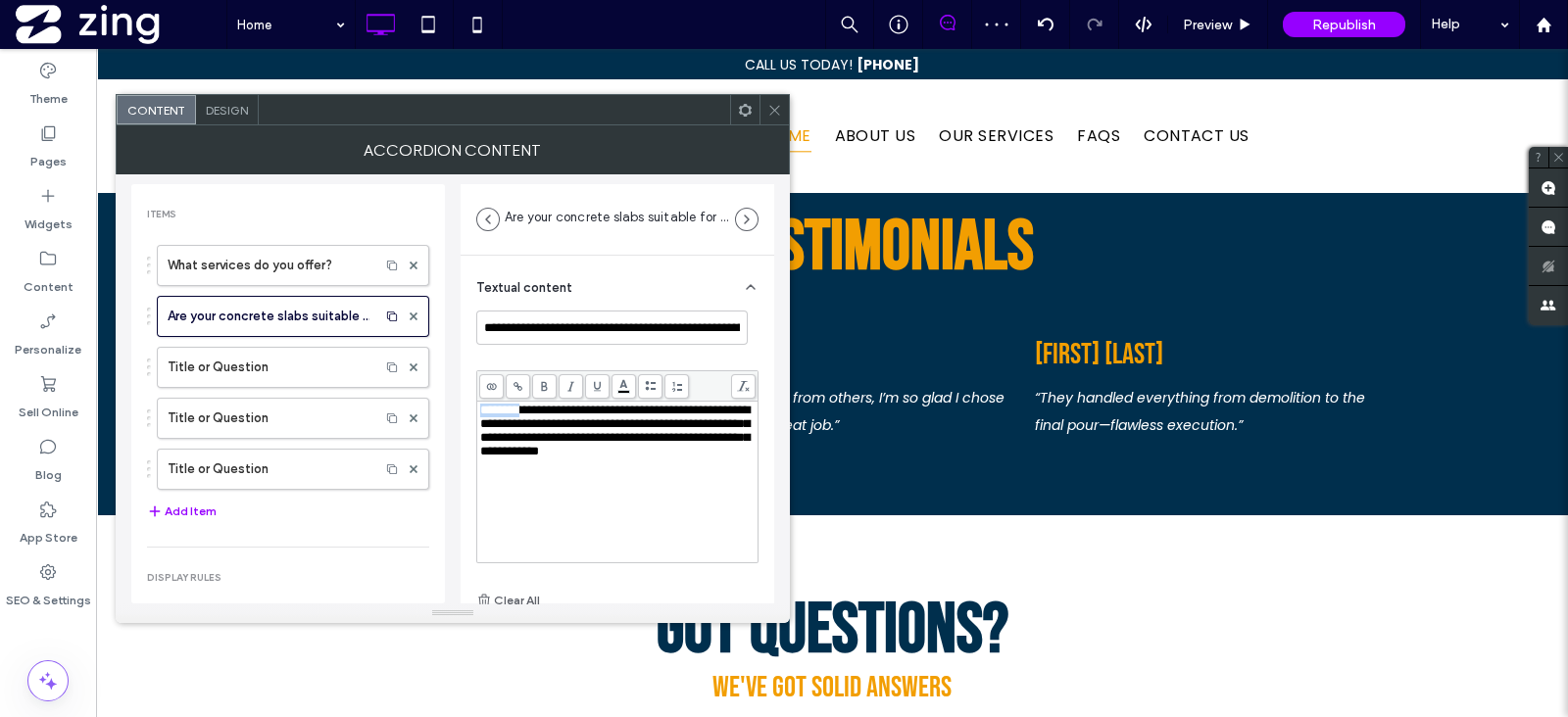 click on "**********" at bounding box center (614, 430) 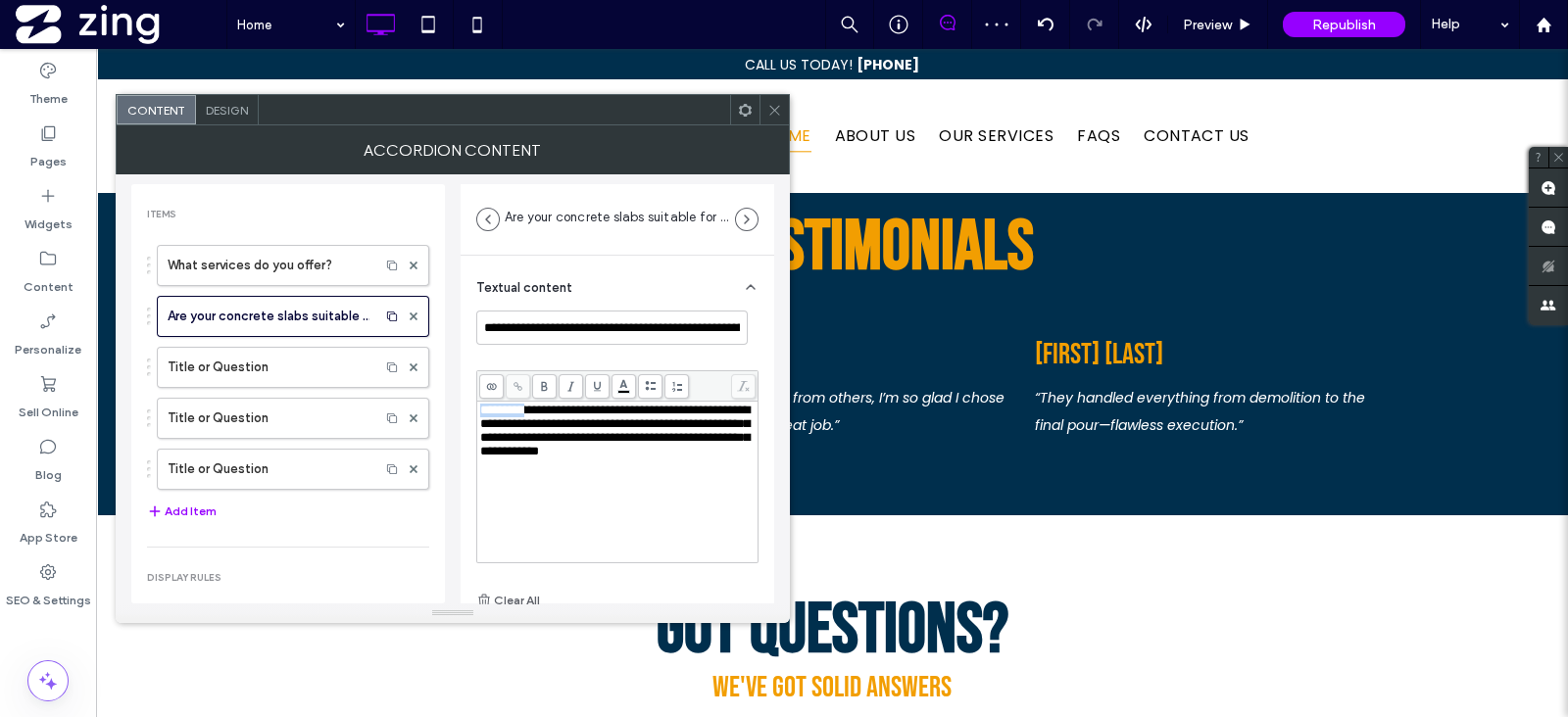 click on "**********" at bounding box center [614, 430] 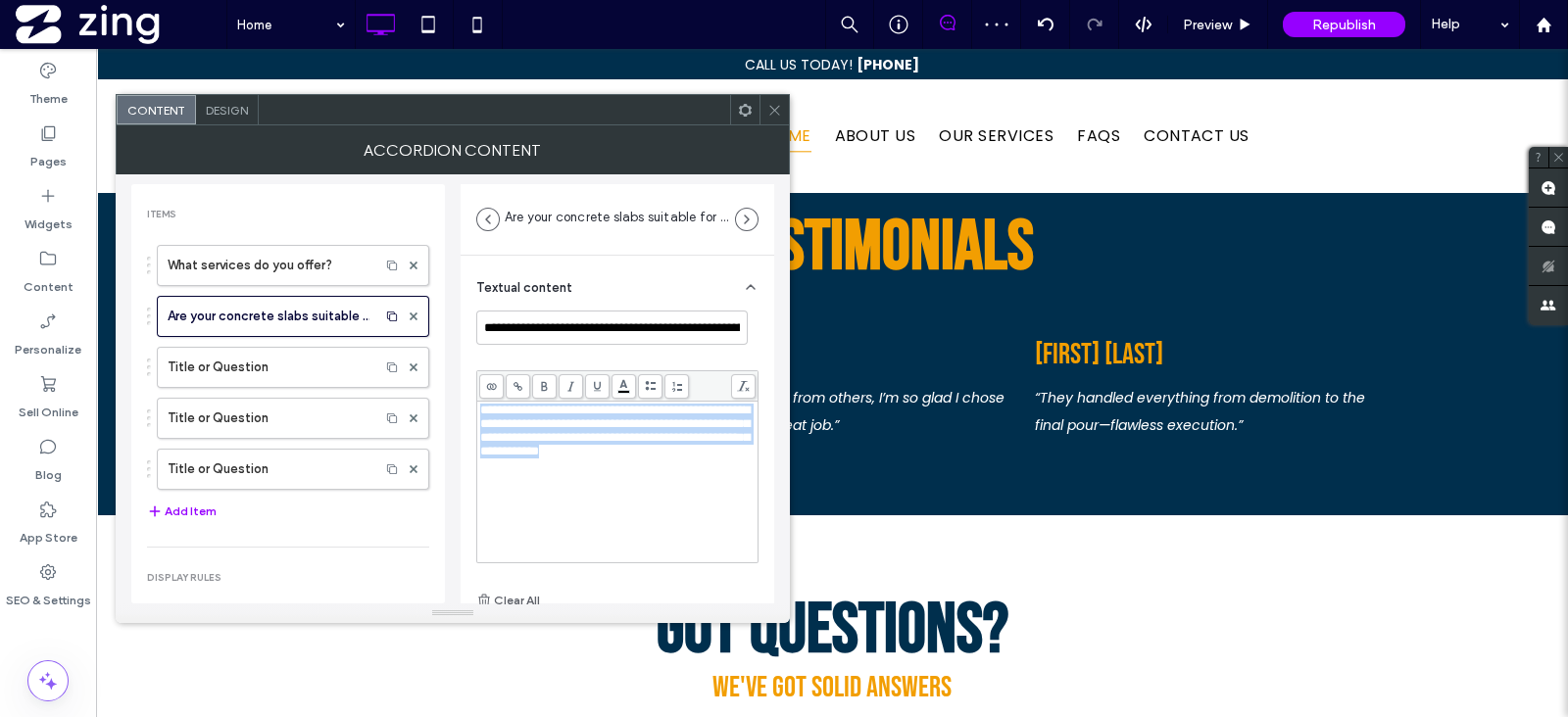 click on "**********" at bounding box center [614, 430] 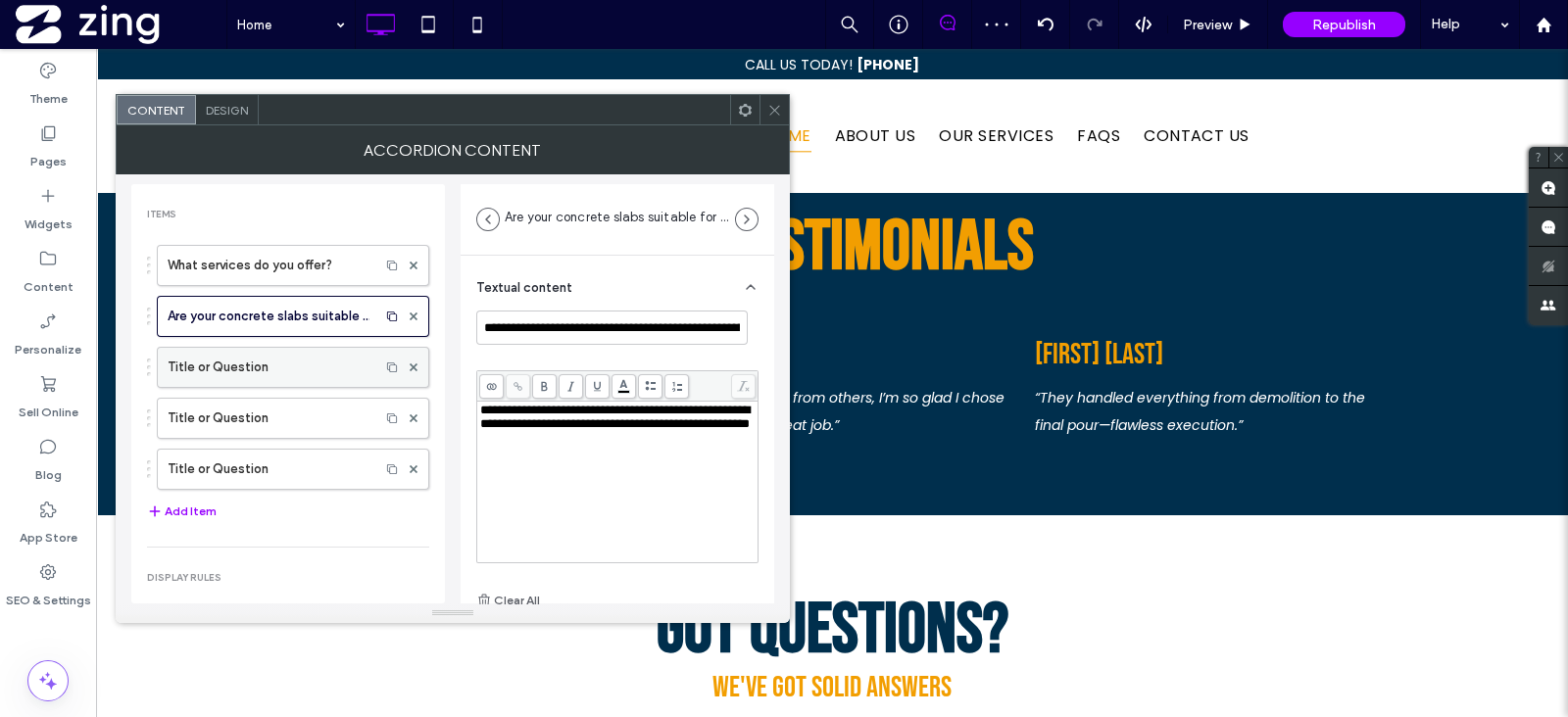 click on "Title or Question" at bounding box center (269, 367) 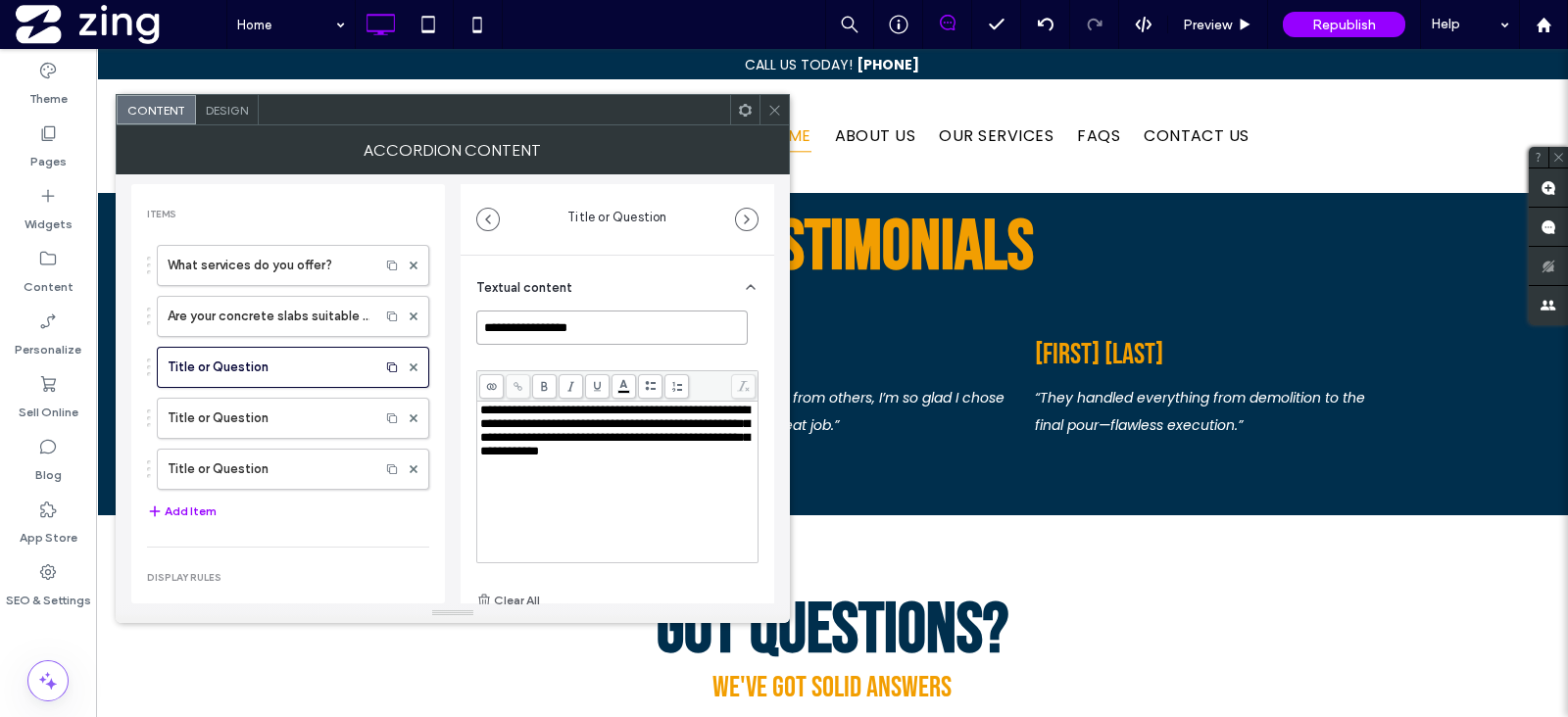 paste on "**********" 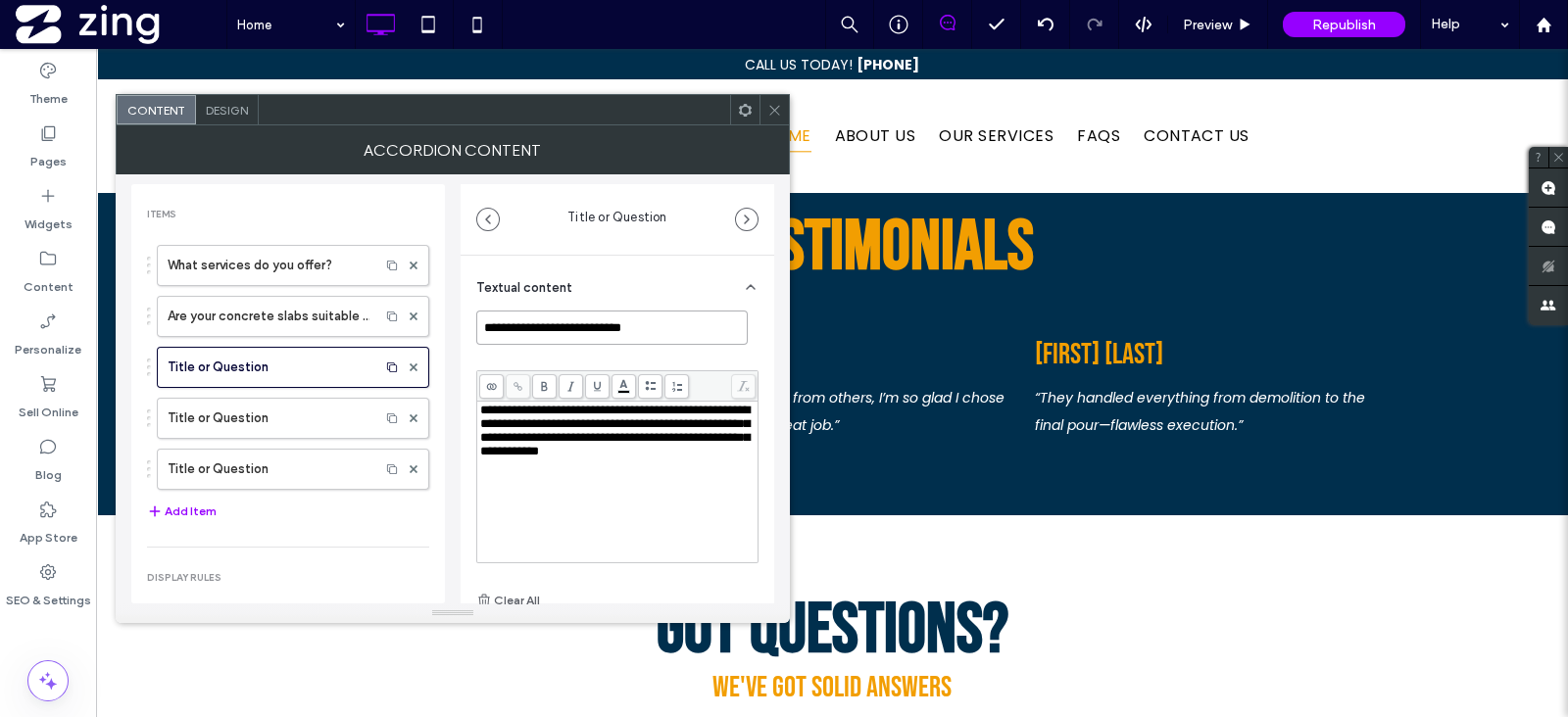 drag, startPoint x: 711, startPoint y: 311, endPoint x: 440, endPoint y: 305, distance: 271.06641 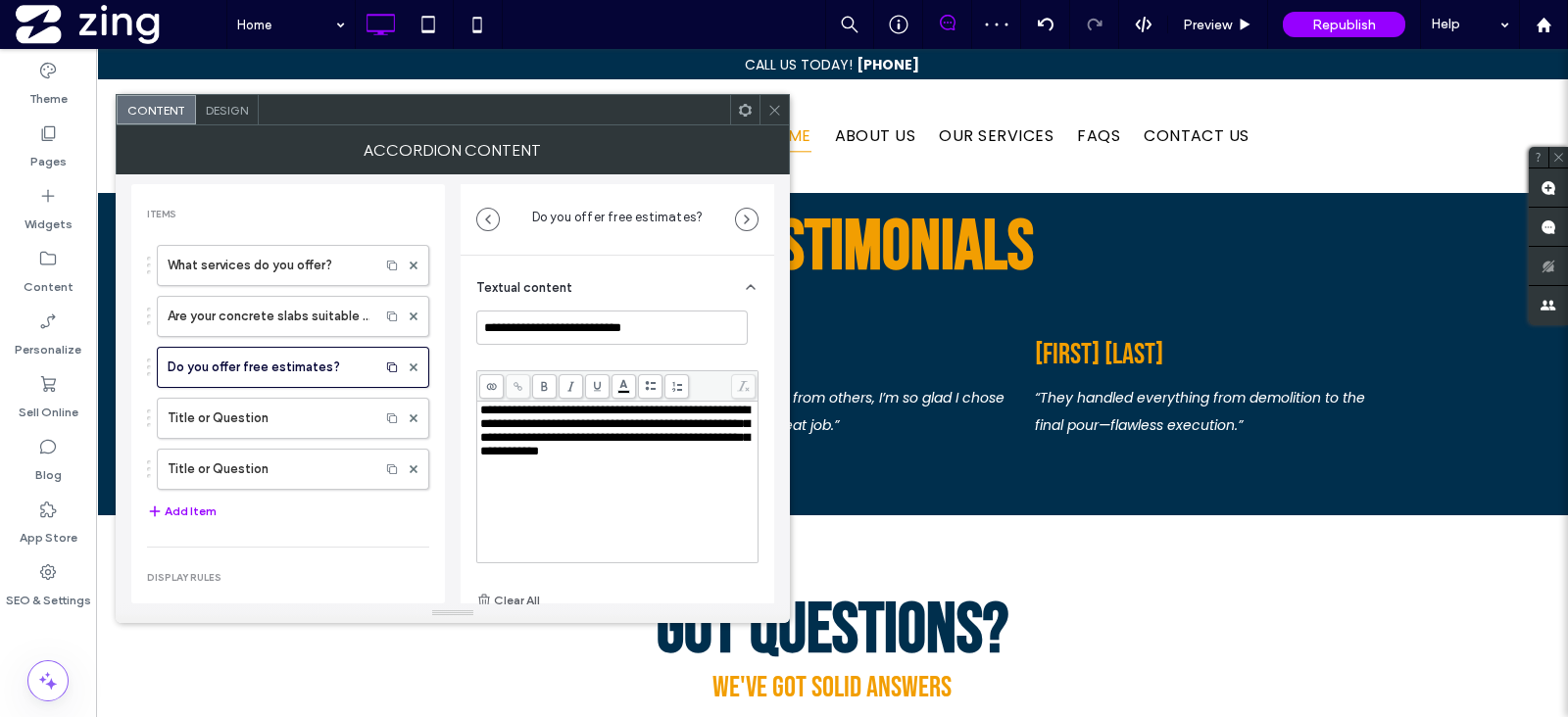 click on "**********" at bounding box center (614, 430) 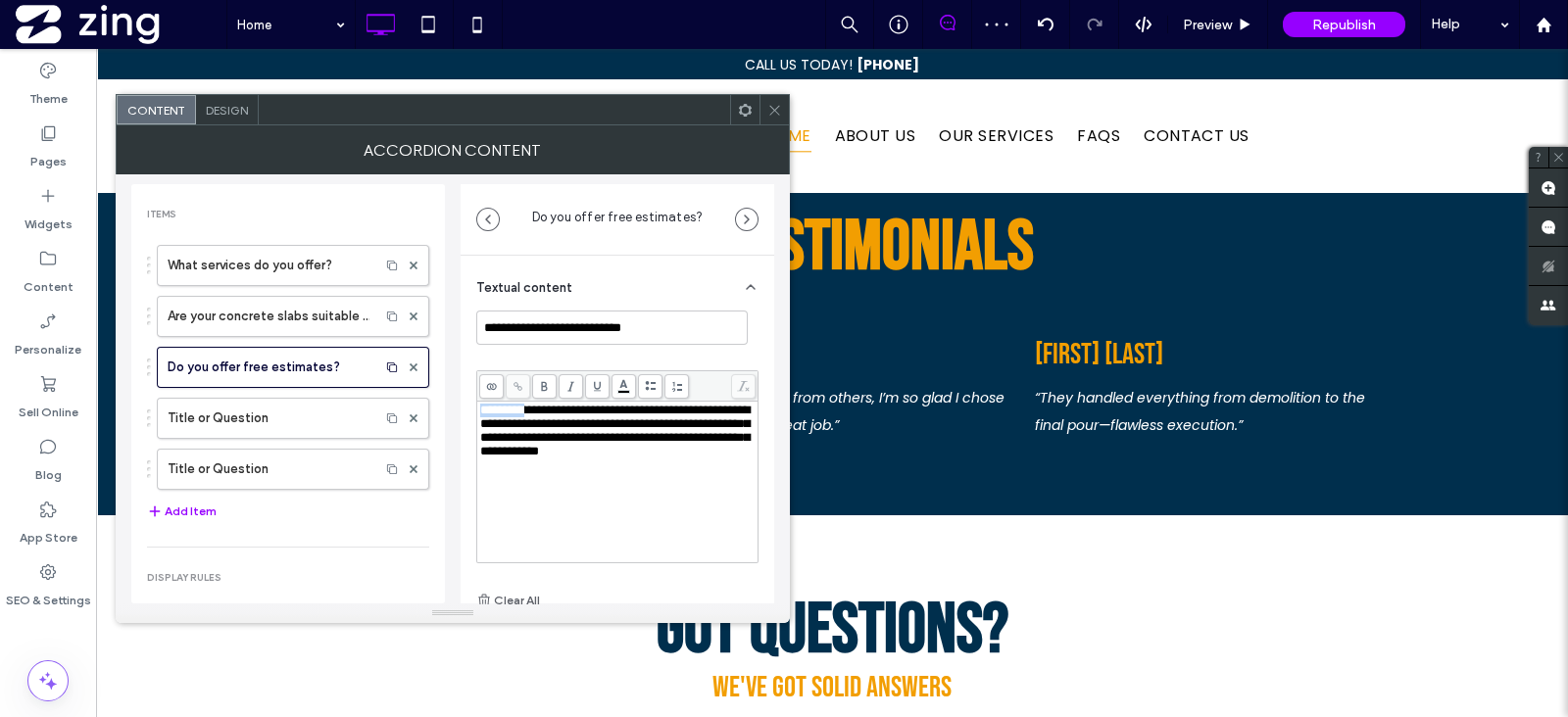 click on "**********" at bounding box center (614, 430) 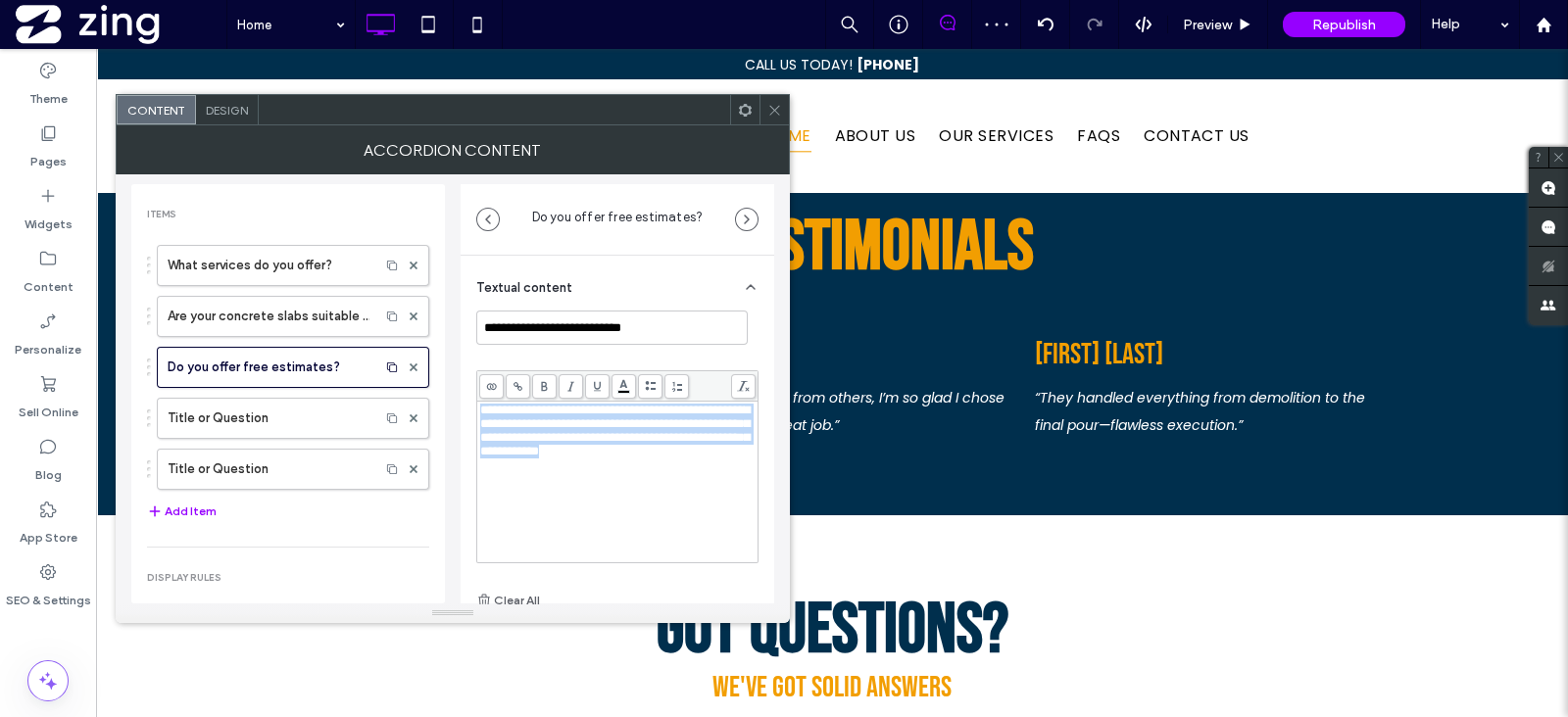 click on "**********" at bounding box center (614, 430) 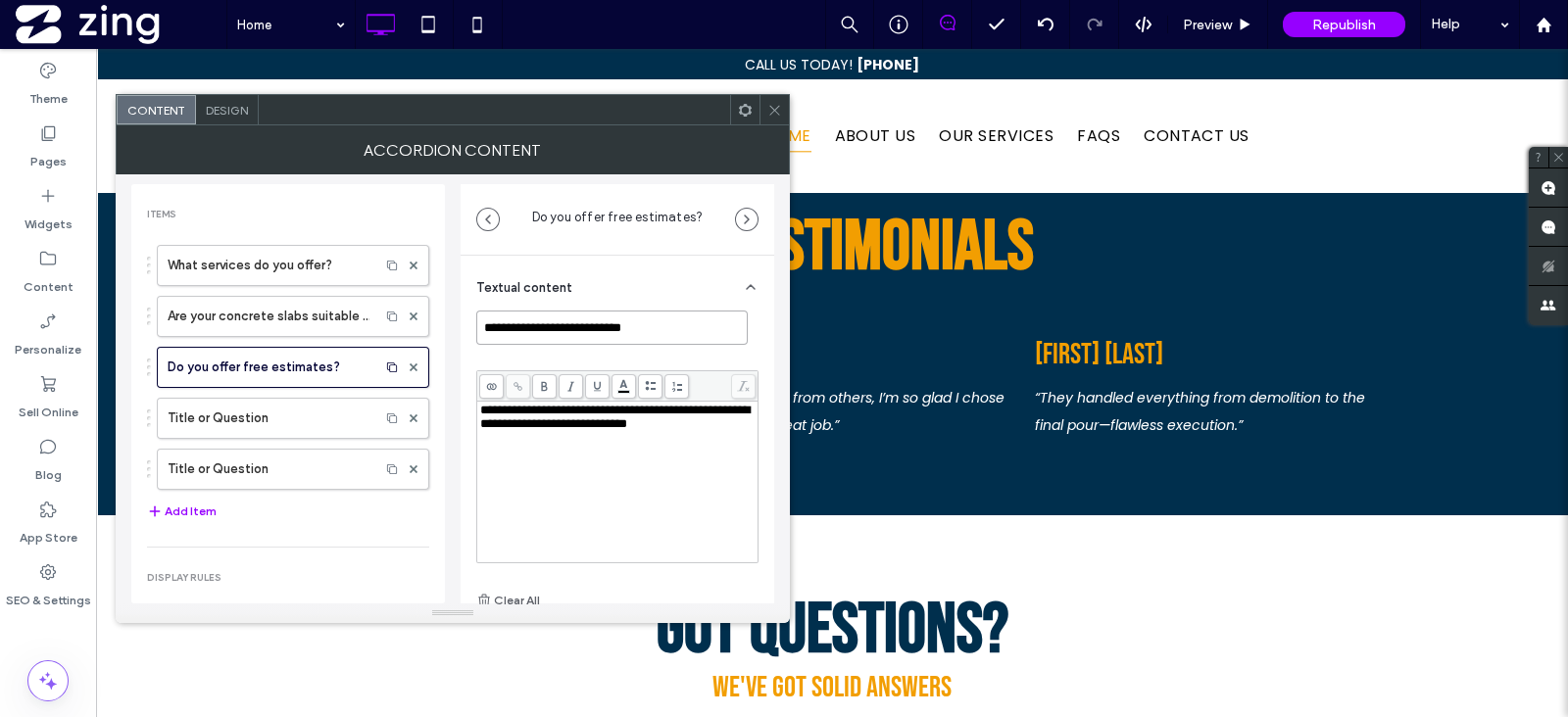 click on "**********" at bounding box center [612, 327] 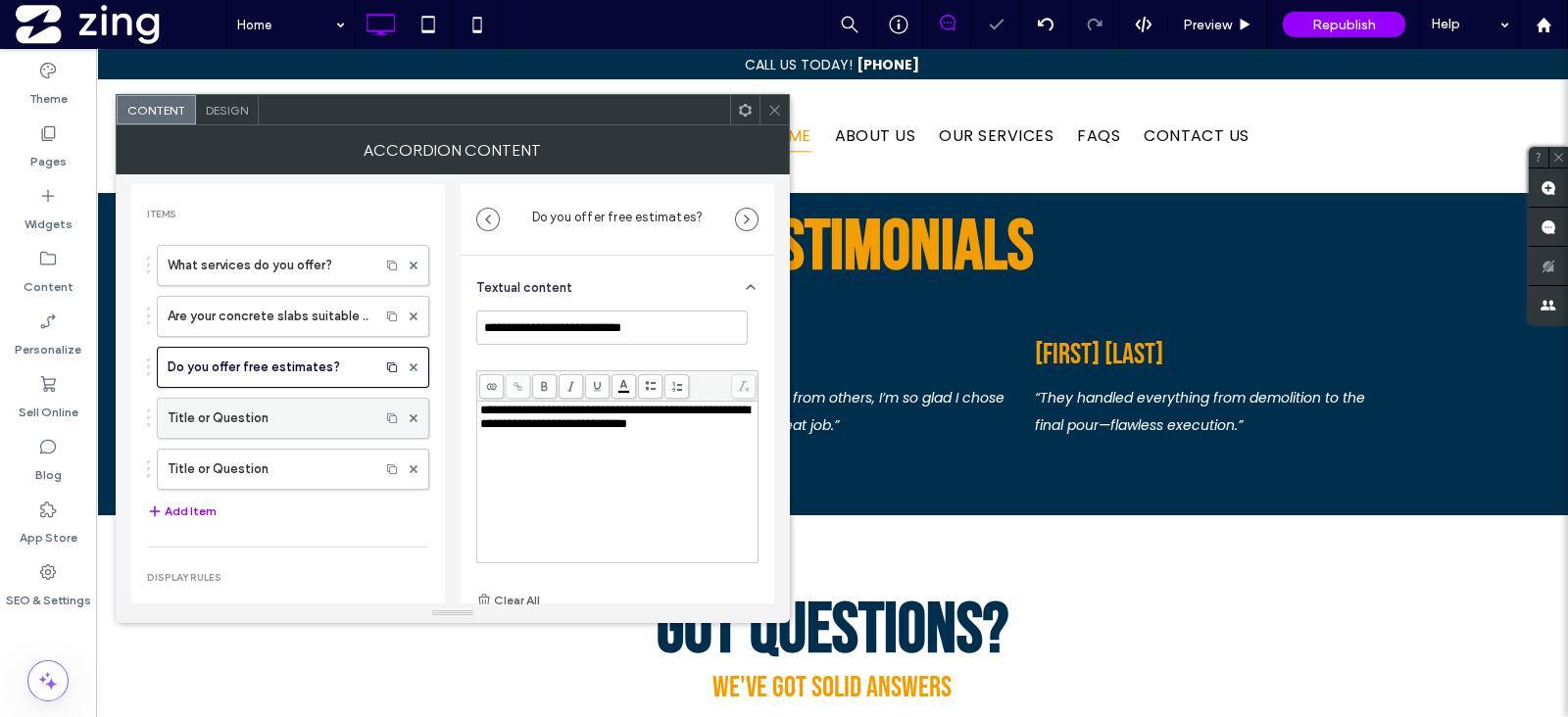 click on "Title or Question" at bounding box center (269, 418) 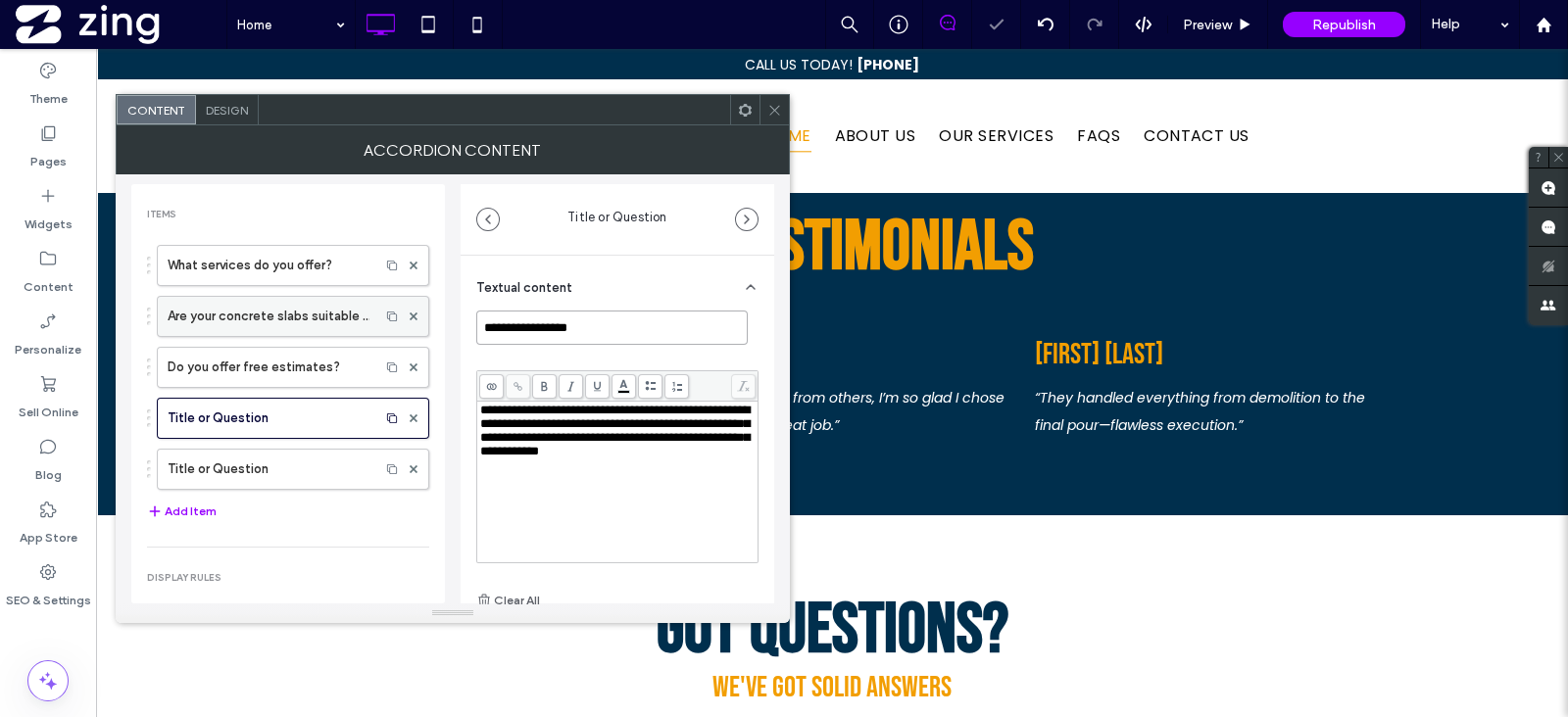 drag, startPoint x: 671, startPoint y: 322, endPoint x: 417, endPoint y: 320, distance: 254.00787 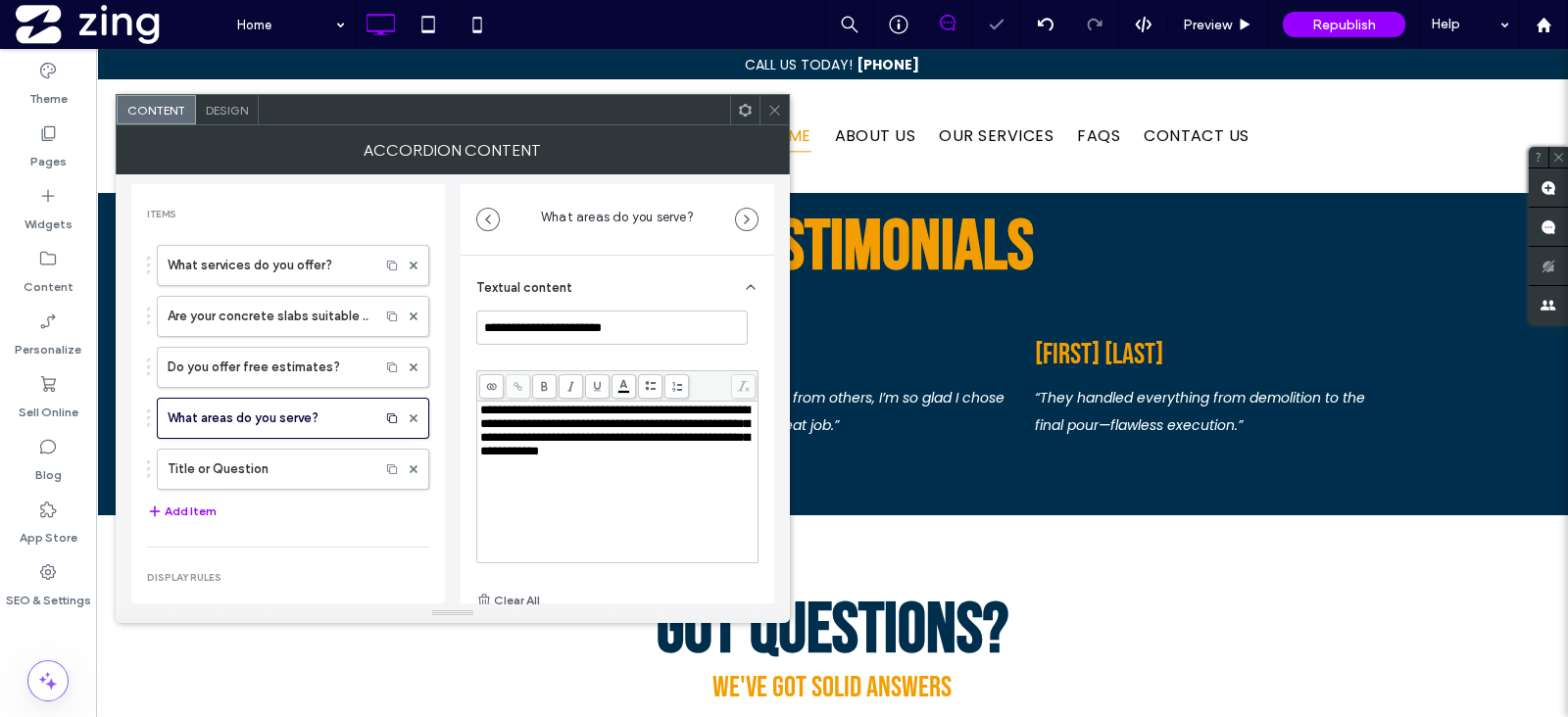 click on "**********" at bounding box center [617, 498] 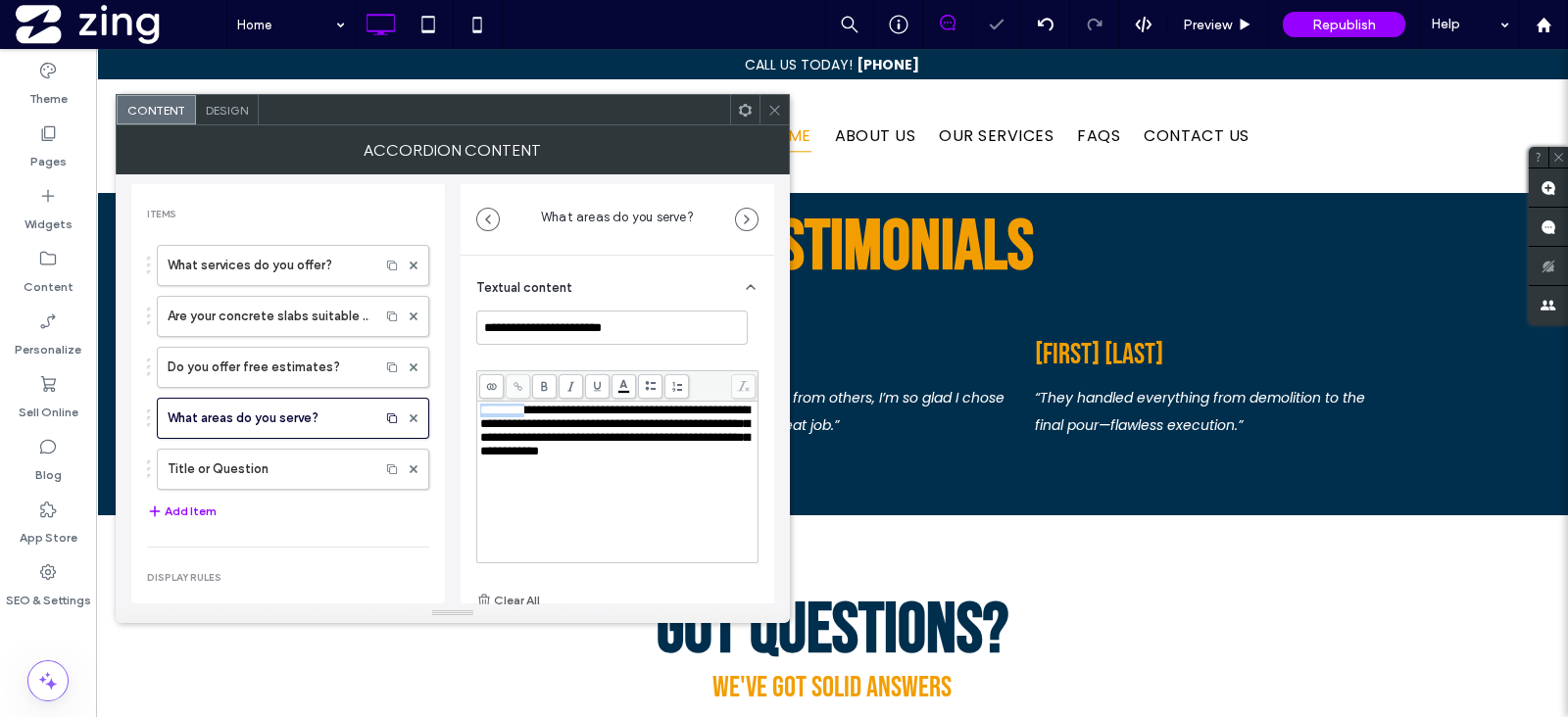 click on "**********" at bounding box center [614, 430] 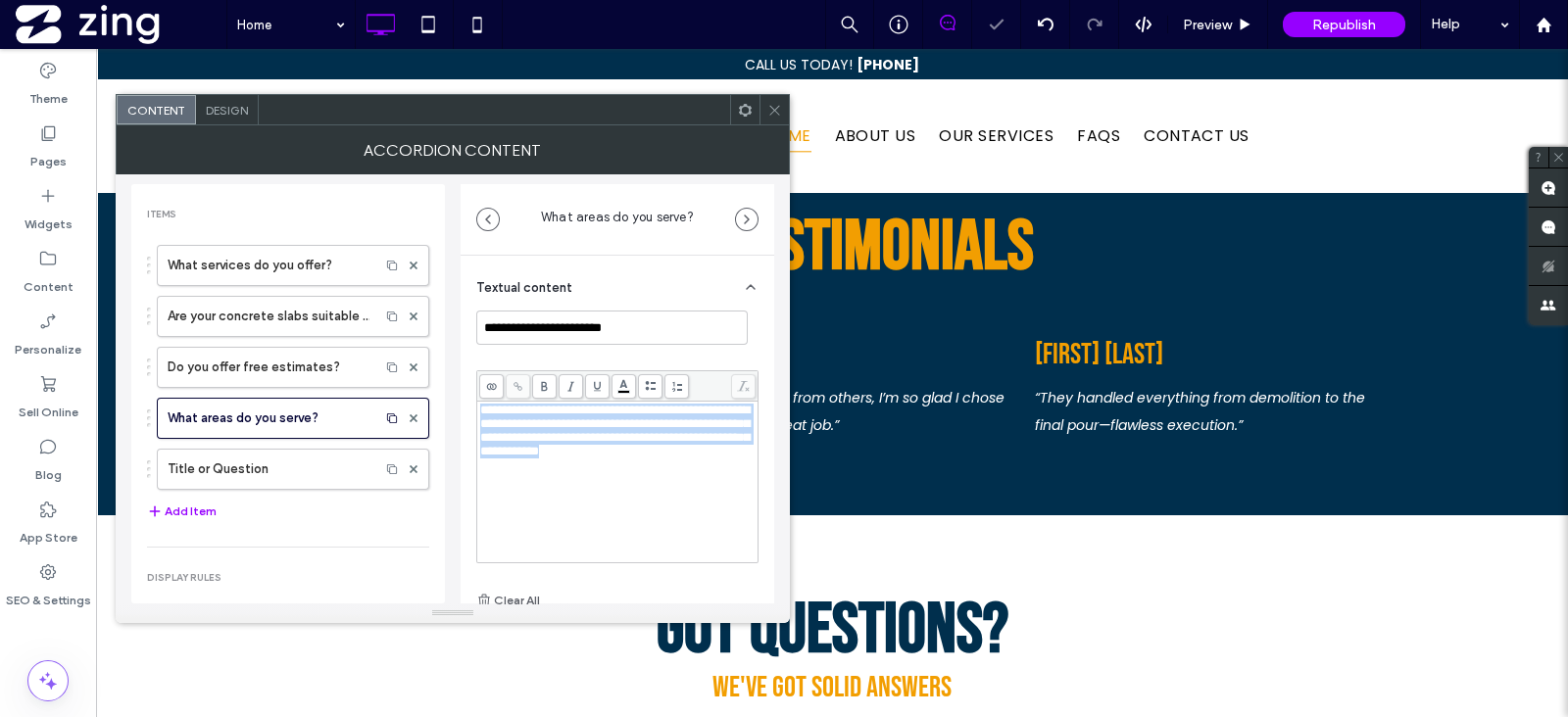 click on "**********" at bounding box center (614, 430) 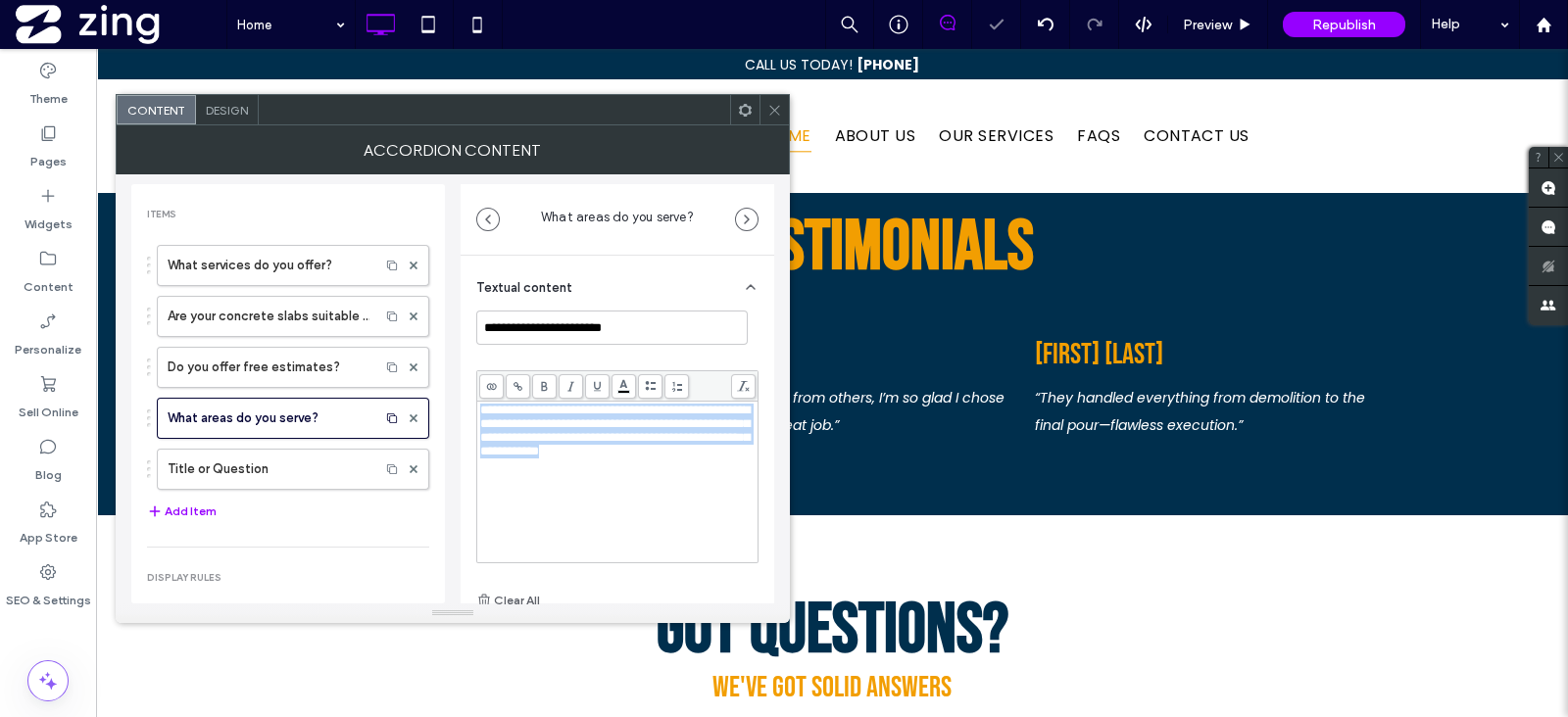click on "**********" at bounding box center (614, 430) 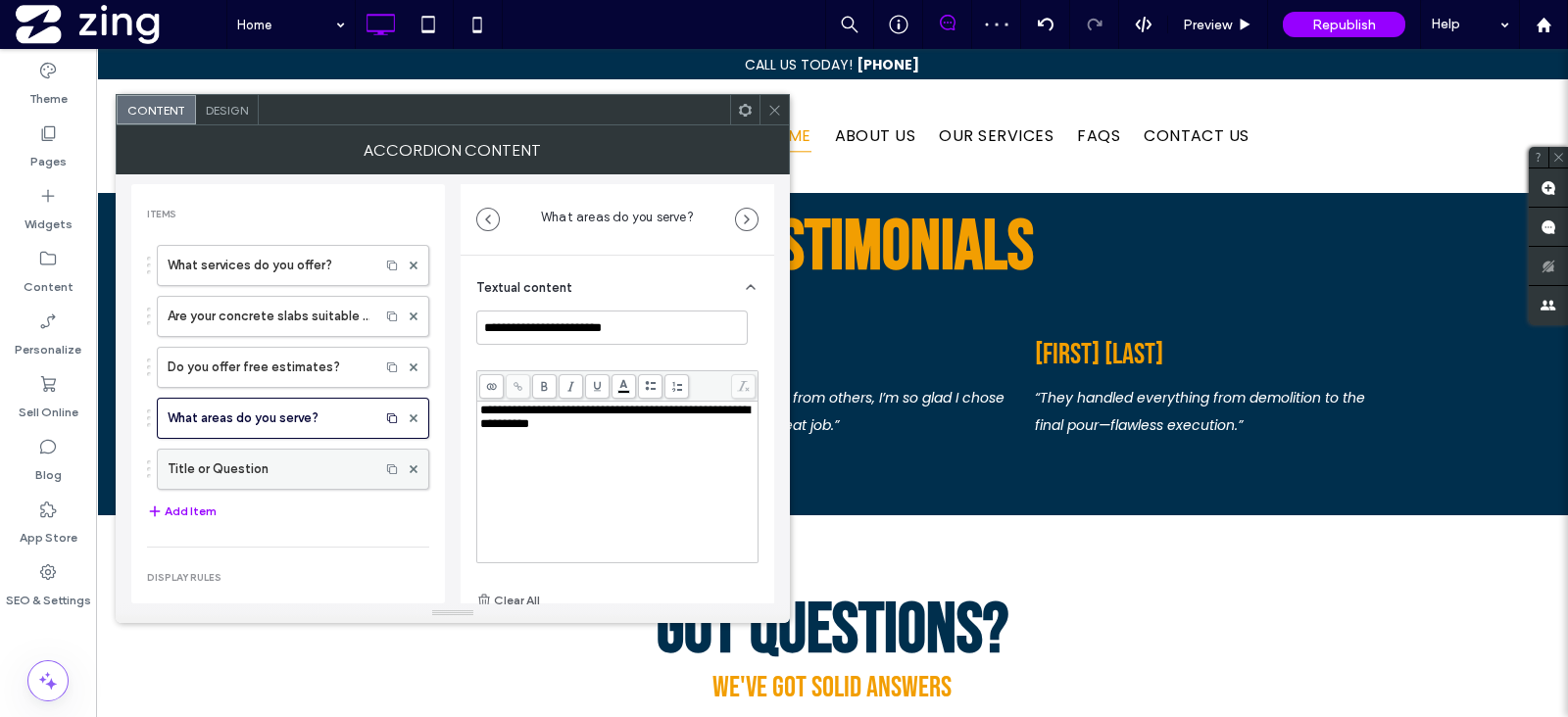 click on "Title or Question" at bounding box center (269, 469) 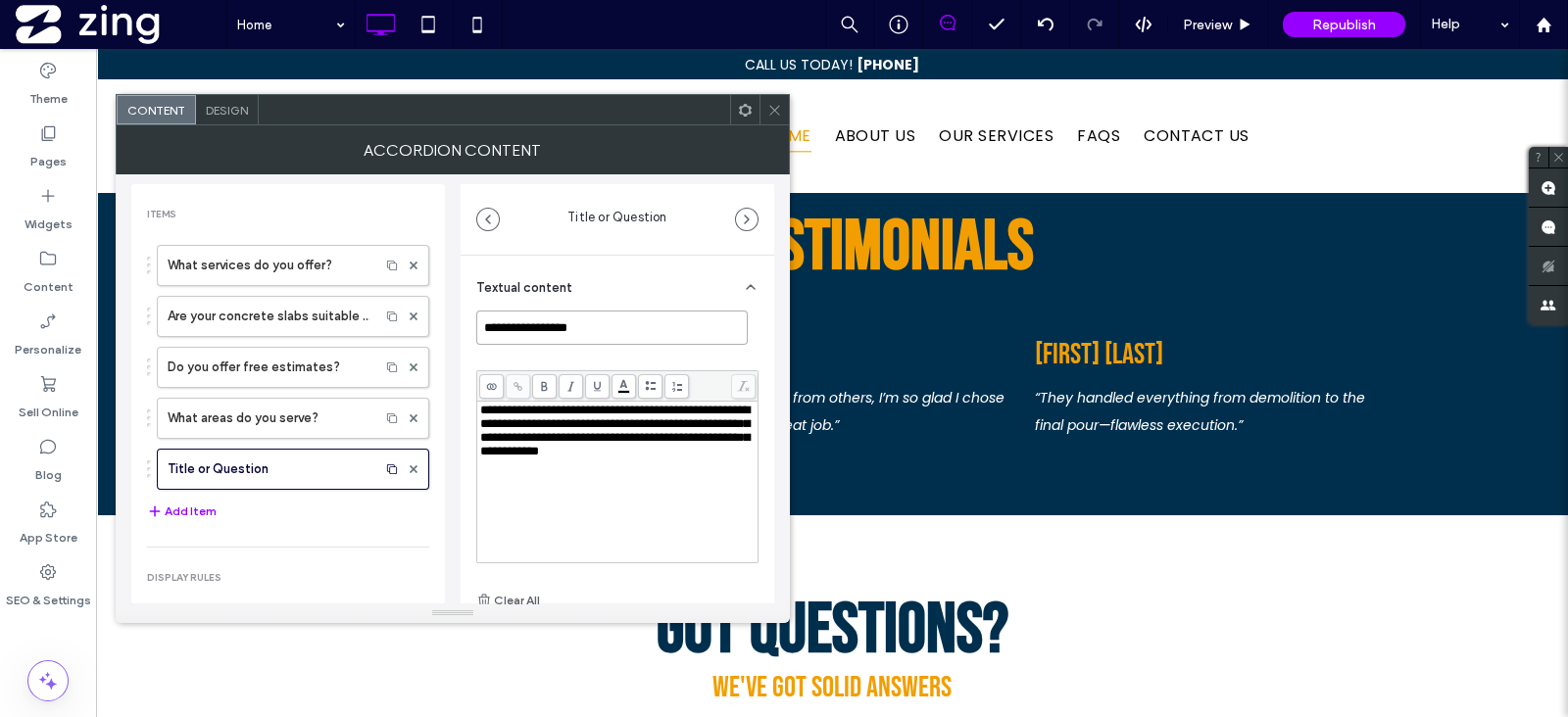 drag, startPoint x: 634, startPoint y: 335, endPoint x: 458, endPoint y: 362, distance: 178.05898 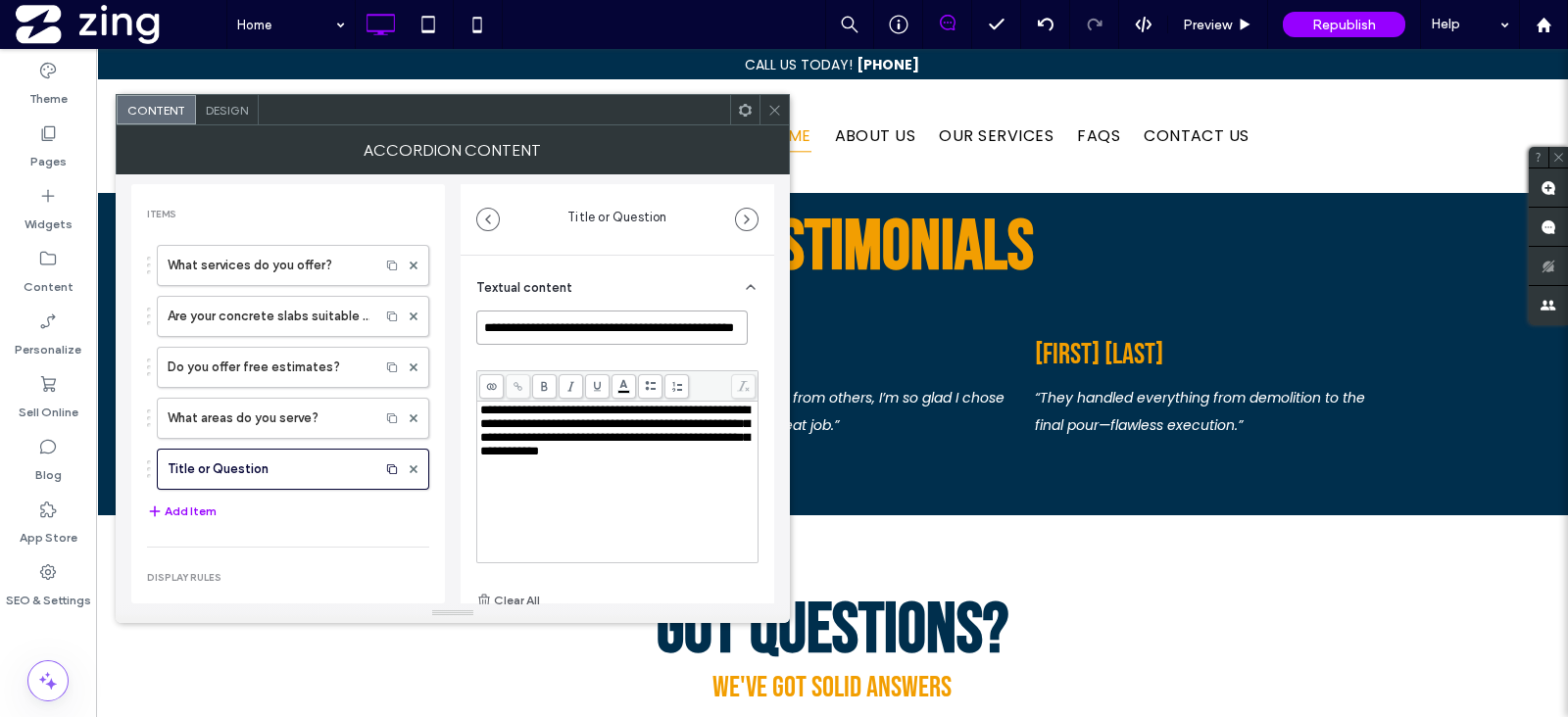 scroll, scrollTop: 0, scrollLeft: 39, axis: horizontal 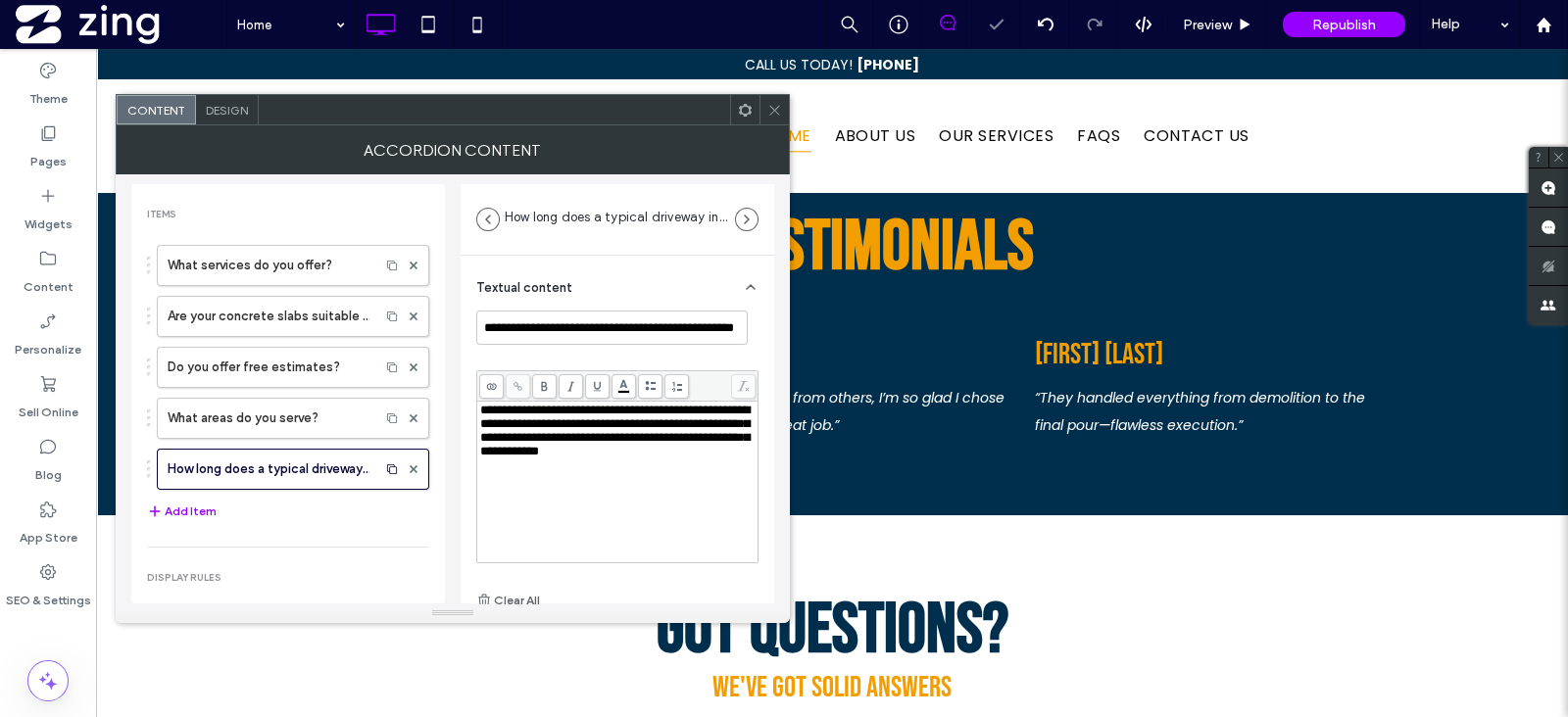 click on "**********" at bounding box center (614, 430) 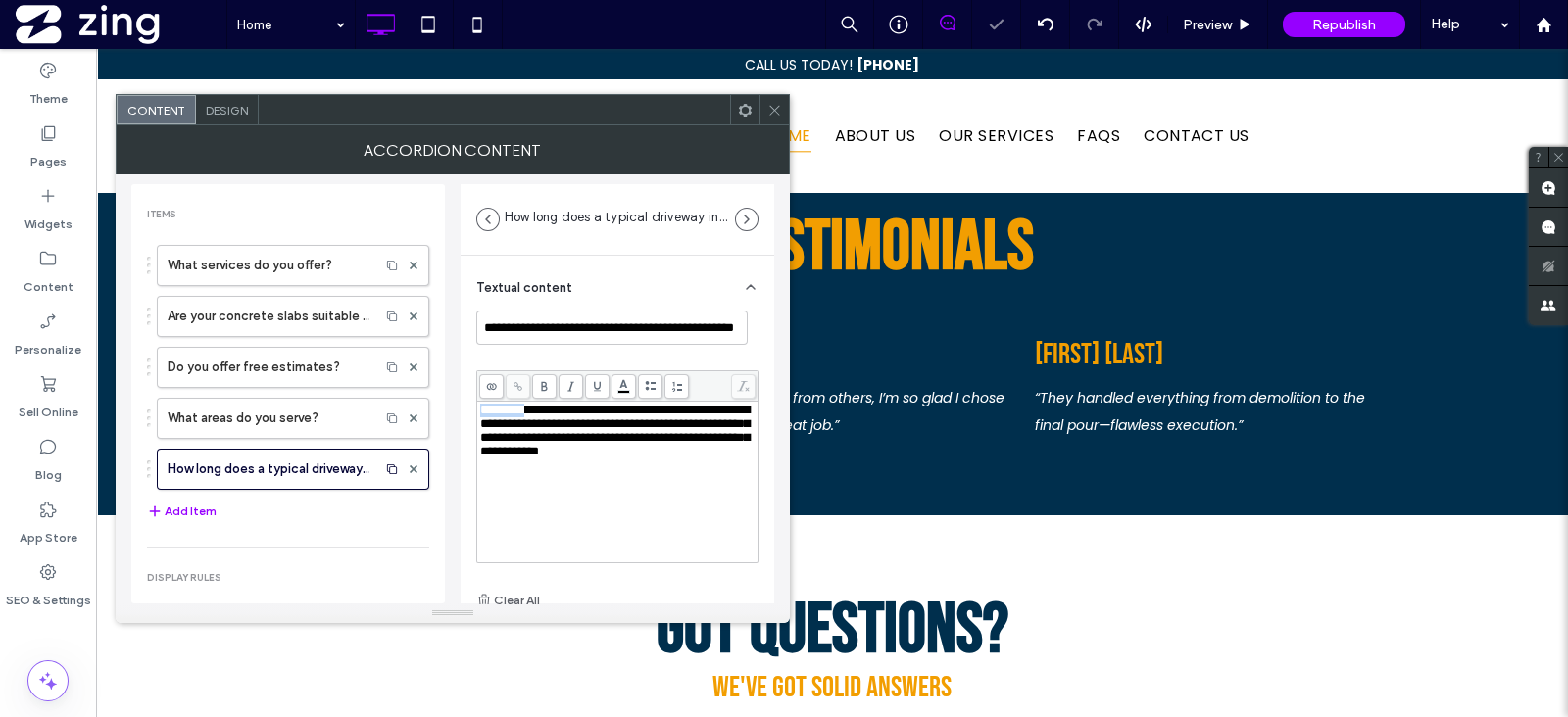 click on "**********" at bounding box center [614, 430] 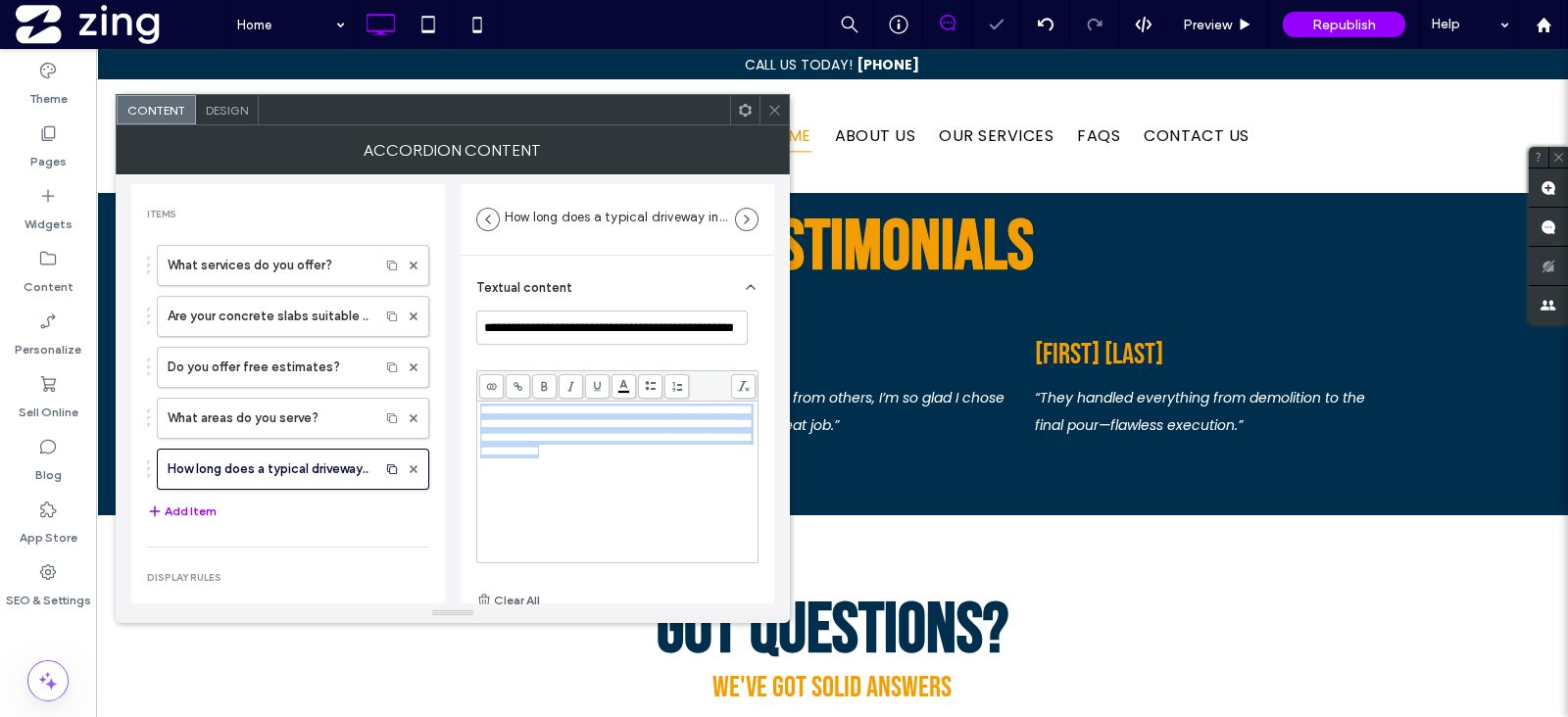 click on "**********" at bounding box center (614, 430) 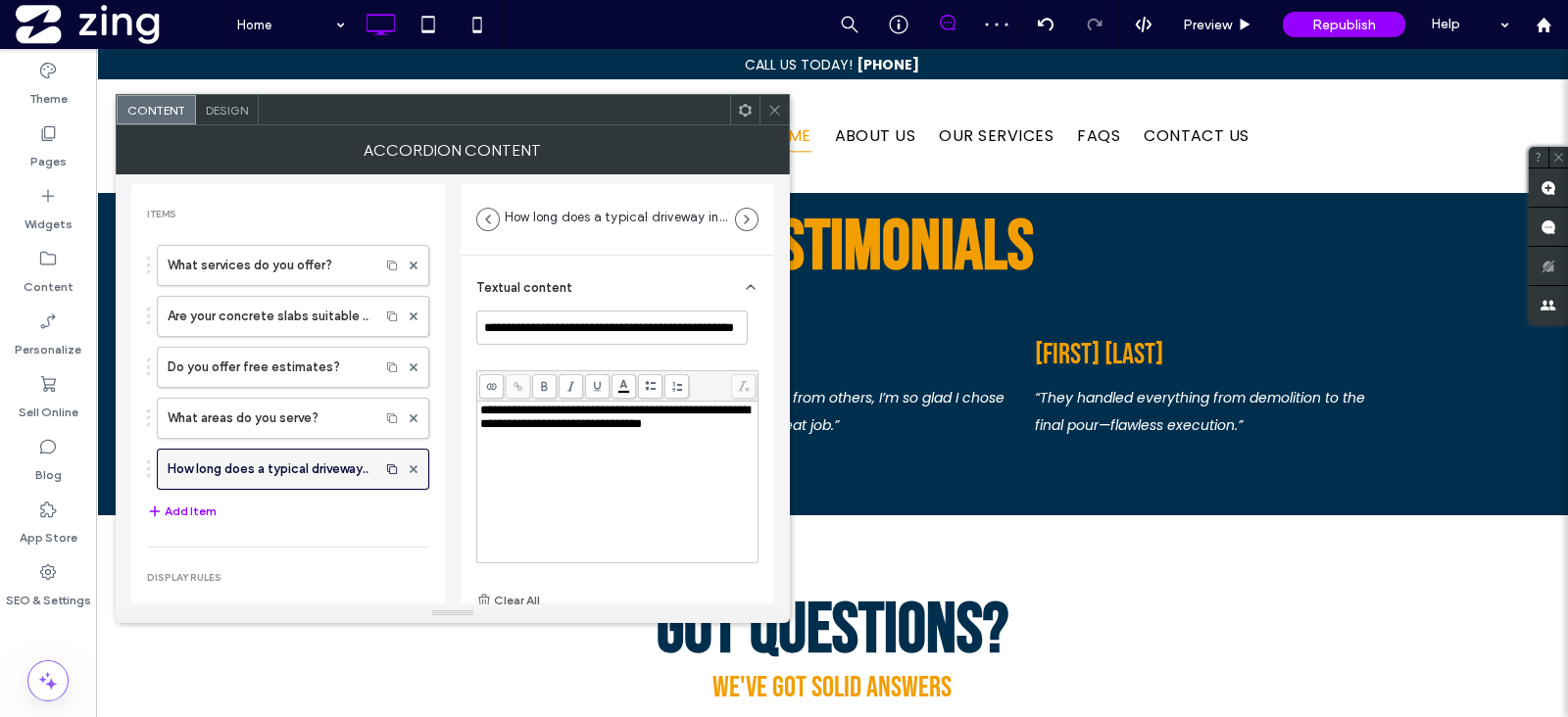 scroll, scrollTop: 121, scrollLeft: 0, axis: vertical 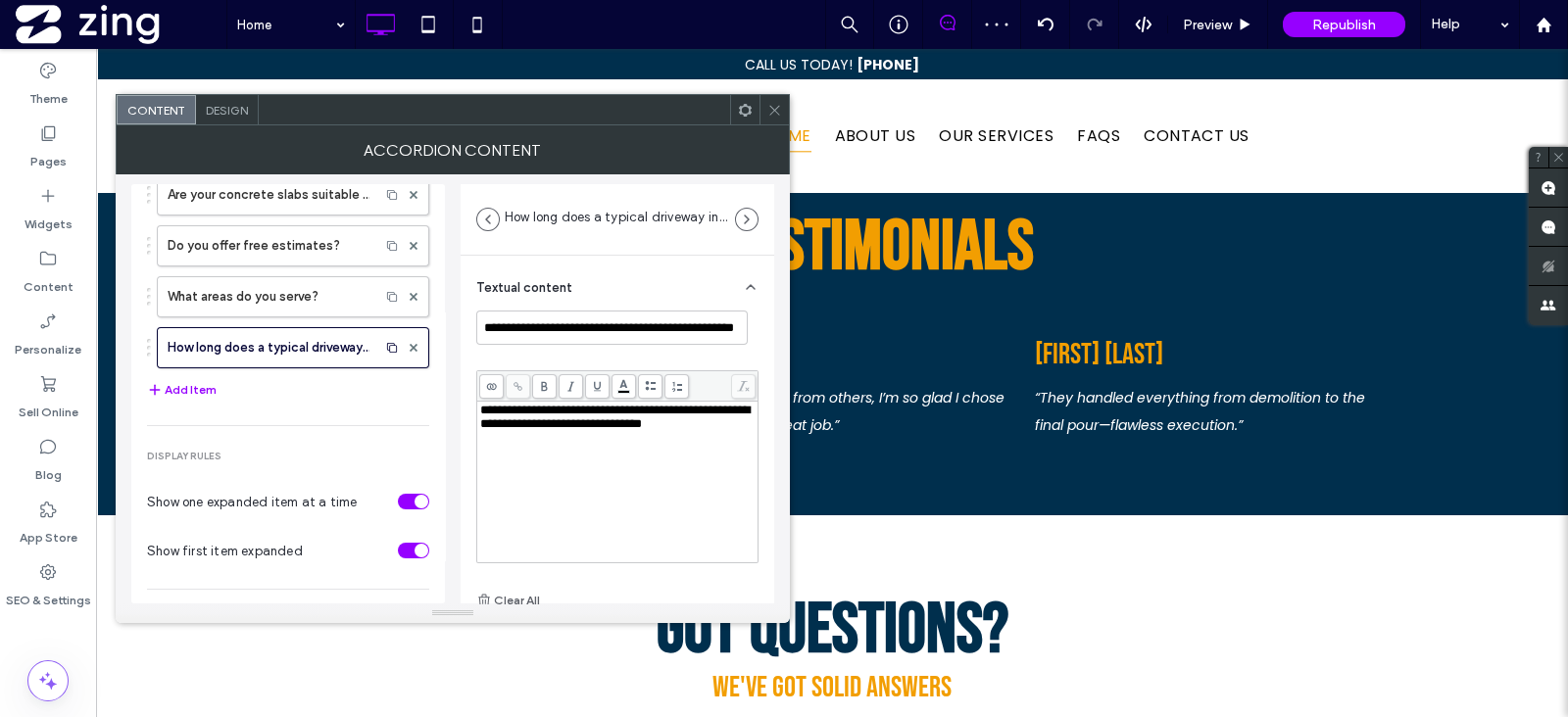 click on "What services do you offer? Are your concrete slabs suitable for heavy vehicle loads? Do you offer free estimates? What areas do you serve? How long does a typical driveway installation take? Add Item" at bounding box center [288, 263] 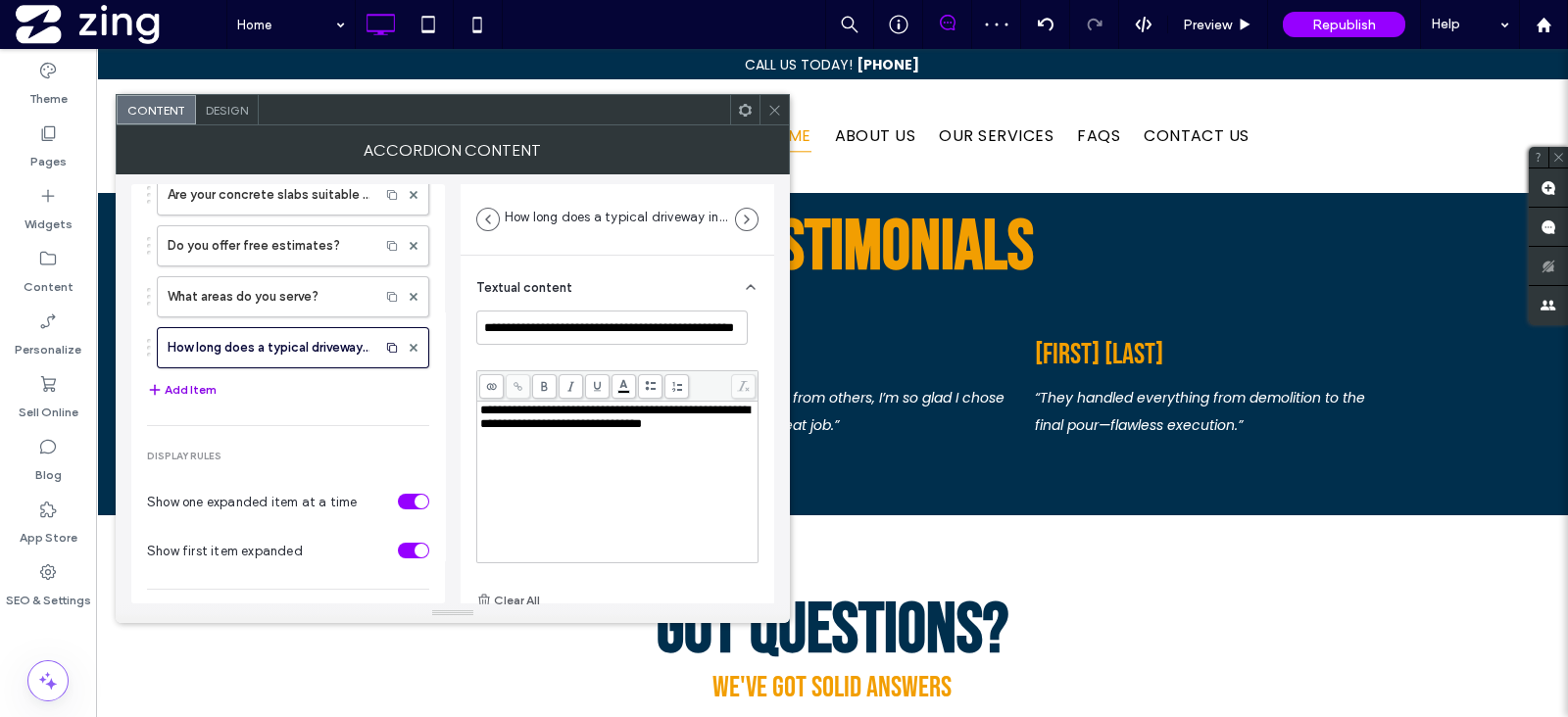 click on "Add Item" at bounding box center (181, 390) 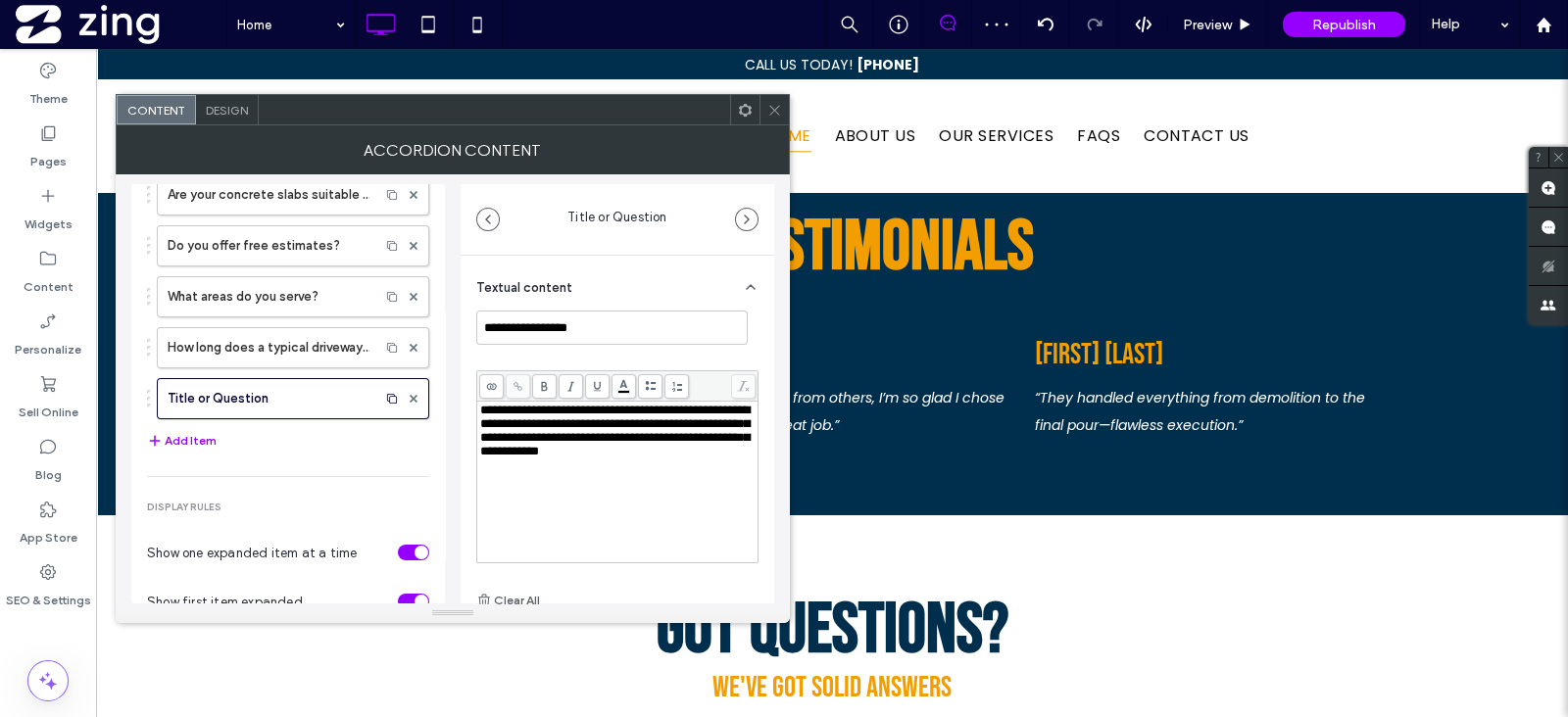 click on "What services do you offer? Are your concrete slabs suitable for heavy vehicle loads? Do you offer free estimates? What areas do you serve? How long does a typical driveway installation take? Title or Question Add Item" at bounding box center (288, 288) 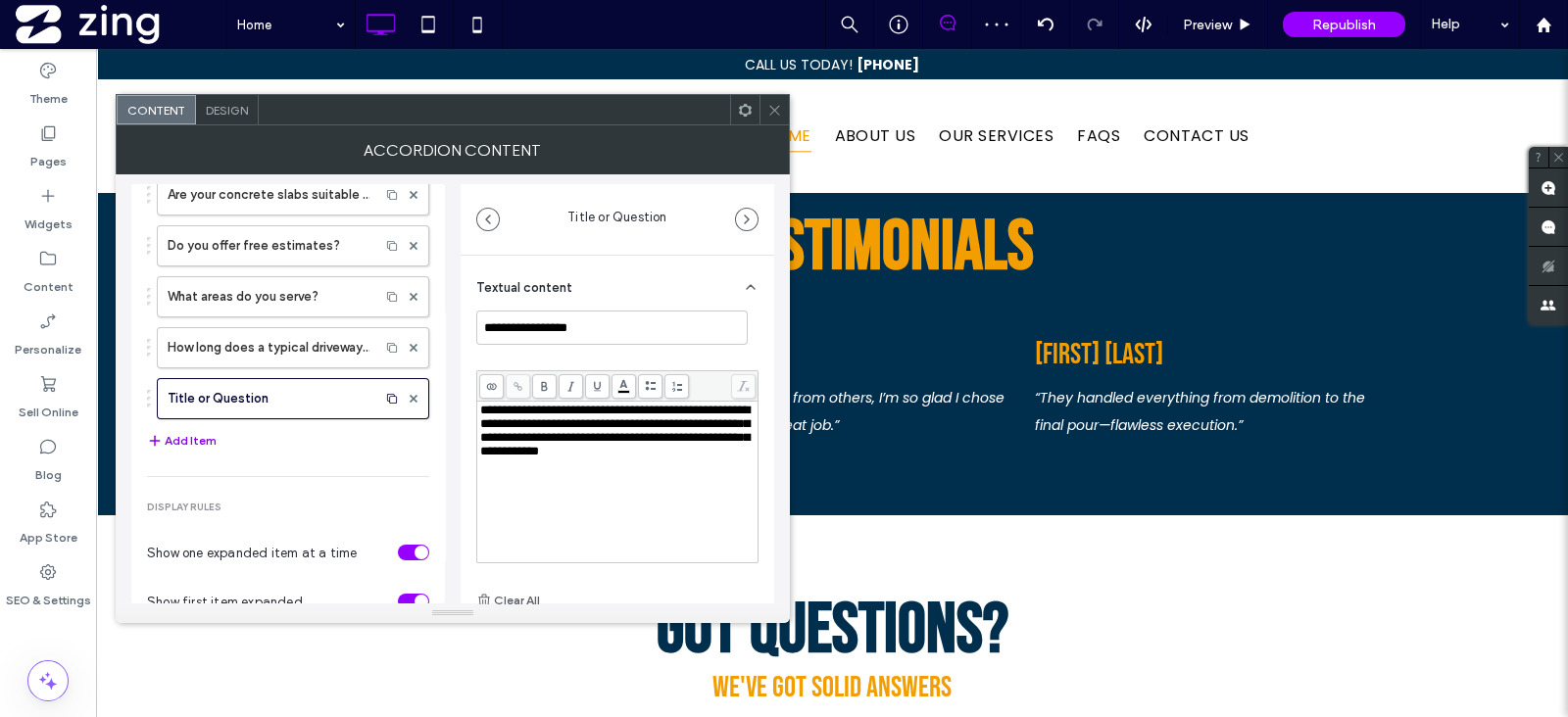 click on "Add Item" at bounding box center (181, 441) 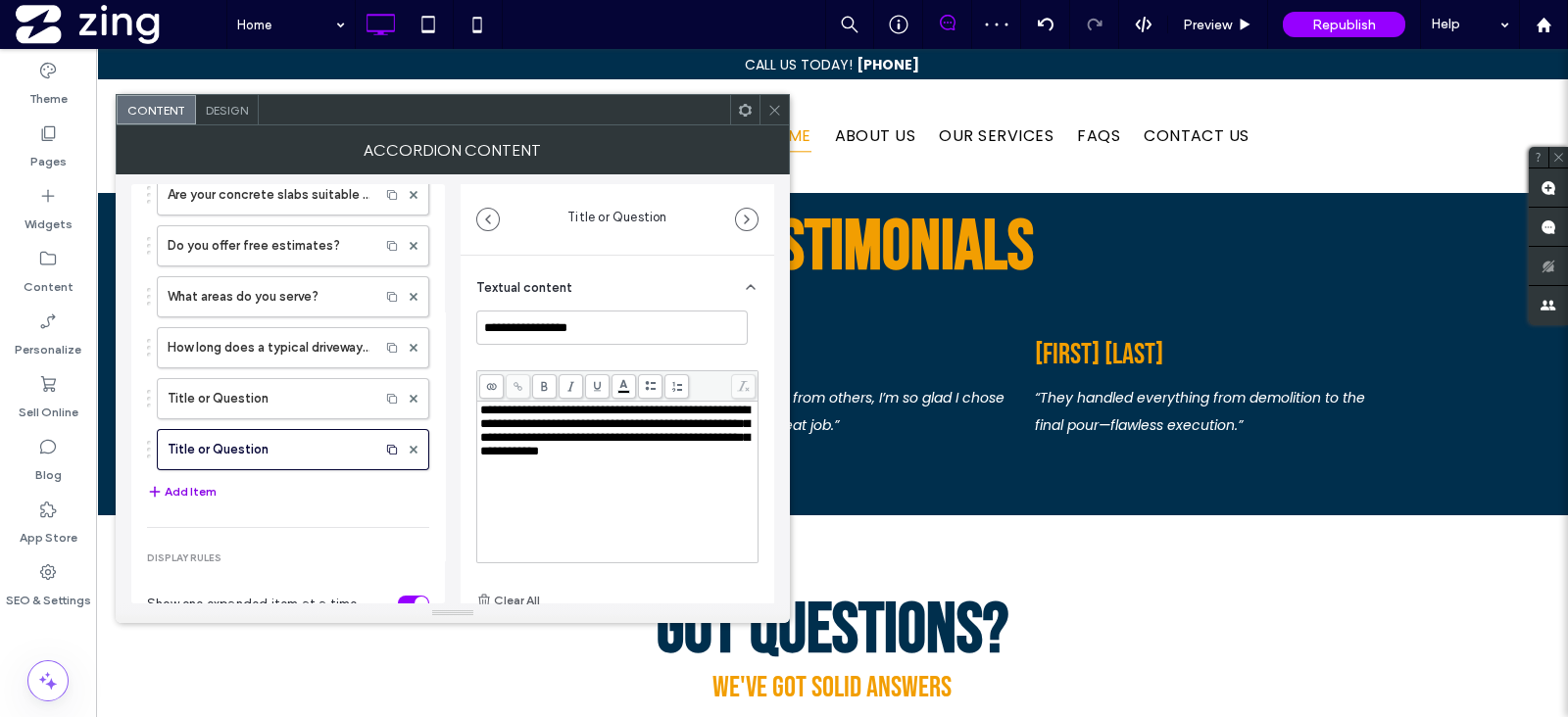 click on "Add Item" at bounding box center [181, 492] 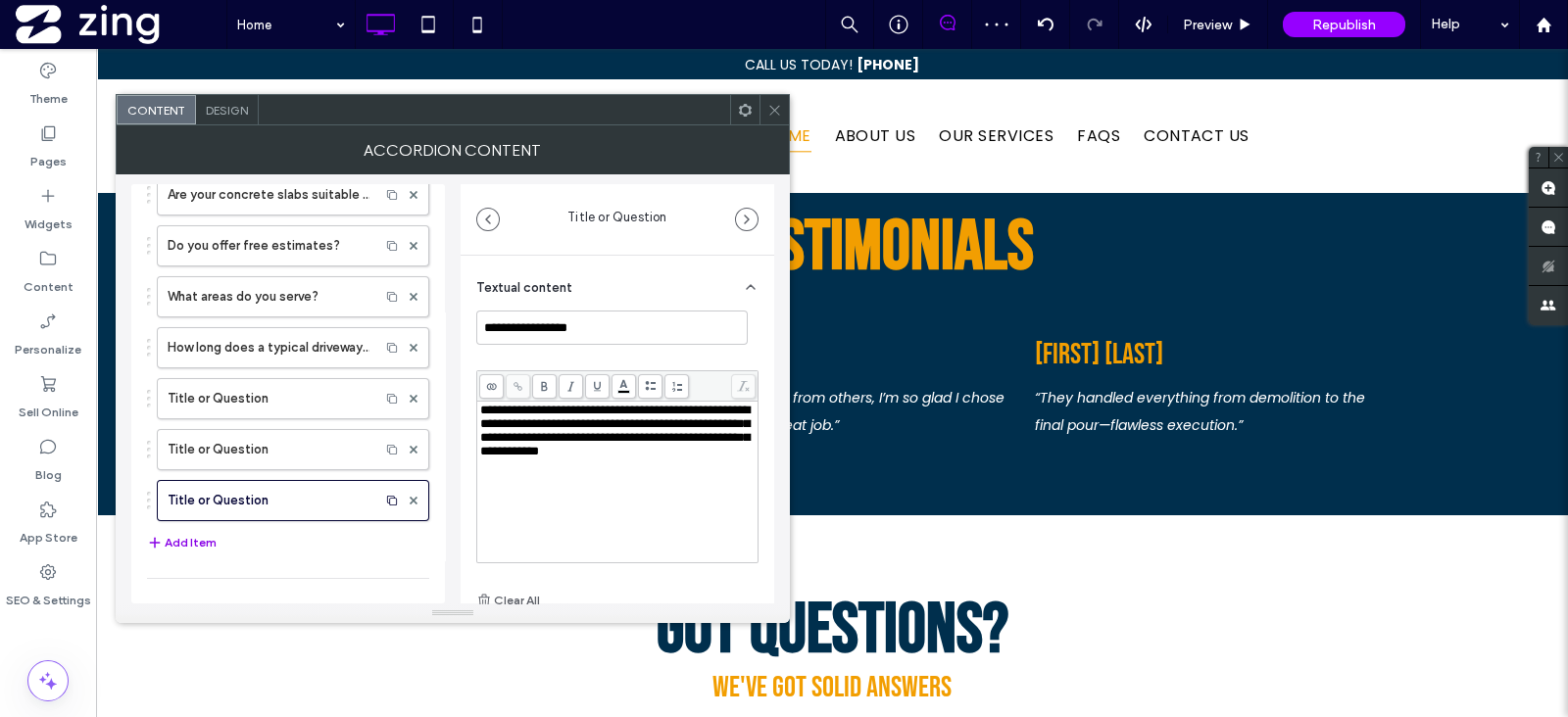 click on "Add Item" at bounding box center (181, 543) 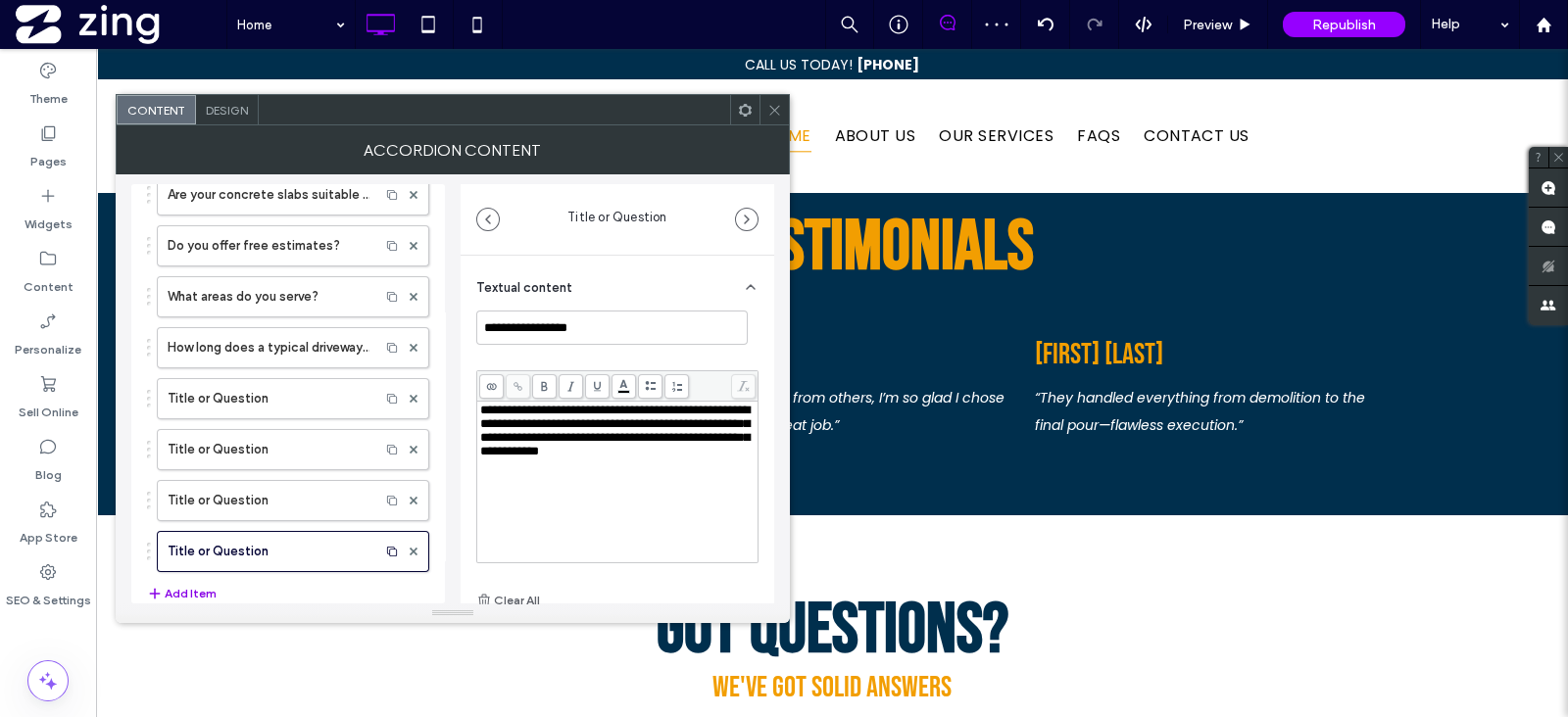 click on "Add Item" at bounding box center (181, 594) 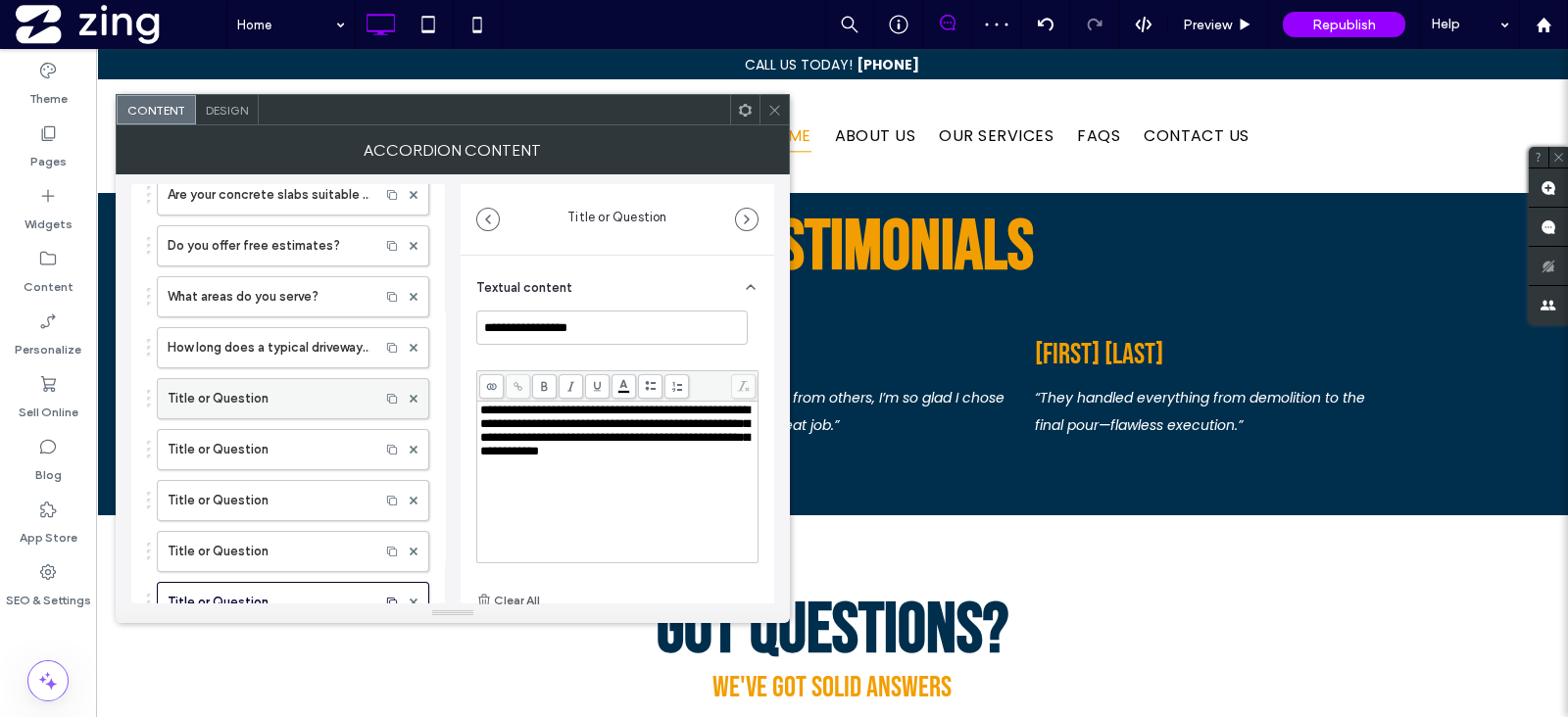 click on "Title or Question" at bounding box center [269, 399] 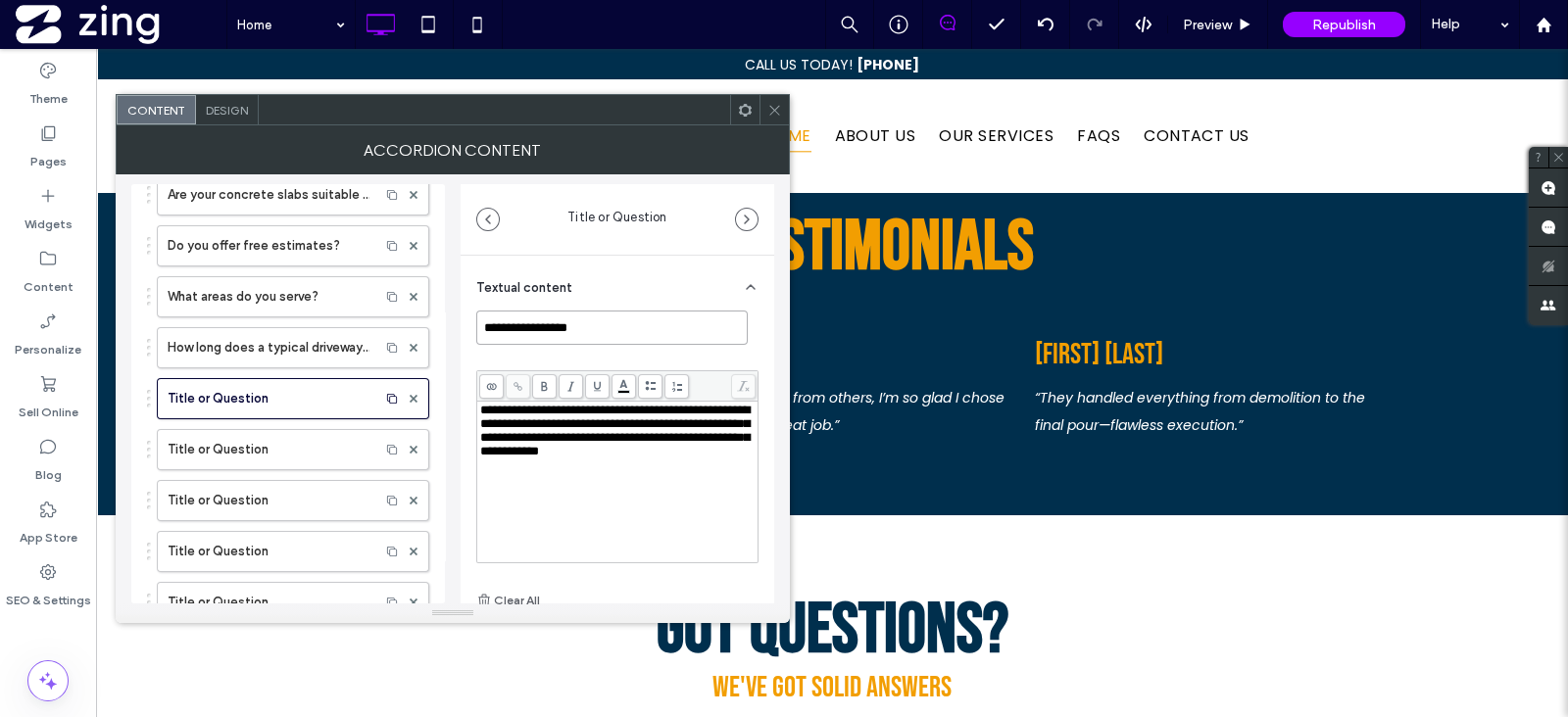 drag, startPoint x: 619, startPoint y: 323, endPoint x: 451, endPoint y: 309, distance: 168.58232 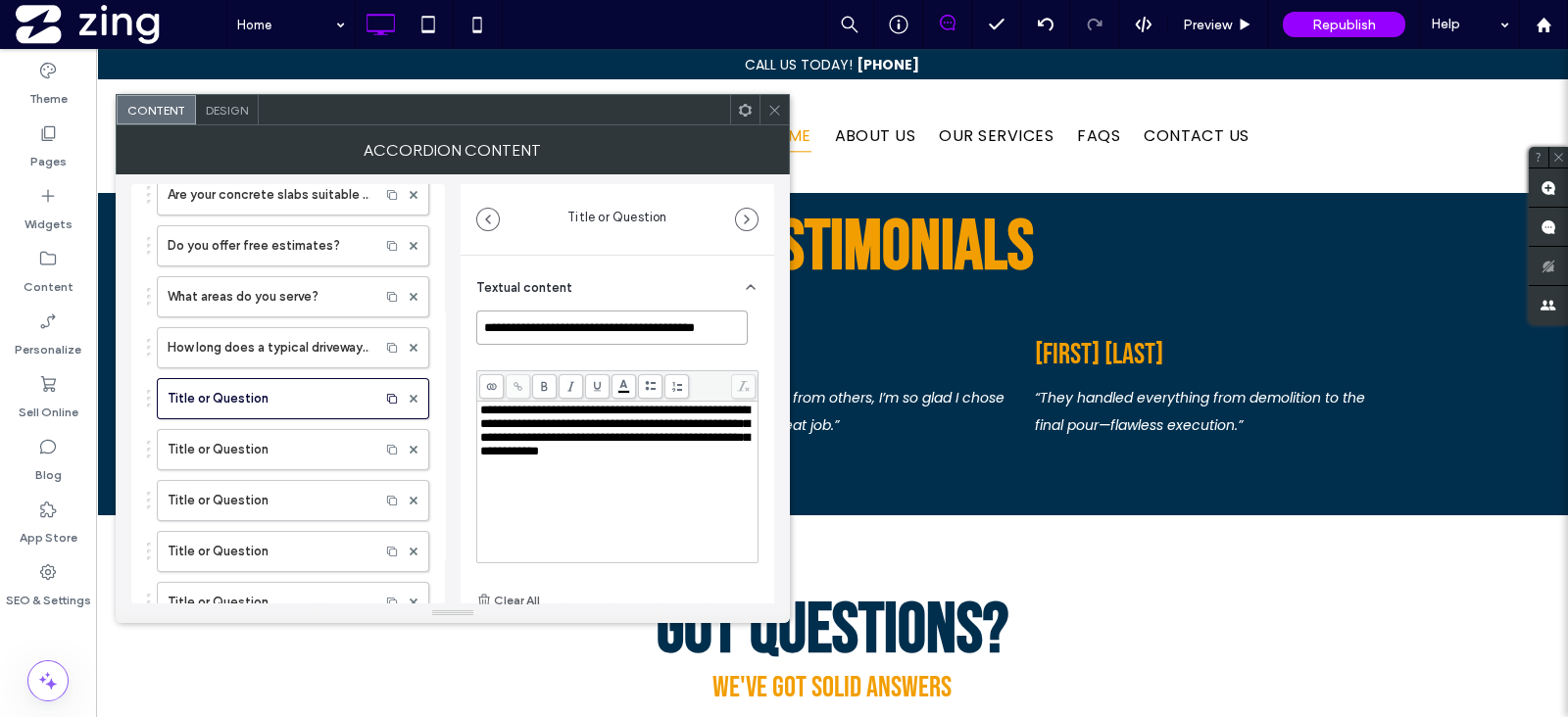scroll, scrollTop: 0, scrollLeft: 12, axis: horizontal 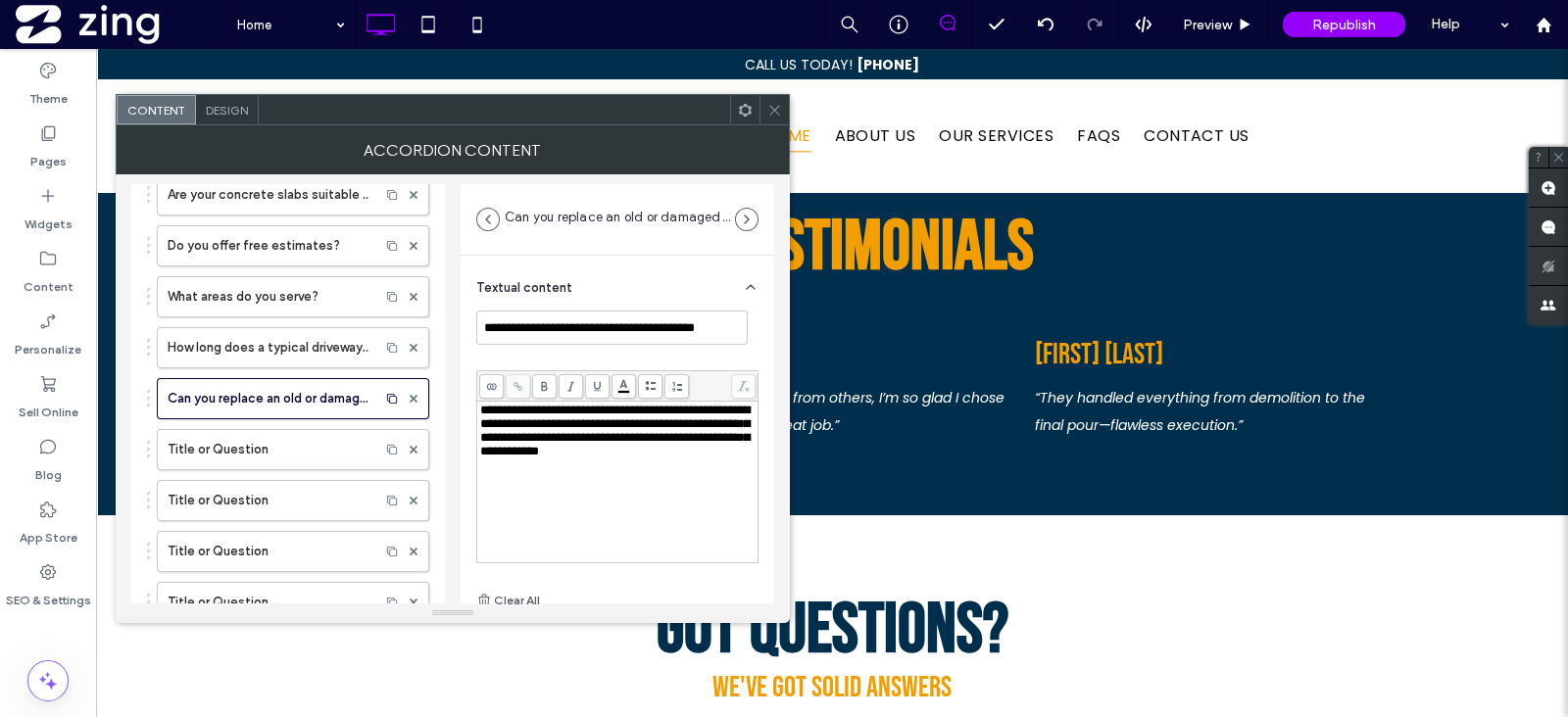 click on "**********" at bounding box center (614, 430) 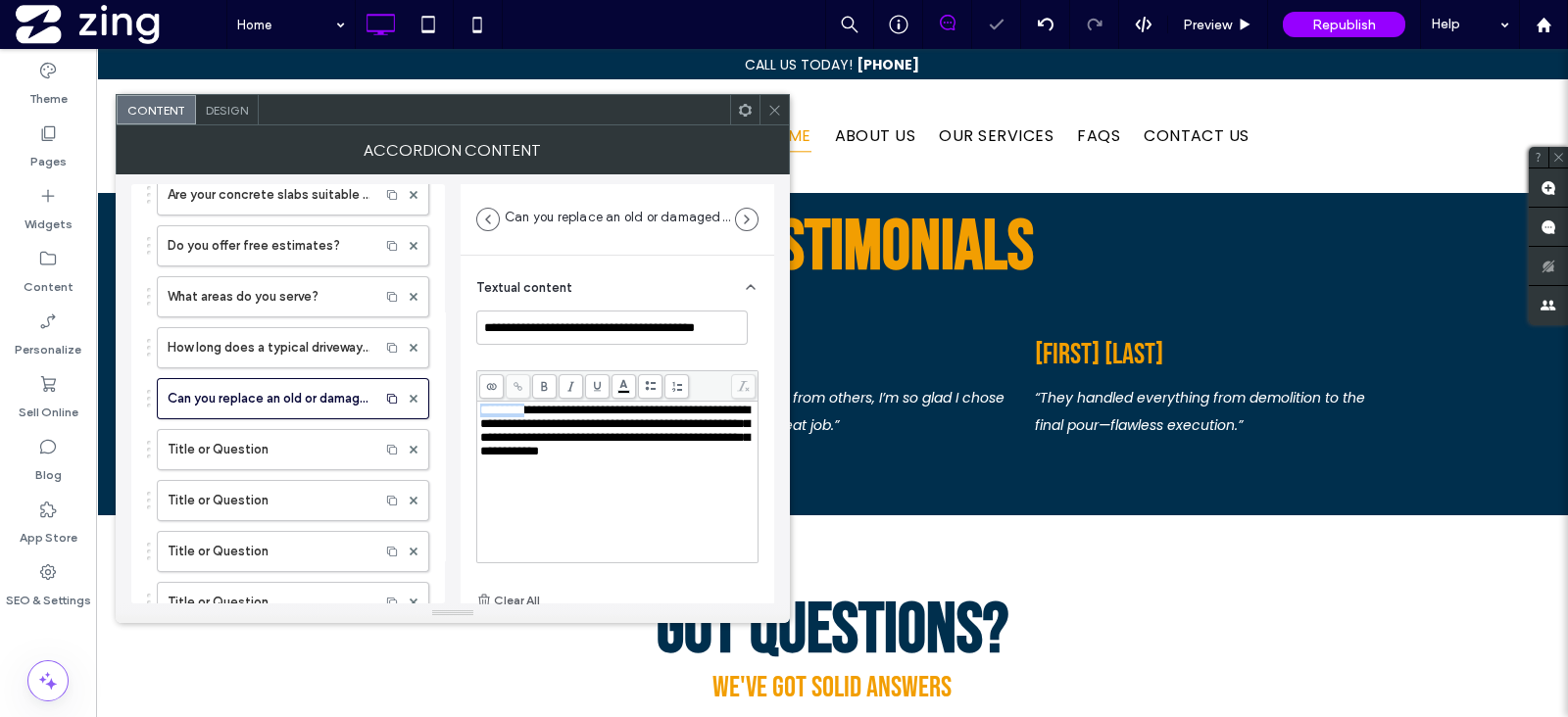 click on "**********" at bounding box center (614, 430) 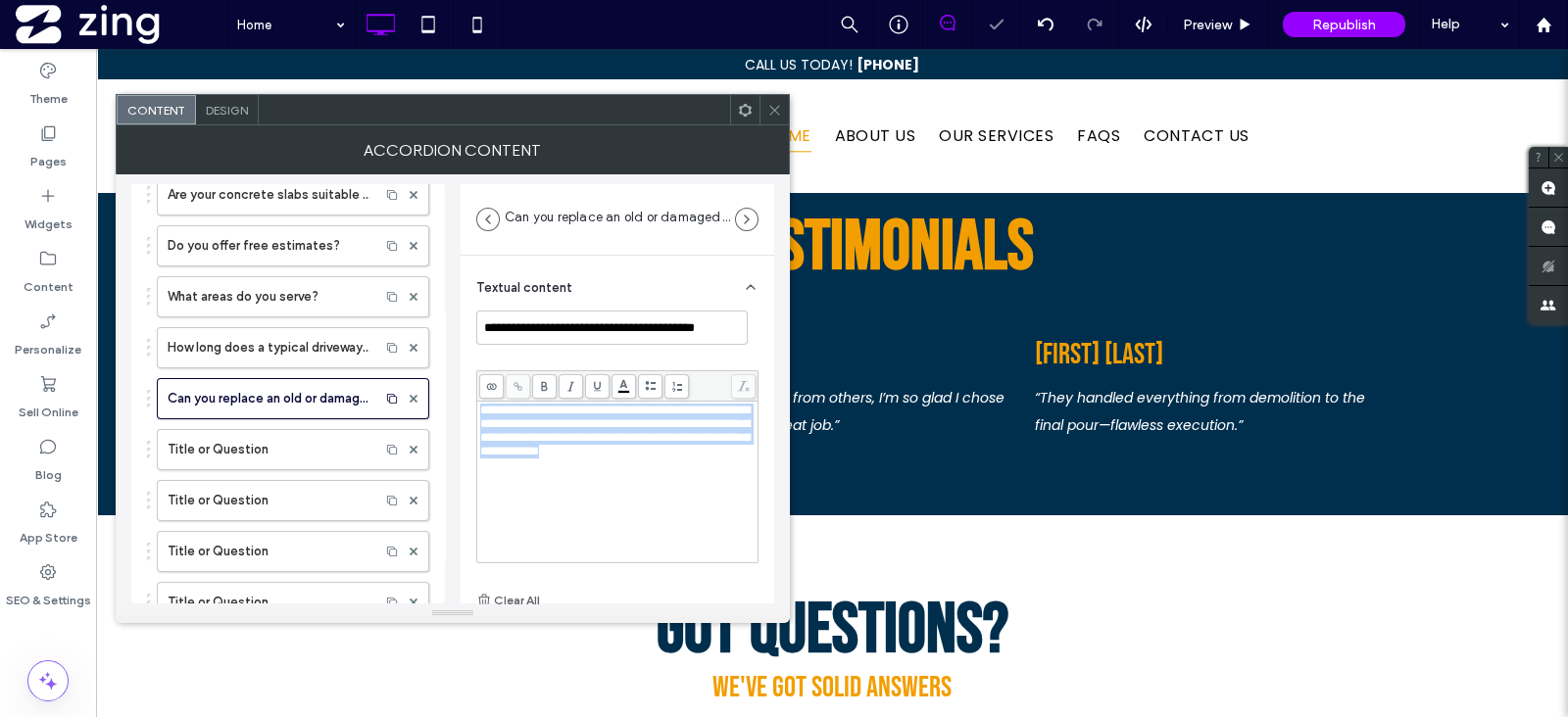click on "**********" at bounding box center (614, 430) 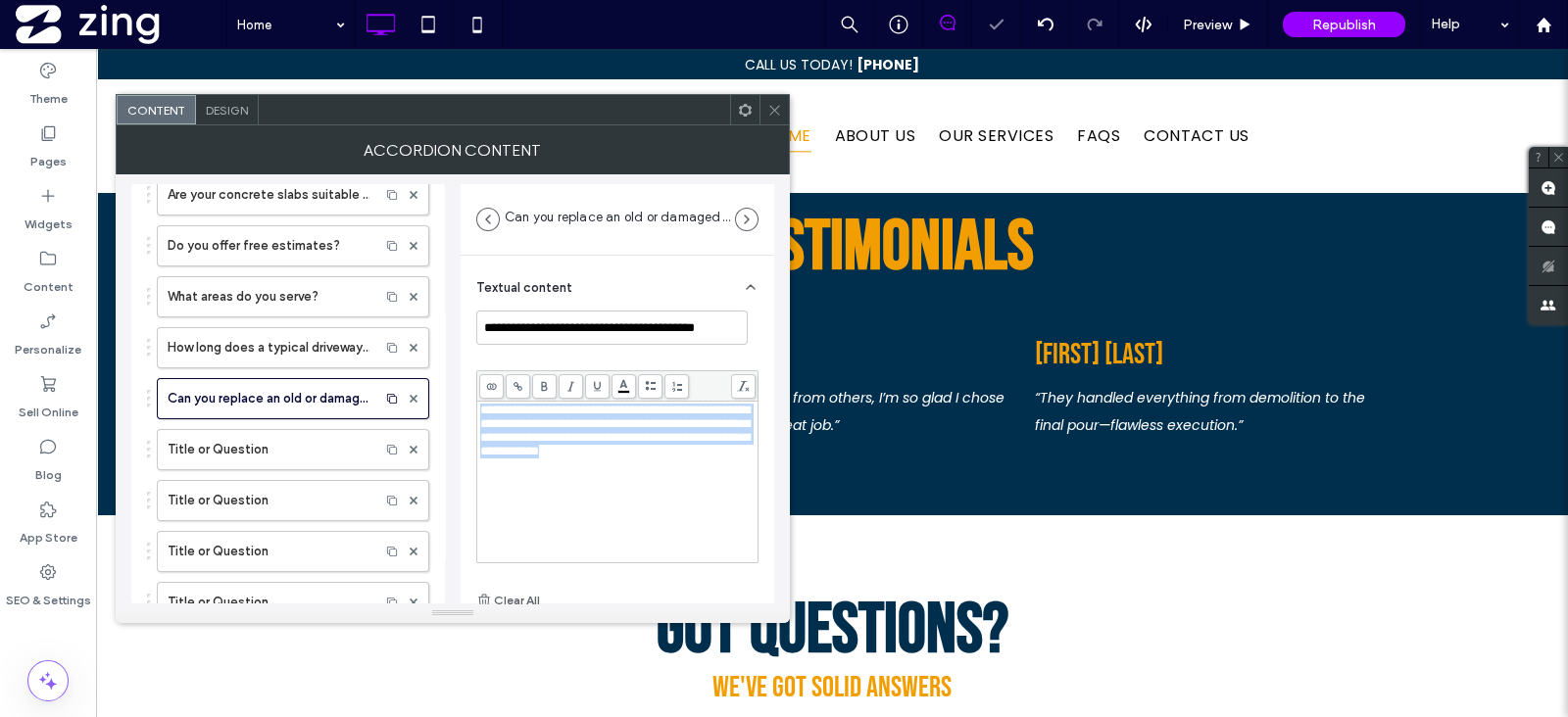 click on "**********" at bounding box center (614, 430) 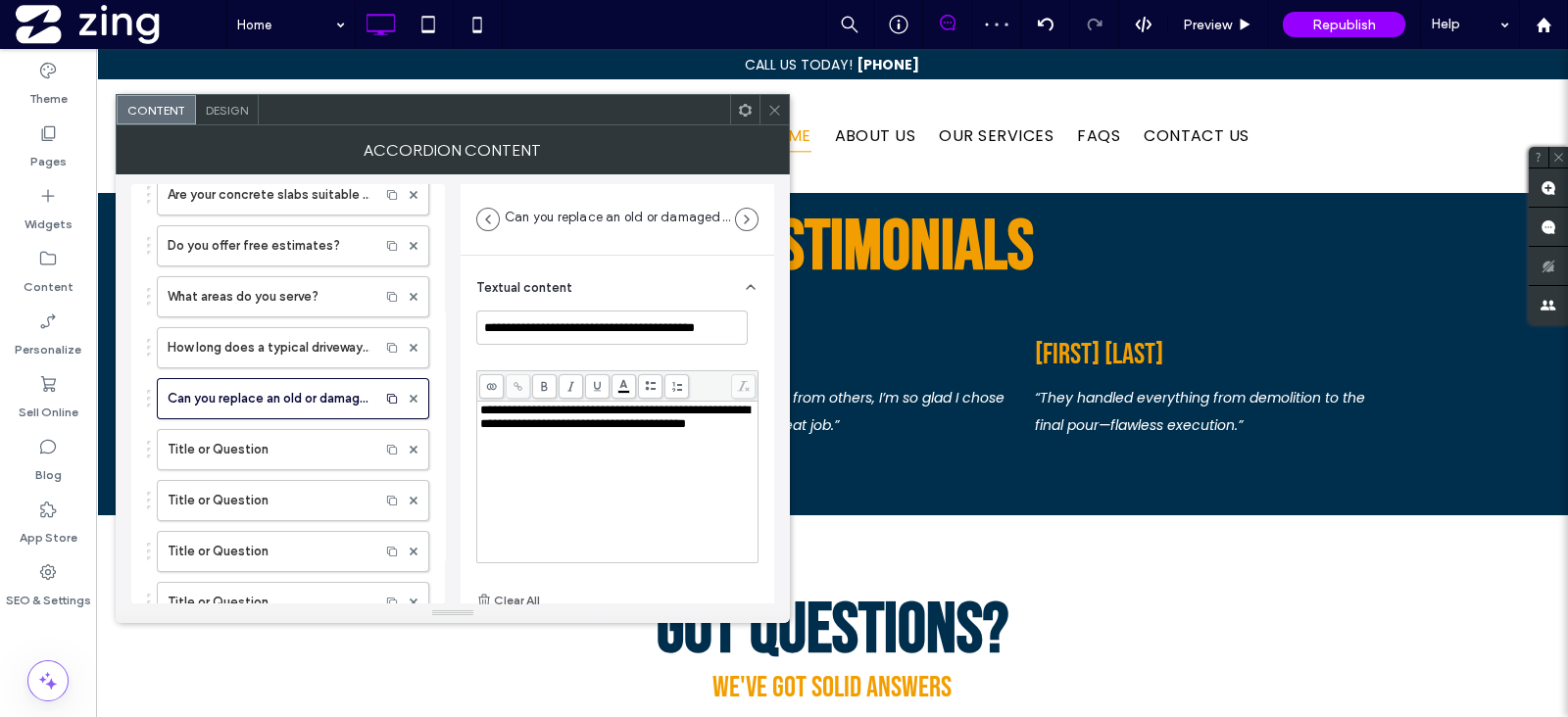 click on "**********" at bounding box center [614, 416] 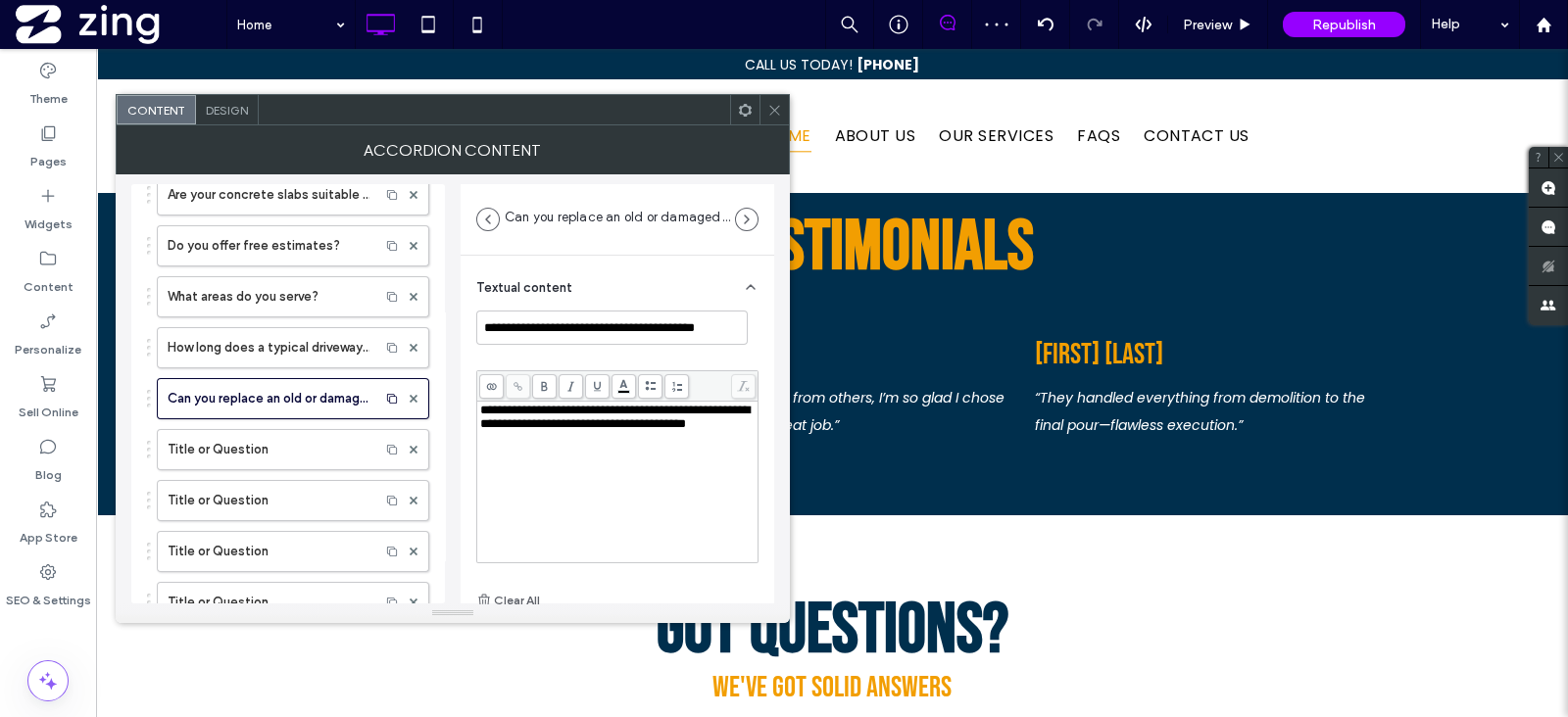type 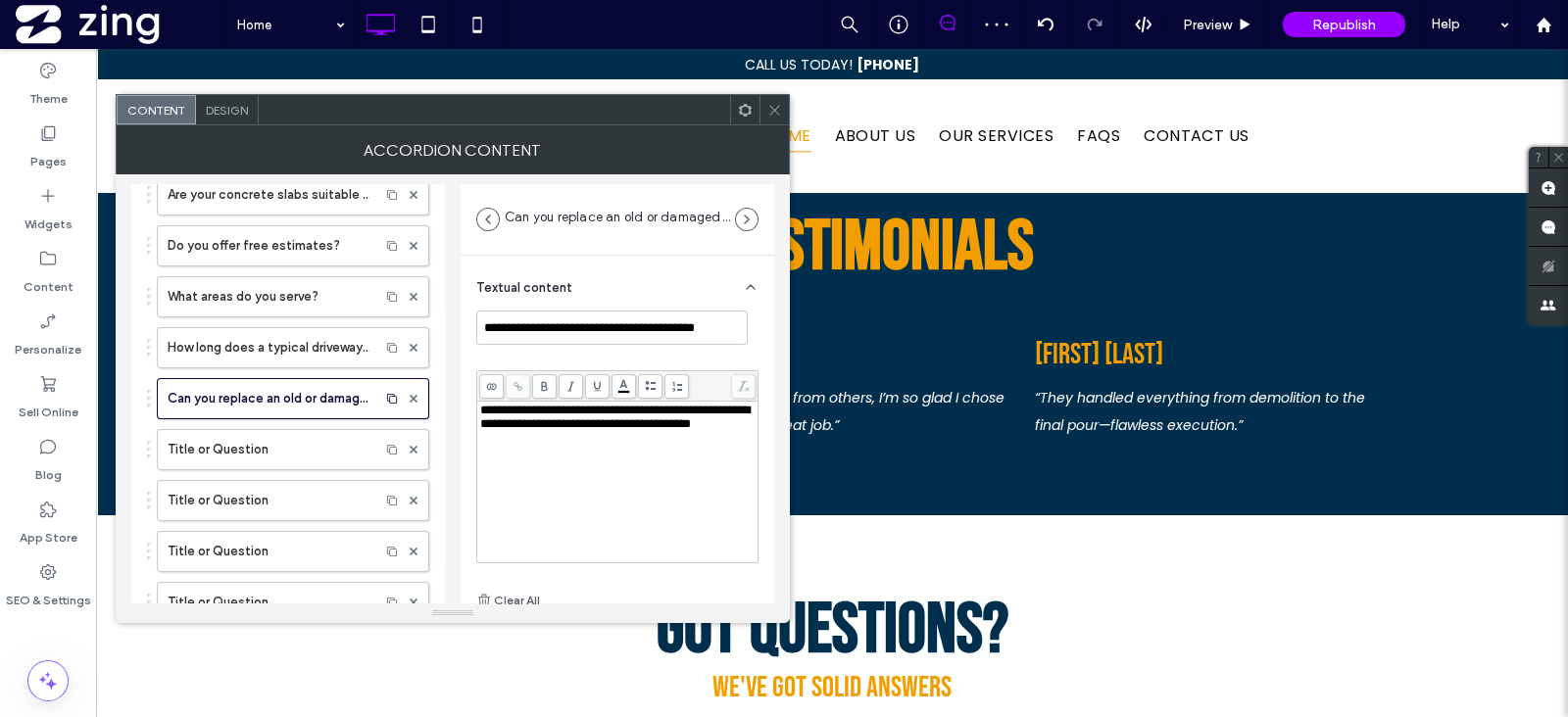 click on "**********" at bounding box center (617, 417) 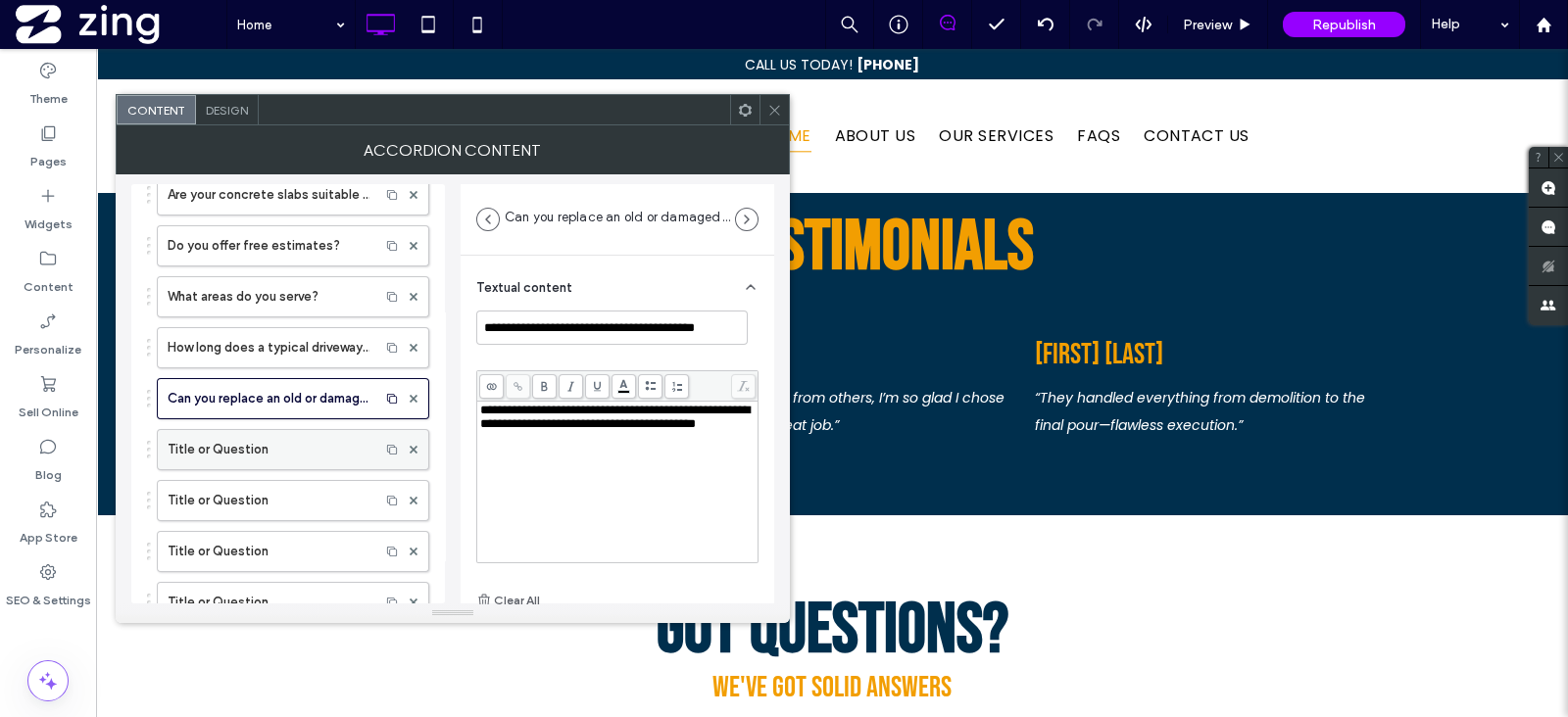 click on "Title or Question" at bounding box center [269, 450] 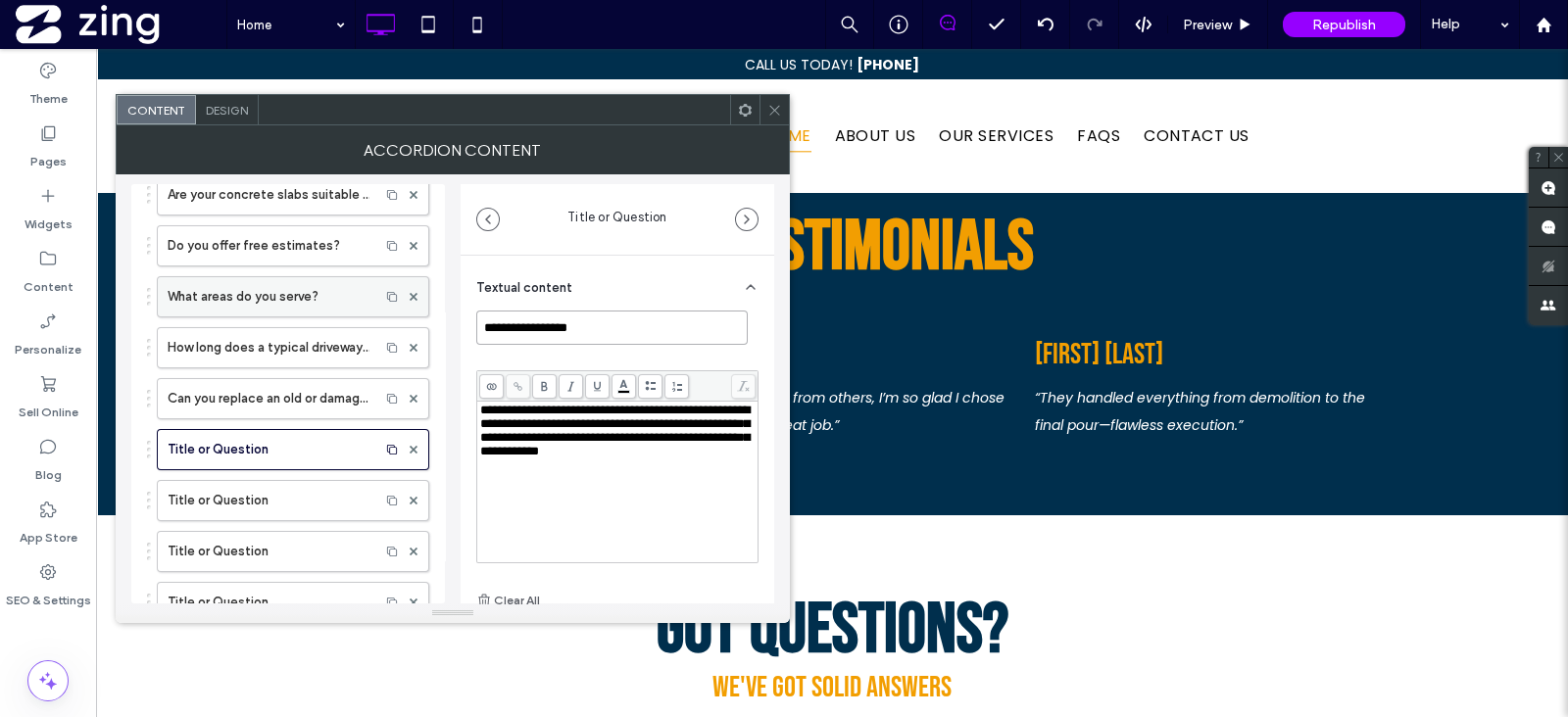 paste on "**********" 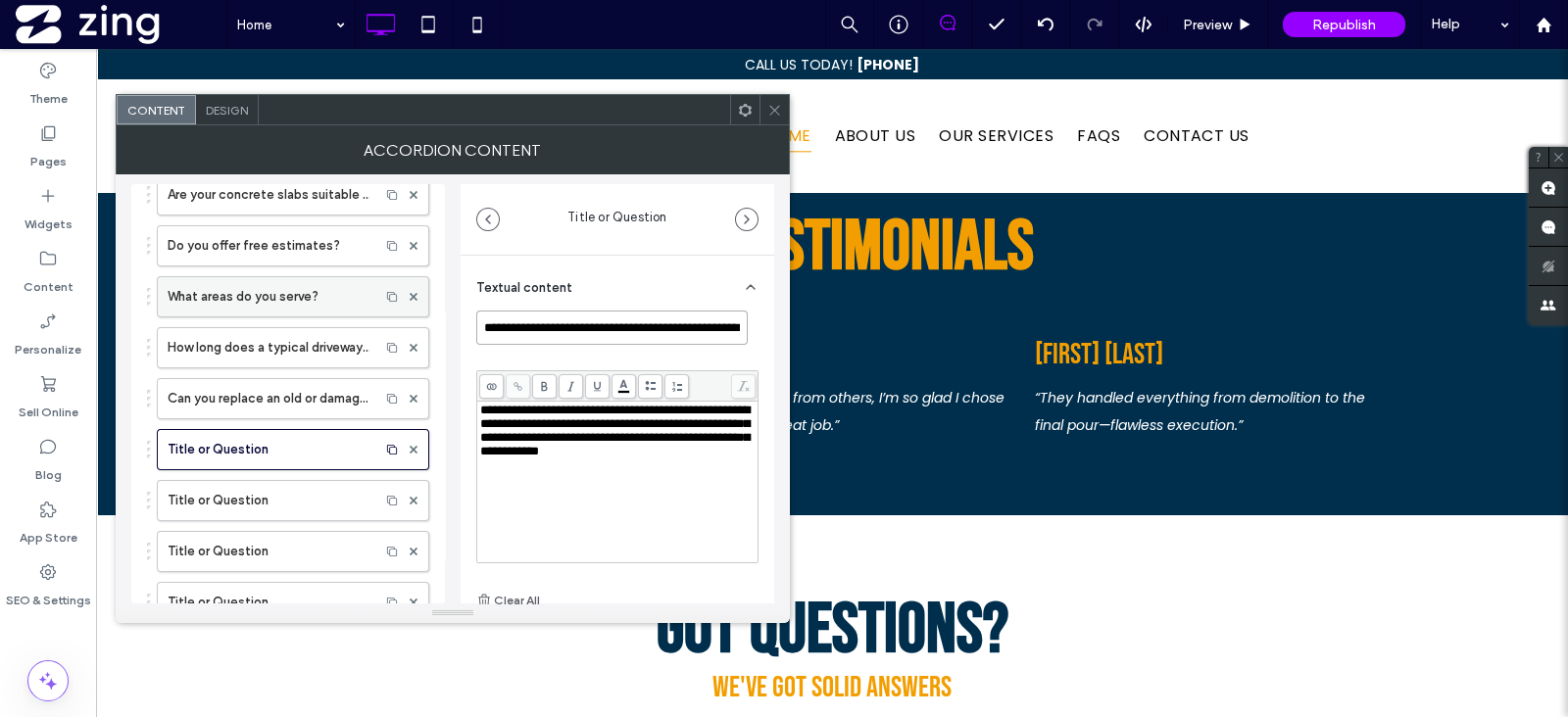 scroll, scrollTop: 0, scrollLeft: 59, axis: horizontal 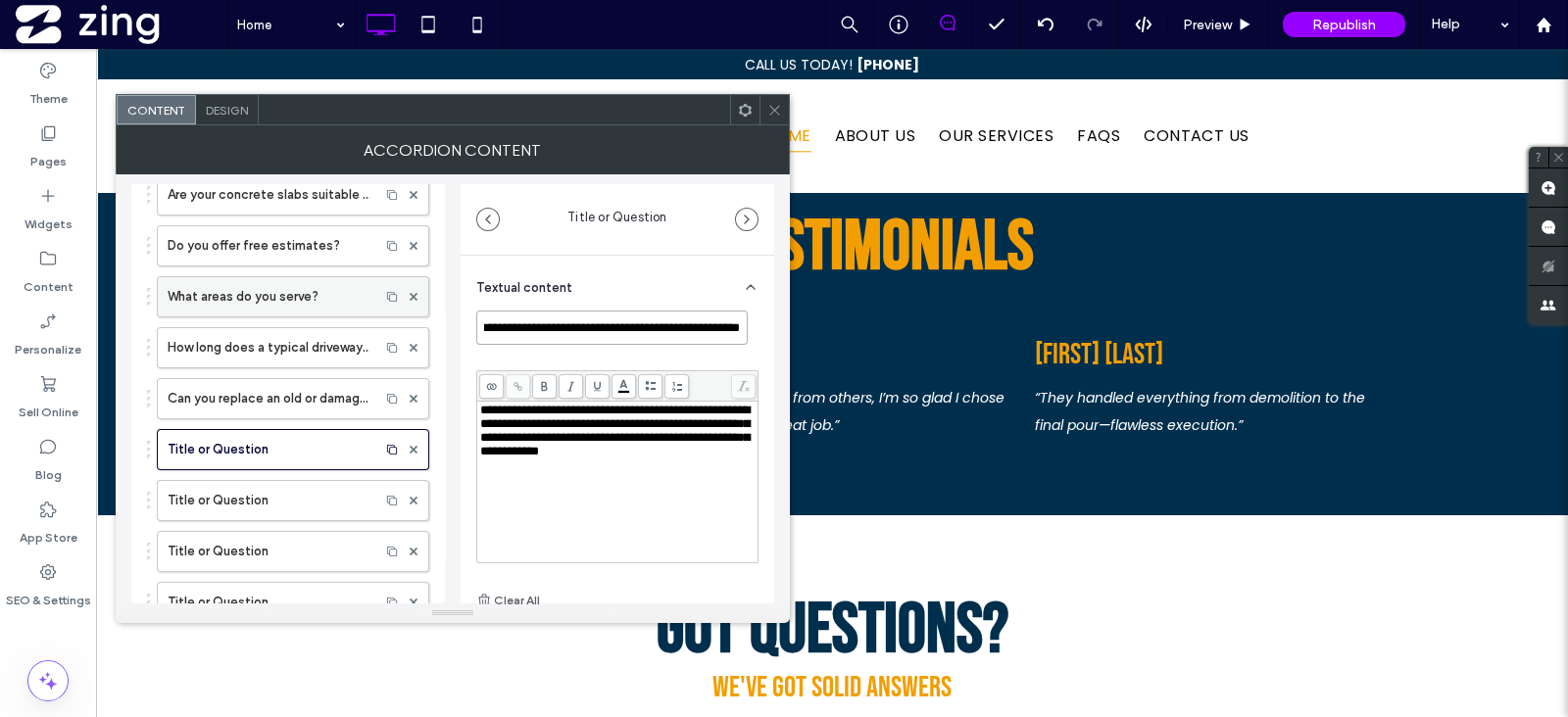 drag, startPoint x: 640, startPoint y: 321, endPoint x: 397, endPoint y: 311, distance: 243.20567 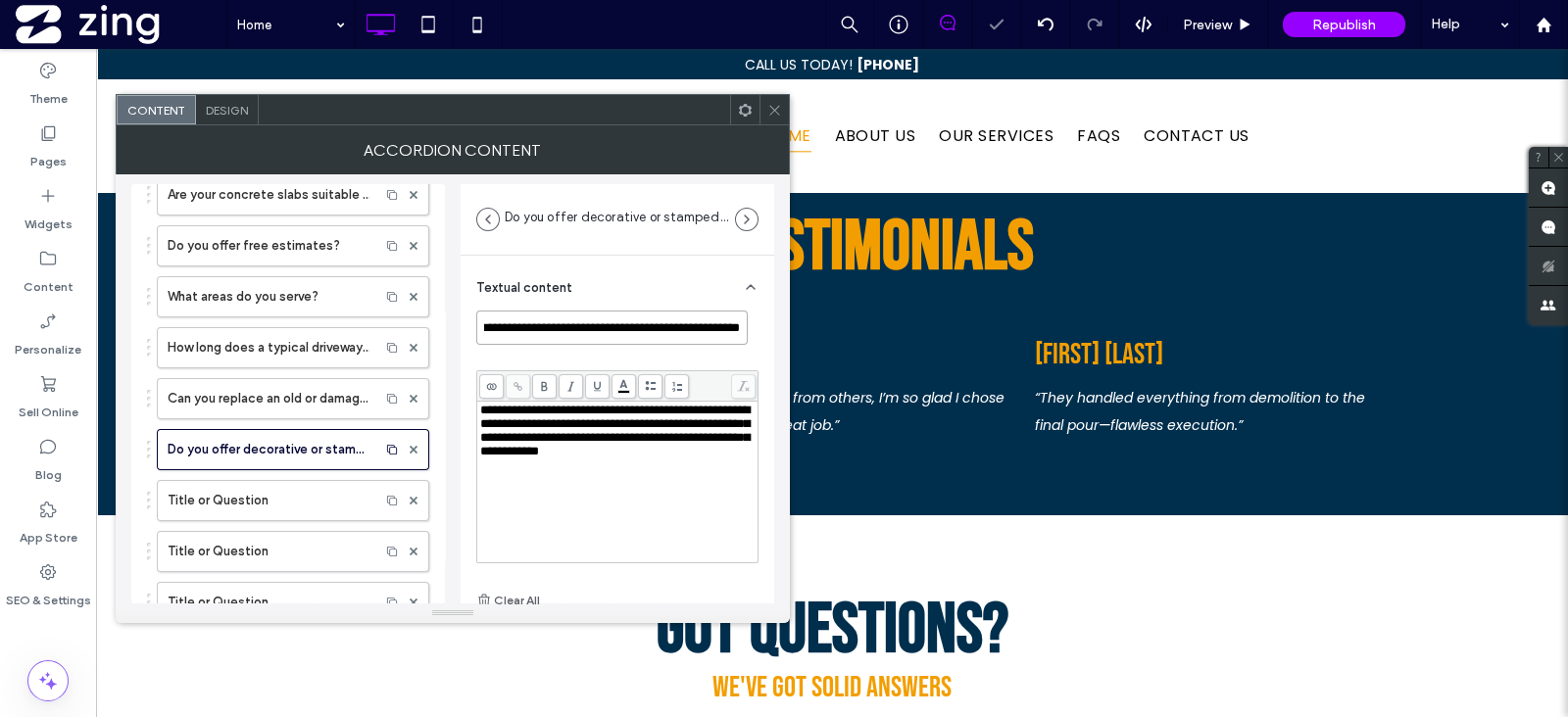 scroll, scrollTop: 0, scrollLeft: 0, axis: both 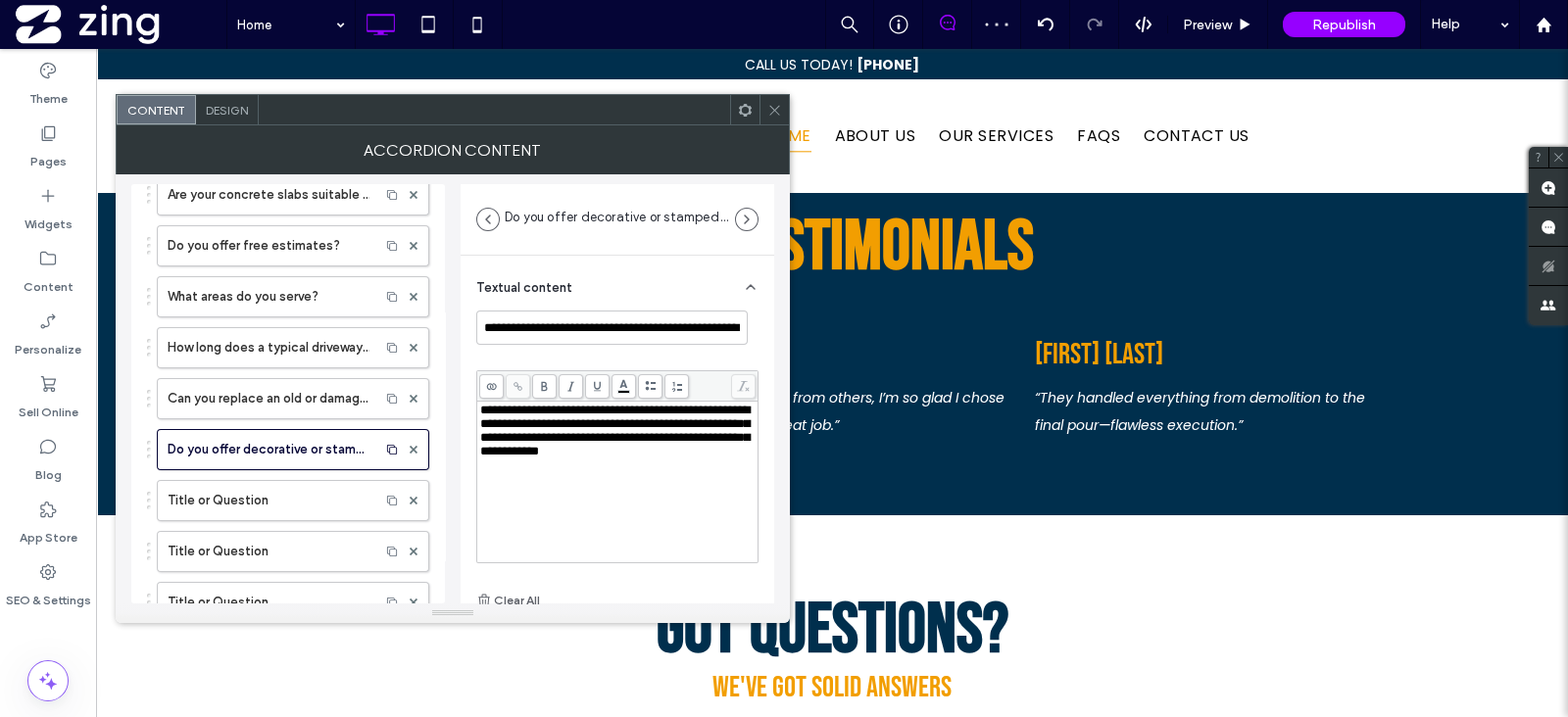 click on "**********" at bounding box center (617, 482) 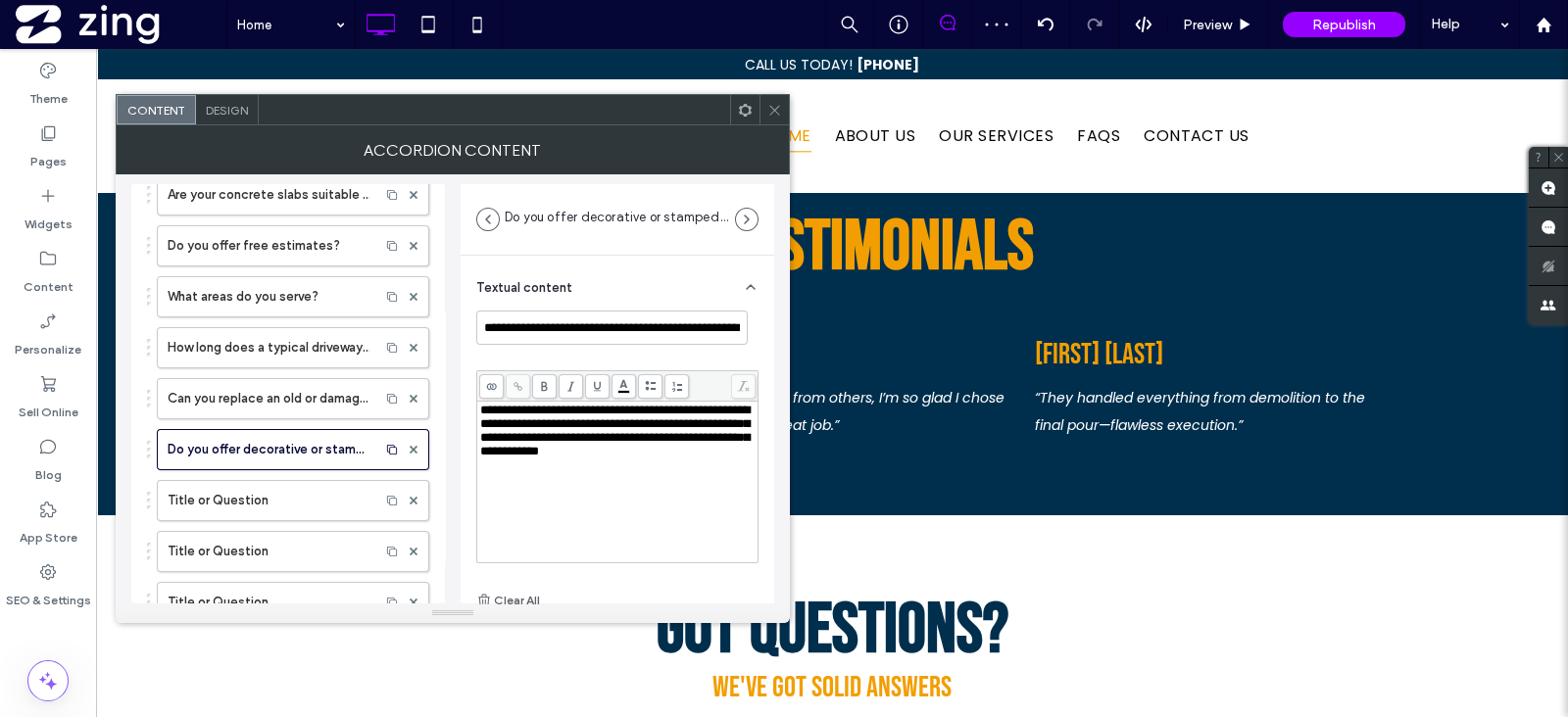 click on "**********" at bounding box center [617, 482] 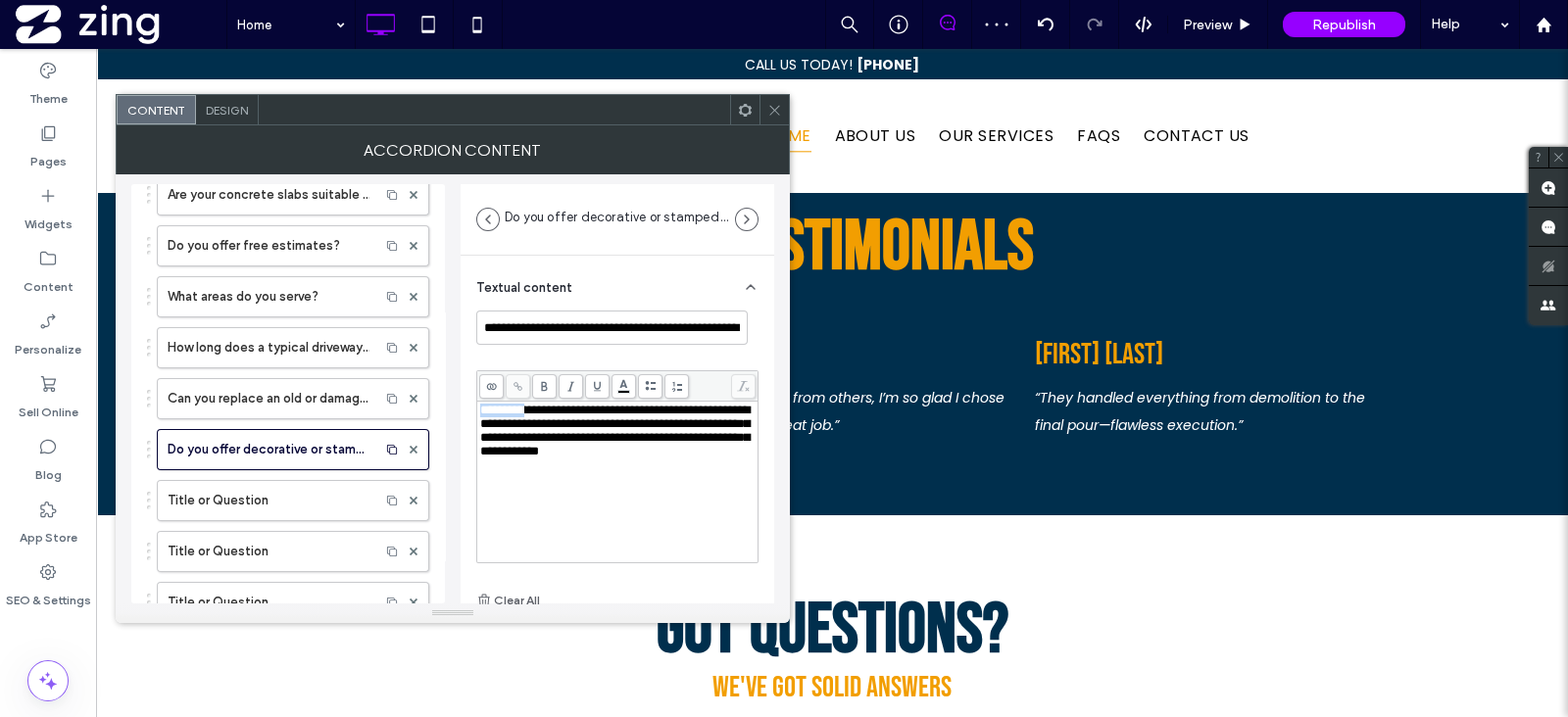 click on "**********" at bounding box center (614, 430) 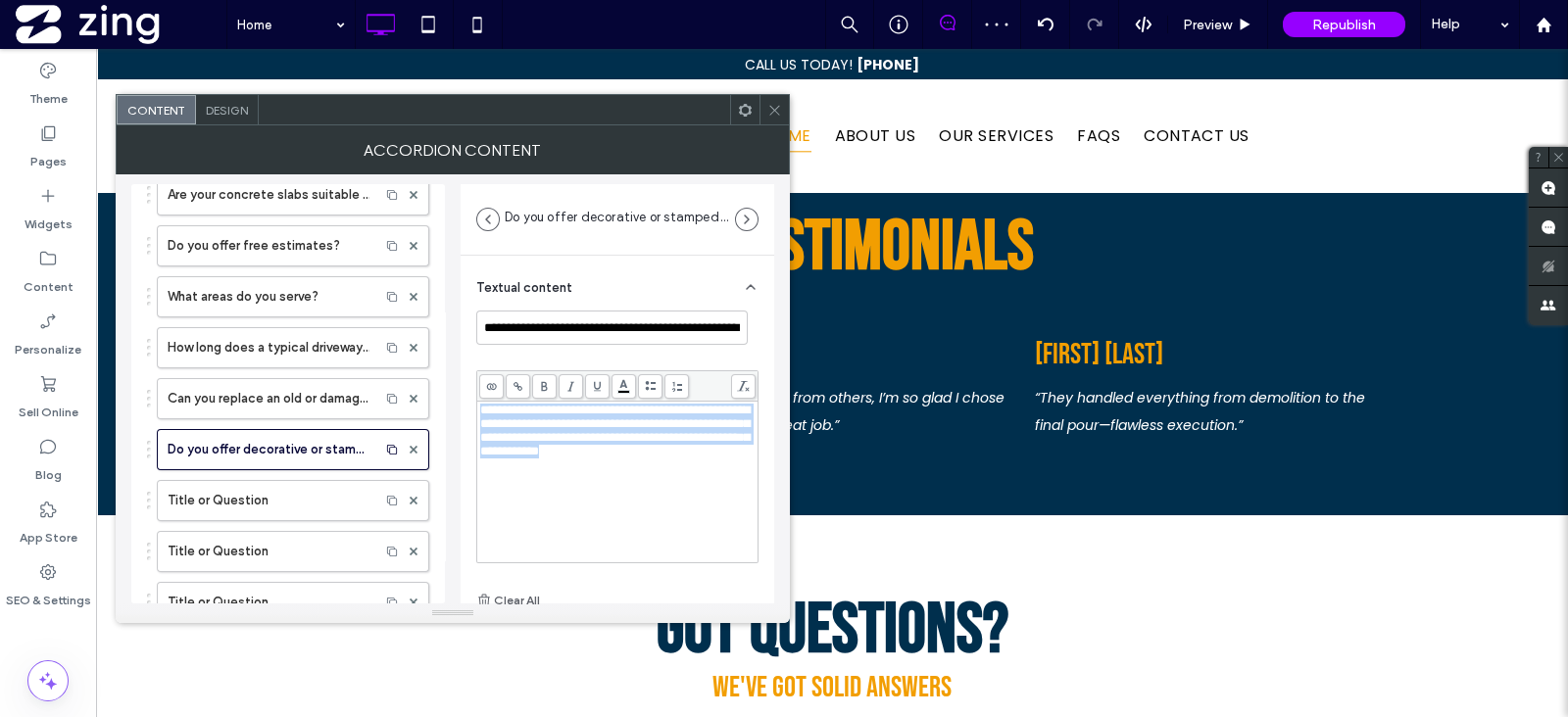click on "**********" at bounding box center [614, 430] 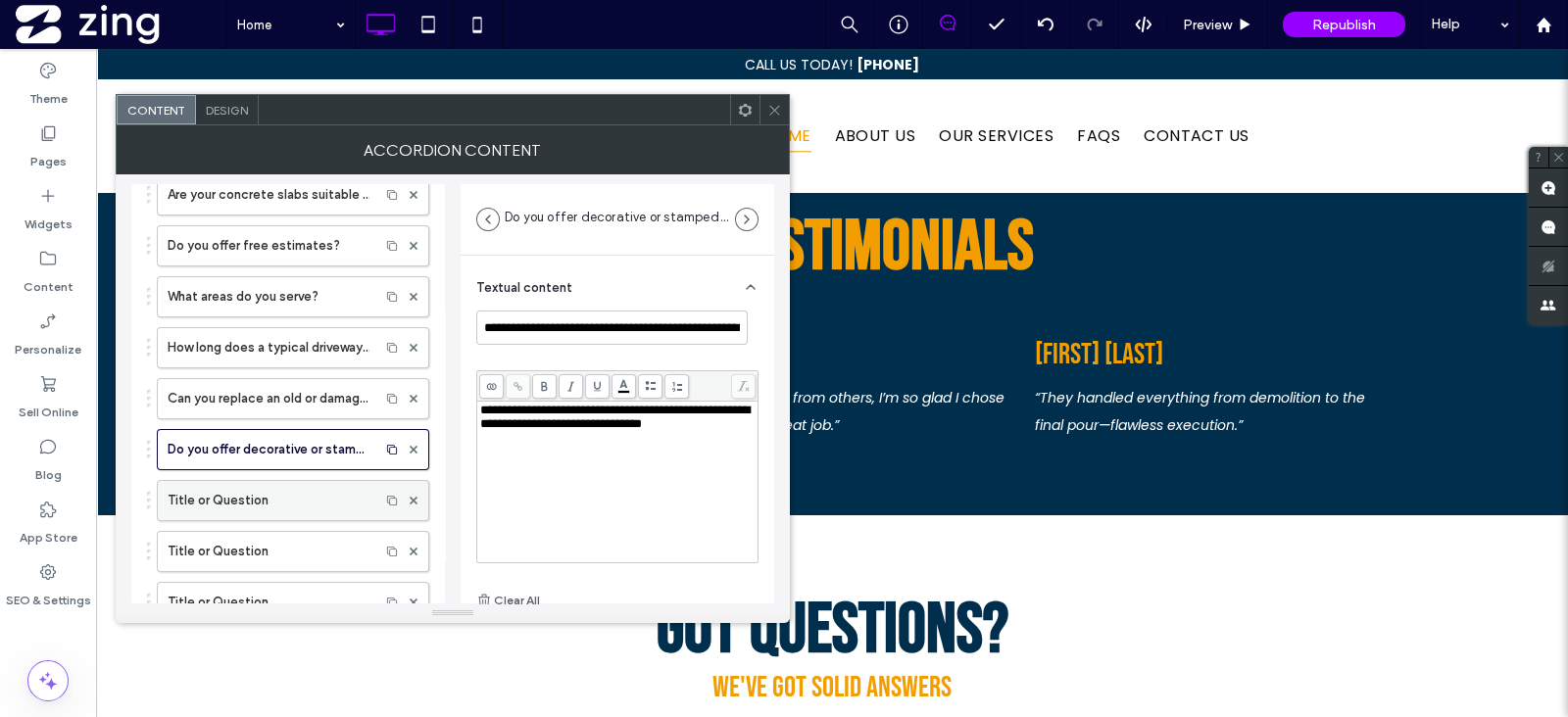 click on "Title or Question" at bounding box center (269, 501) 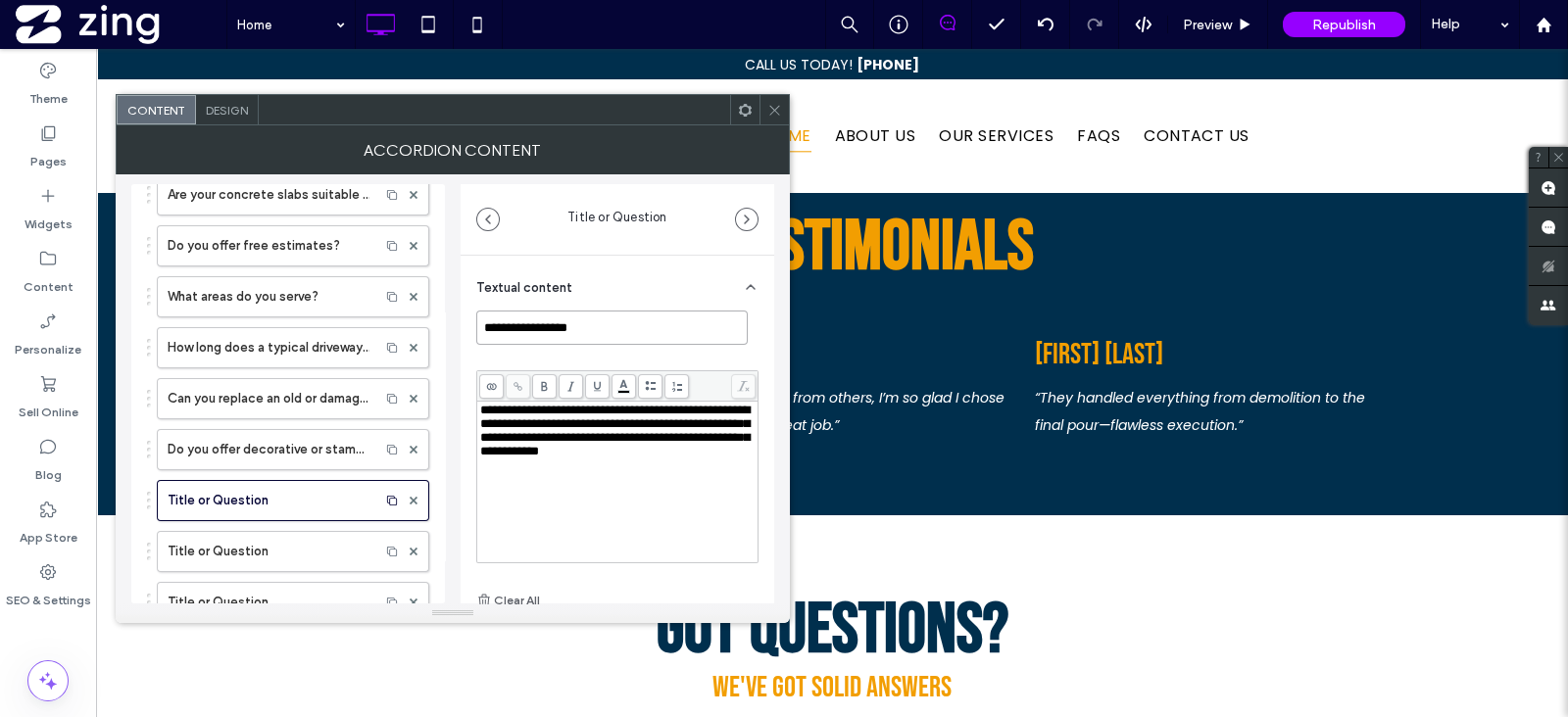 paste on "**********" 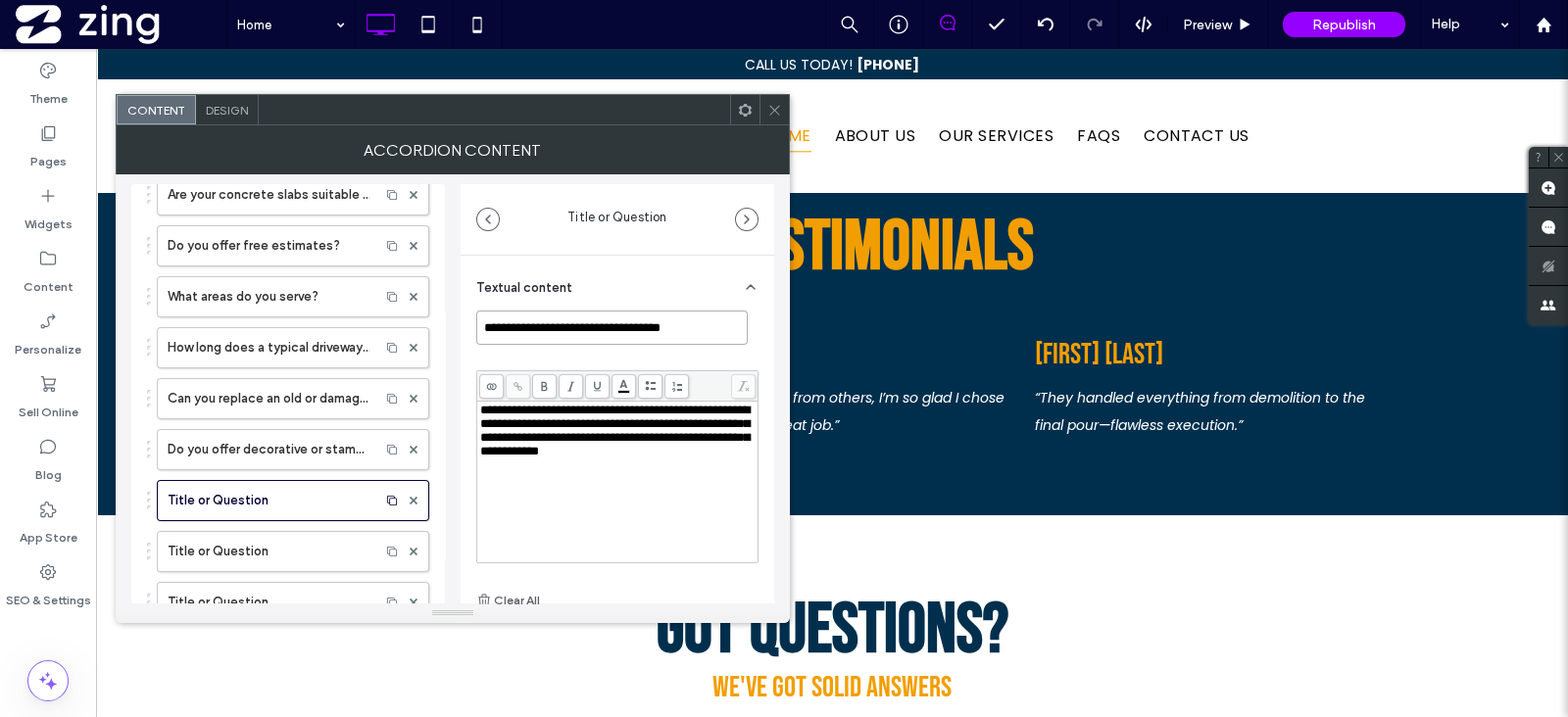 drag, startPoint x: 630, startPoint y: 320, endPoint x: 441, endPoint y: 314, distance: 189.09521 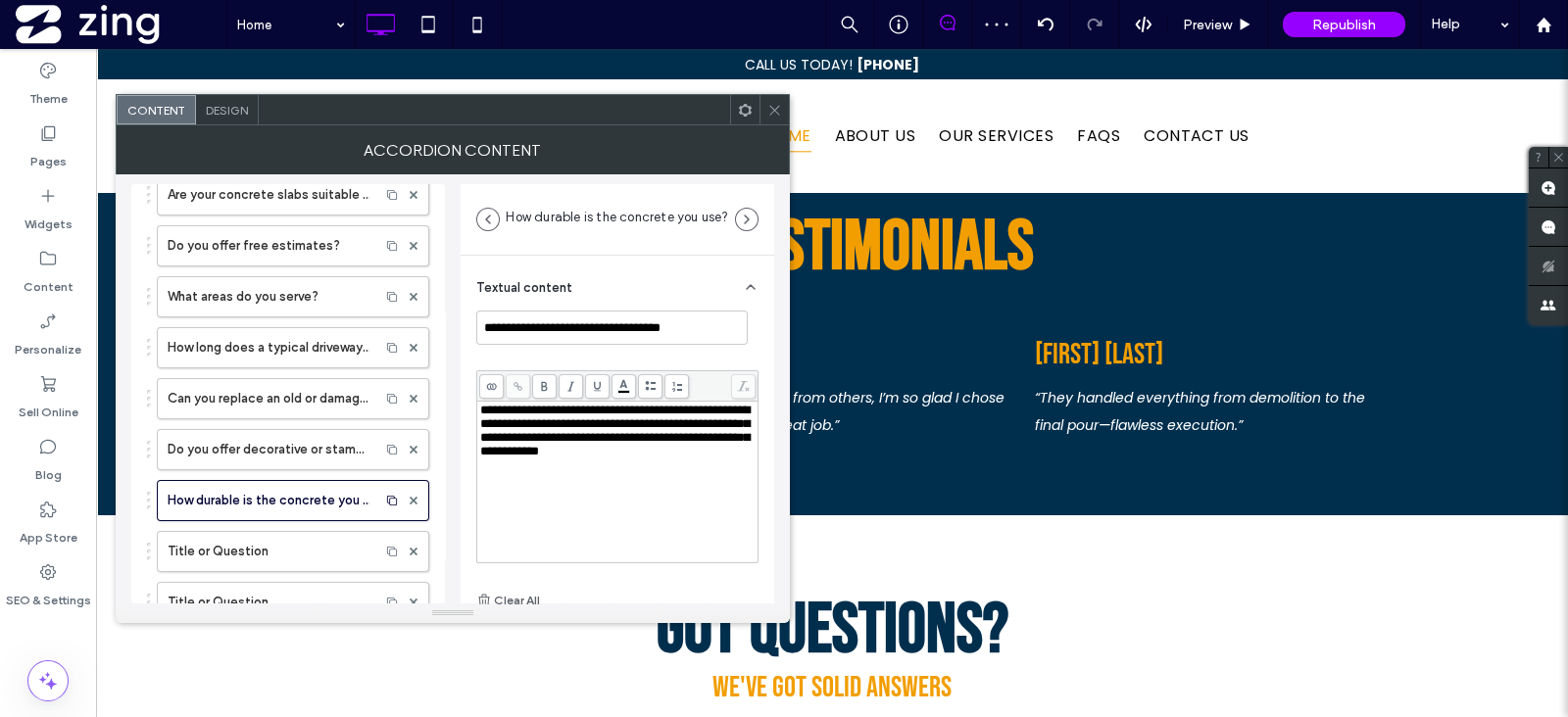 click on "**********" at bounding box center [614, 430] 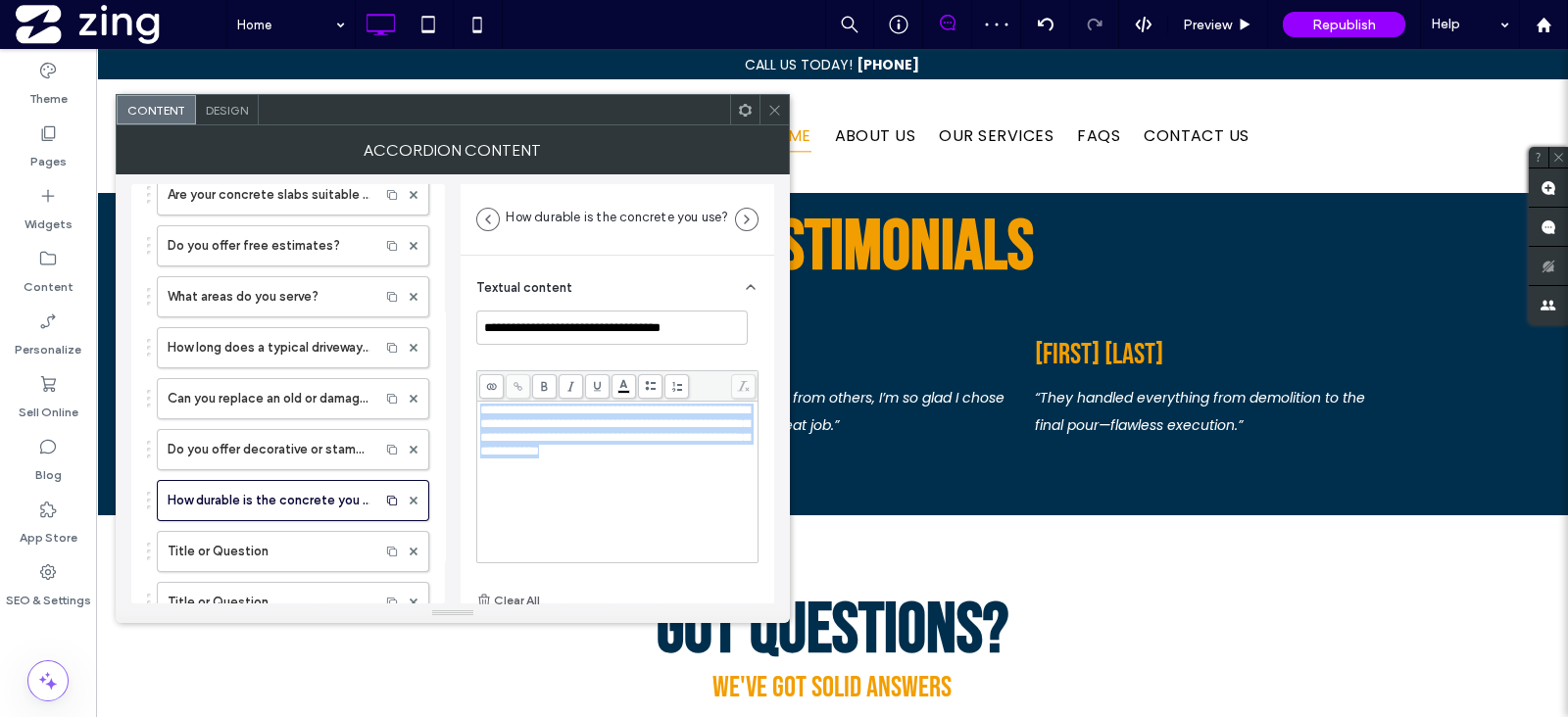 drag, startPoint x: 480, startPoint y: 407, endPoint x: 533, endPoint y: 487, distance: 95.963535 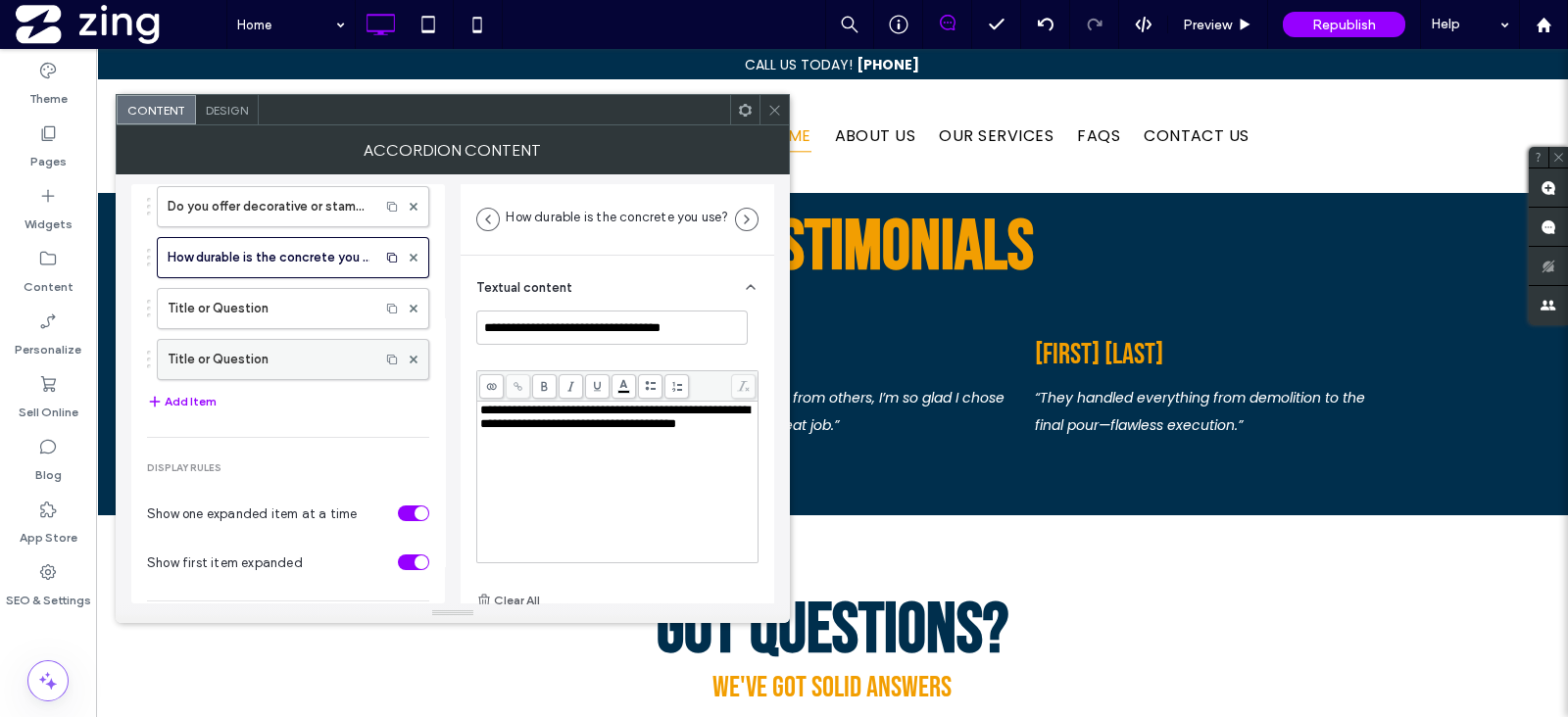 scroll, scrollTop: 367, scrollLeft: 0, axis: vertical 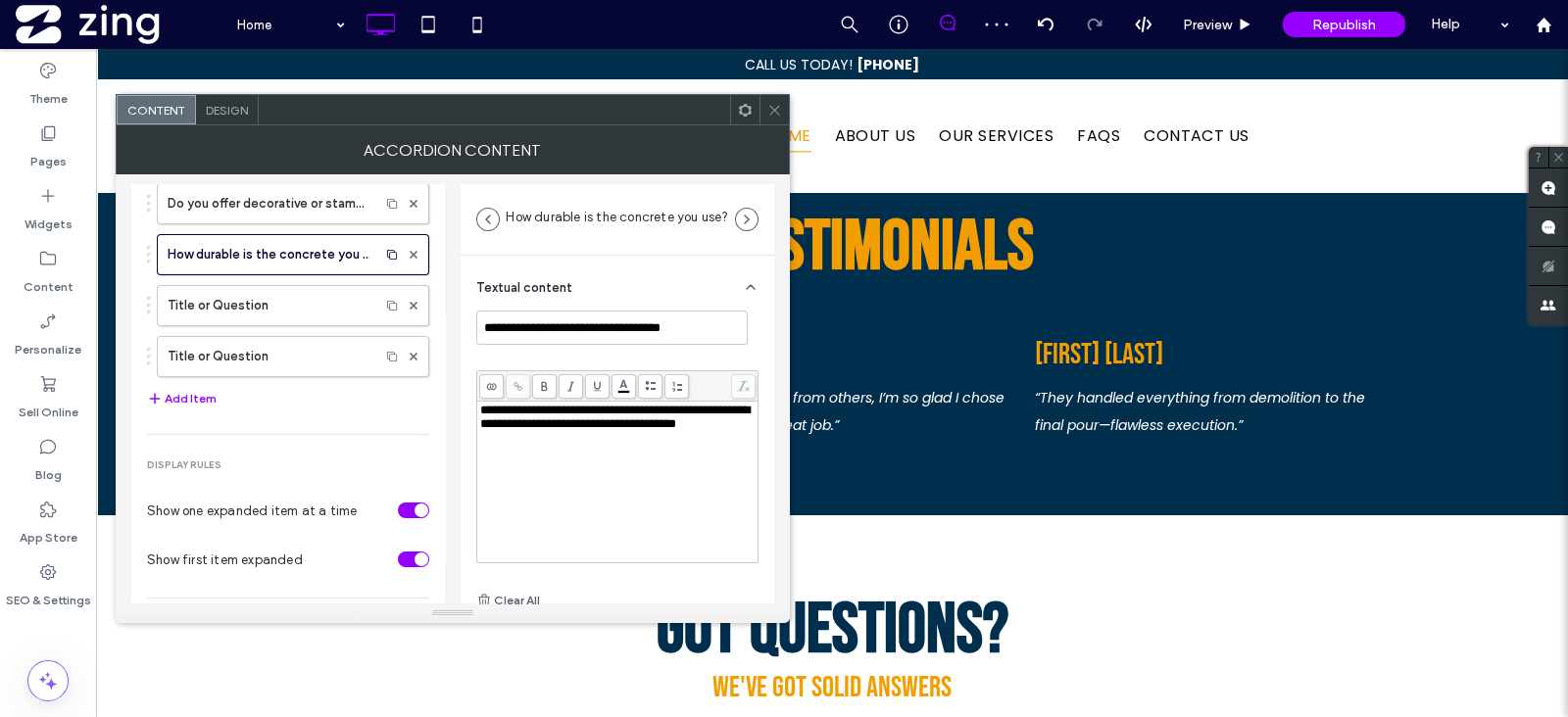 drag, startPoint x: 264, startPoint y: 289, endPoint x: 617, endPoint y: 294, distance: 353.03541 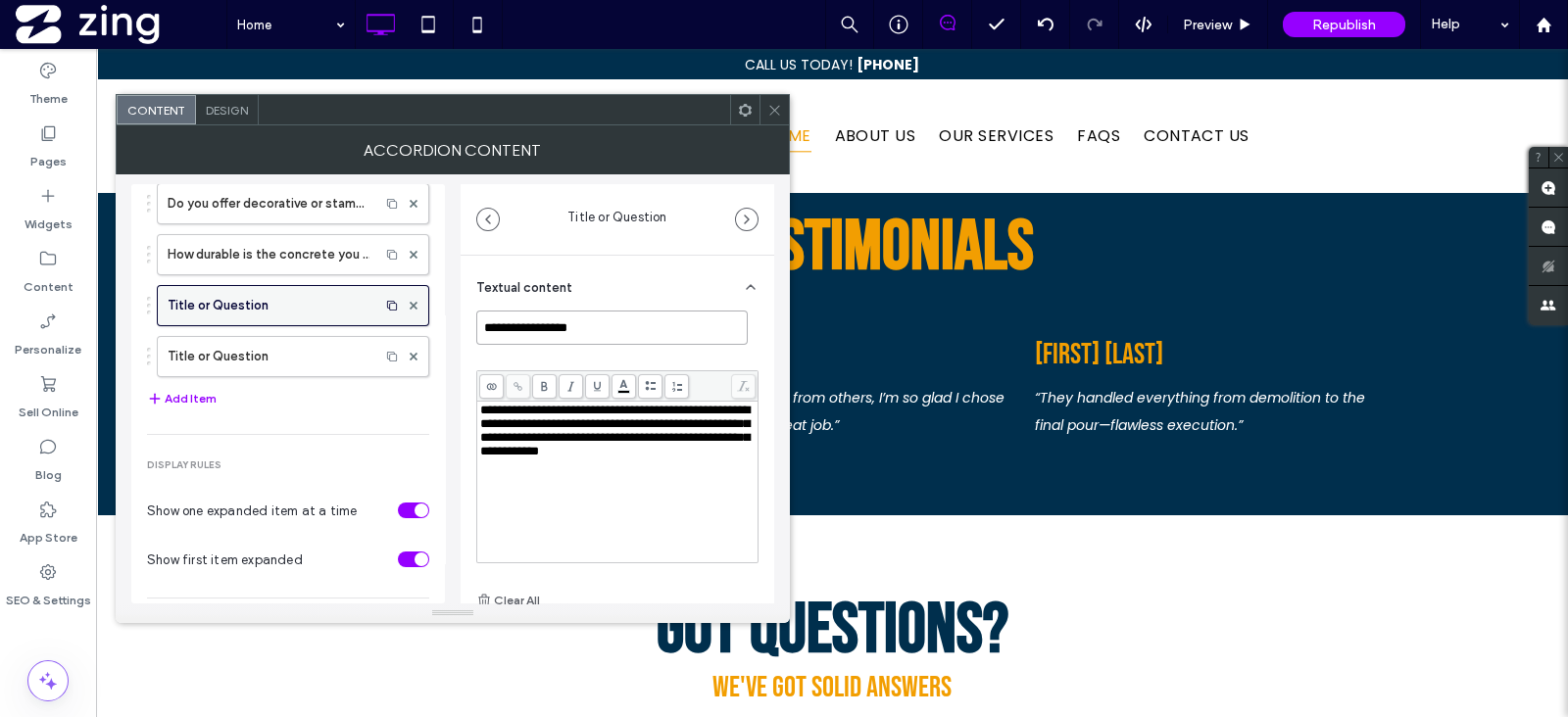 drag, startPoint x: 606, startPoint y: 325, endPoint x: 397, endPoint y: 304, distance: 210.05237 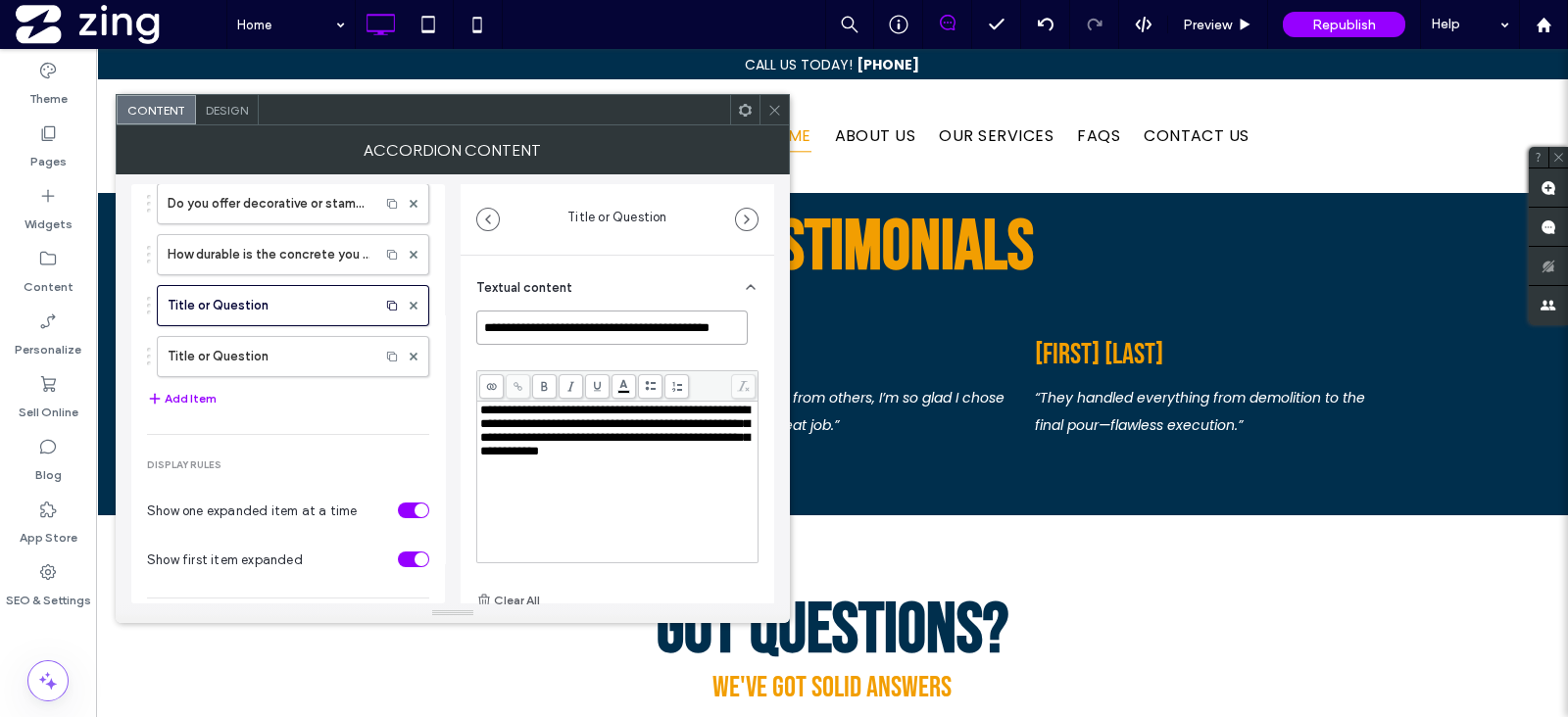 scroll, scrollTop: 0, scrollLeft: 14, axis: horizontal 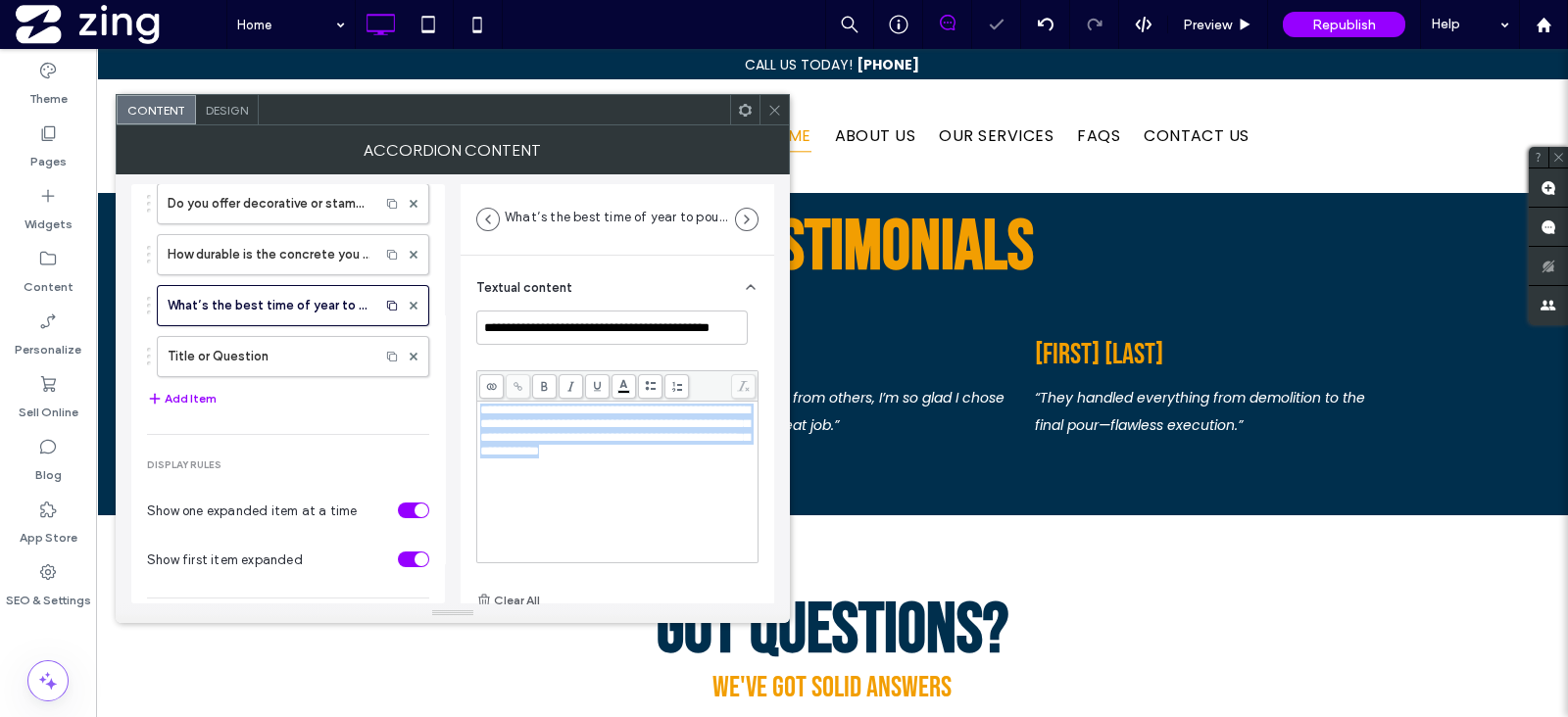 drag, startPoint x: 481, startPoint y: 406, endPoint x: 533, endPoint y: 471, distance: 83.24062 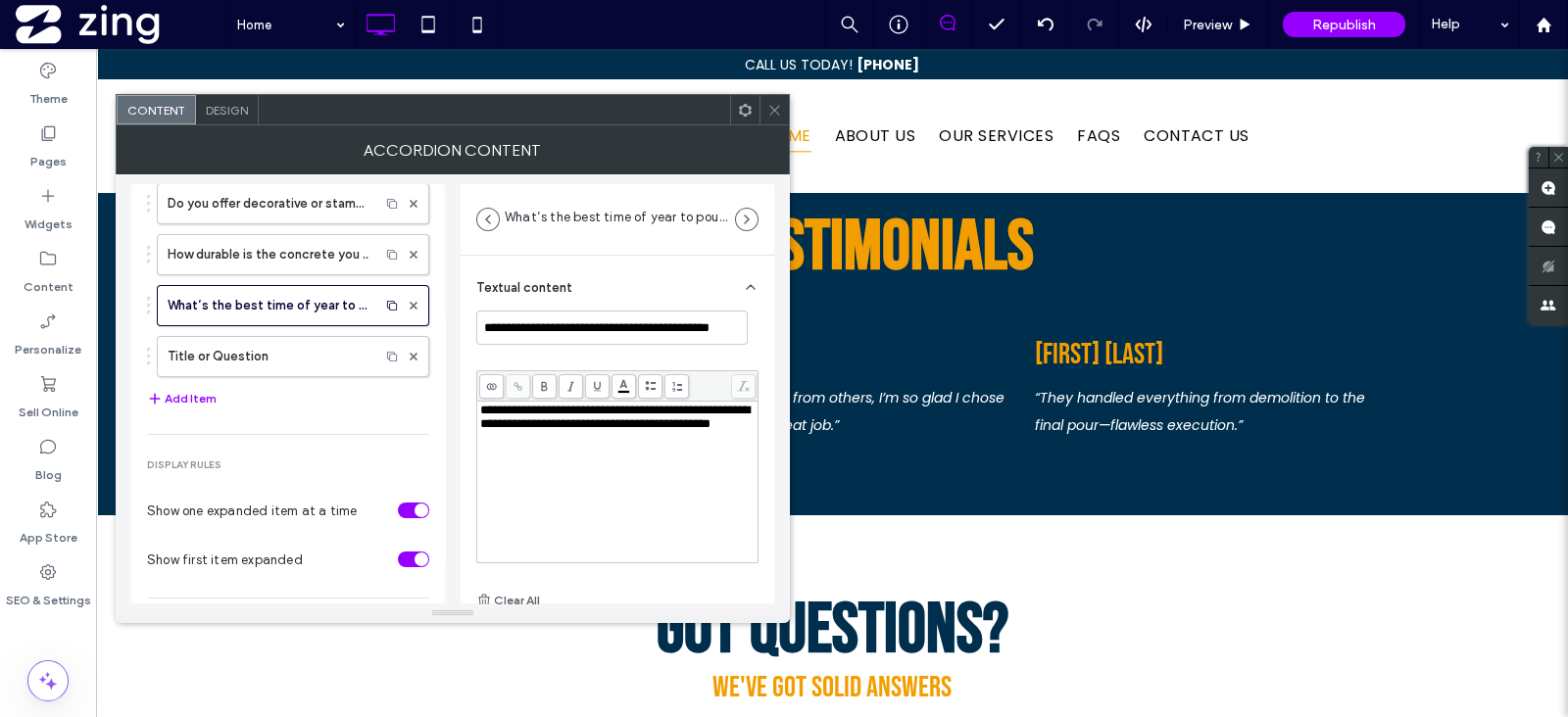 click on "Title or Question" at bounding box center [269, 357] 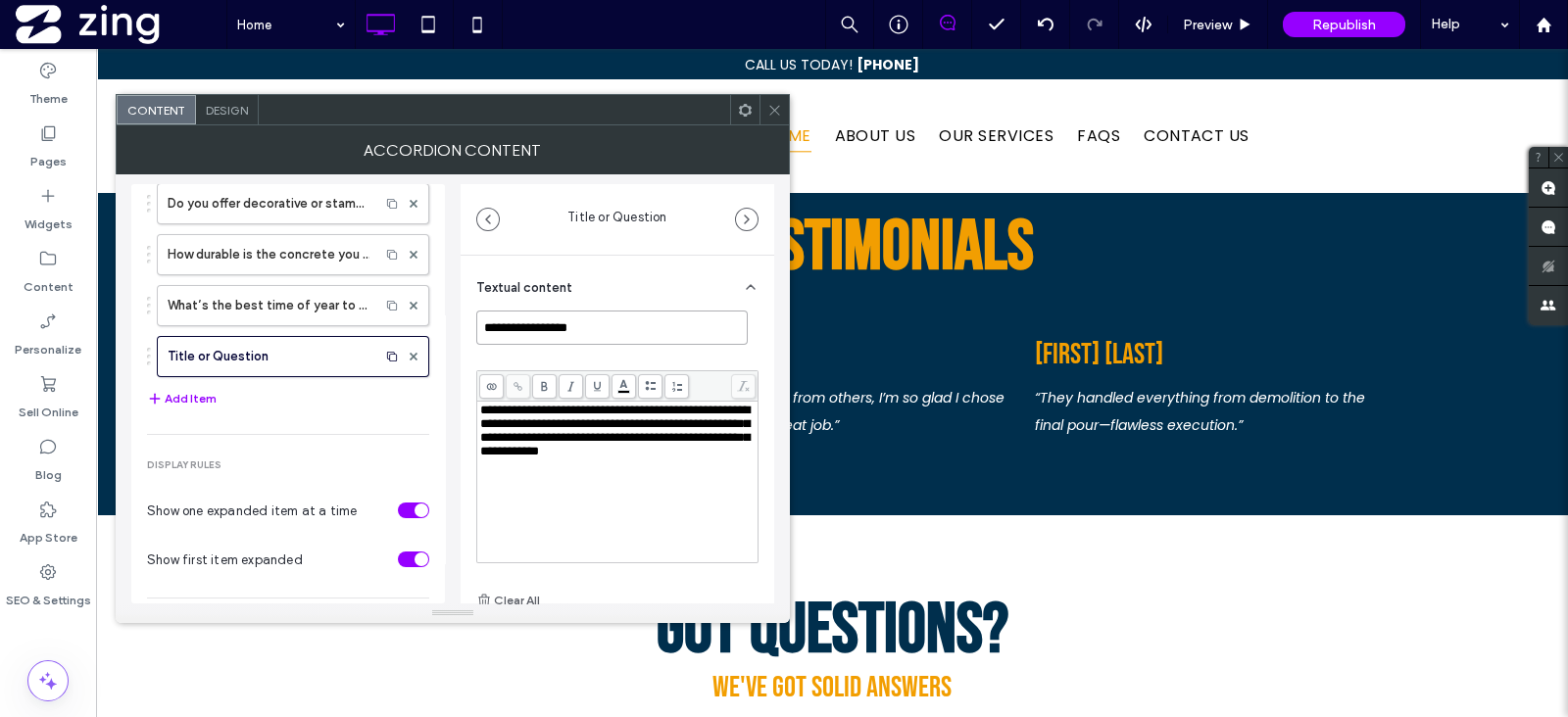 drag, startPoint x: 521, startPoint y: 309, endPoint x: 612, endPoint y: 318, distance: 91.44397 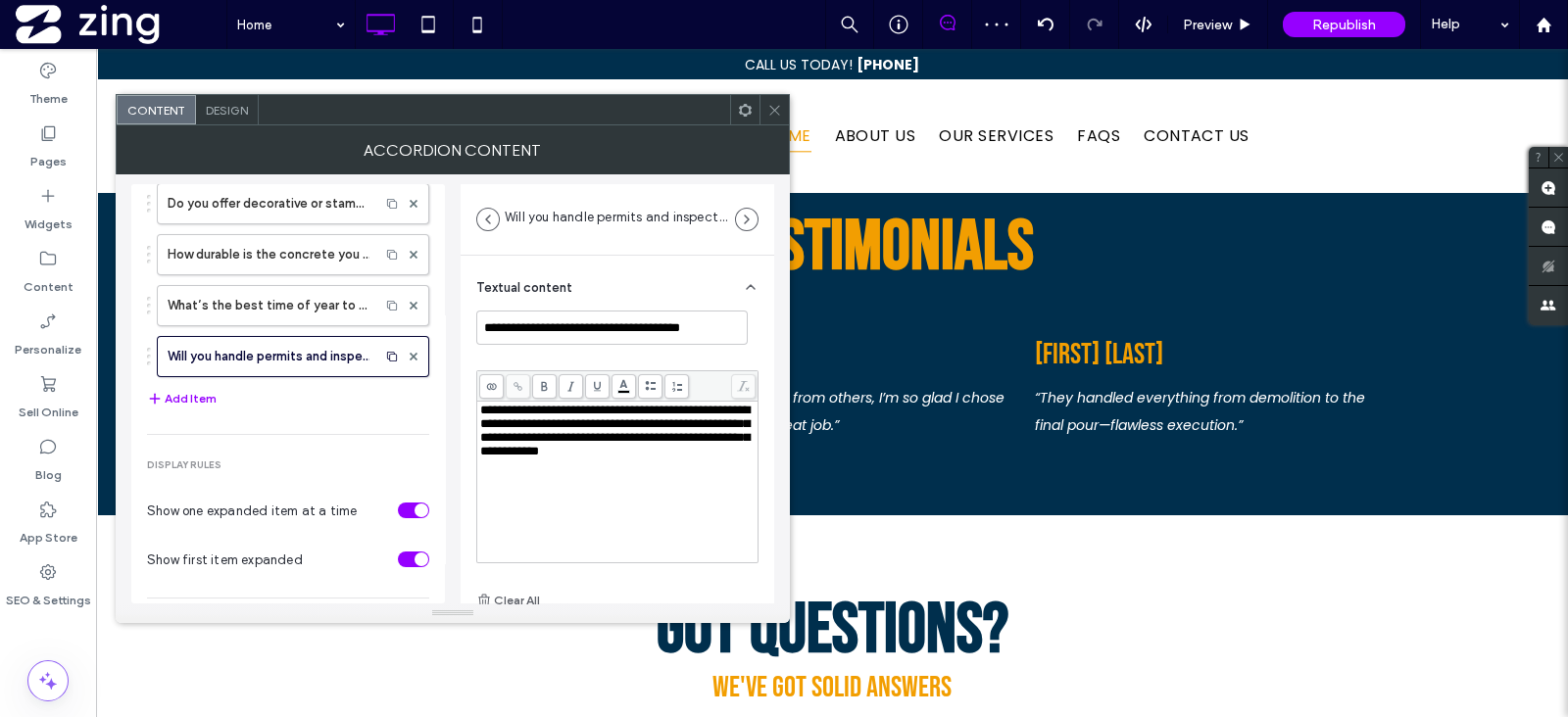 click on "**********" at bounding box center (617, 498) 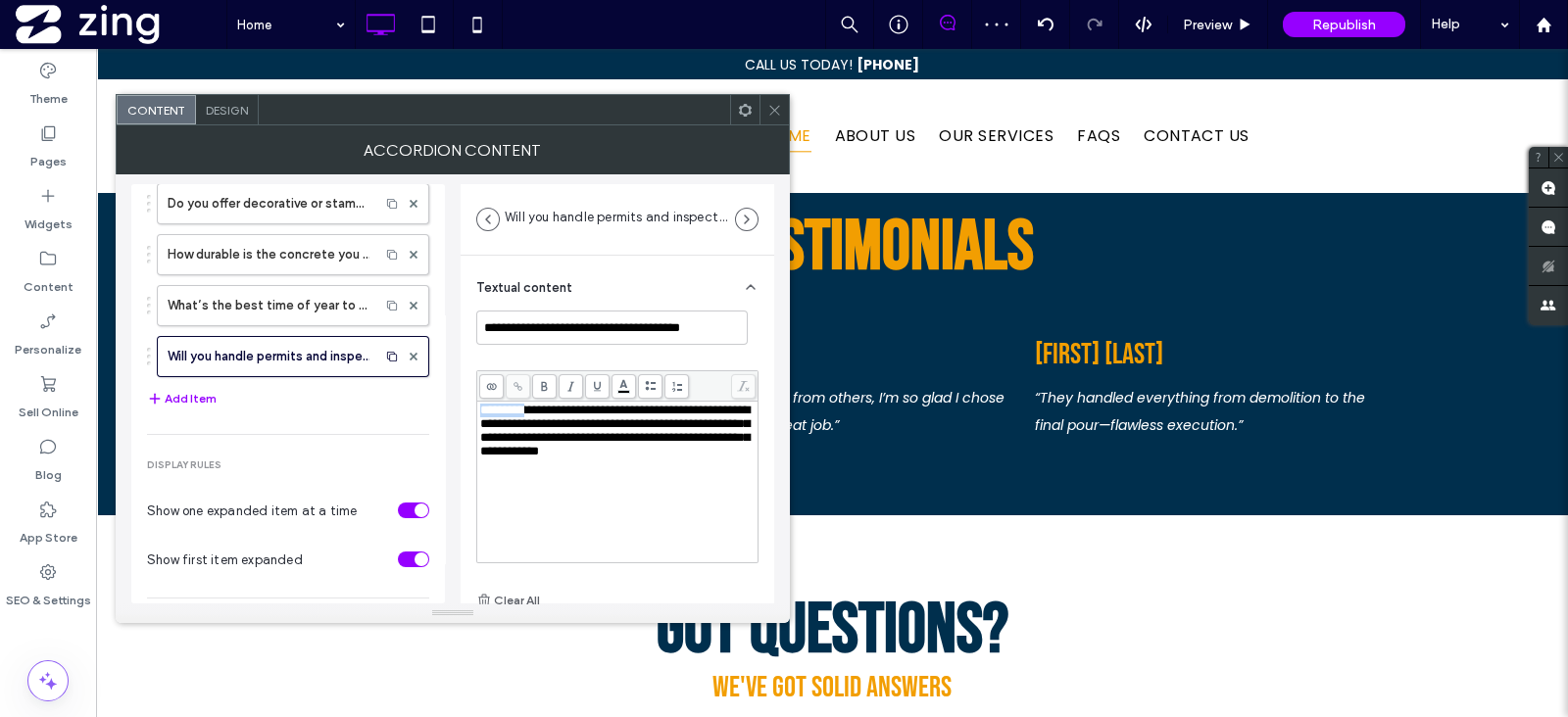 click on "**********" at bounding box center [614, 430] 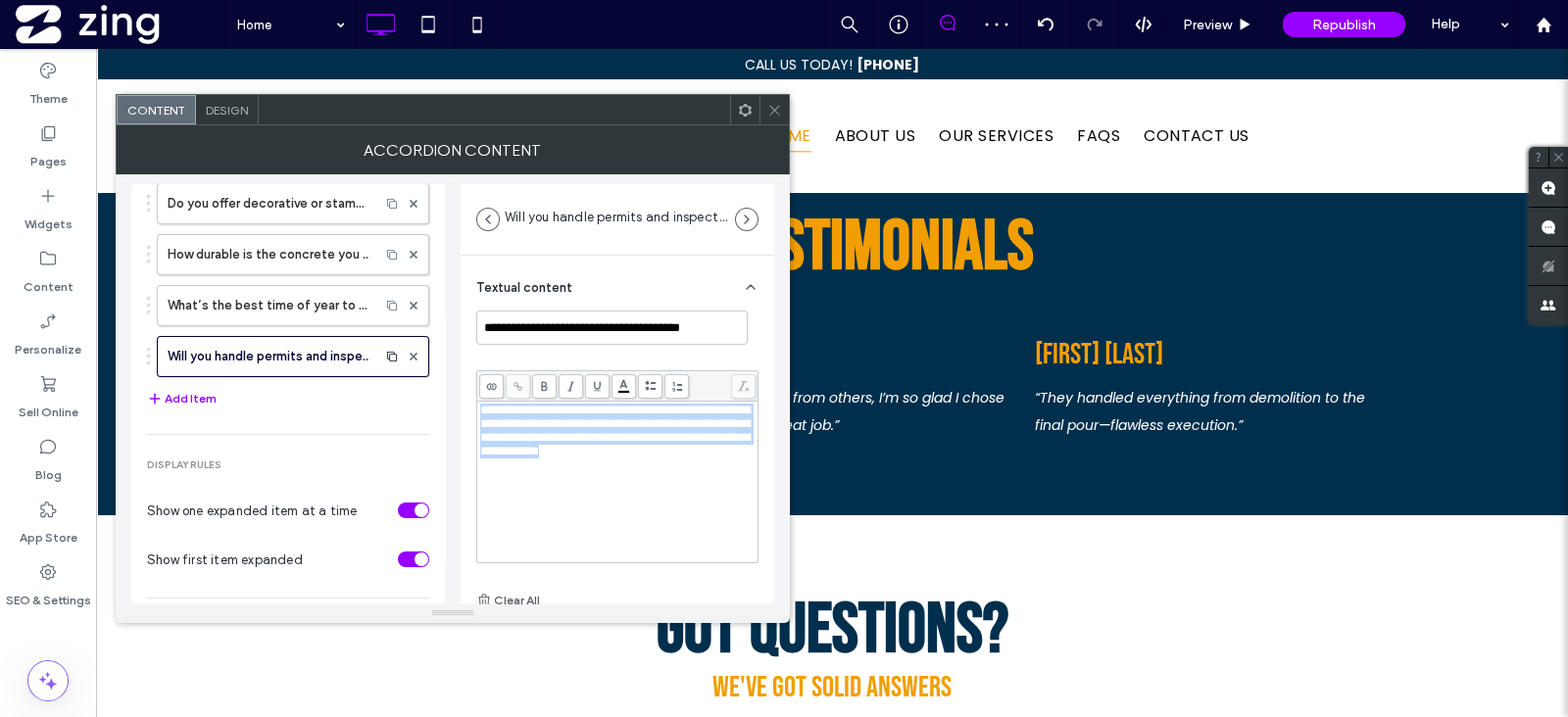 click on "**********" at bounding box center (614, 430) 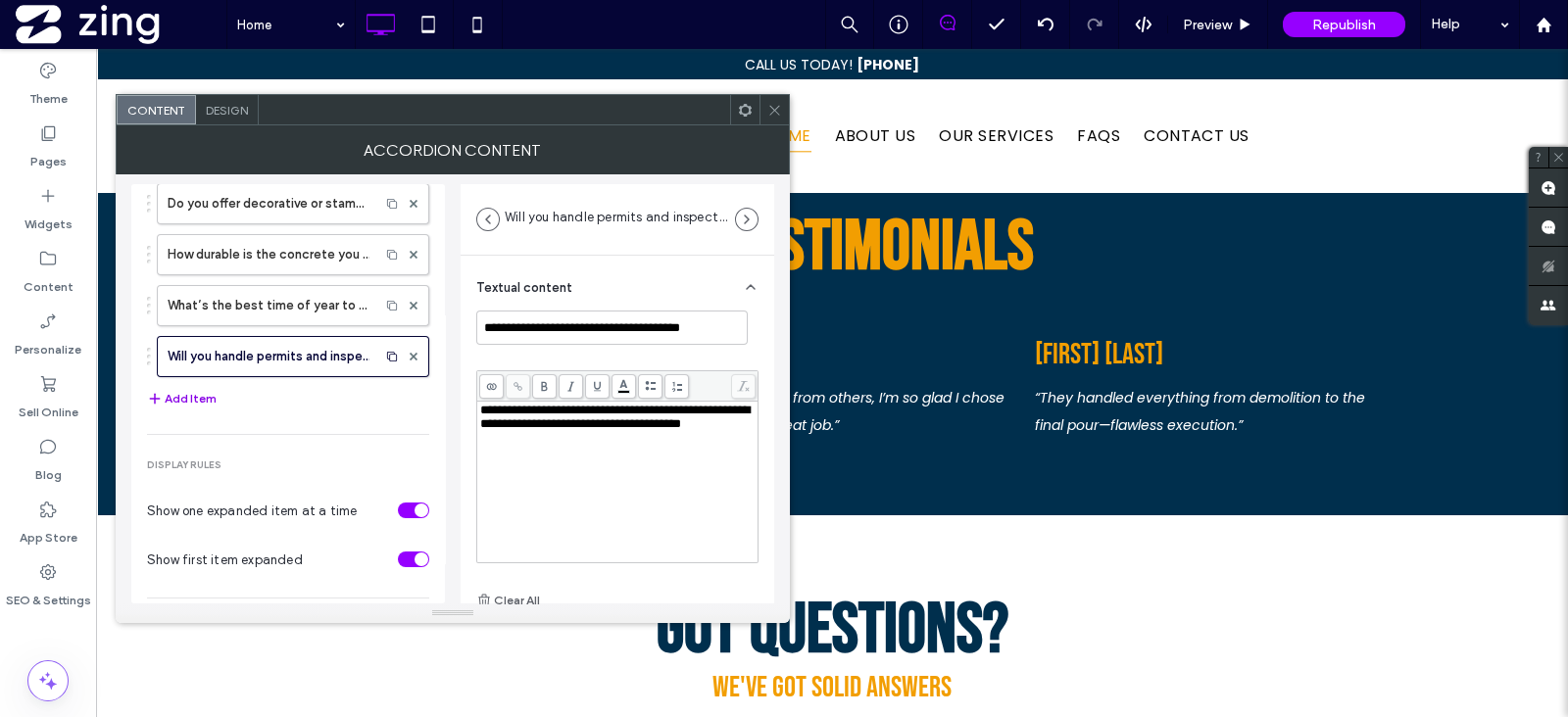 click on "Add Item" at bounding box center (181, 399) 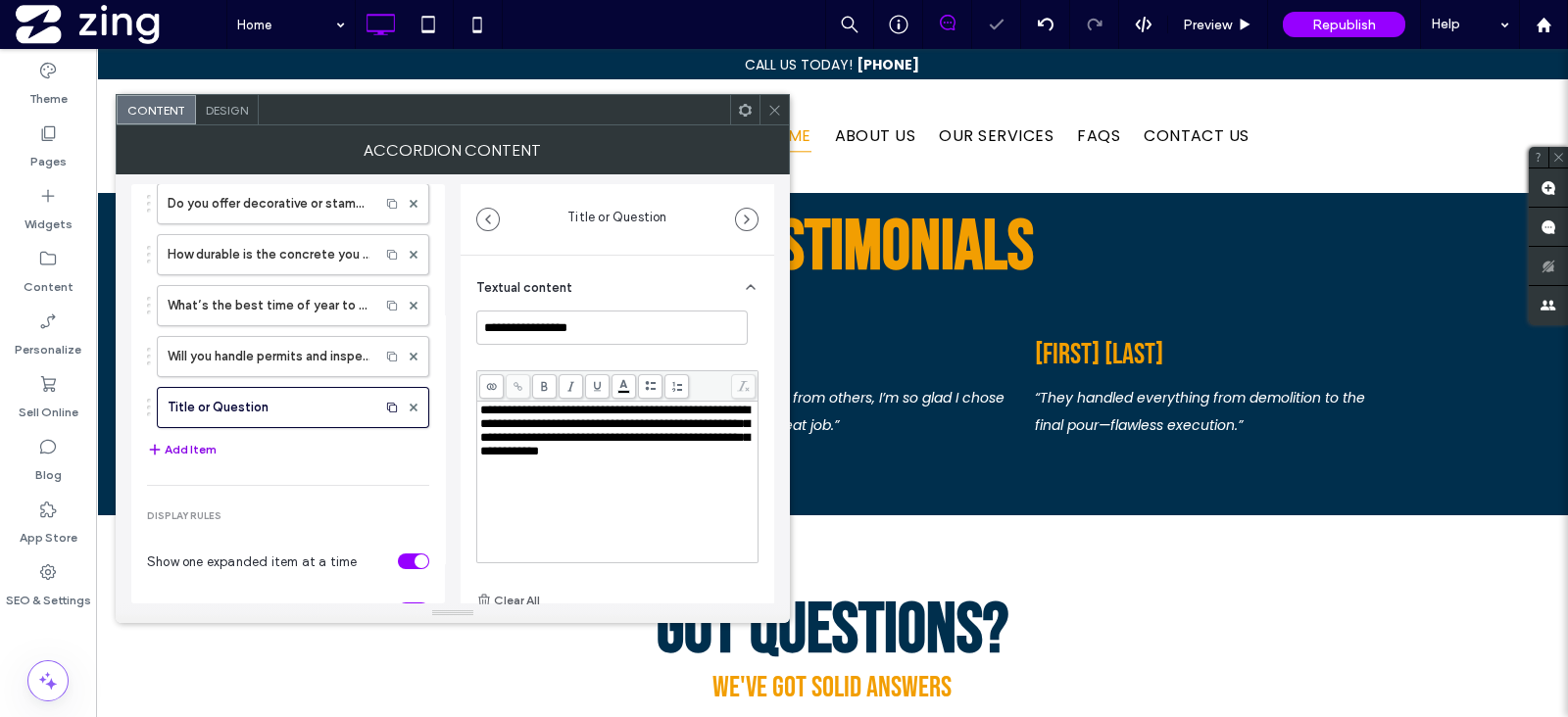 click on "Add Item" at bounding box center [181, 450] 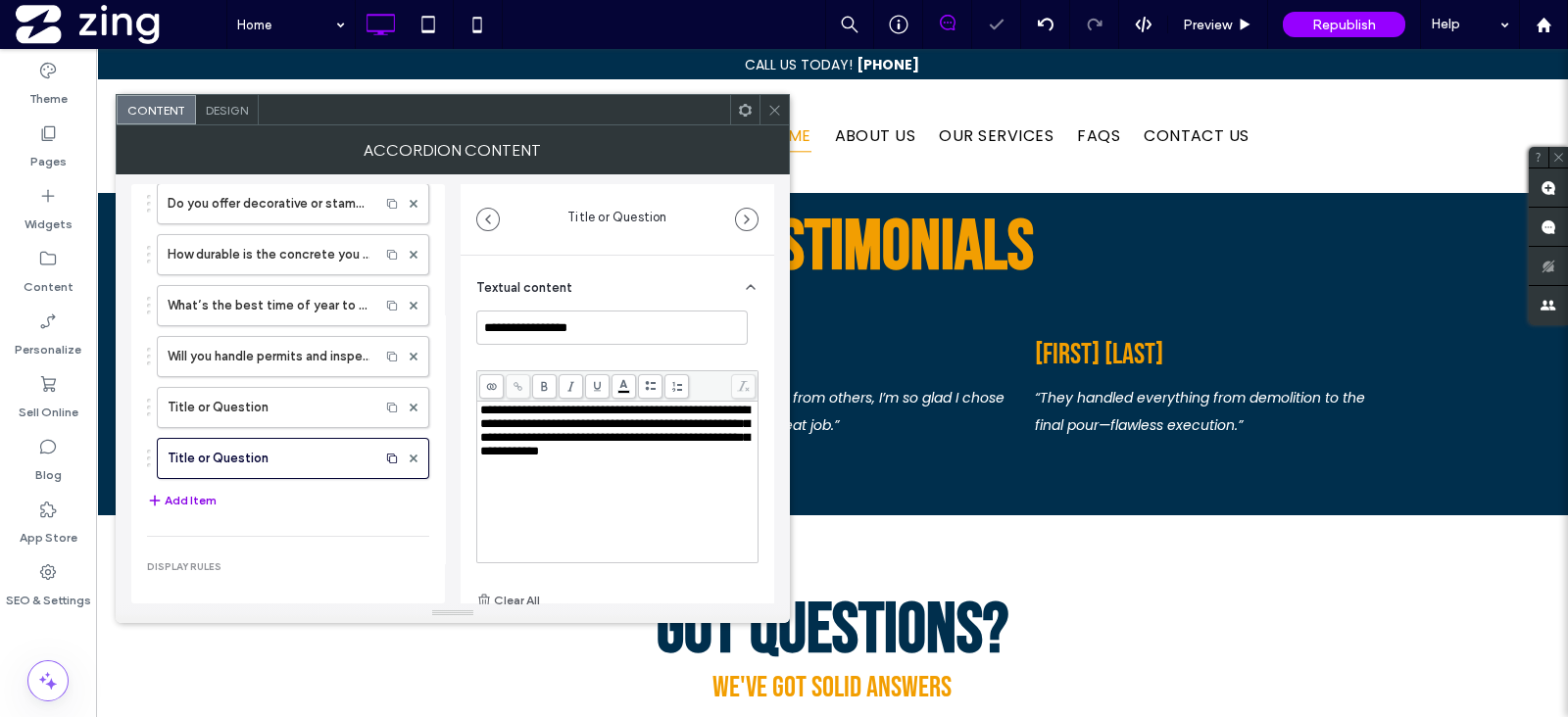 click on "Add Item" at bounding box center [181, 501] 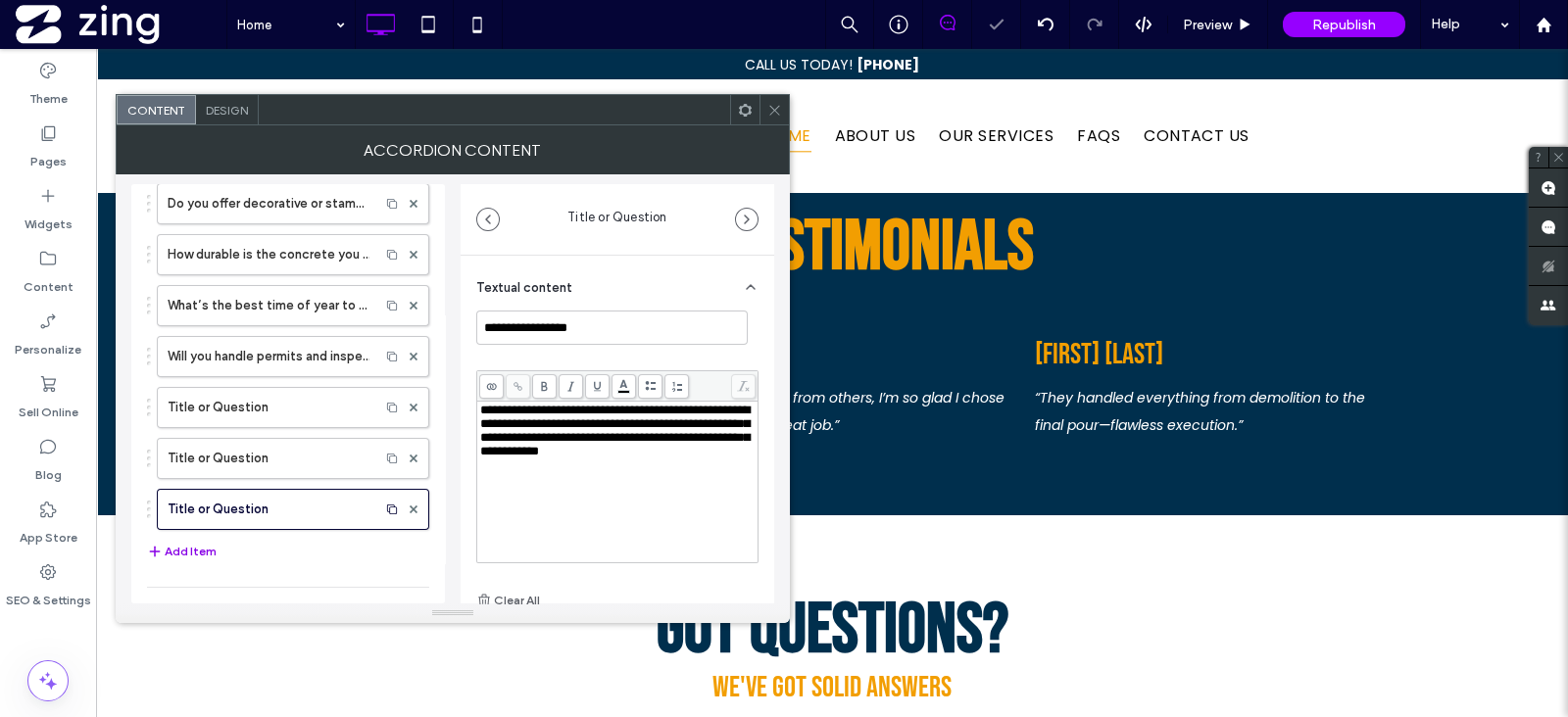 click on "Add Item" at bounding box center [181, 551] 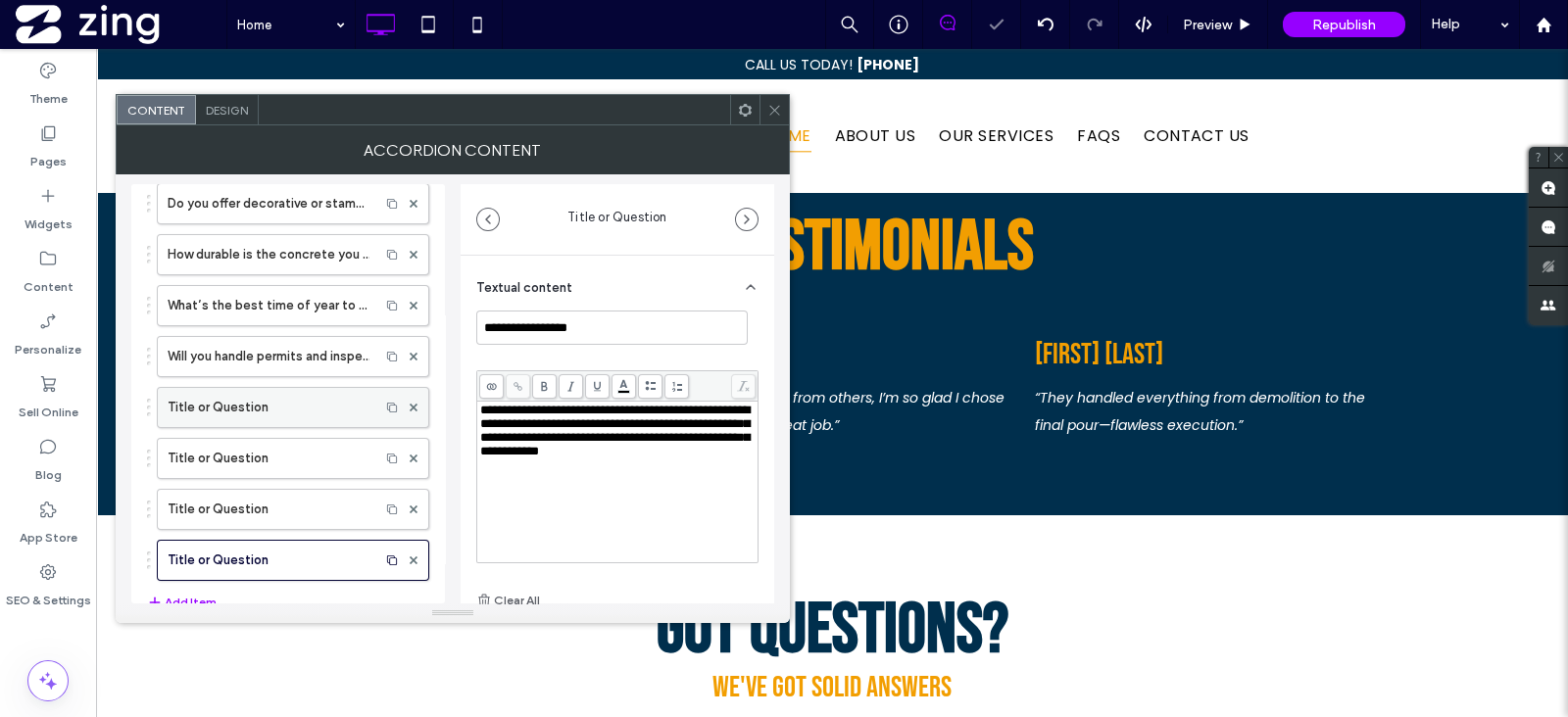 click on "Title or Question" at bounding box center [269, 407] 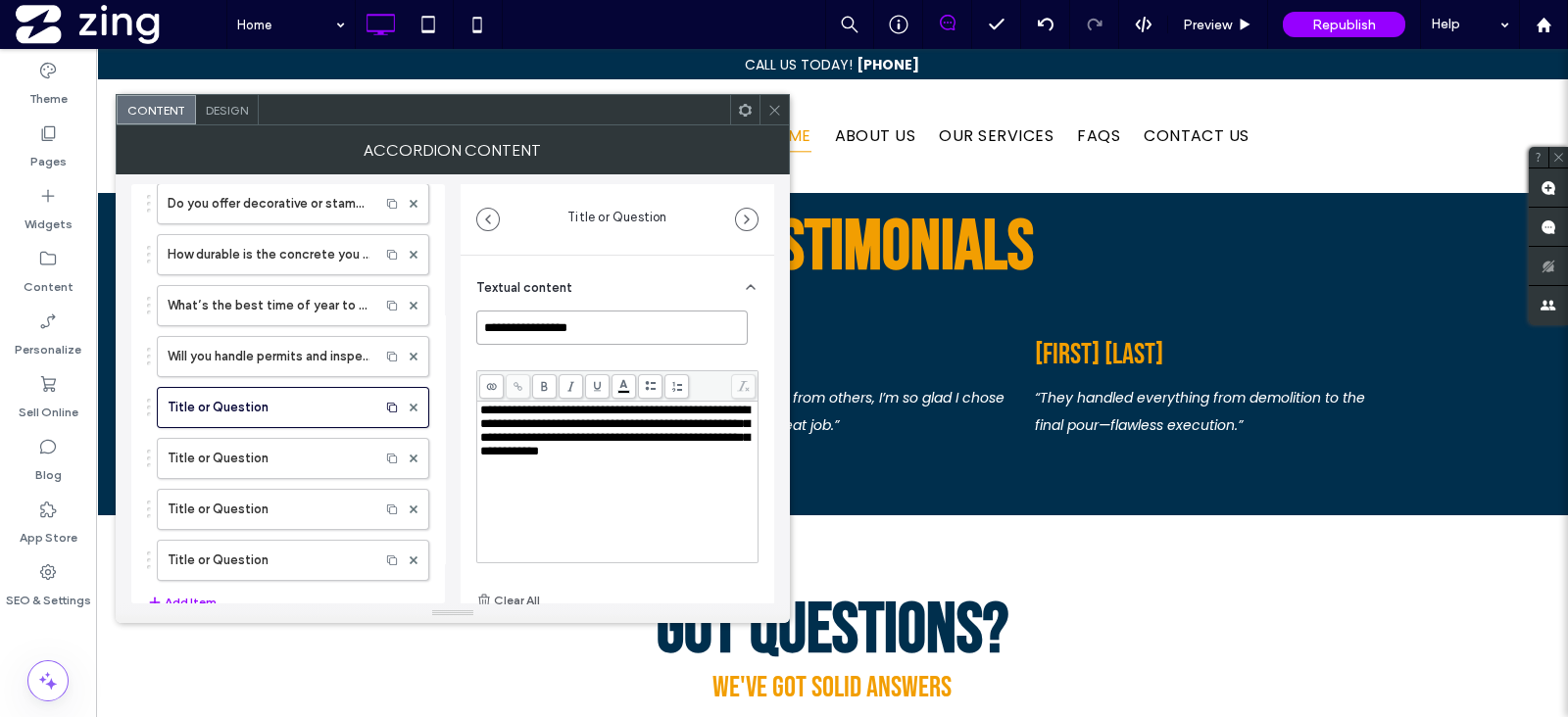 drag, startPoint x: 643, startPoint y: 317, endPoint x: 433, endPoint y: 295, distance: 211.14924 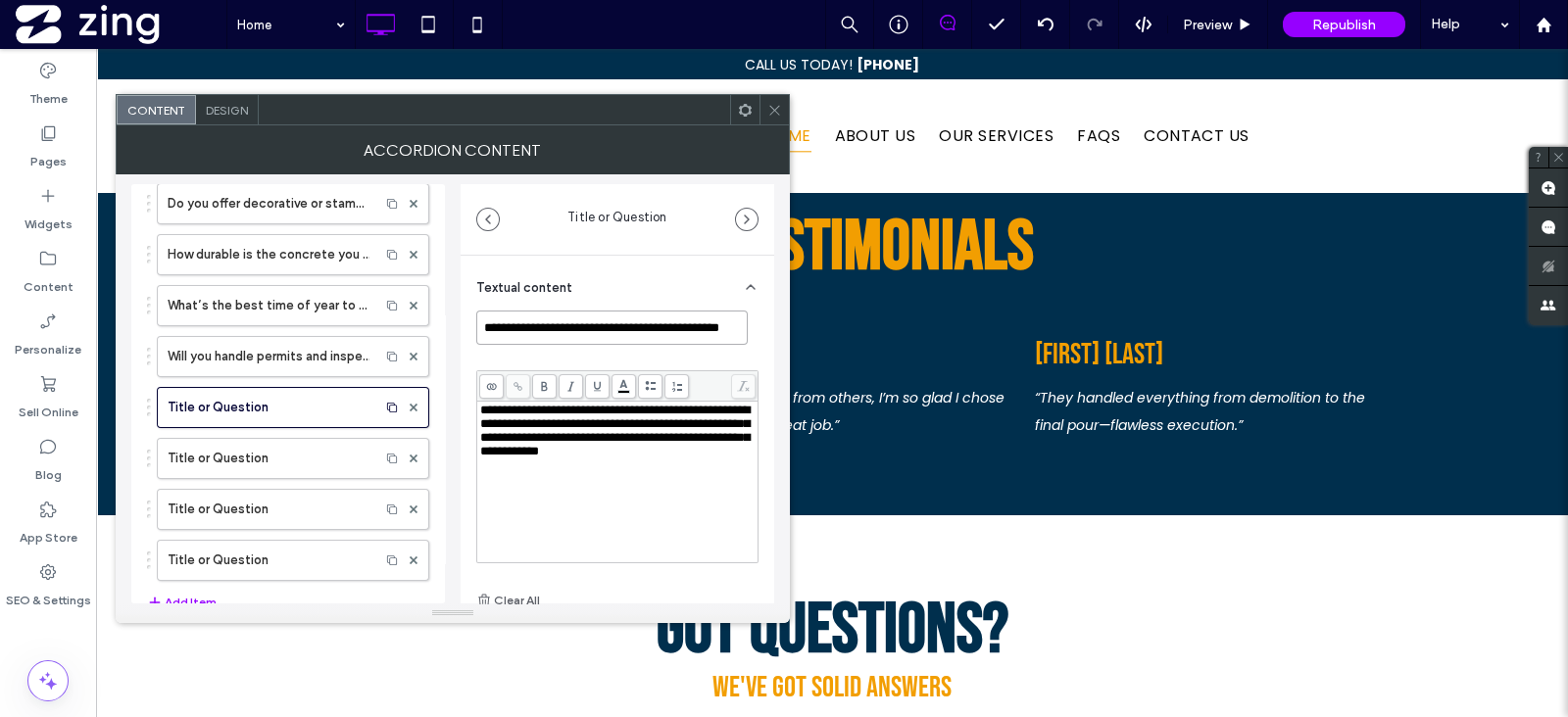 scroll, scrollTop: 0, scrollLeft: 20, axis: horizontal 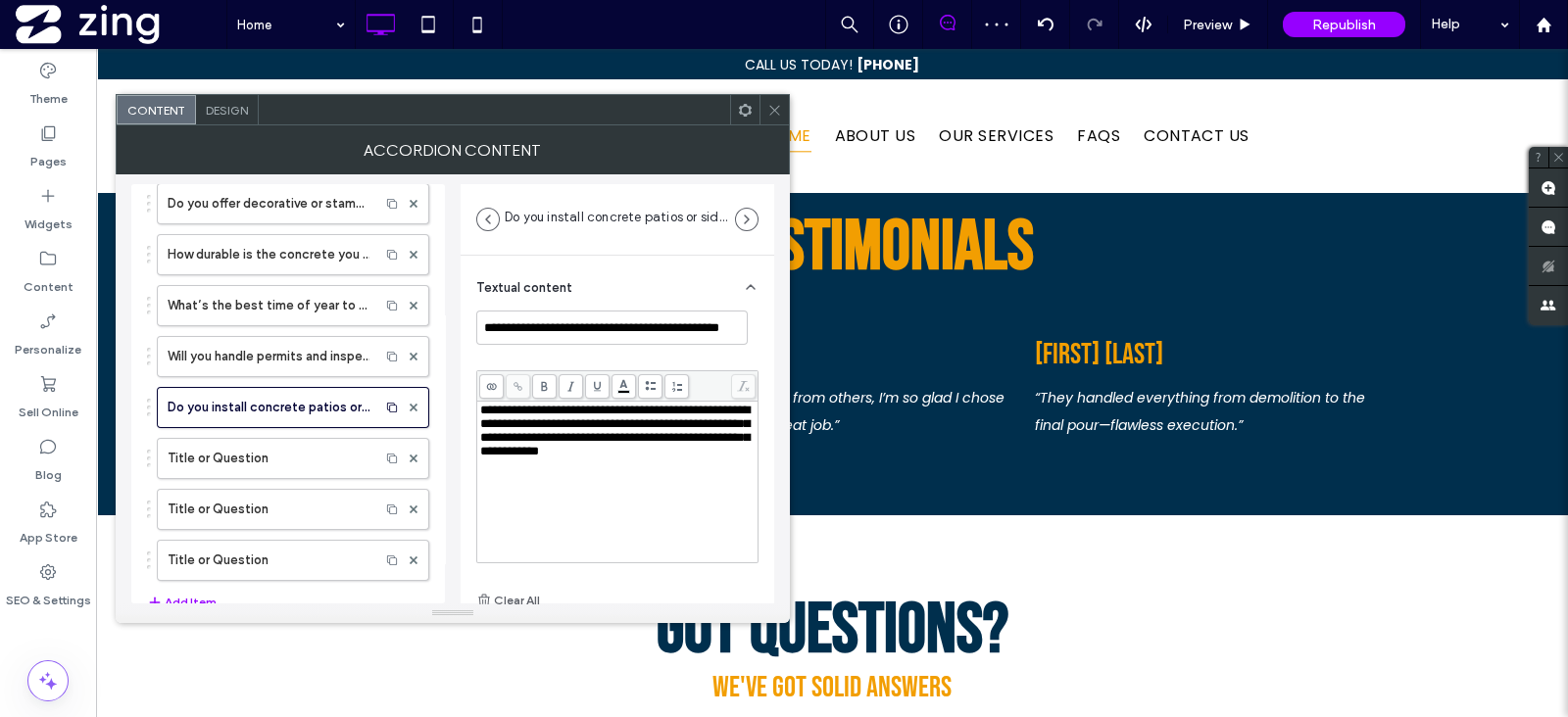 click on "**********" at bounding box center (614, 430) 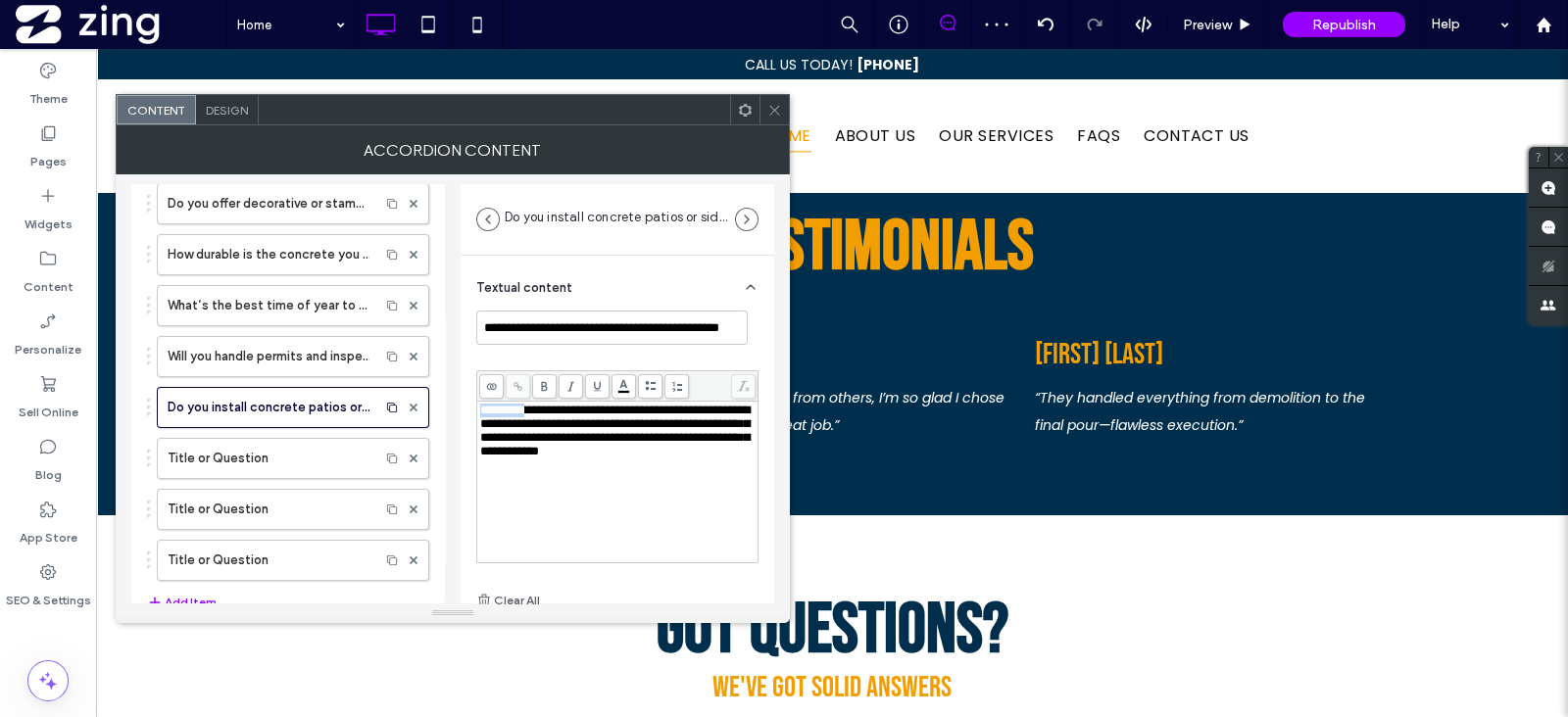 click on "**********" at bounding box center (614, 430) 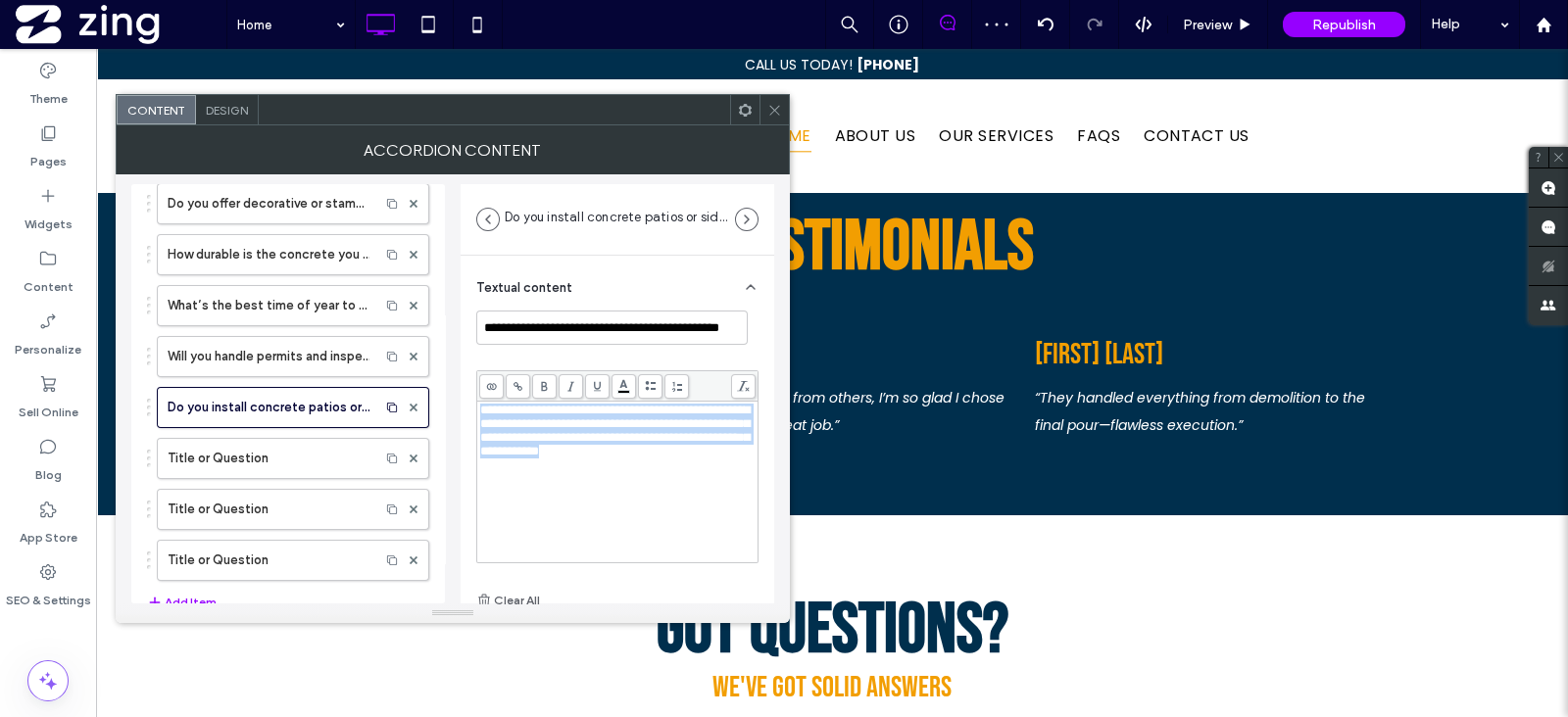 click on "**********" at bounding box center (614, 430) 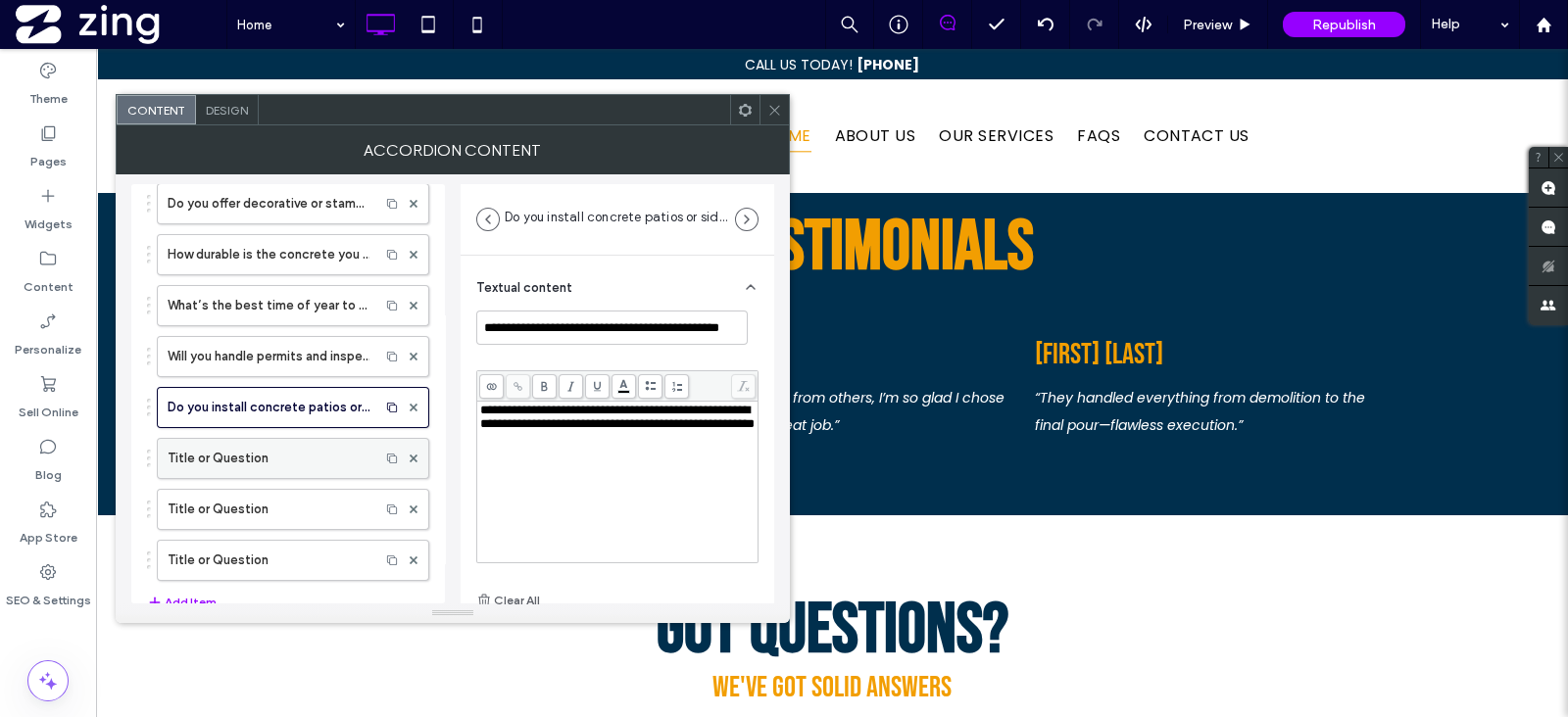 click on "Title or Question" at bounding box center (269, 458) 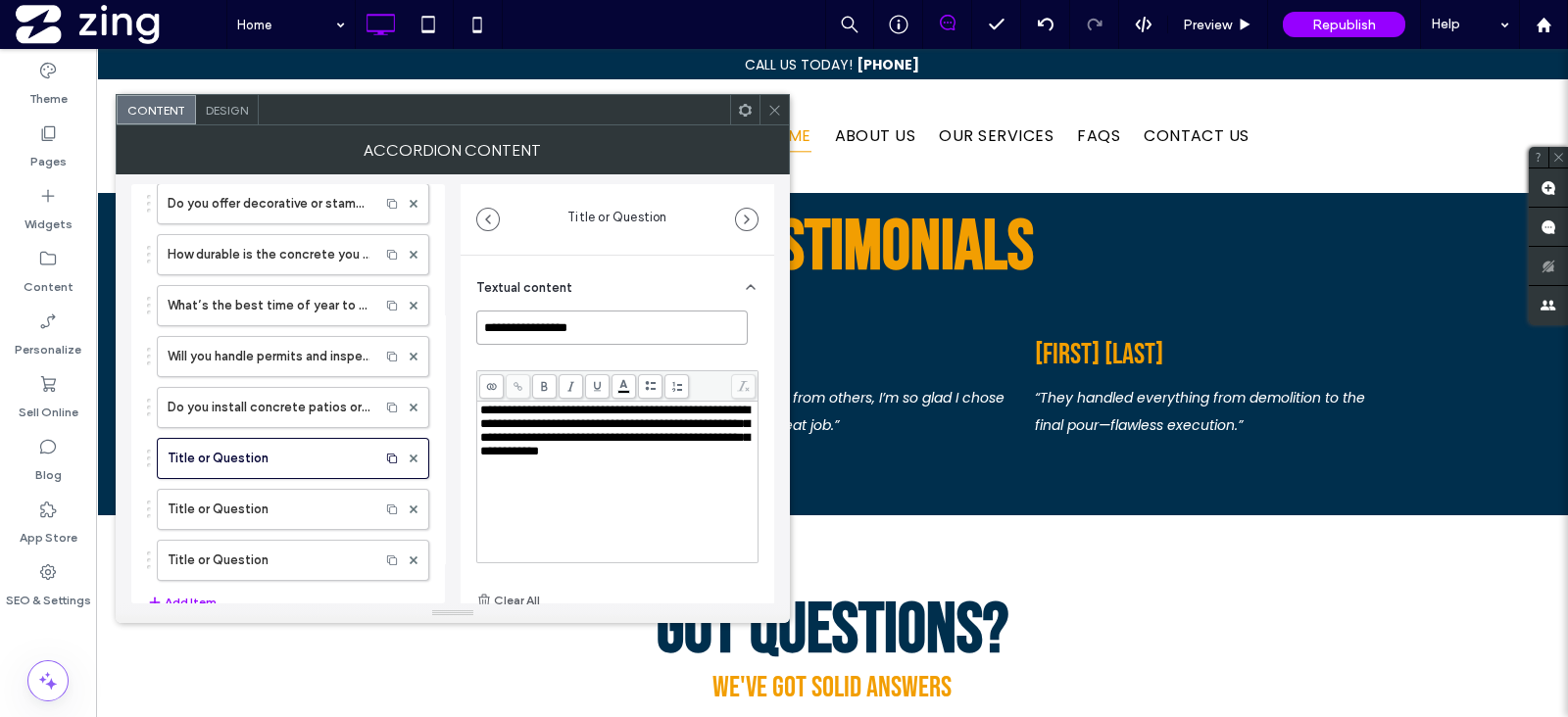 drag, startPoint x: 639, startPoint y: 336, endPoint x: 449, endPoint y: 324, distance: 190.37857 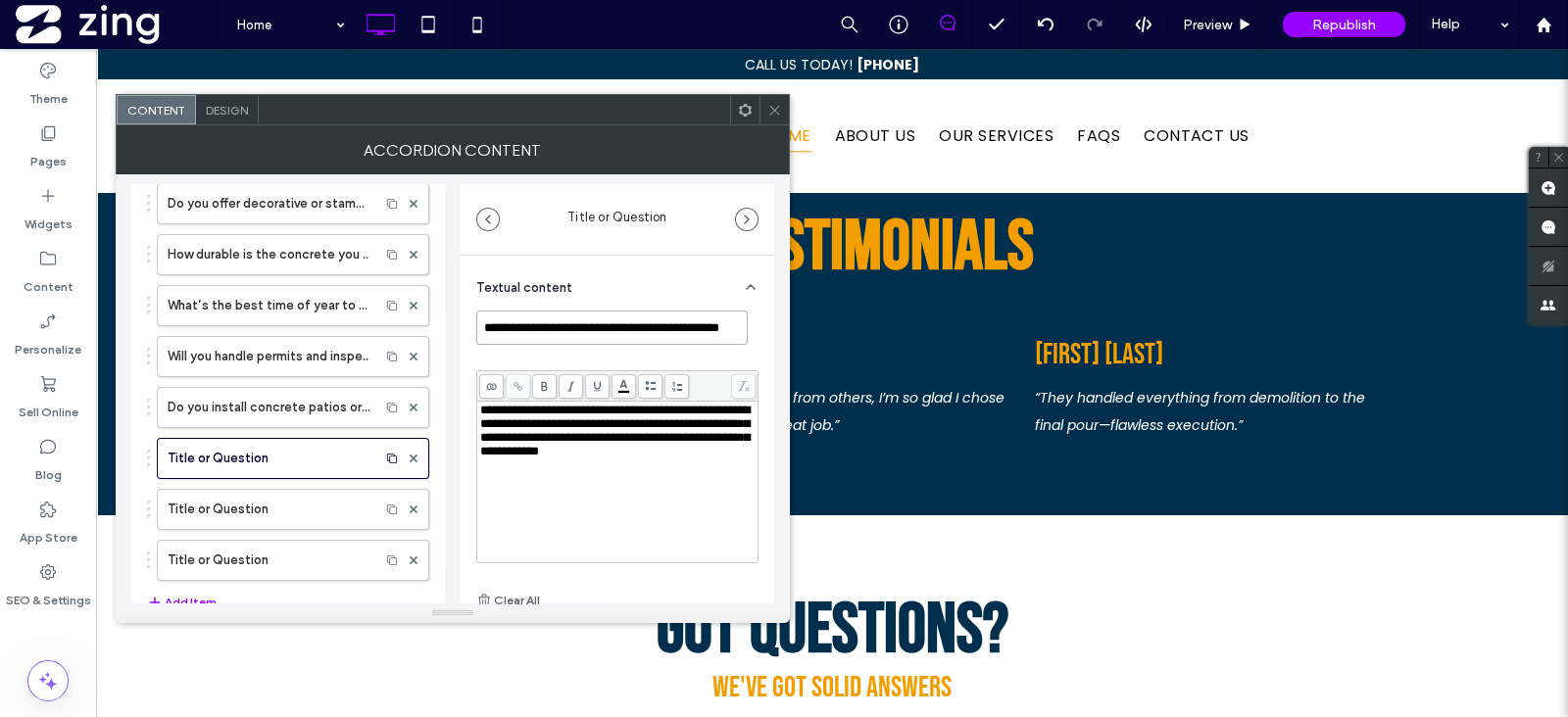 scroll, scrollTop: 0, scrollLeft: 20, axis: horizontal 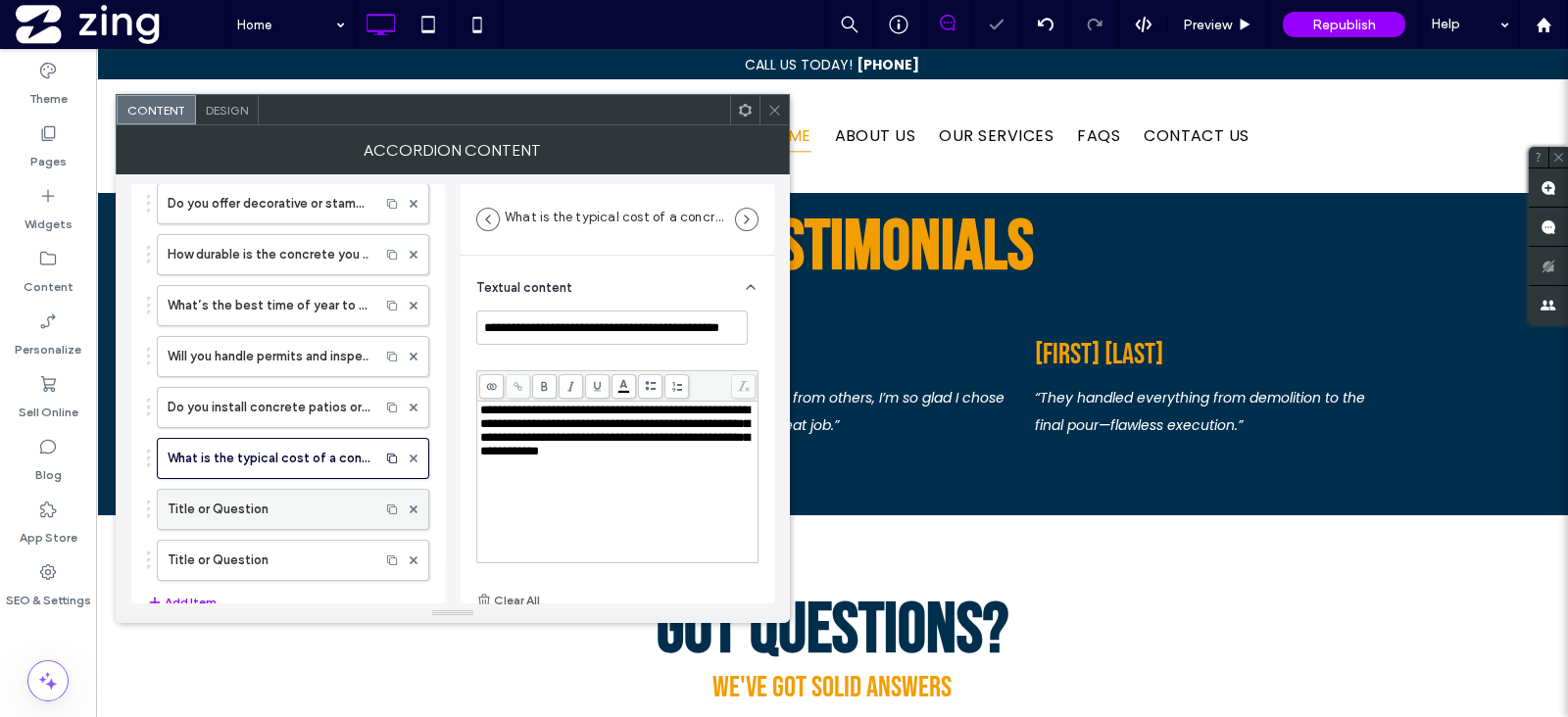 click on "Title or Question" at bounding box center (269, 509) 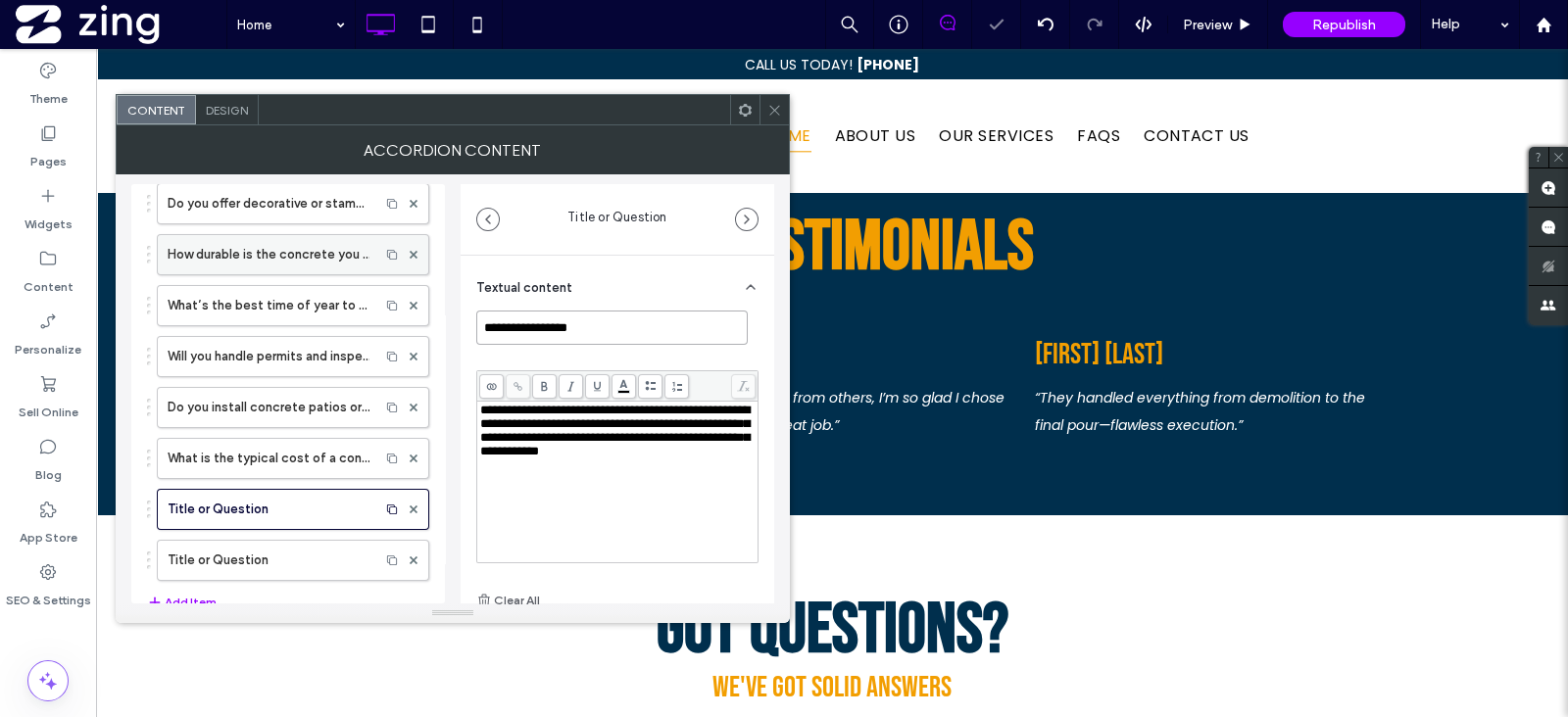 drag, startPoint x: 647, startPoint y: 317, endPoint x: 410, endPoint y: 268, distance: 242.0124 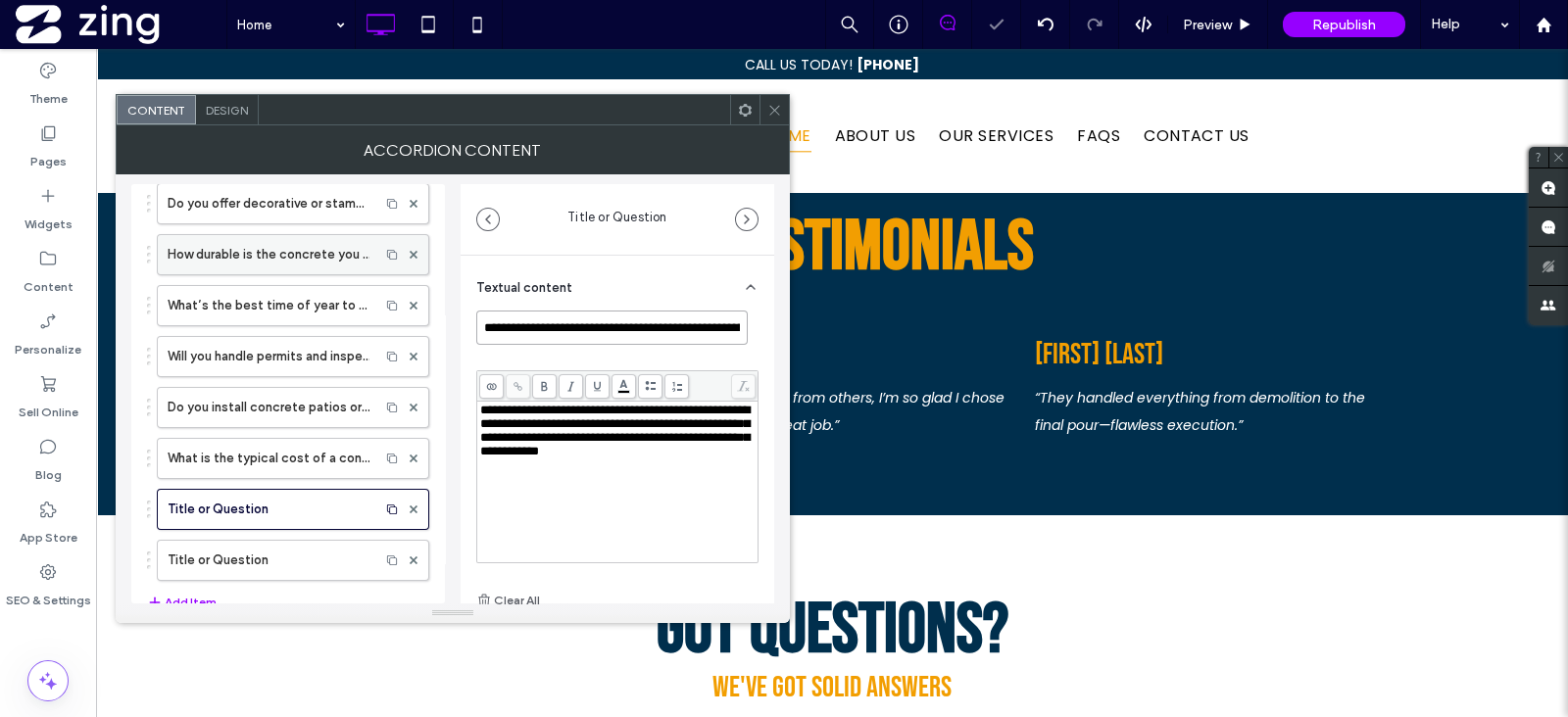 scroll, scrollTop: 0, scrollLeft: 306, axis: horizontal 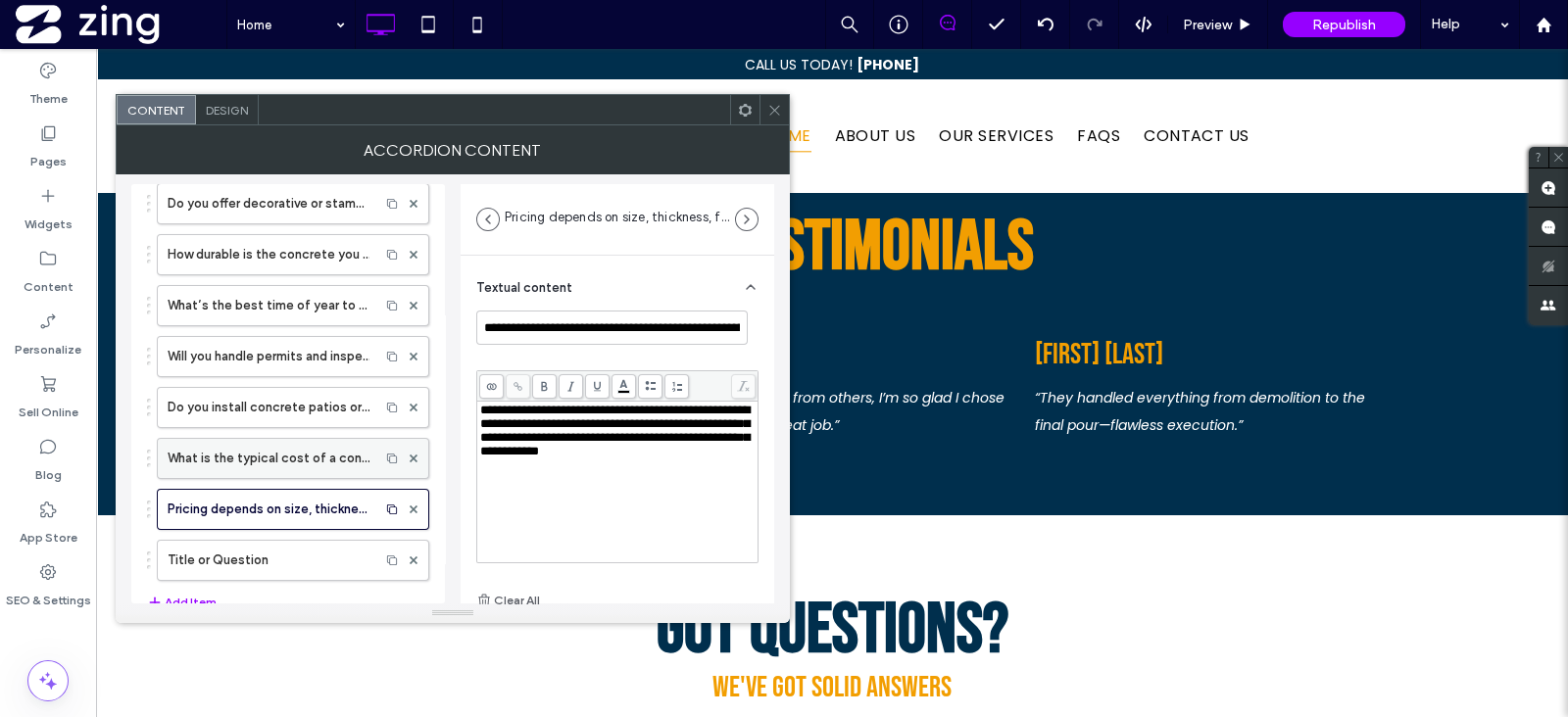 click on "What is the typical cost of a concrete driveway?" at bounding box center (269, 458) 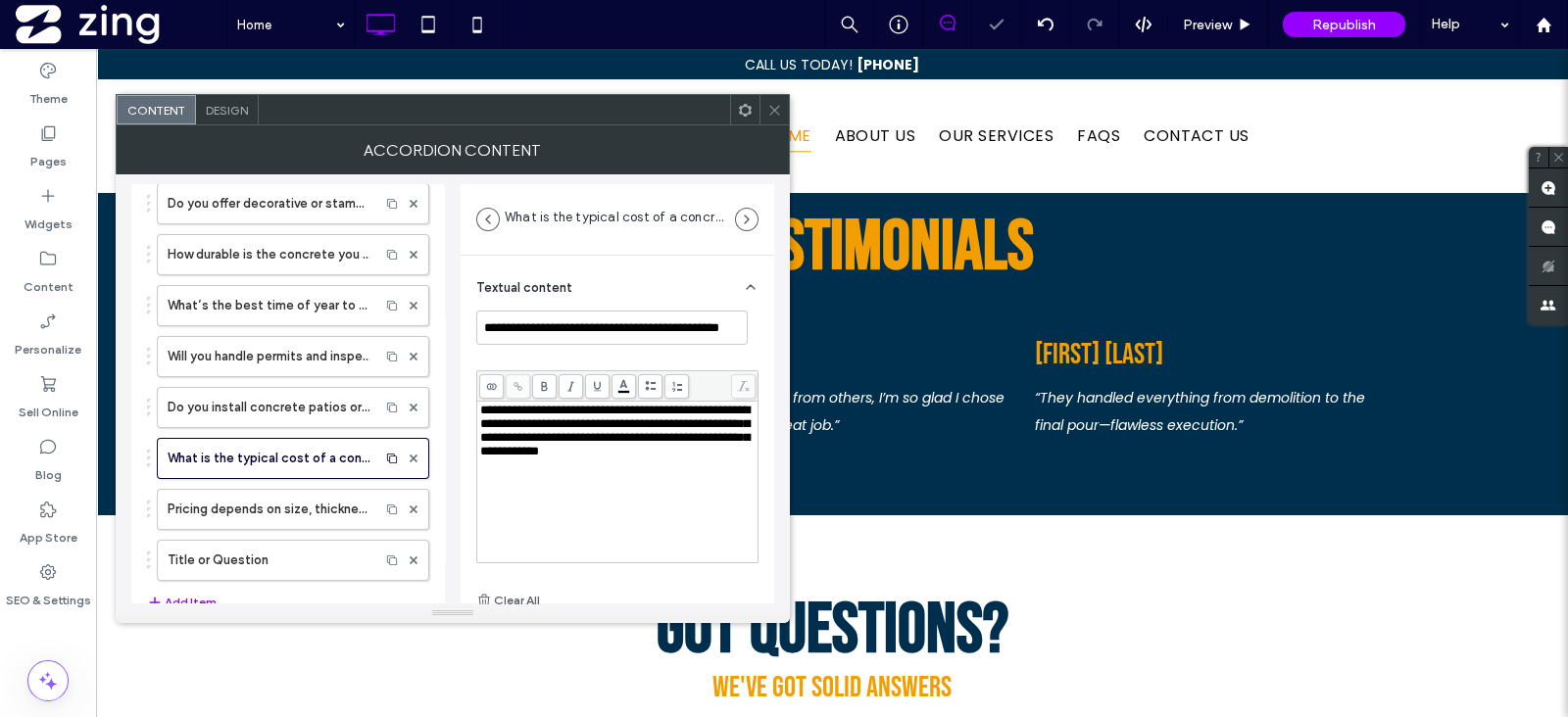 click on "**********" at bounding box center [614, 430] 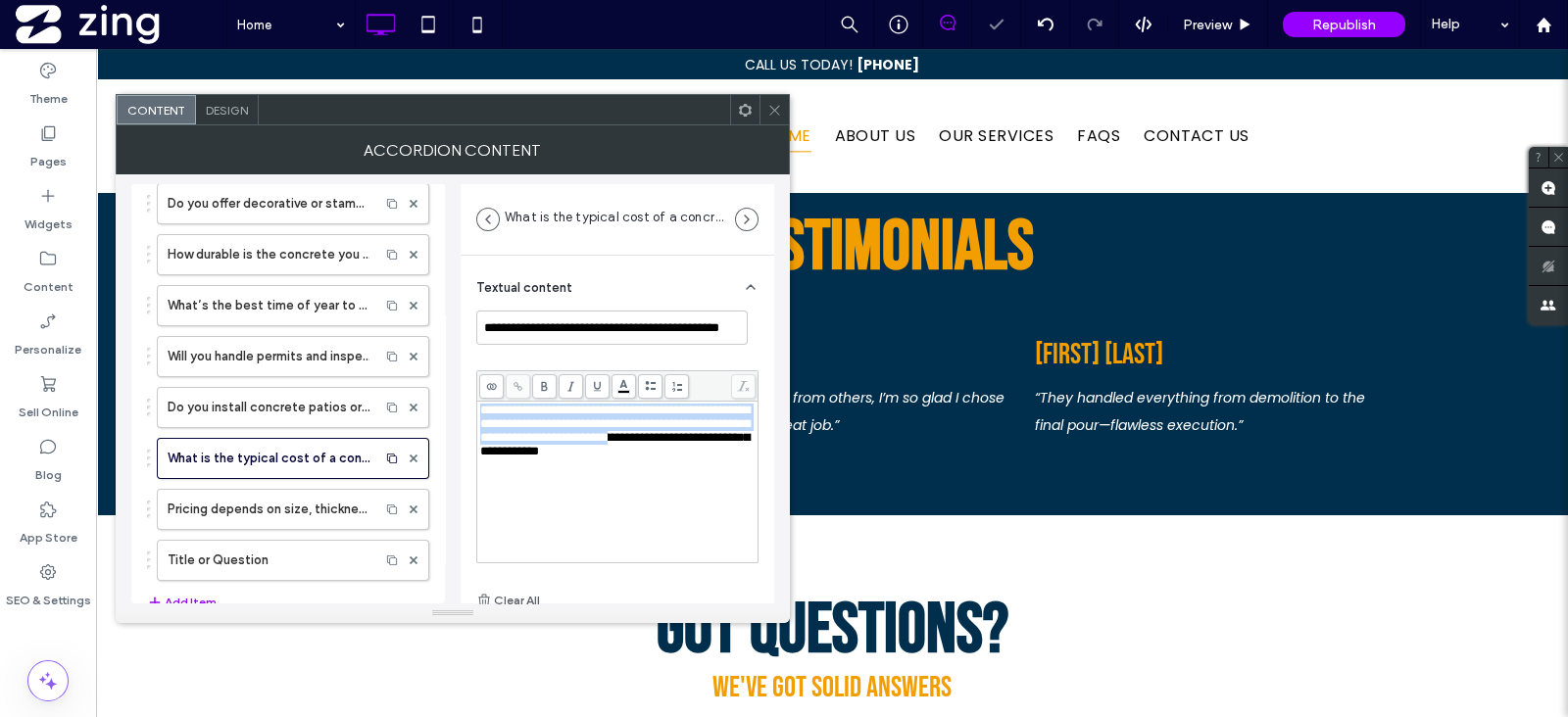 drag, startPoint x: 481, startPoint y: 408, endPoint x: 506, endPoint y: 464, distance: 61.326992 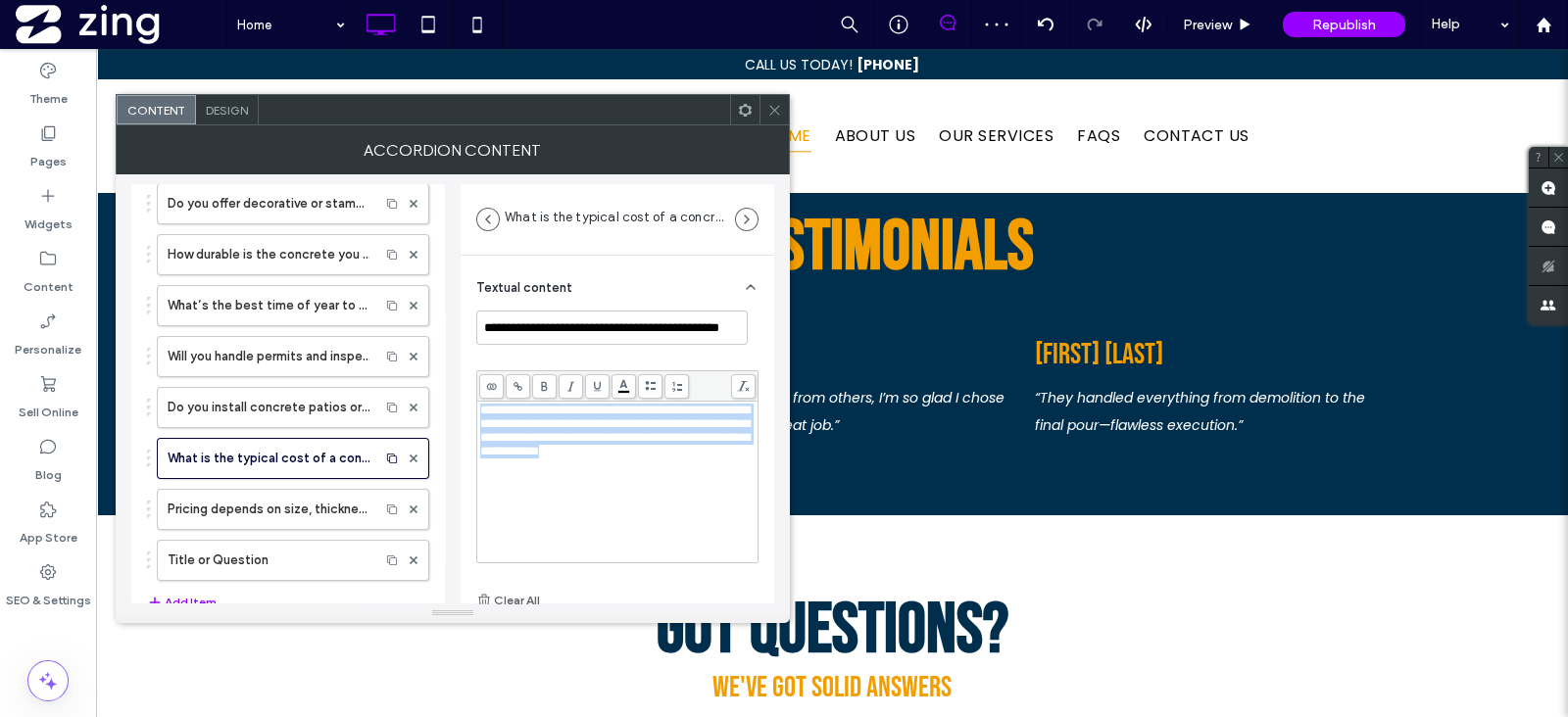 drag, startPoint x: 518, startPoint y: 477, endPoint x: 474, endPoint y: 398, distance: 90.426766 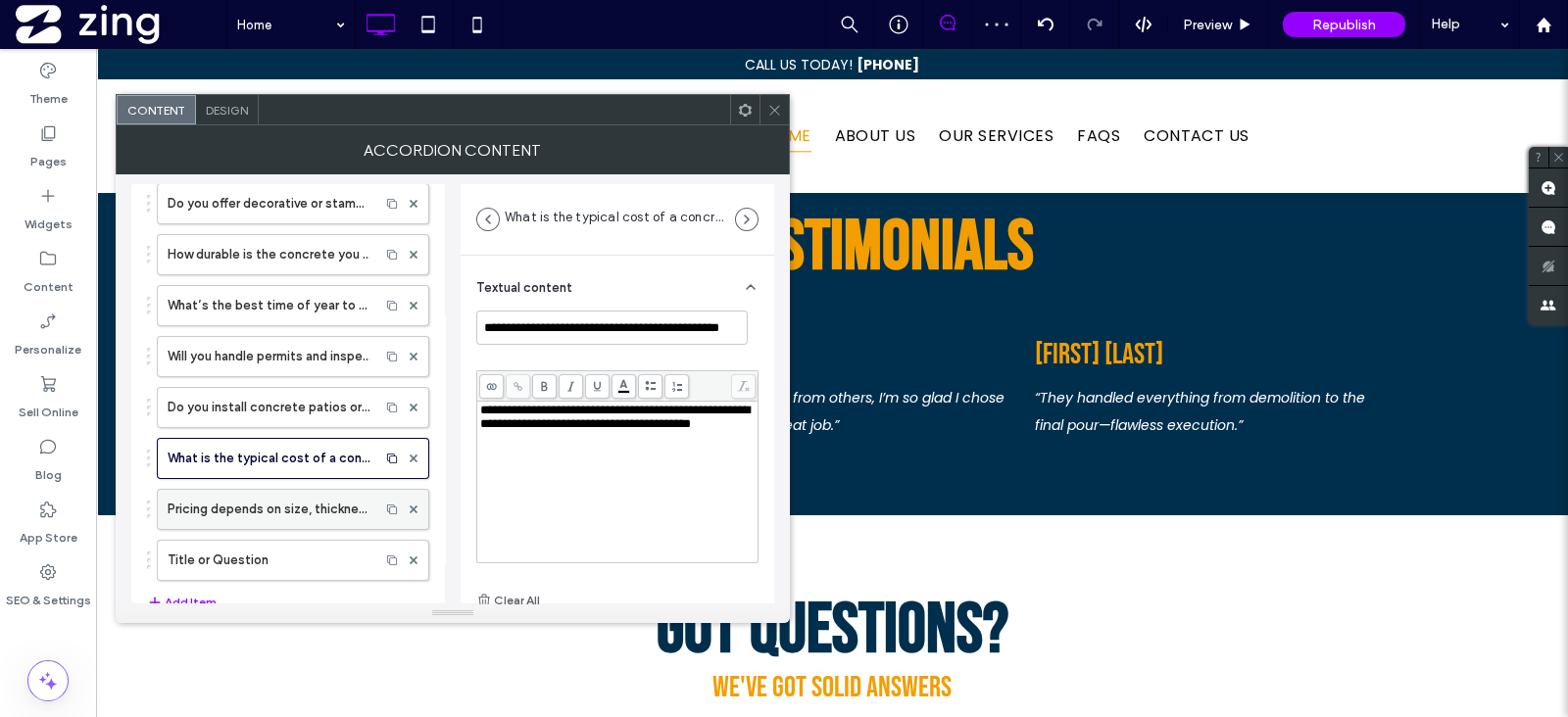 click on "Pricing depends on size, thickness, finish, and site conditions. Contact us for a custom estimate." at bounding box center [269, 509] 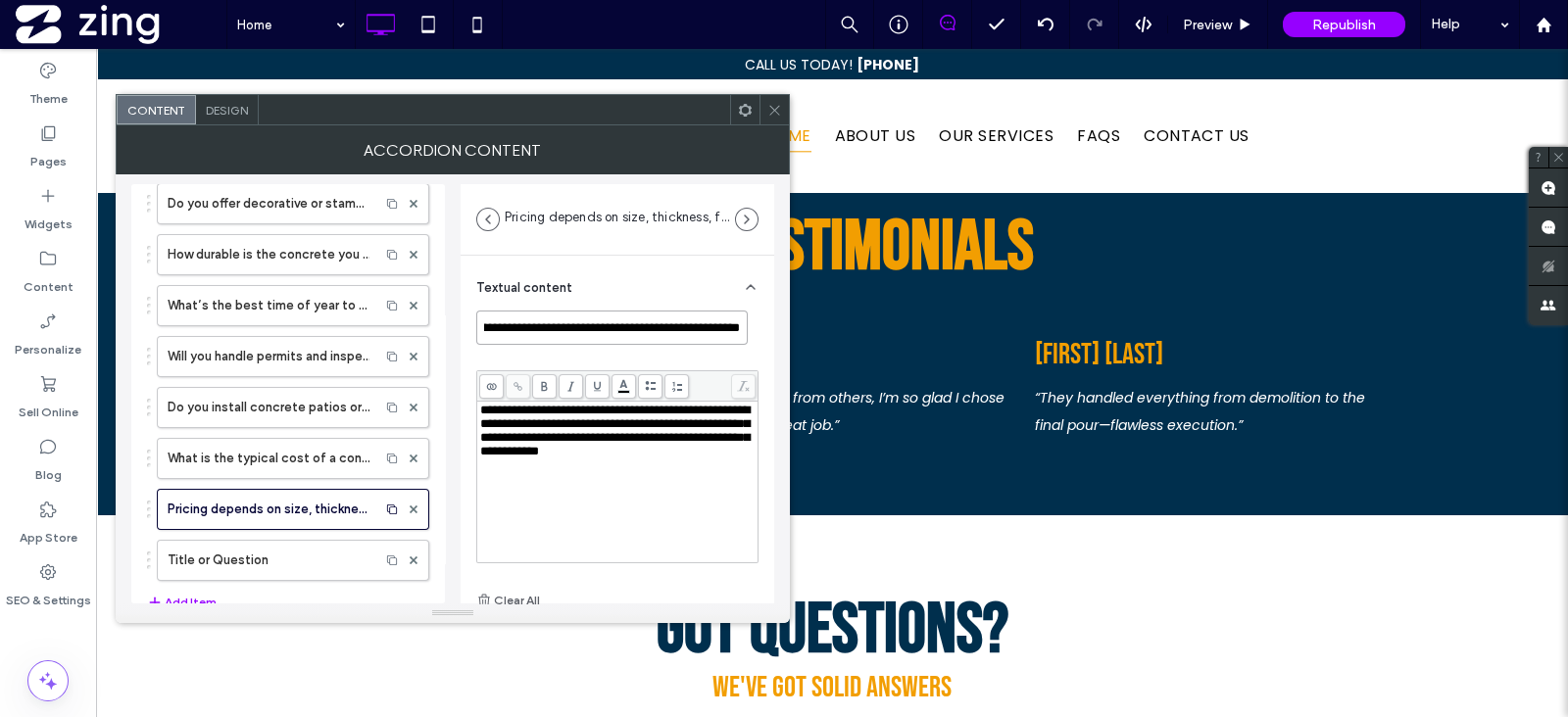 paste 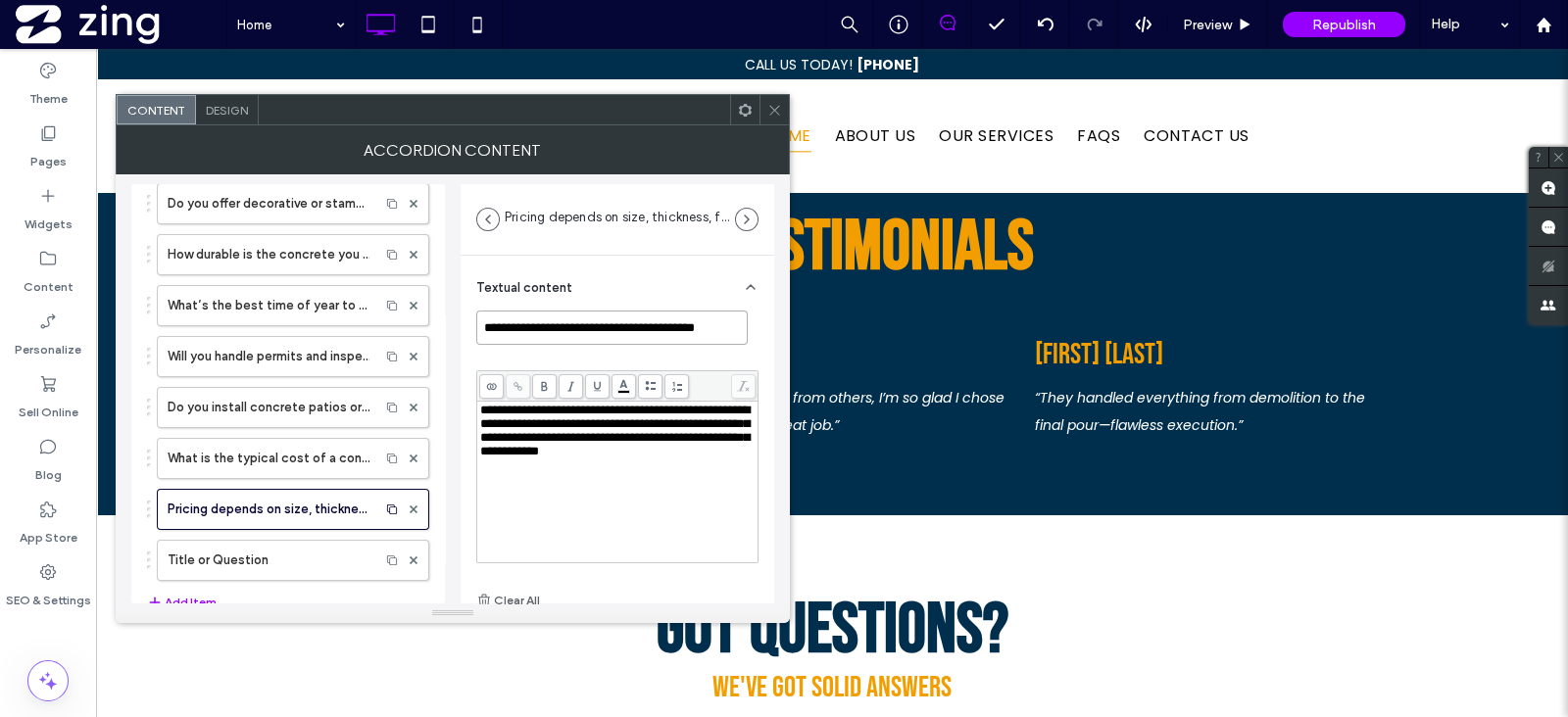 scroll, scrollTop: 0, scrollLeft: 12, axis: horizontal 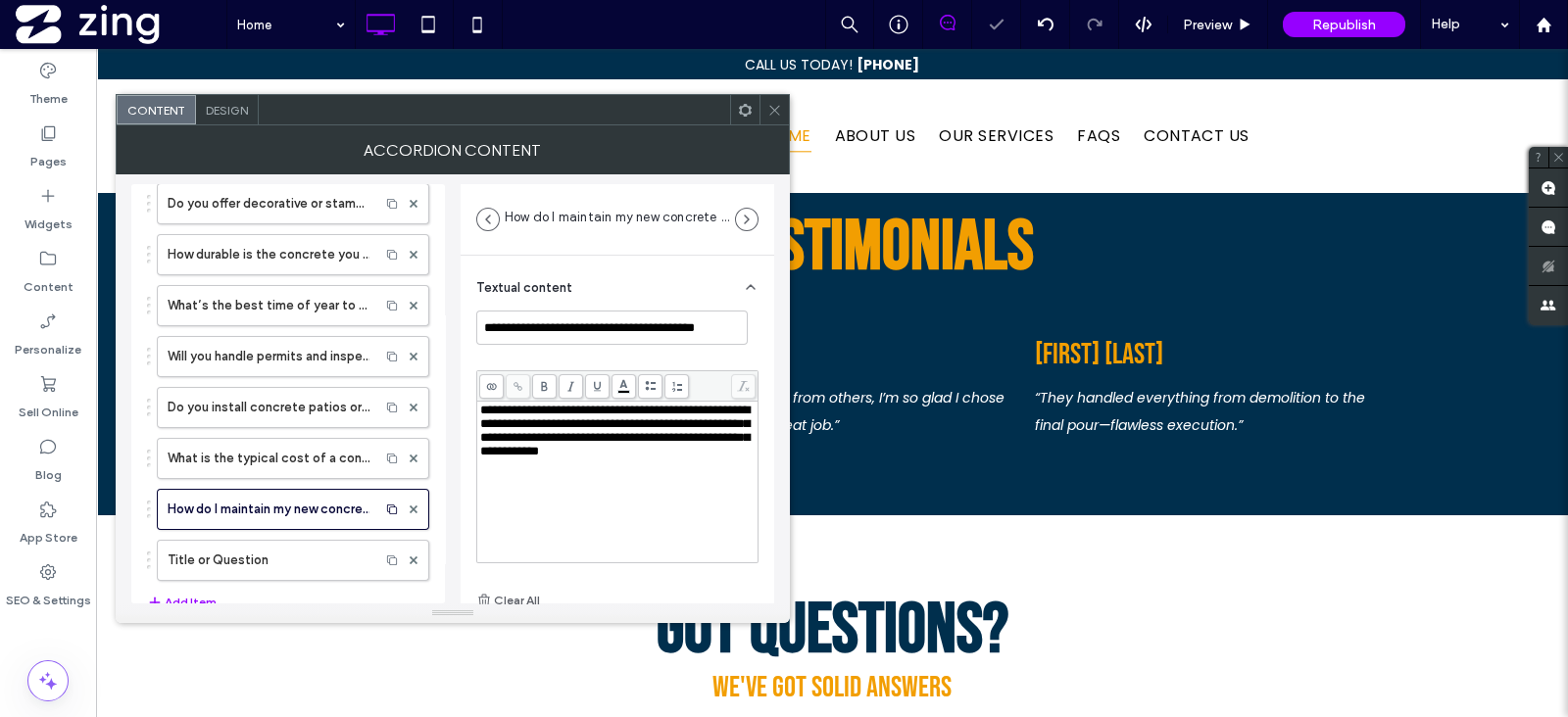 click on "**********" at bounding box center (614, 430) 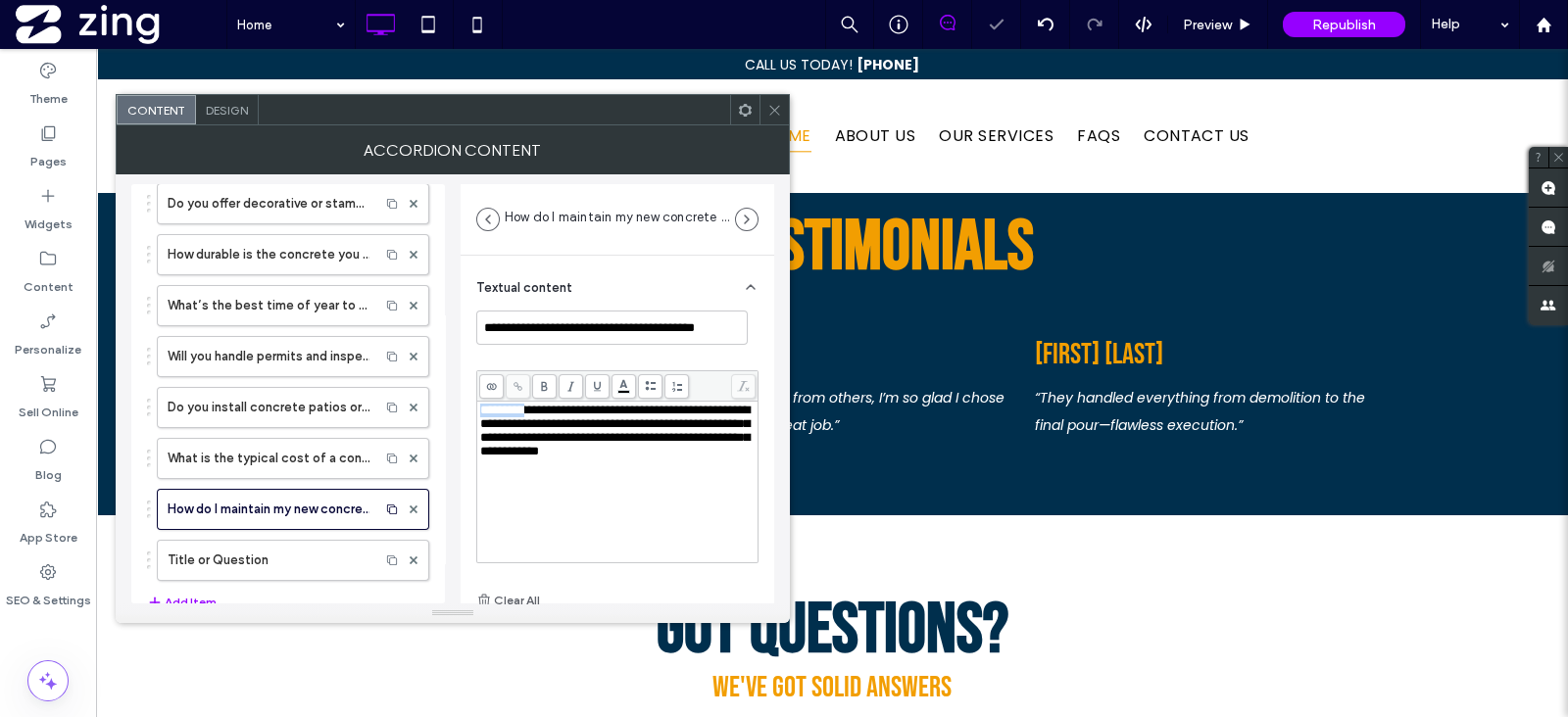 click on "**********" at bounding box center [614, 430] 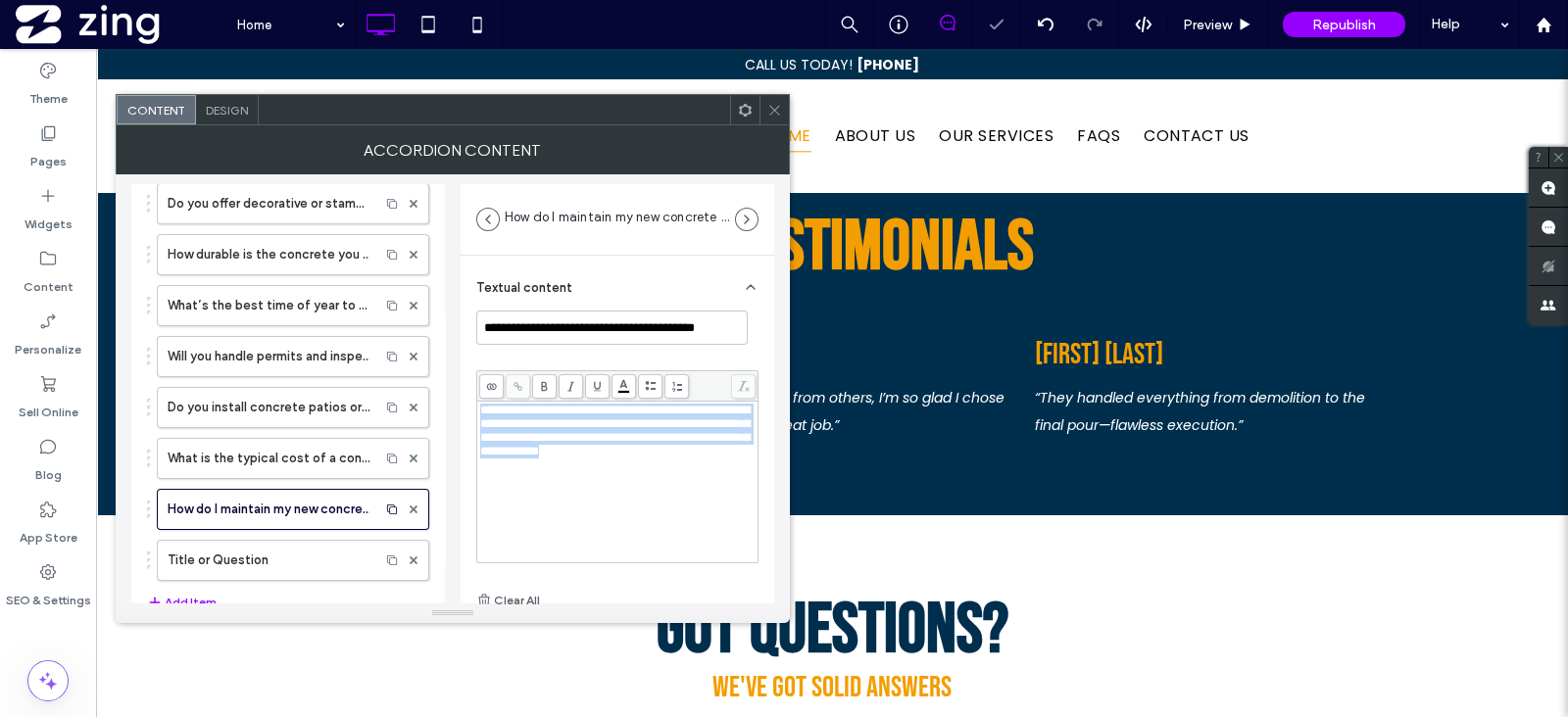 click on "**********" at bounding box center [614, 430] 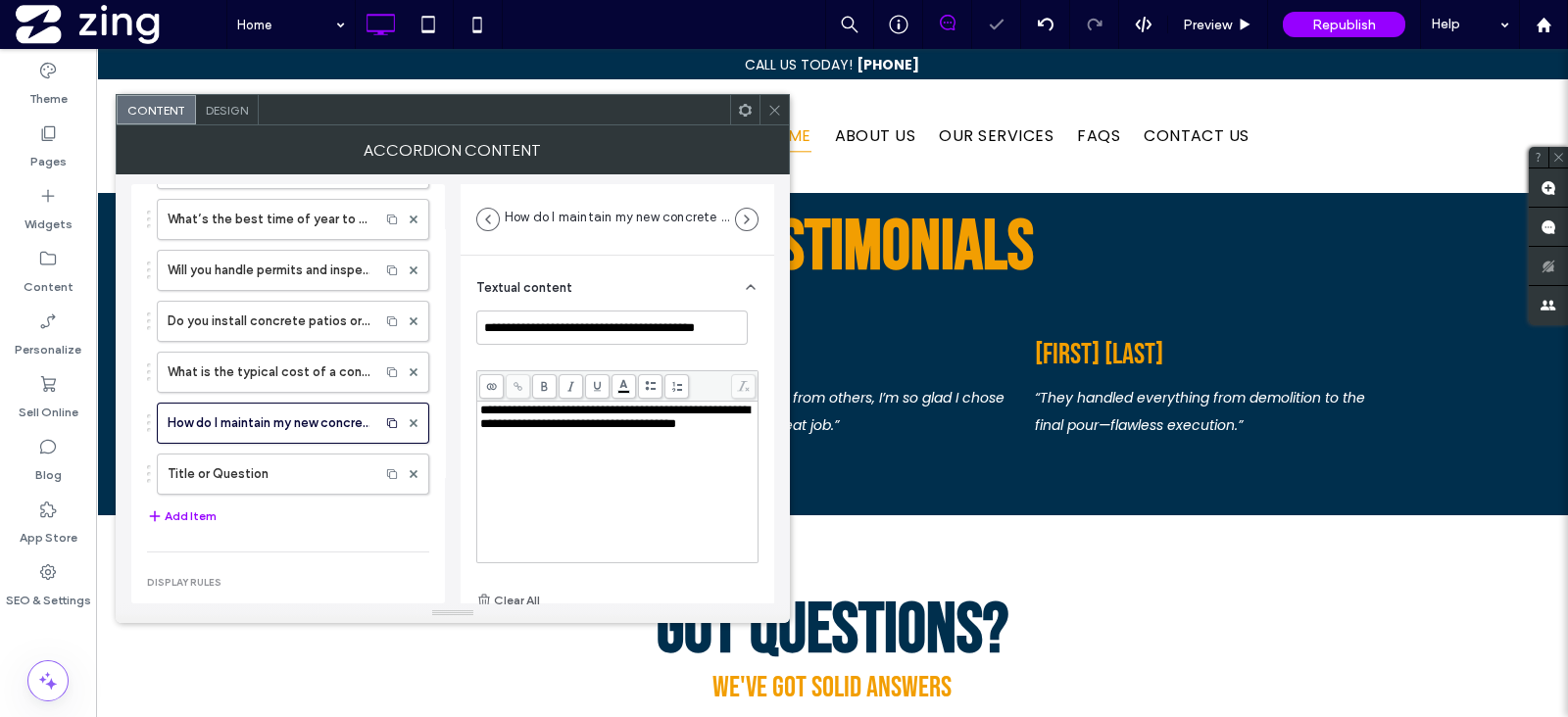 scroll, scrollTop: 489, scrollLeft: 0, axis: vertical 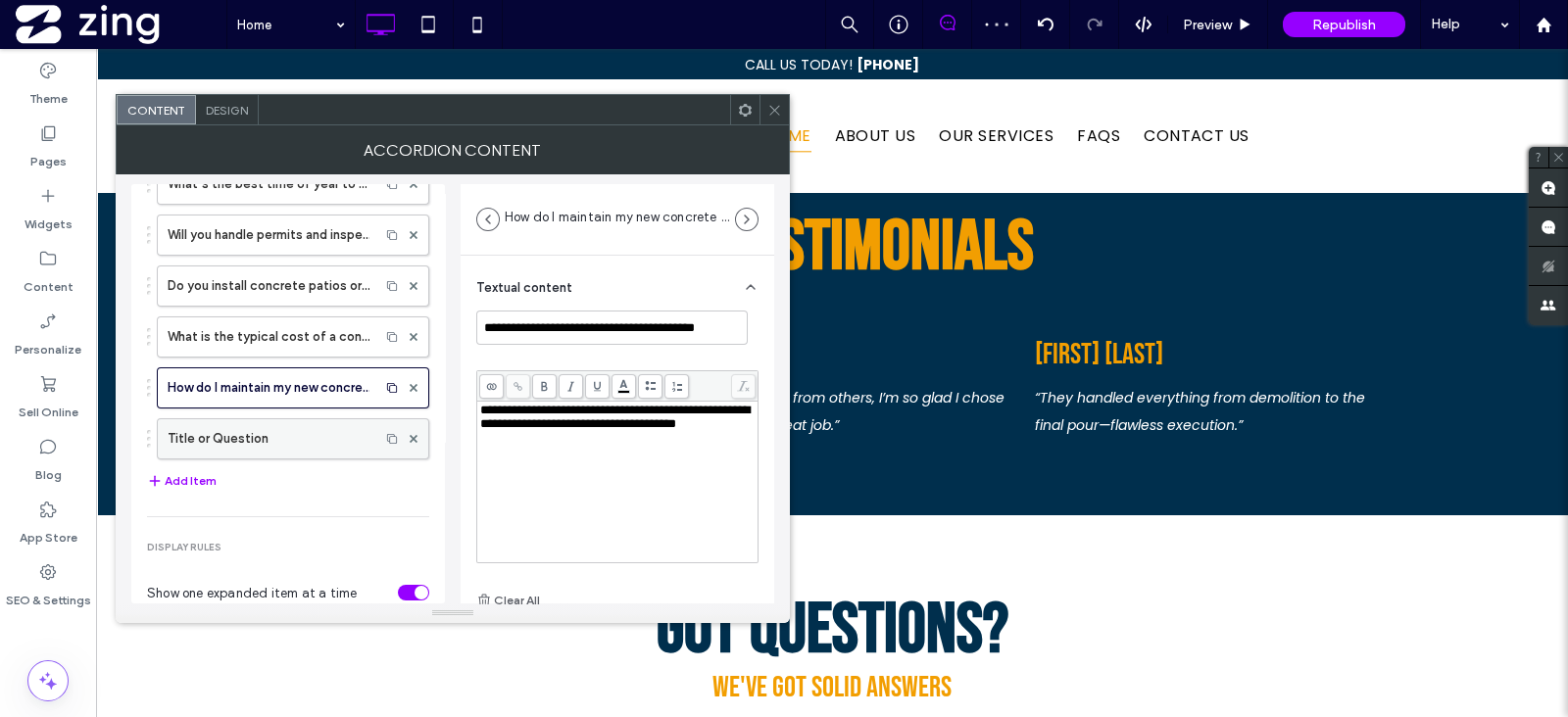 click on "Title or Question" at bounding box center [269, 439] 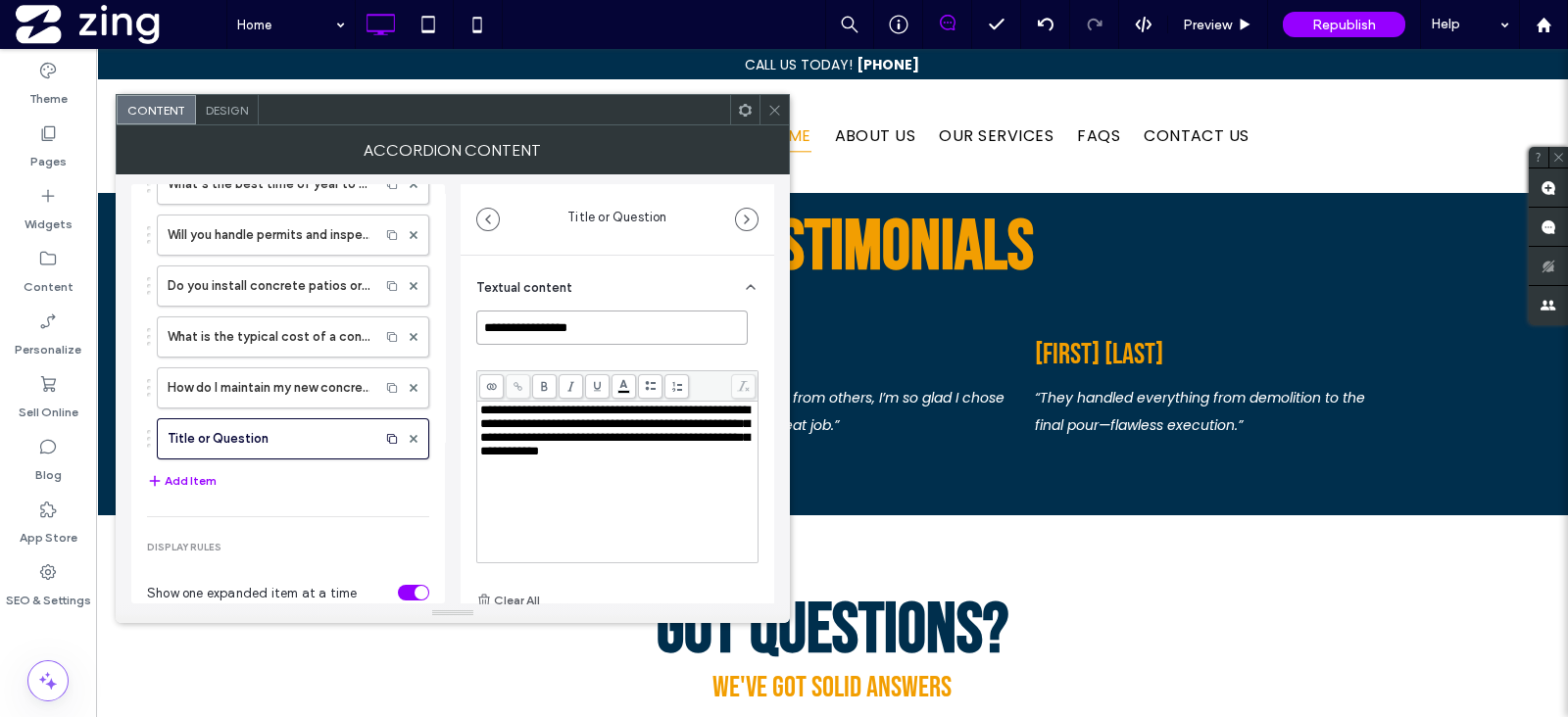 drag, startPoint x: 643, startPoint y: 318, endPoint x: 438, endPoint y: 271, distance: 210.31881 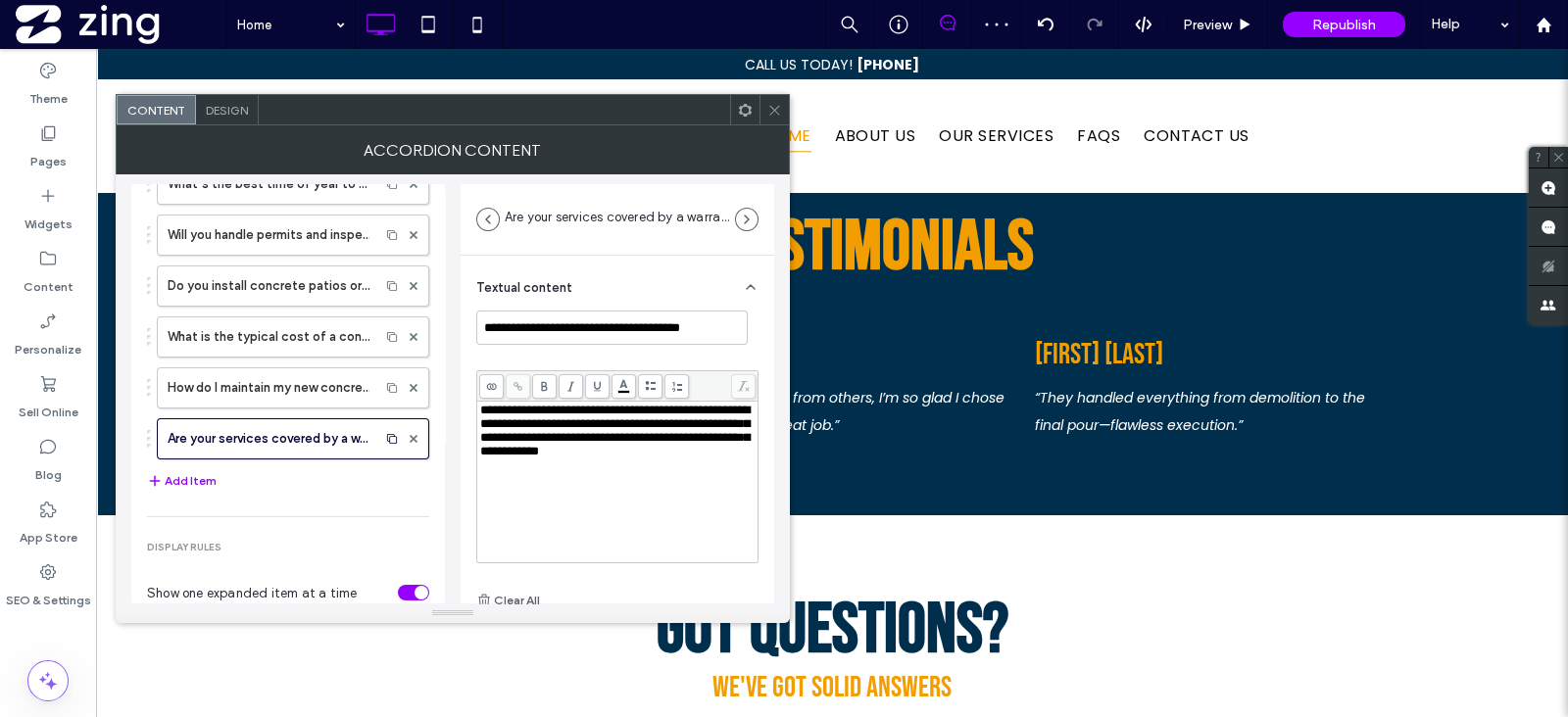 click on "**********" at bounding box center (614, 430) 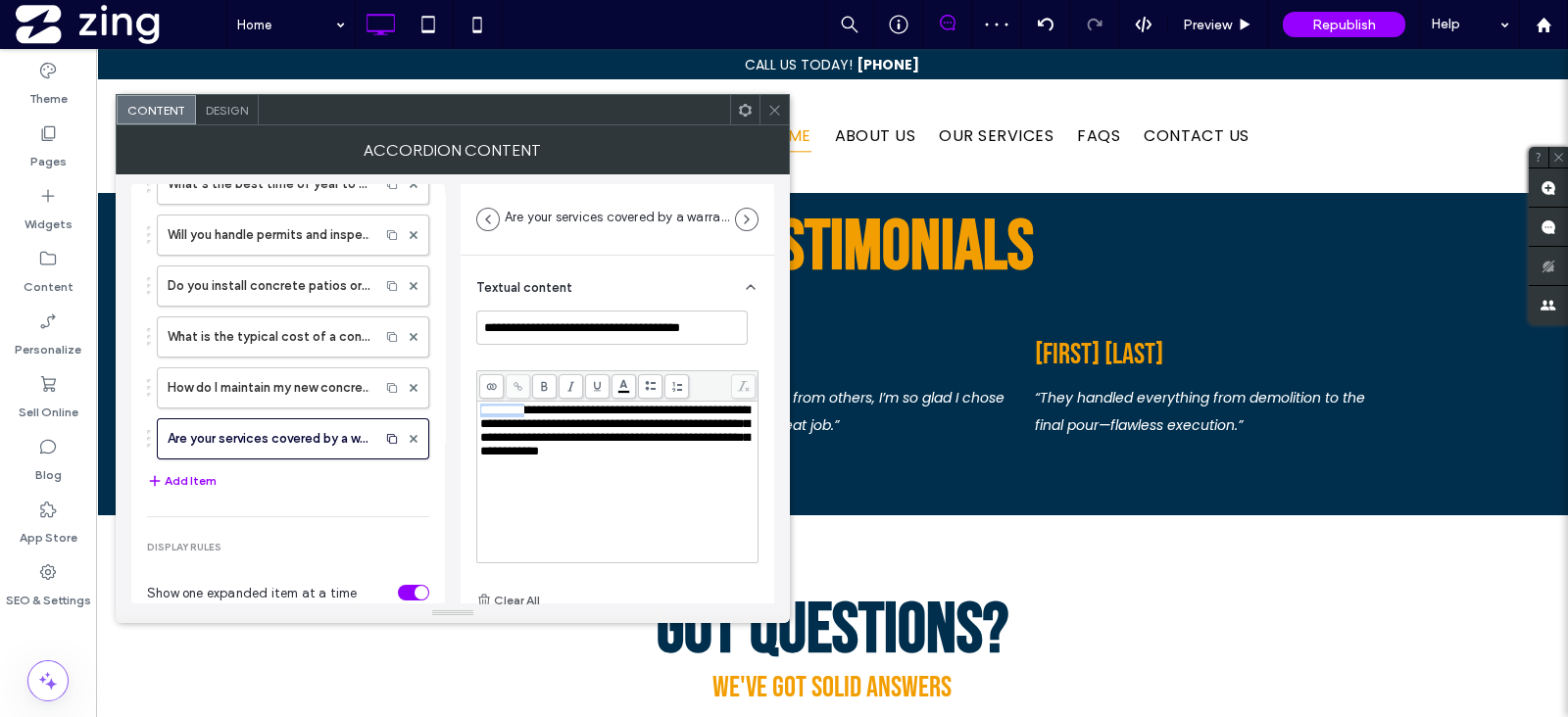 click on "**********" at bounding box center [614, 430] 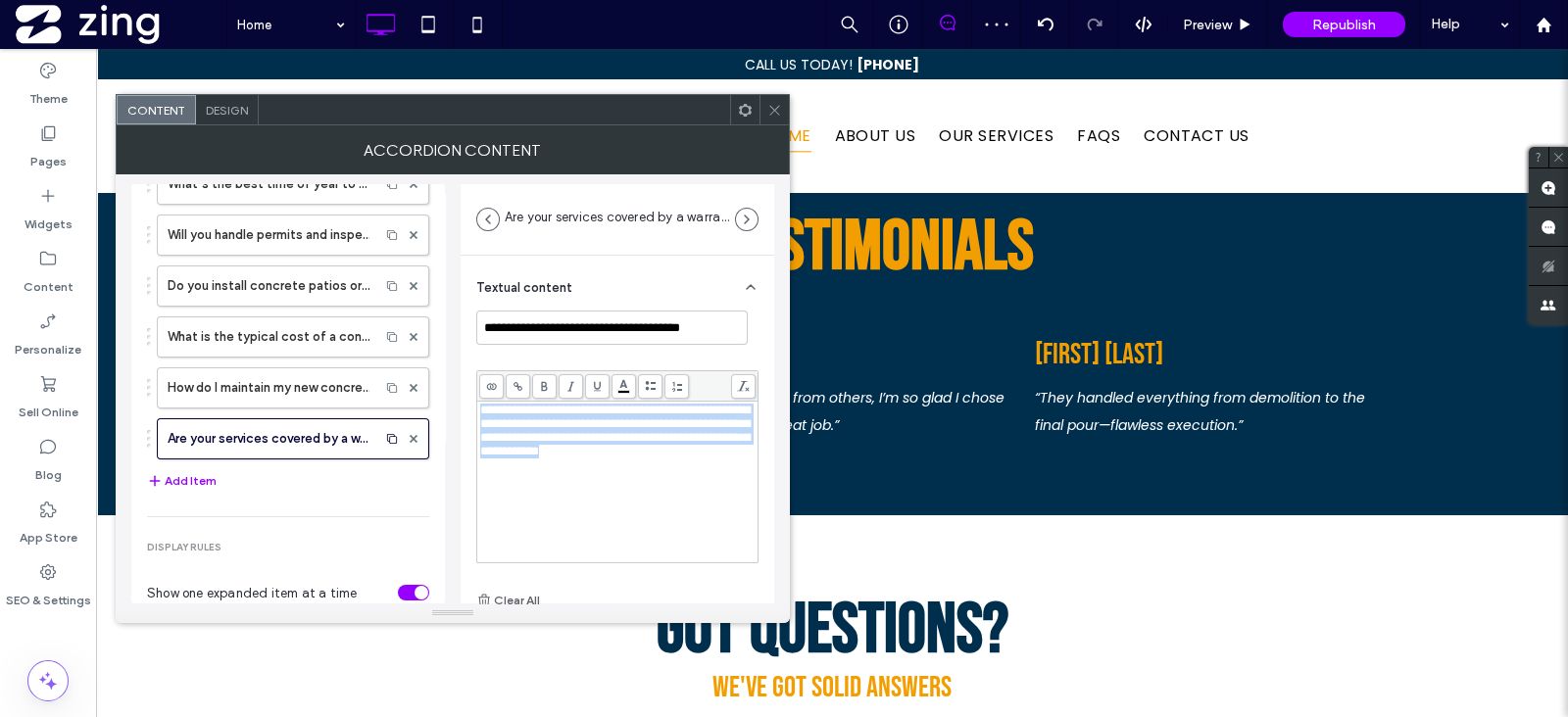 click on "**********" at bounding box center [614, 430] 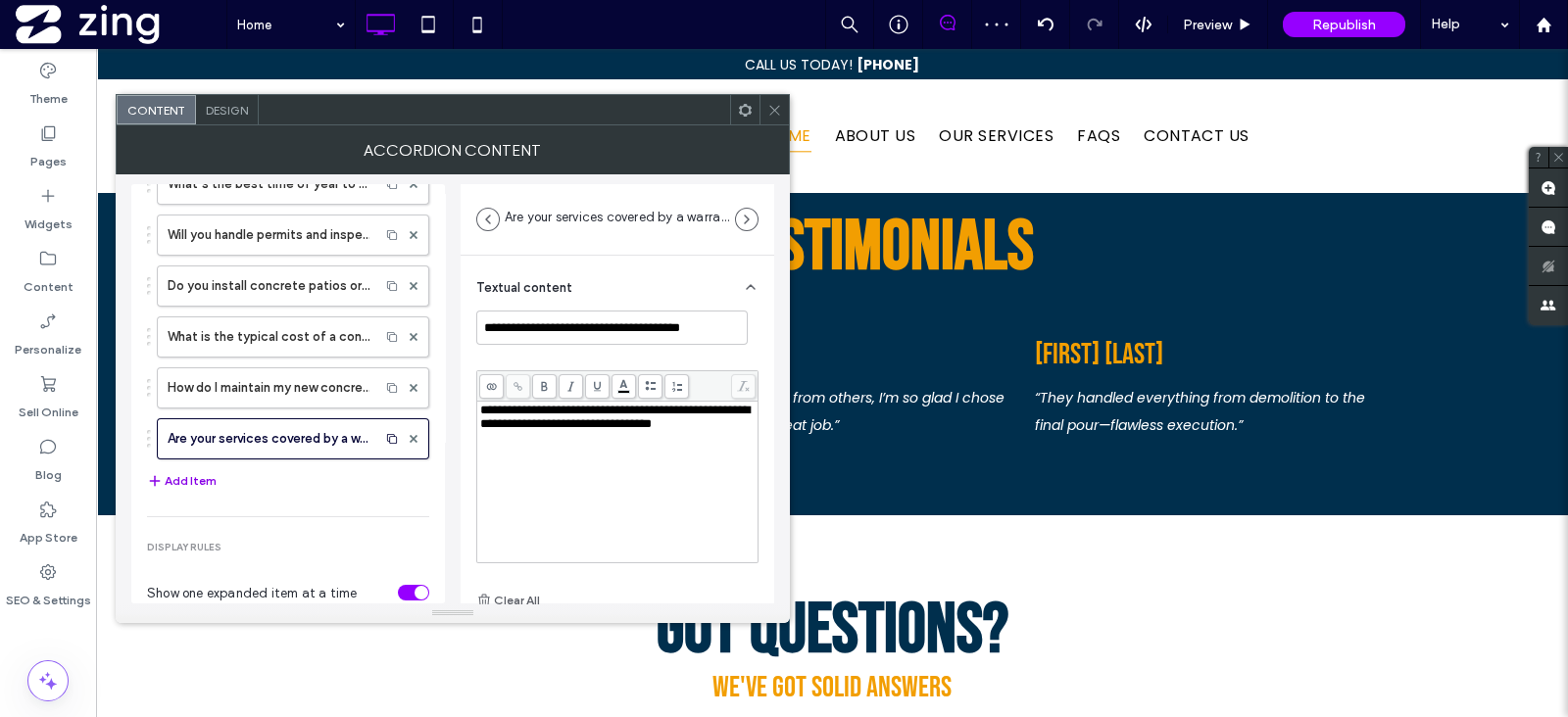 click on "Add Item" at bounding box center (181, 481) 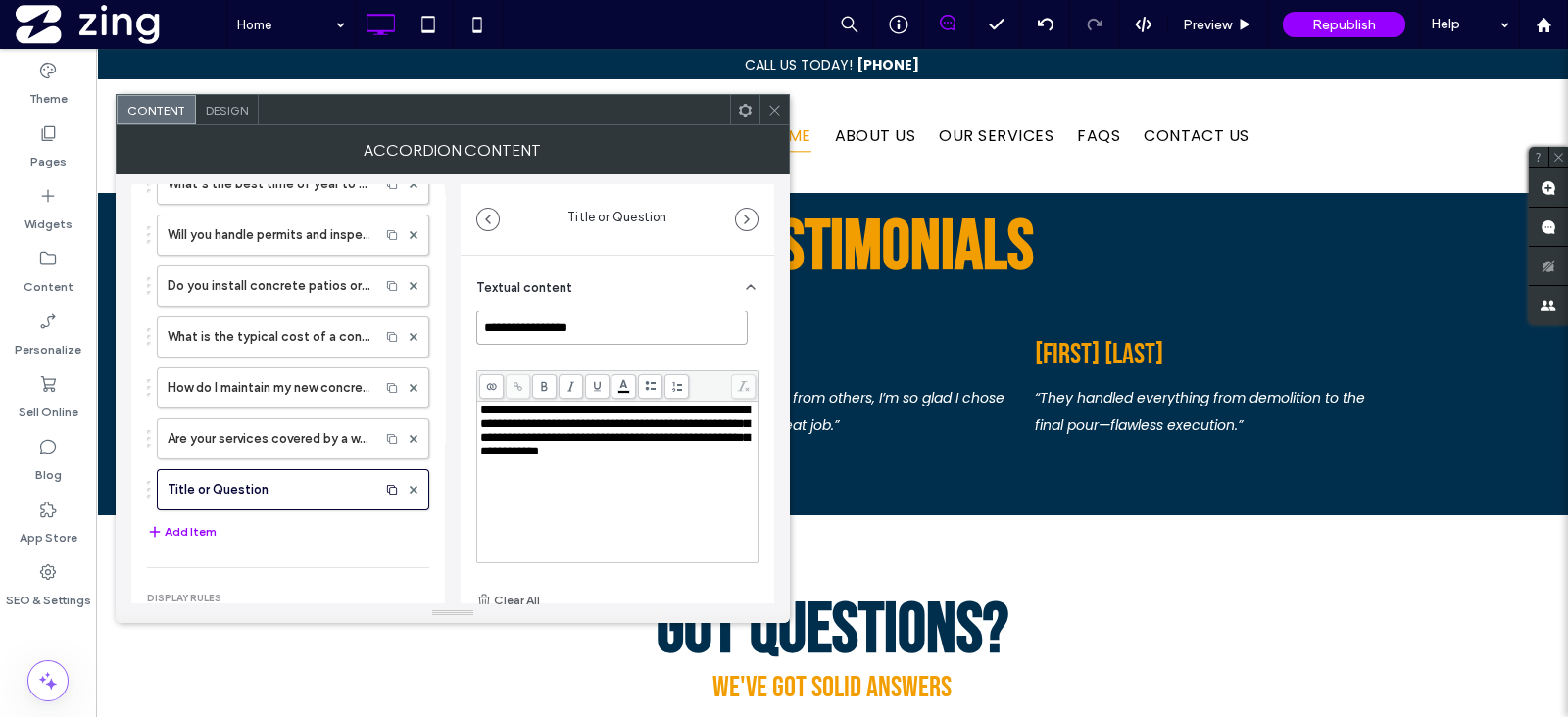 paste on "**********" 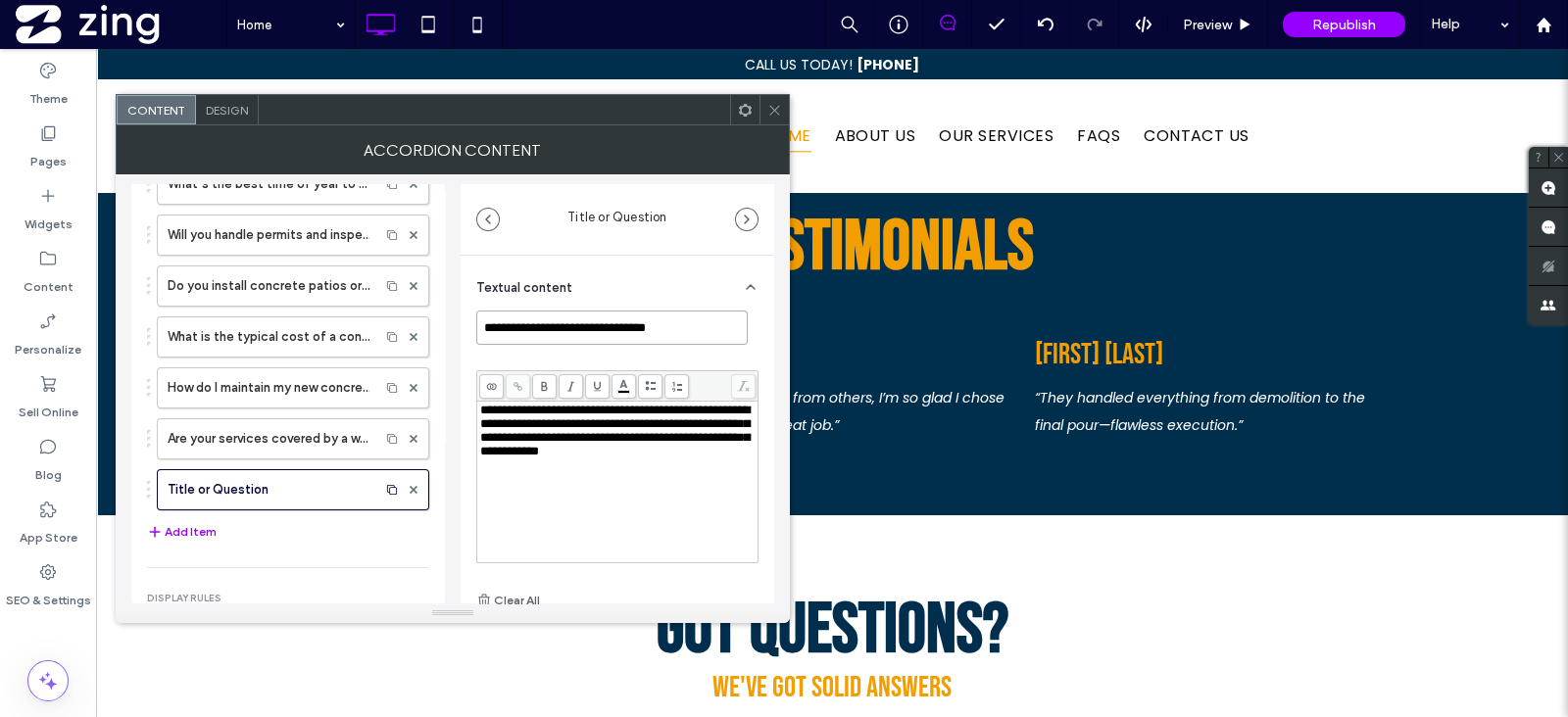 type on "**********" 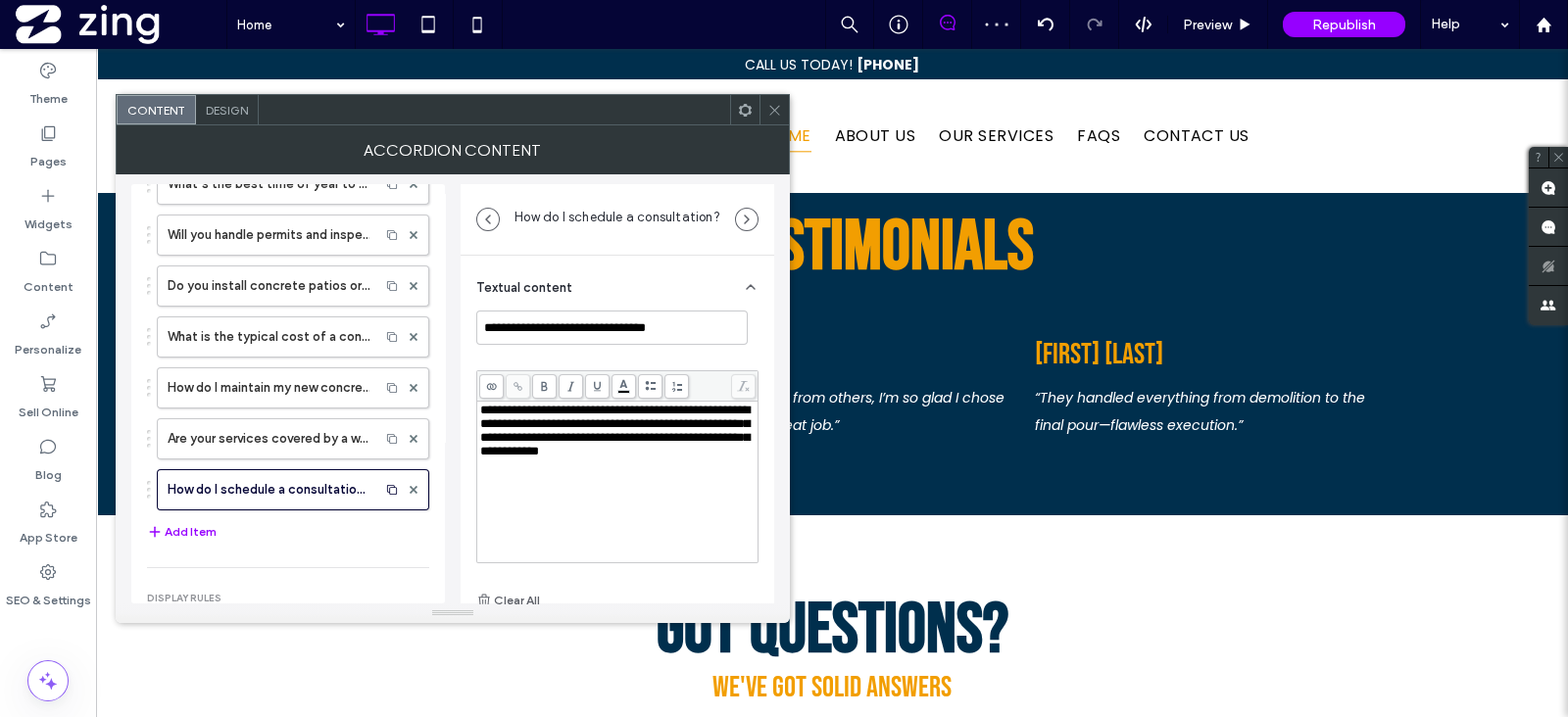 click at bounding box center (491, 386) 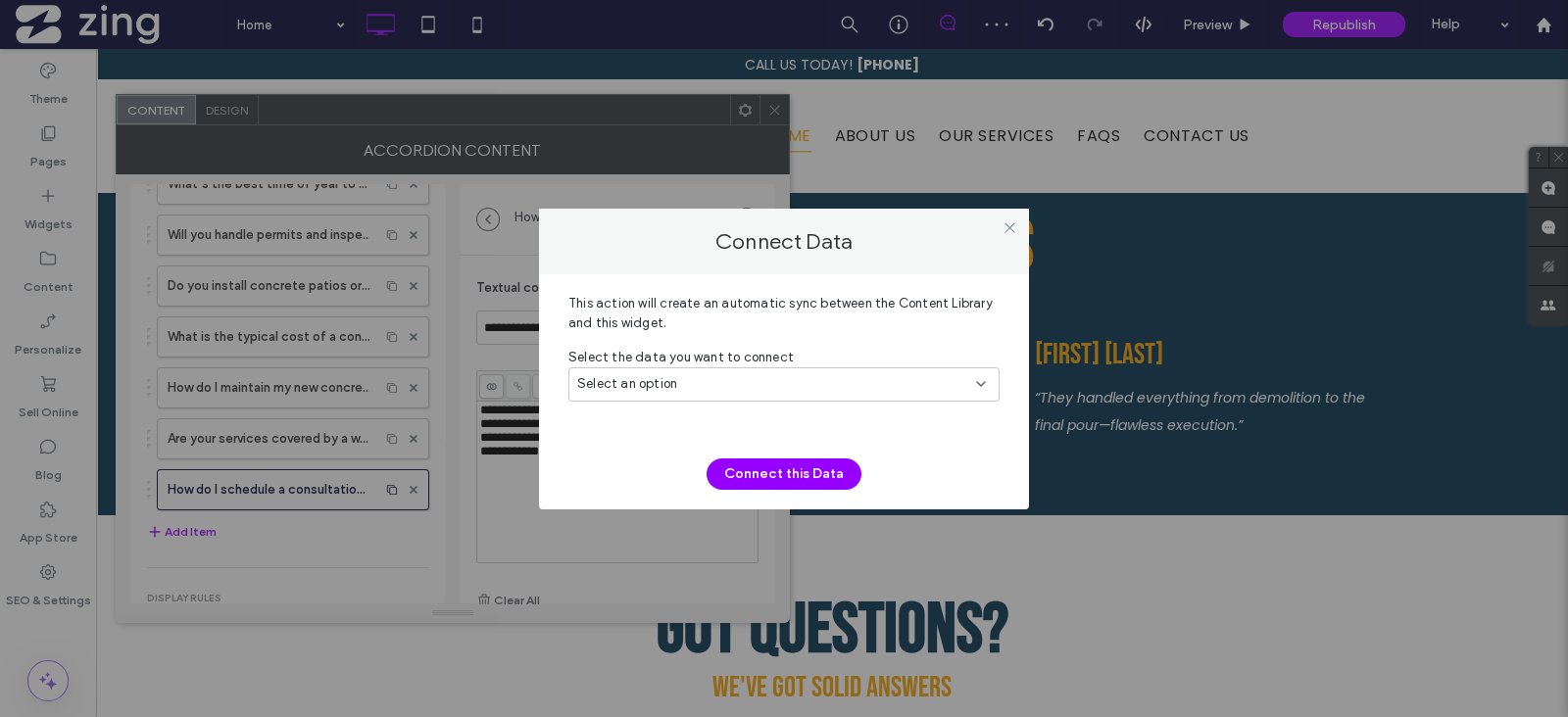 click on "Connect Data This action will create an automatic sync between the Content Library and this widget. Select the data you want to connect Select an option   Connect this Data" at bounding box center [784, 358] 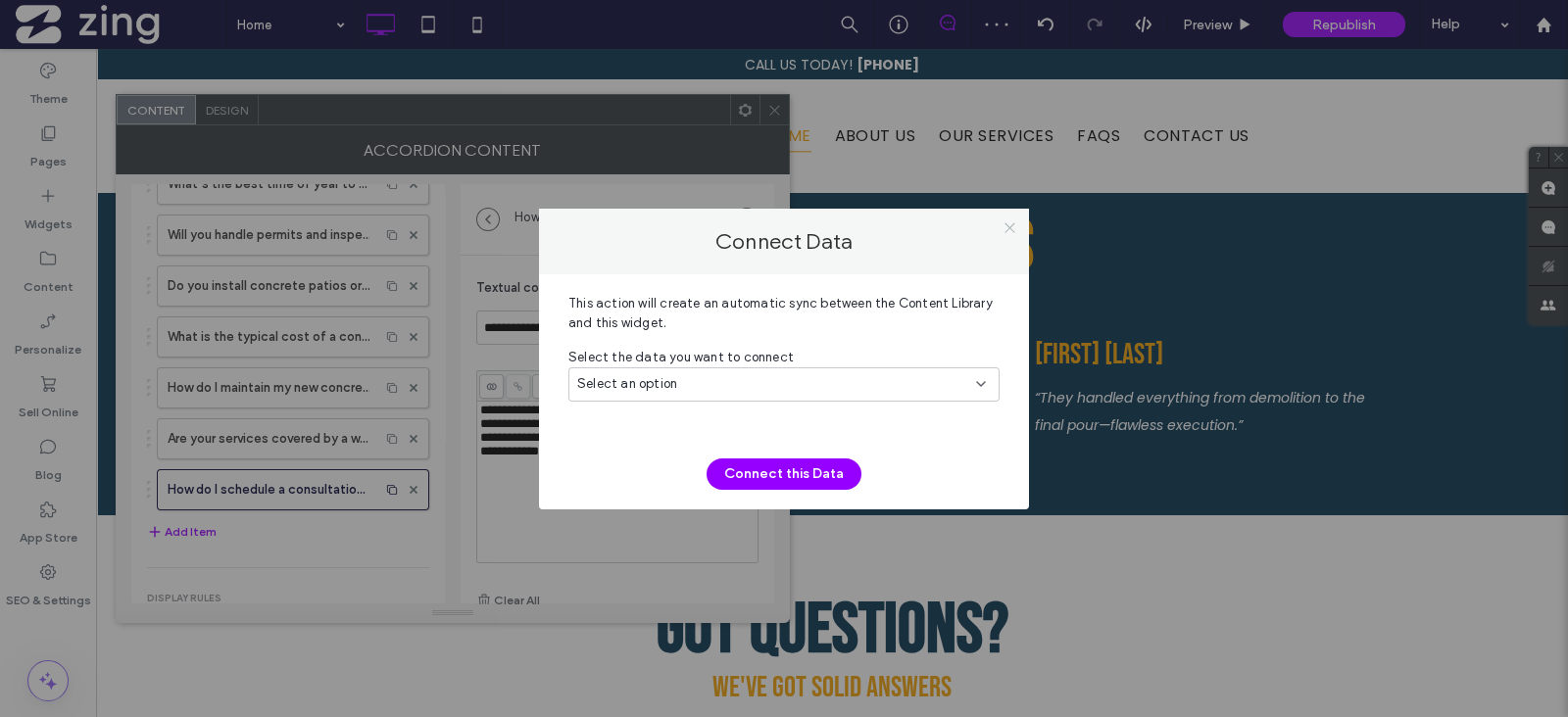 drag, startPoint x: 995, startPoint y: 234, endPoint x: 1004, endPoint y: 226, distance: 12.0415946 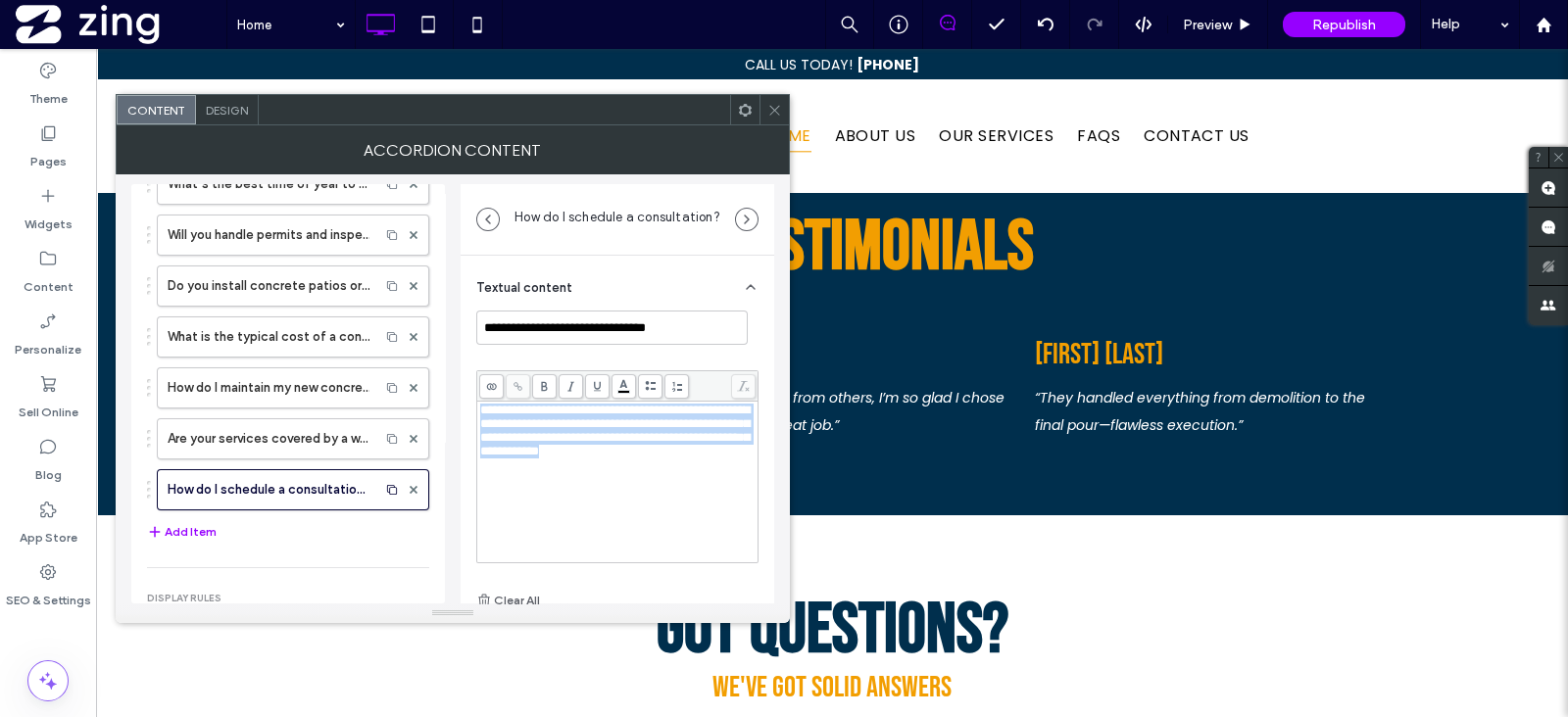 drag, startPoint x: 479, startPoint y: 413, endPoint x: 554, endPoint y: 519, distance: 129.8499 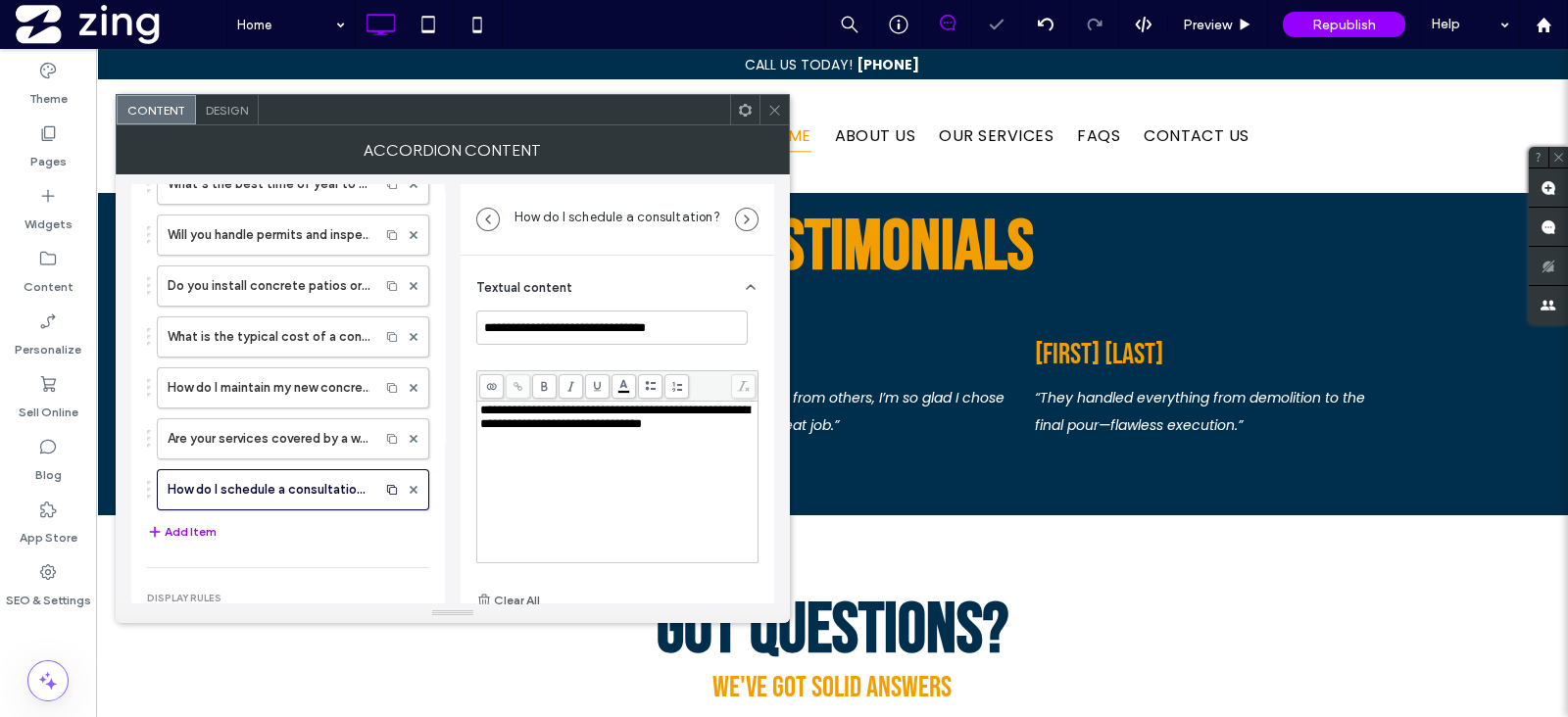 click 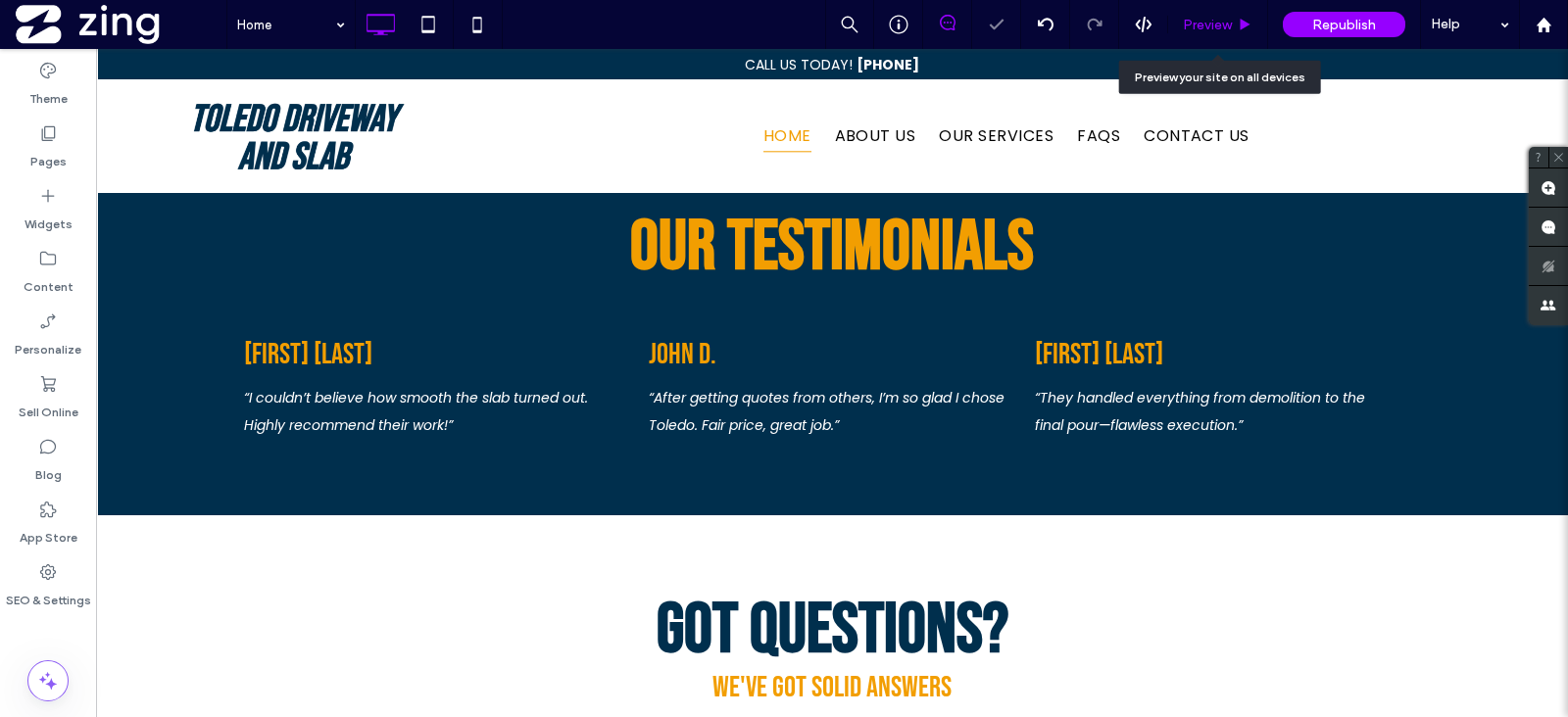 click on "Preview" at bounding box center (1218, 24) 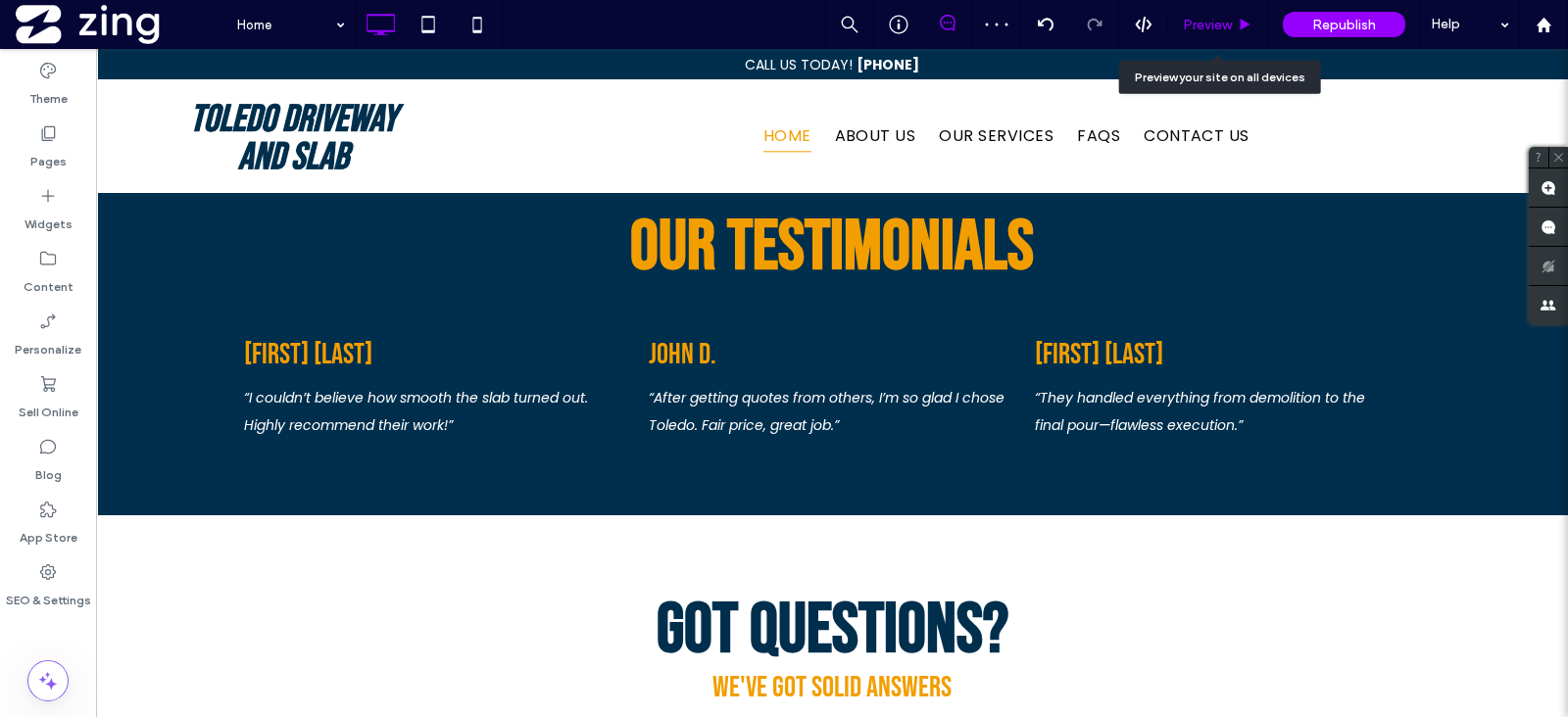 click on "Preview" at bounding box center [1218, 24] 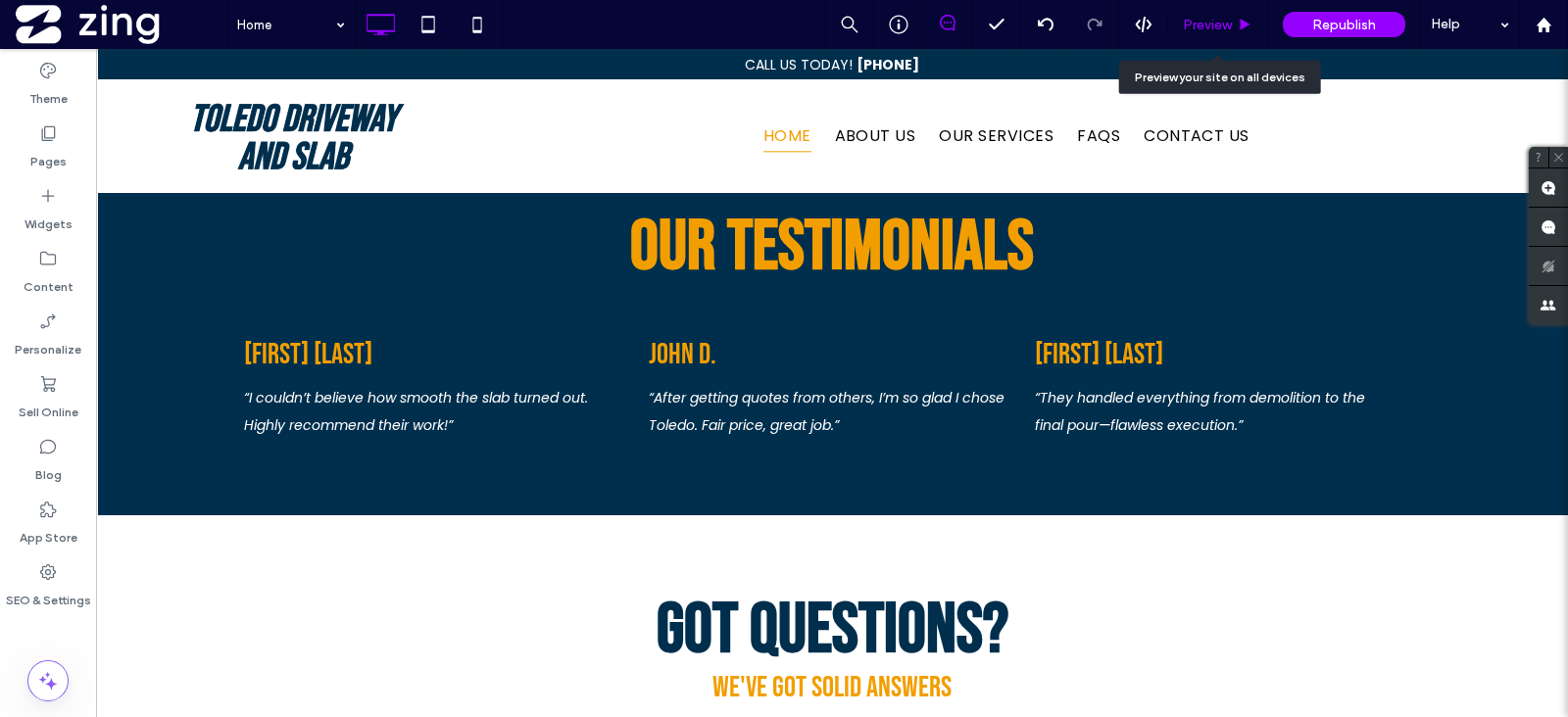 click on "Preview" at bounding box center [1207, 24] 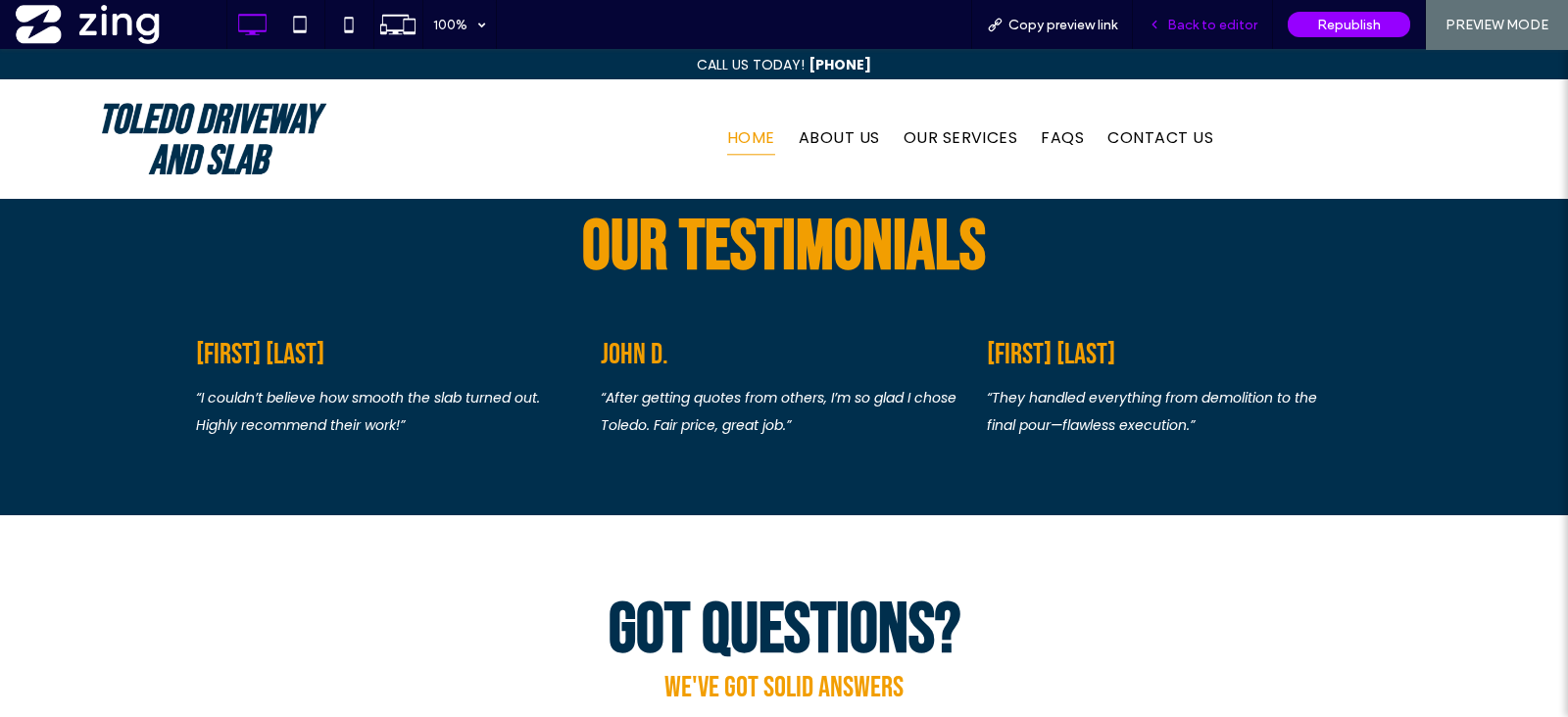 click on "Back to editor" at bounding box center (1212, 24) 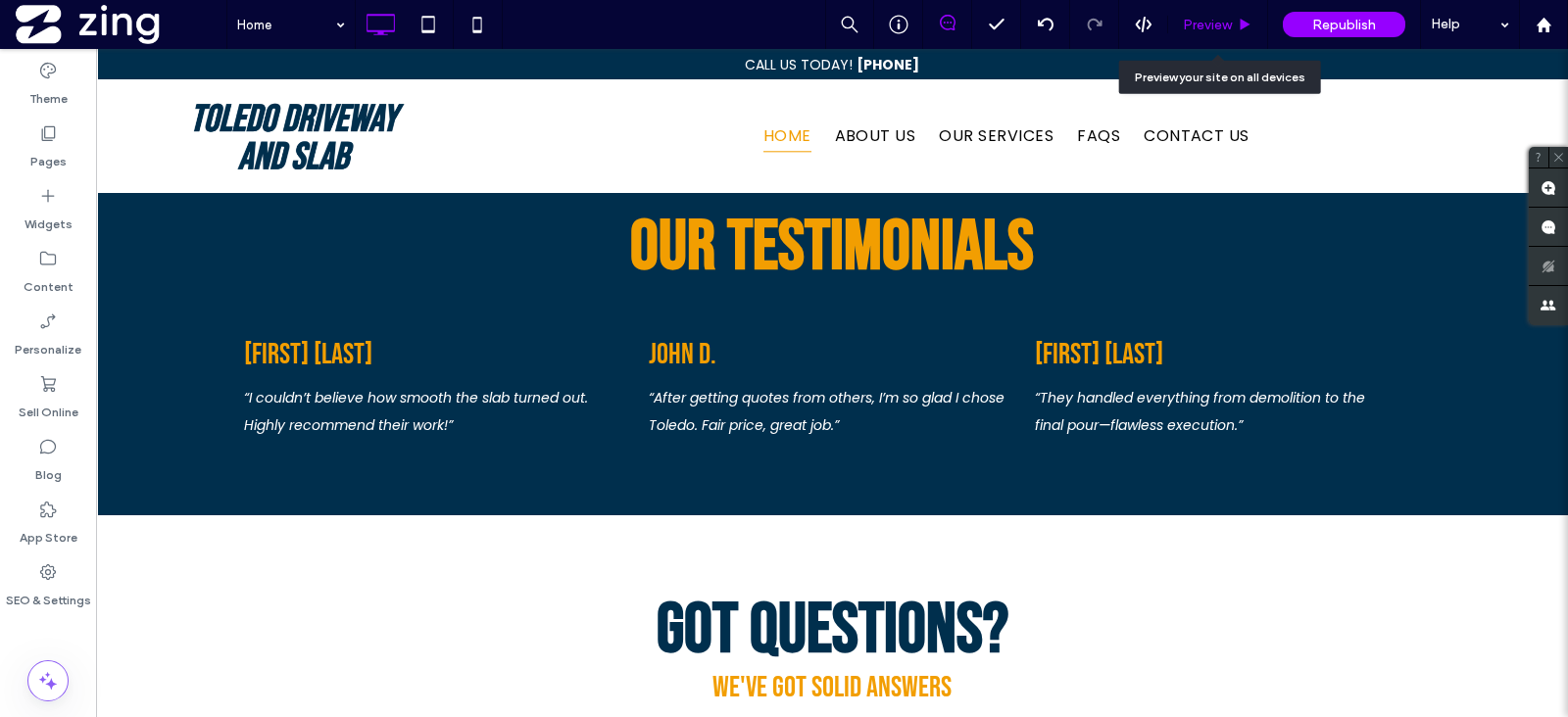 click on "Preview" at bounding box center (1207, 24) 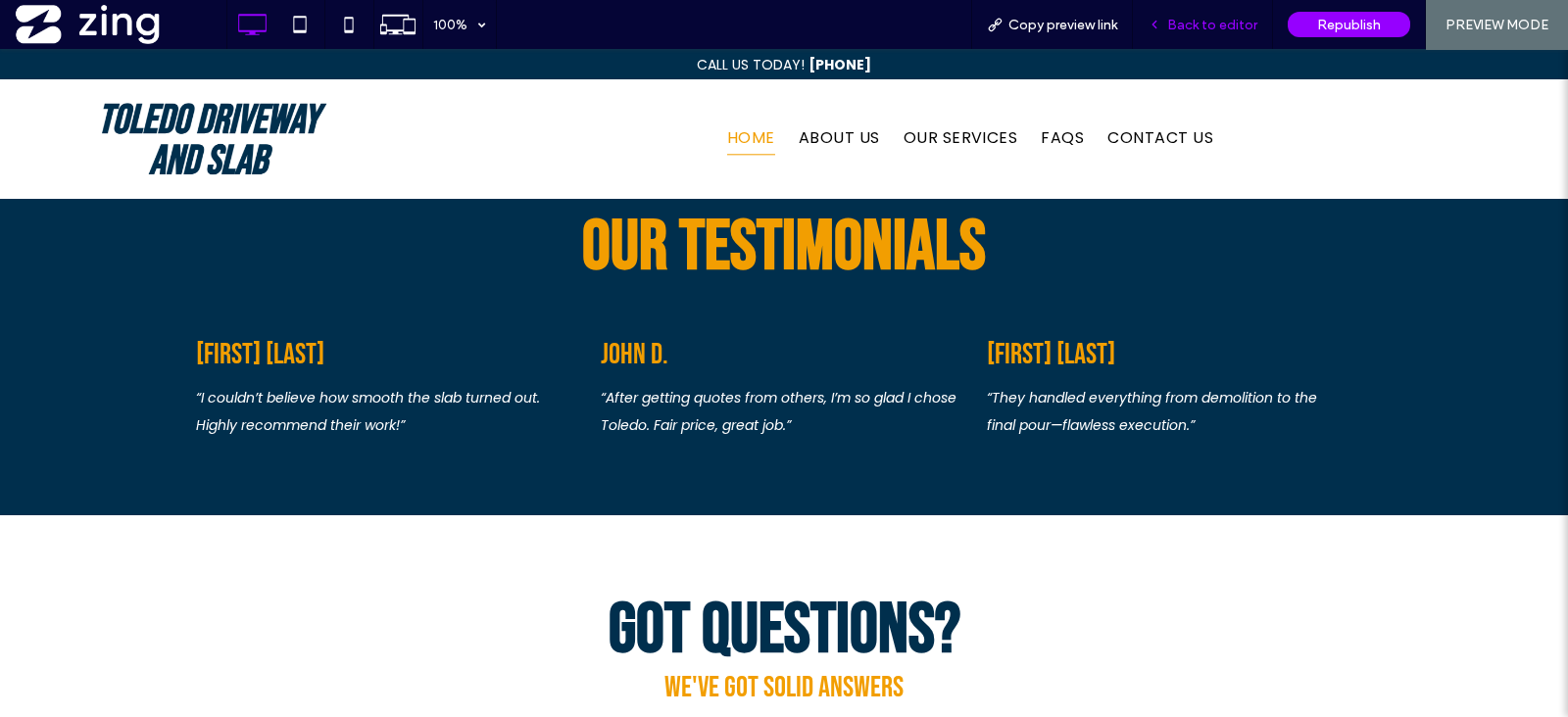 click on "Back to editor" at bounding box center [1212, 24] 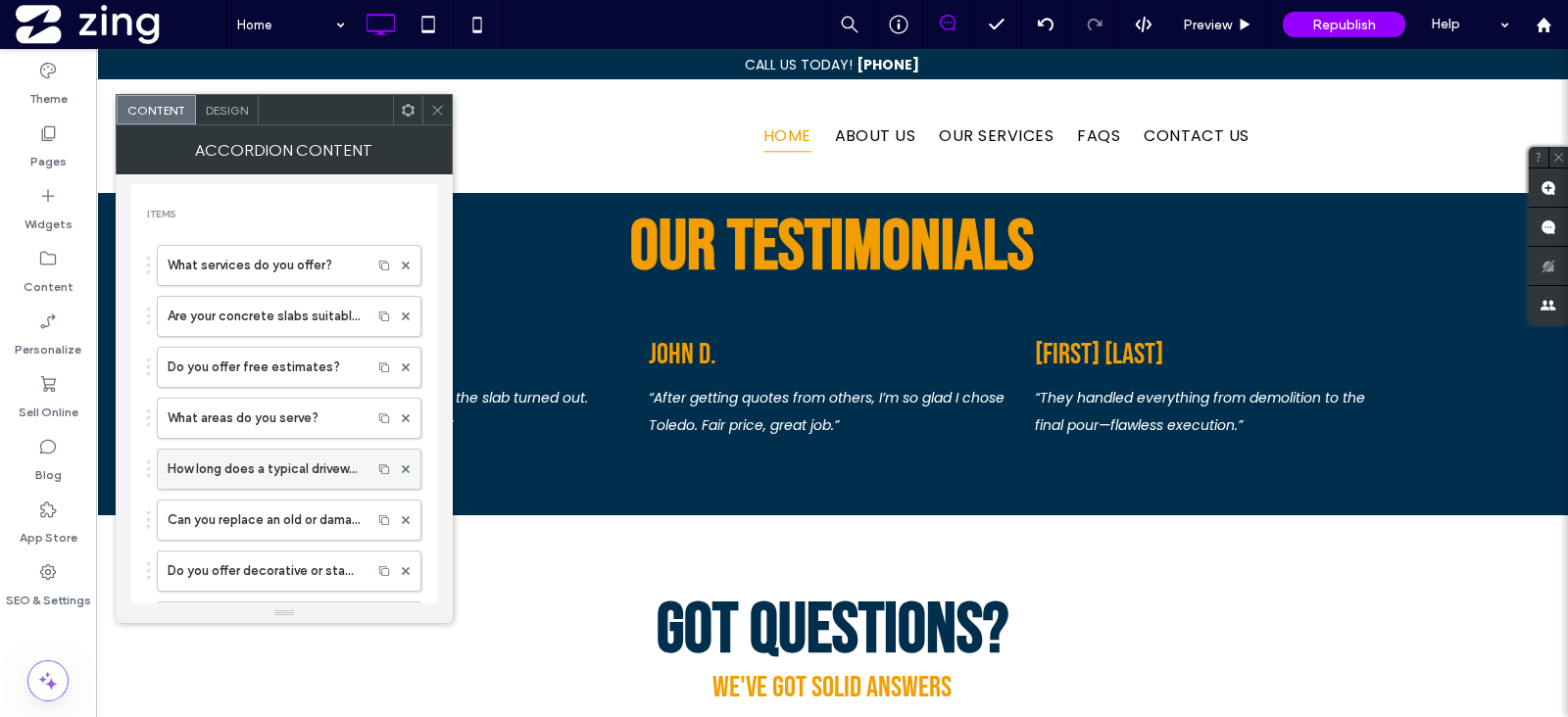 click on "How long does a typical driveway installation take?" at bounding box center [289, 469] 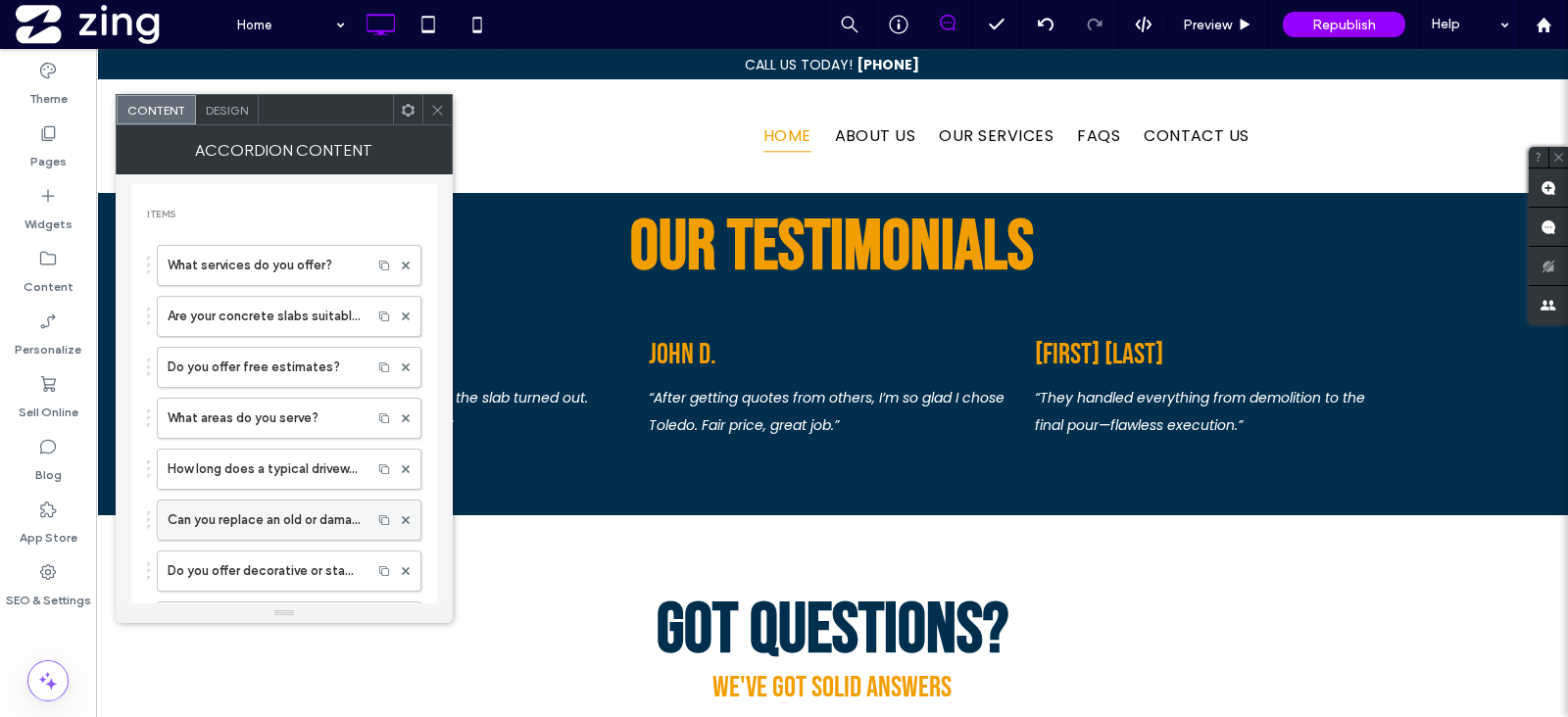 click on "Can you replace an old or damaged driveway?" at bounding box center [265, 520] 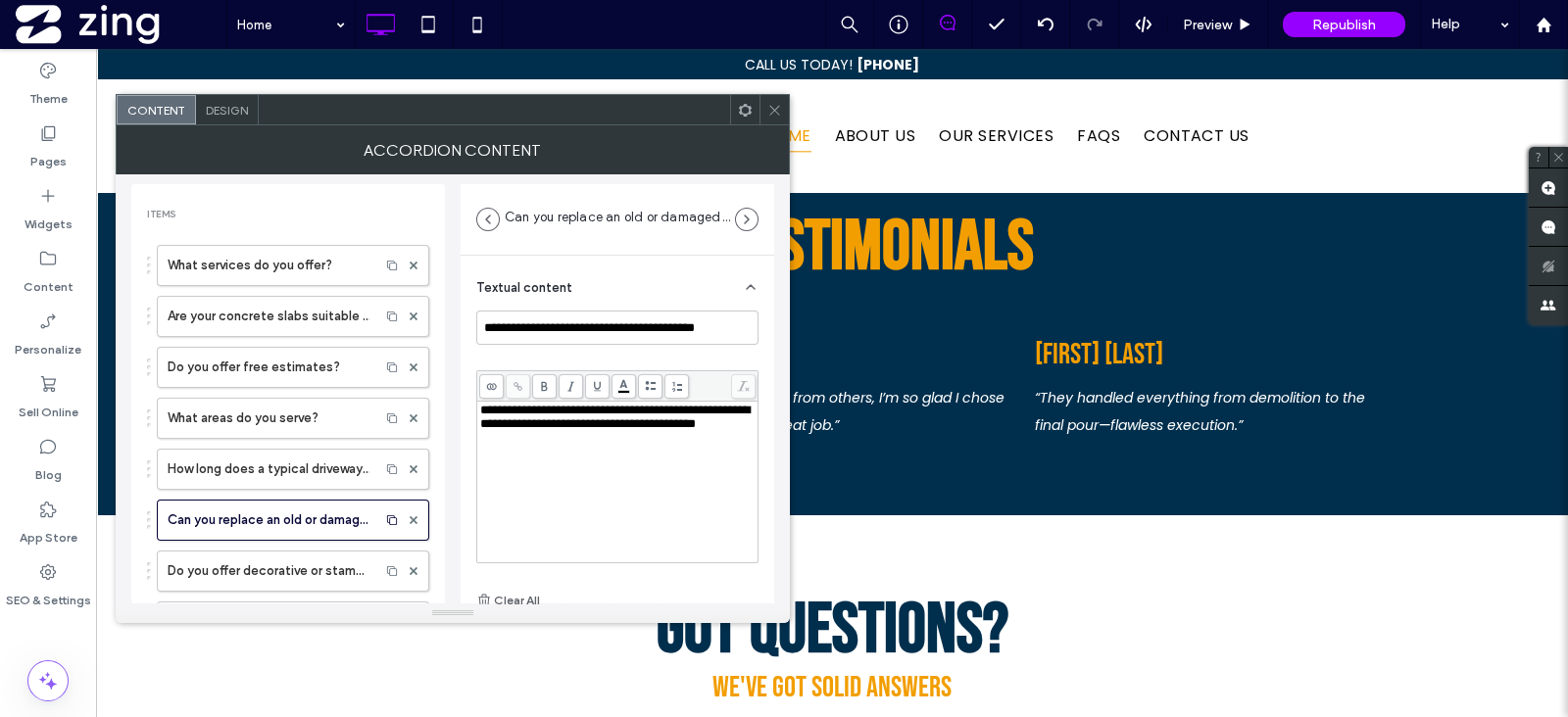click on "**********" at bounding box center [614, 416] 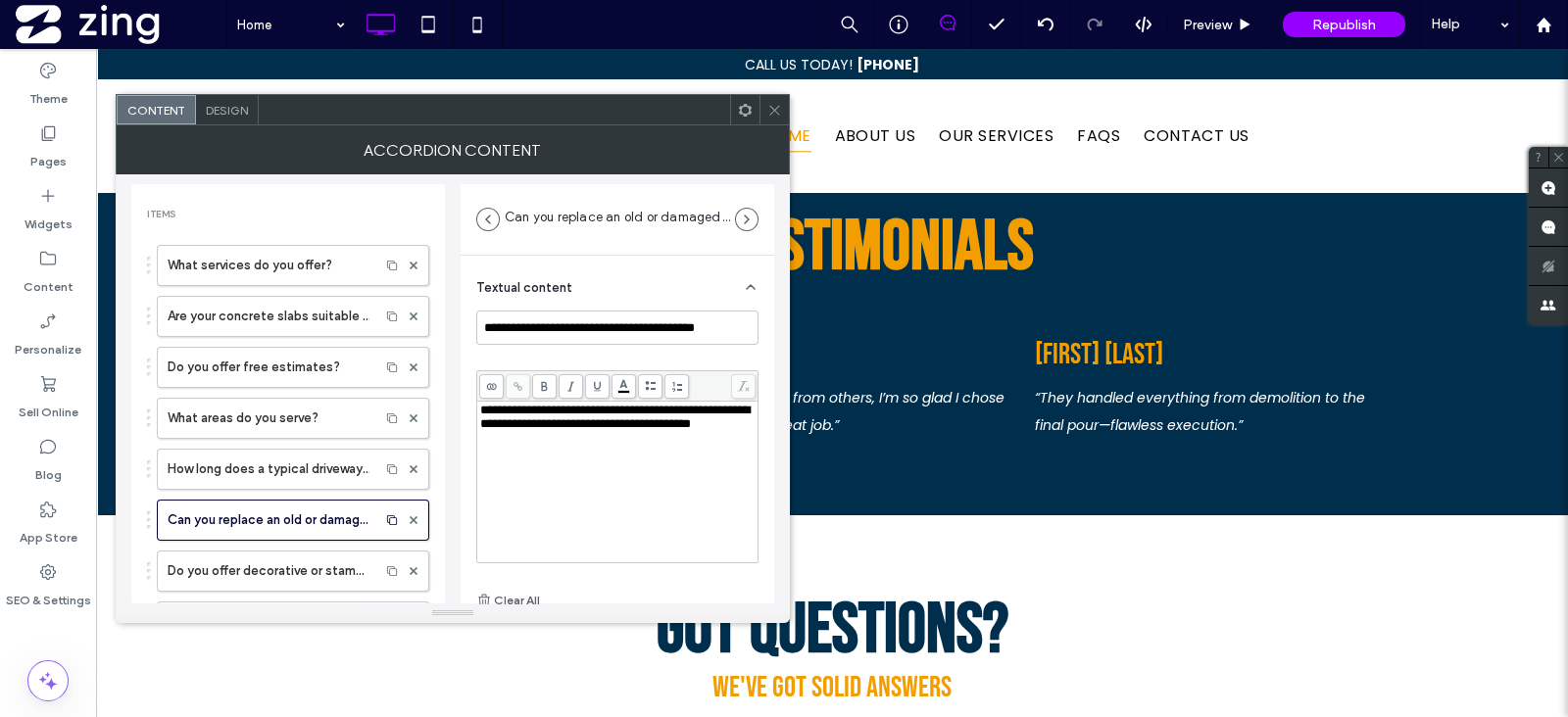 click 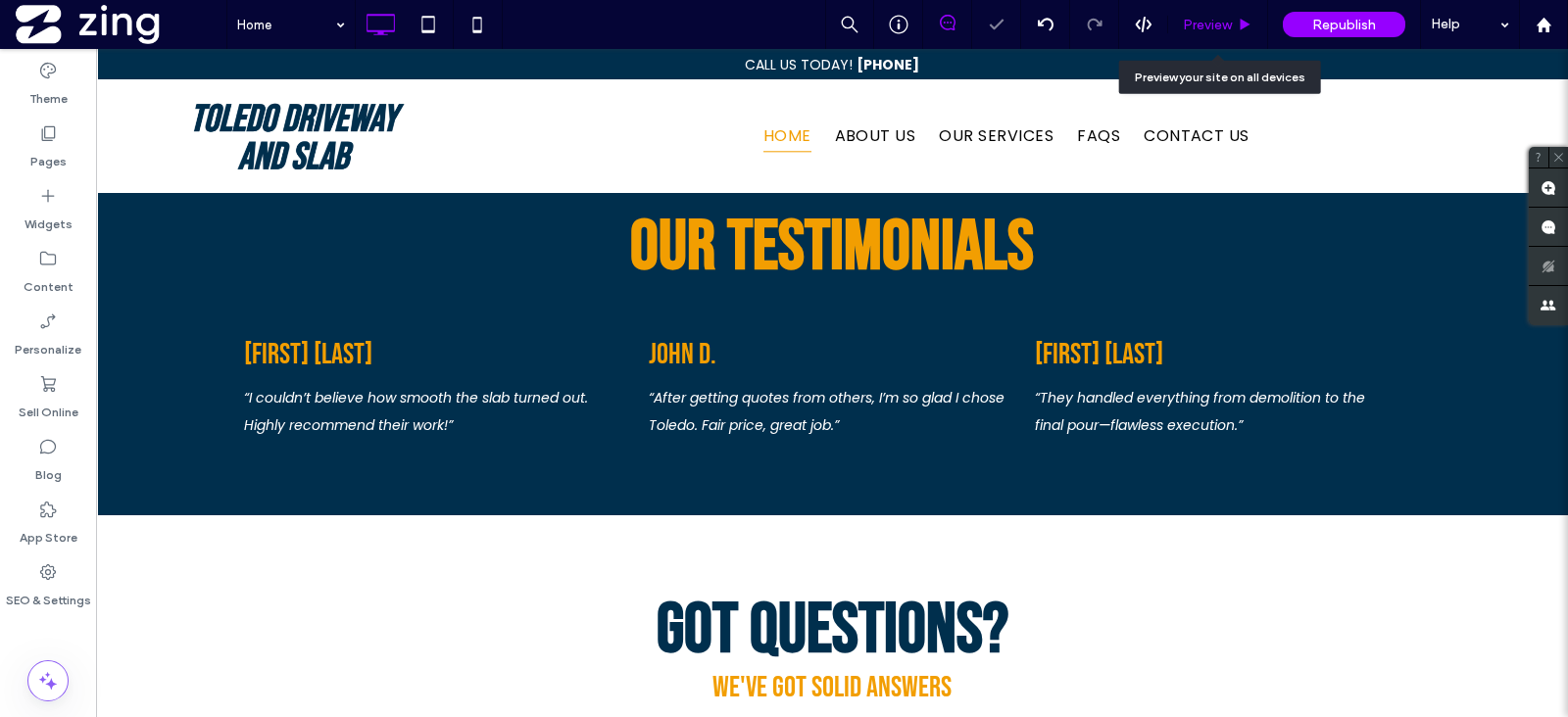 click on "Preview" at bounding box center (1207, 24) 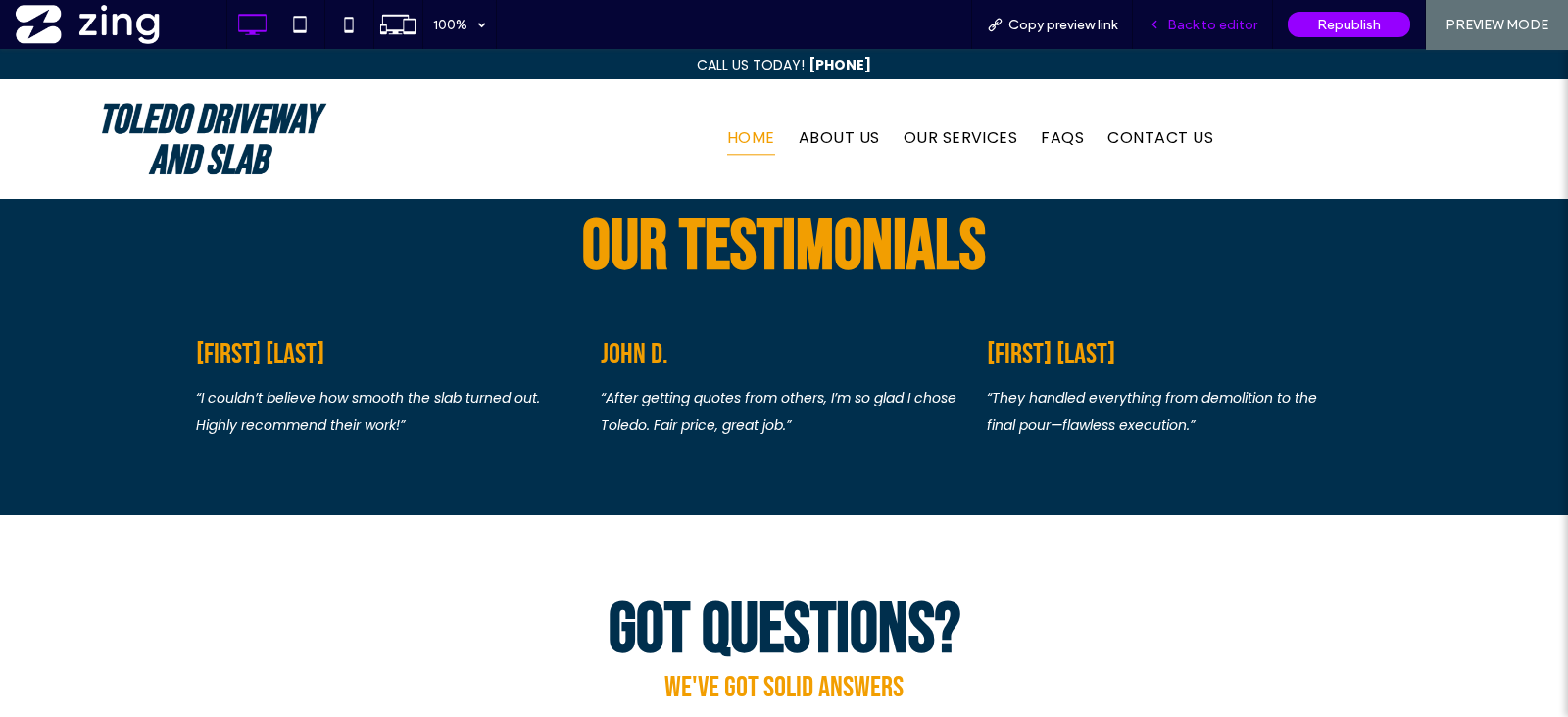 click on "Back to editor" at bounding box center (1202, 24) 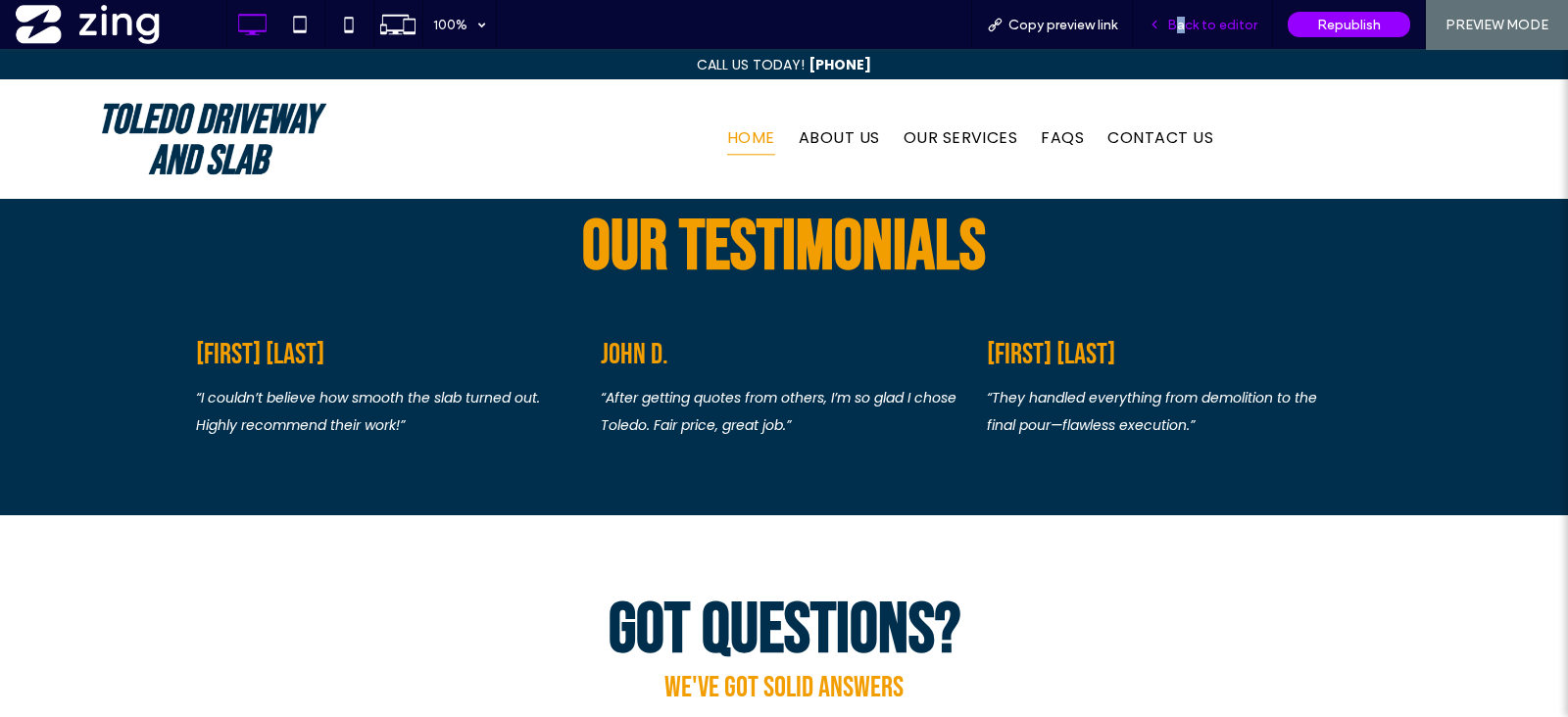 click on "Back to editor" at bounding box center (1202, 24) 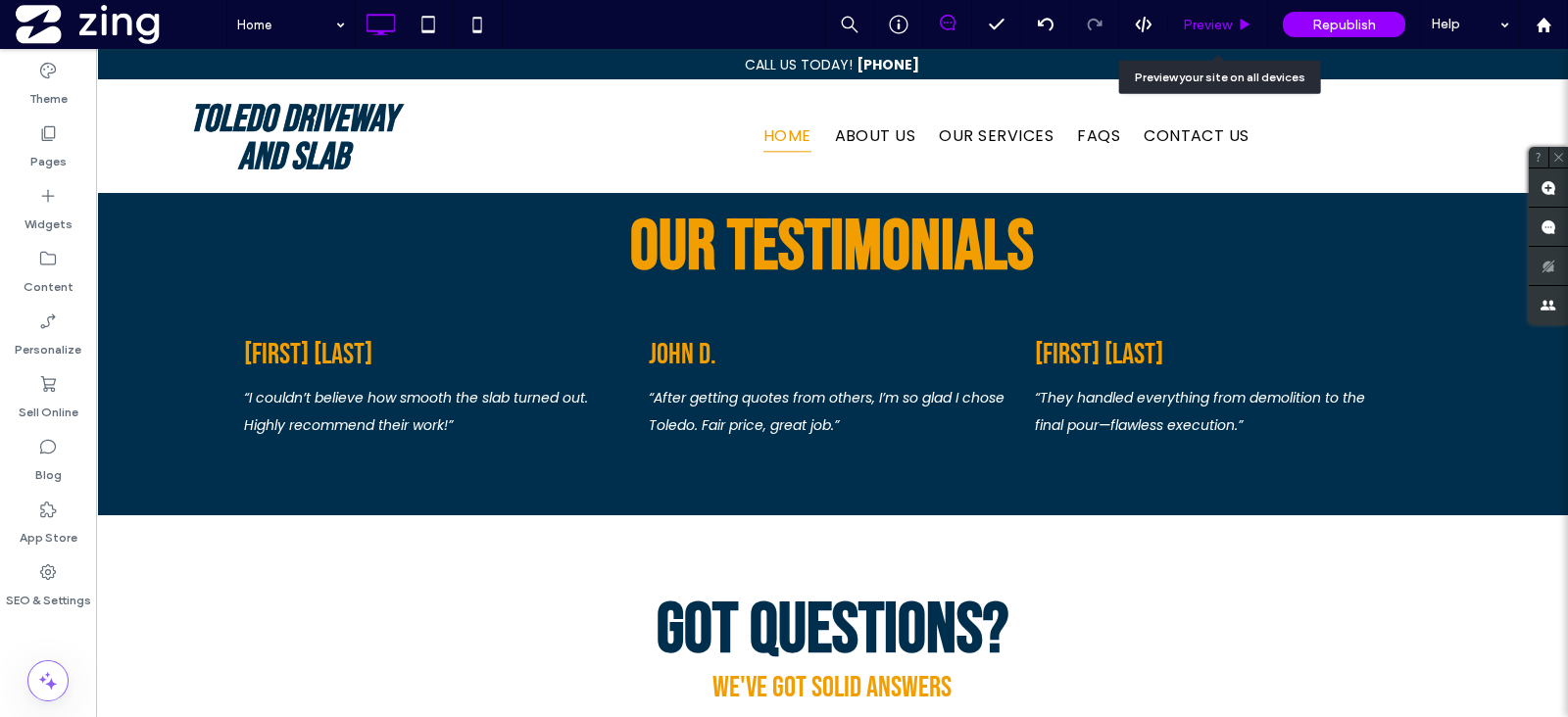 click on "Preview" at bounding box center [1207, 24] 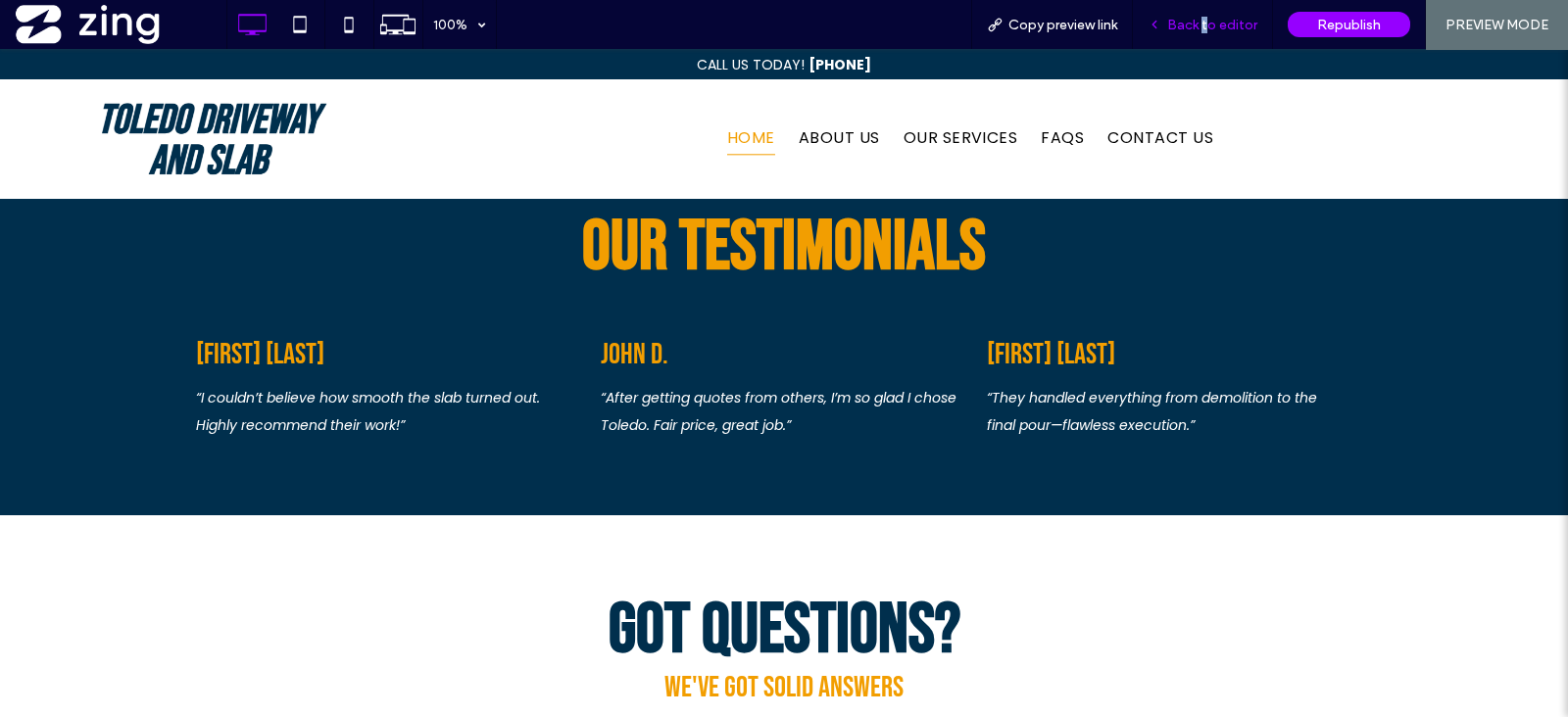click on "Back to editor" at bounding box center (1212, 24) 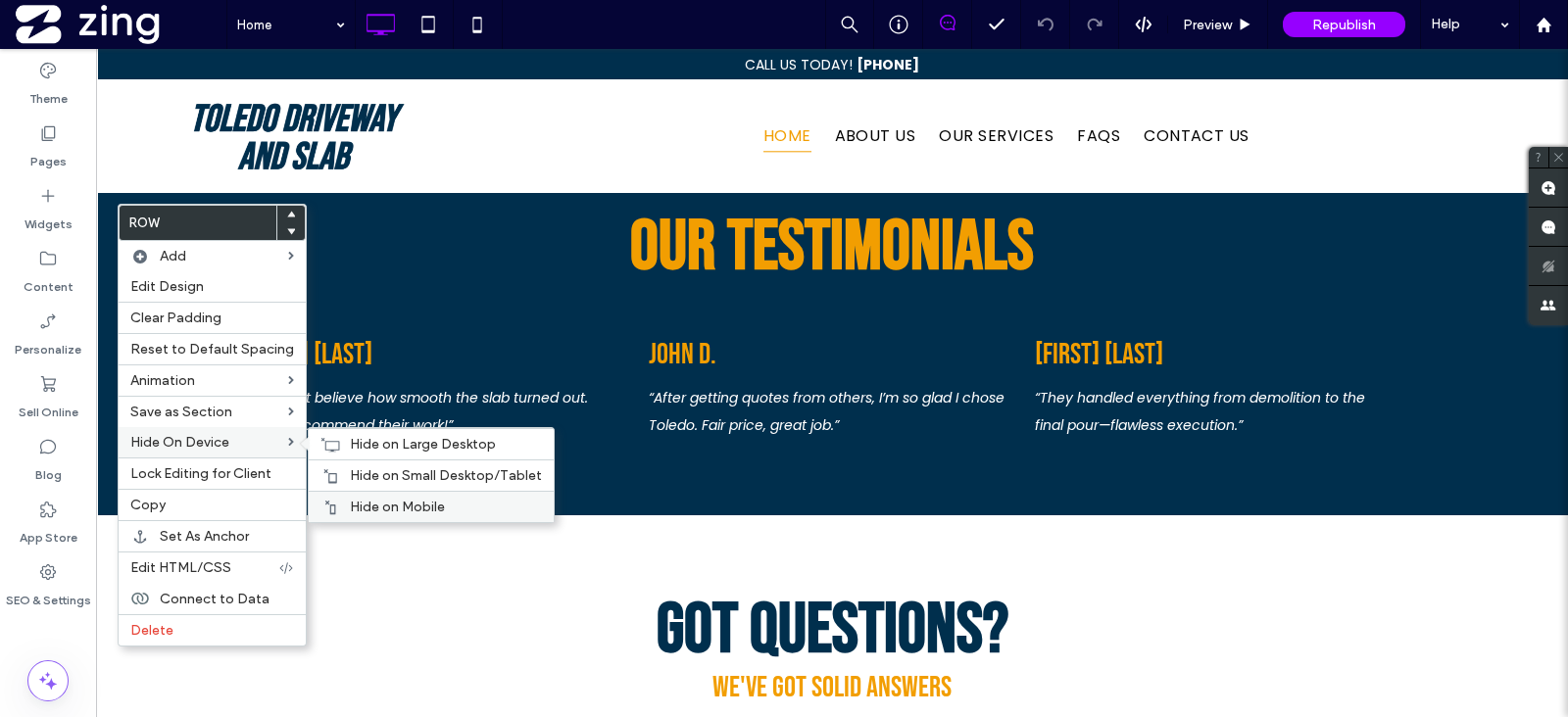 click at bounding box center [330, 507] 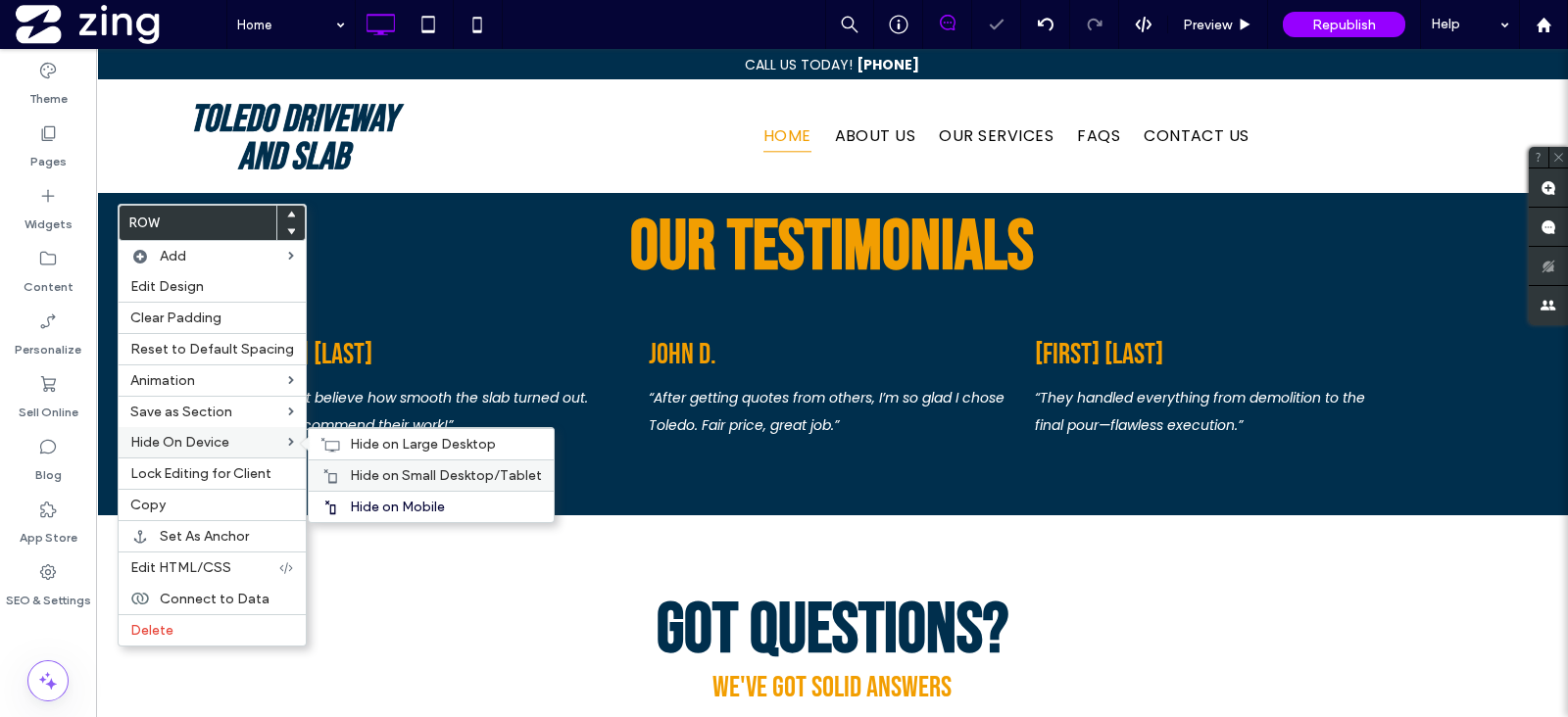 click on "Hide on Small Desktop/Tablet" at bounding box center (431, 475) 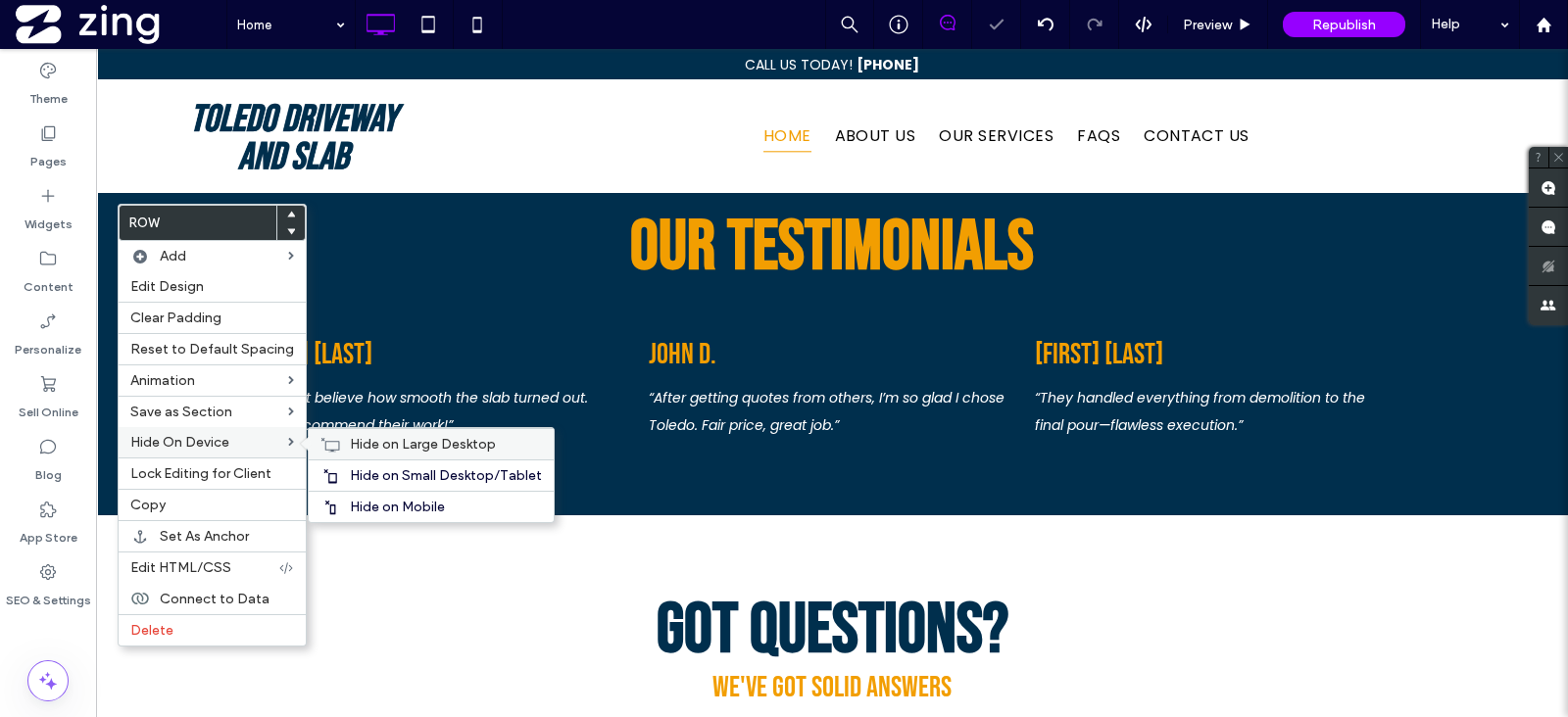 click on "Hide on Large Desktop" at bounding box center [431, 444] 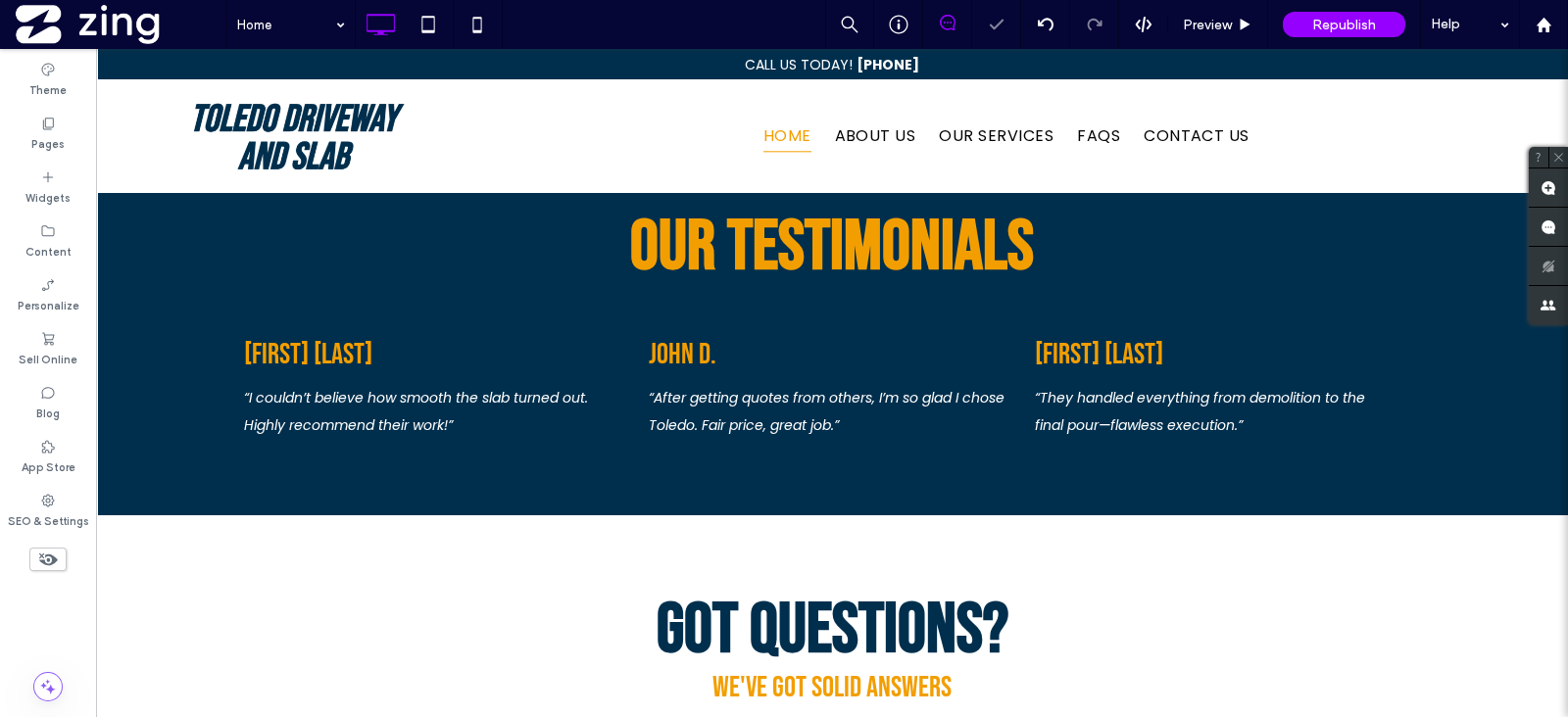 click 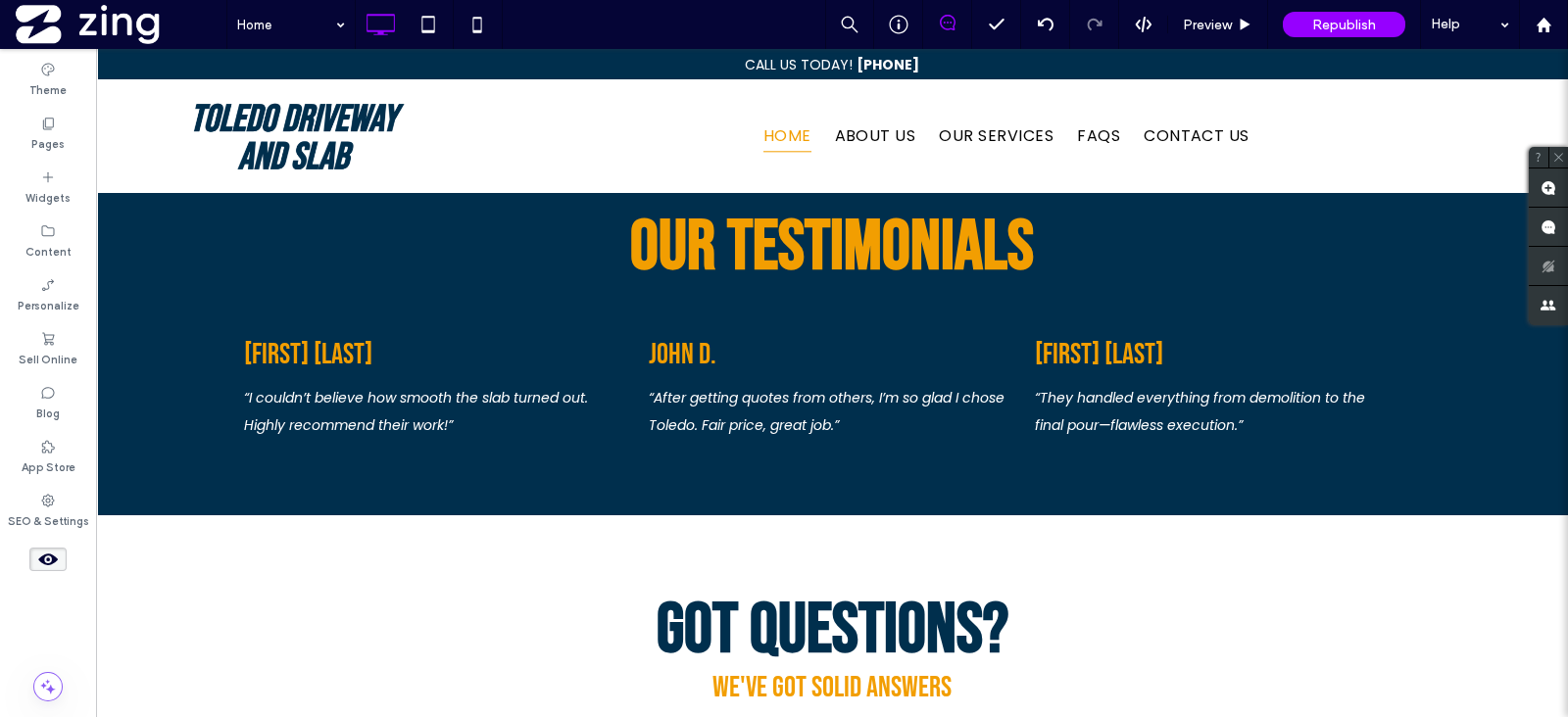 click 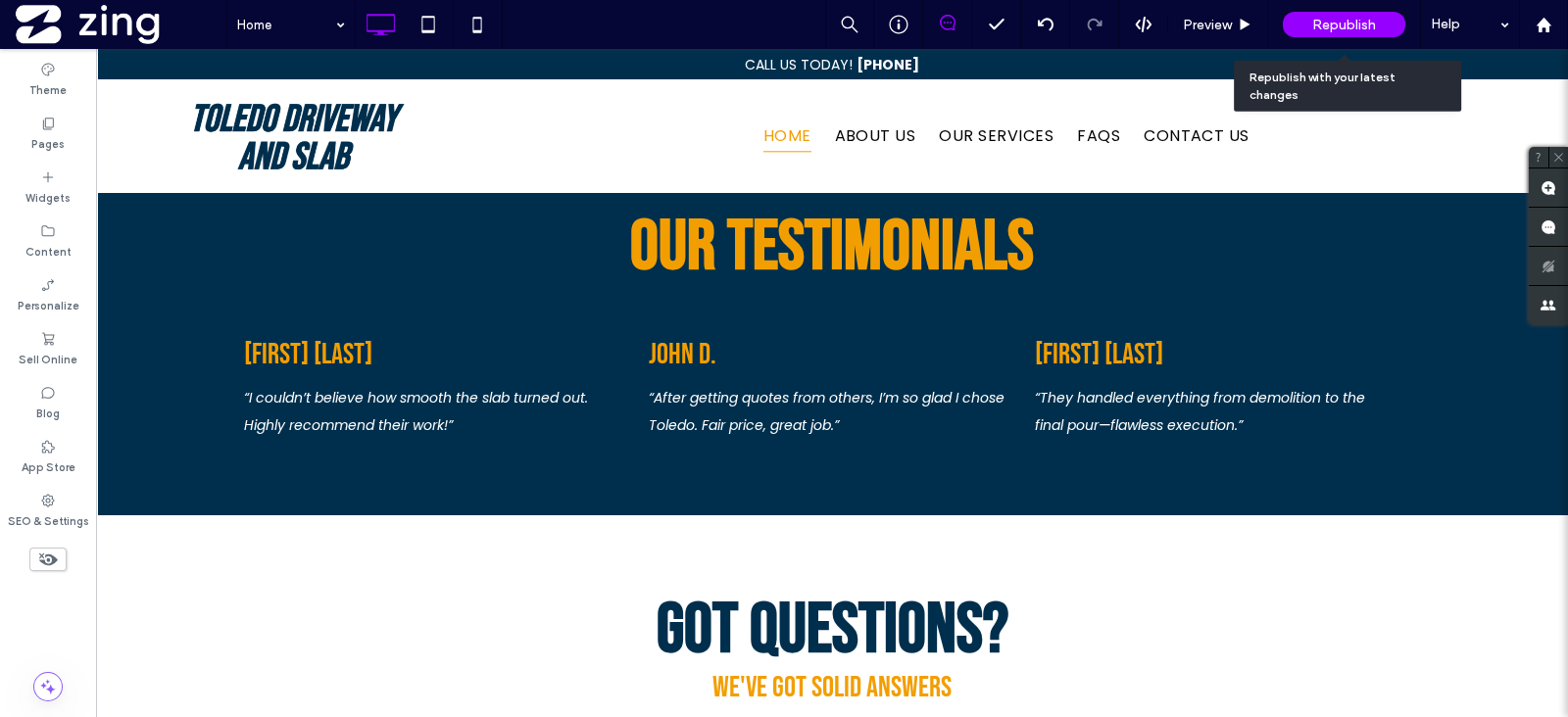 click on "Republish" at bounding box center (1344, 24) 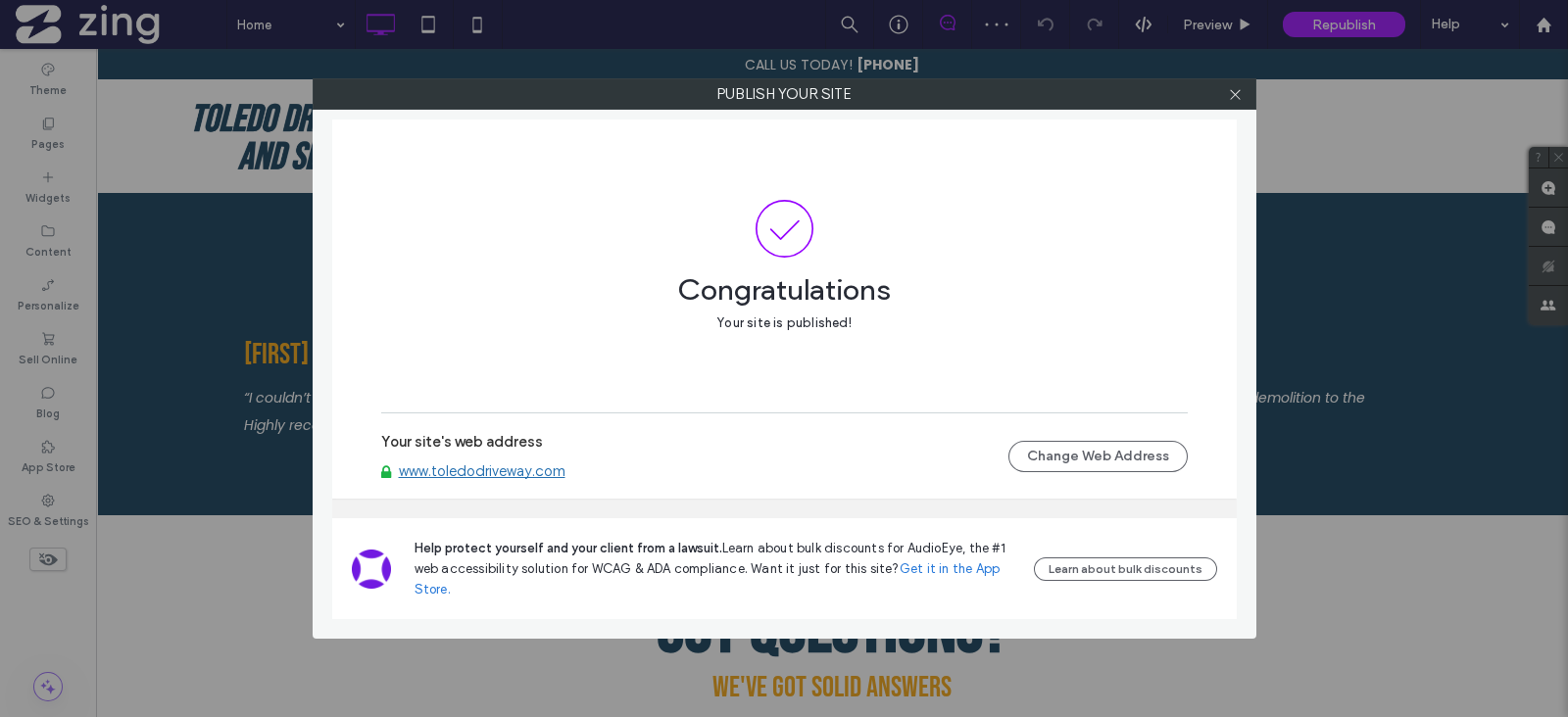 click on "www.toledodriveway.com" at bounding box center (482, 471) 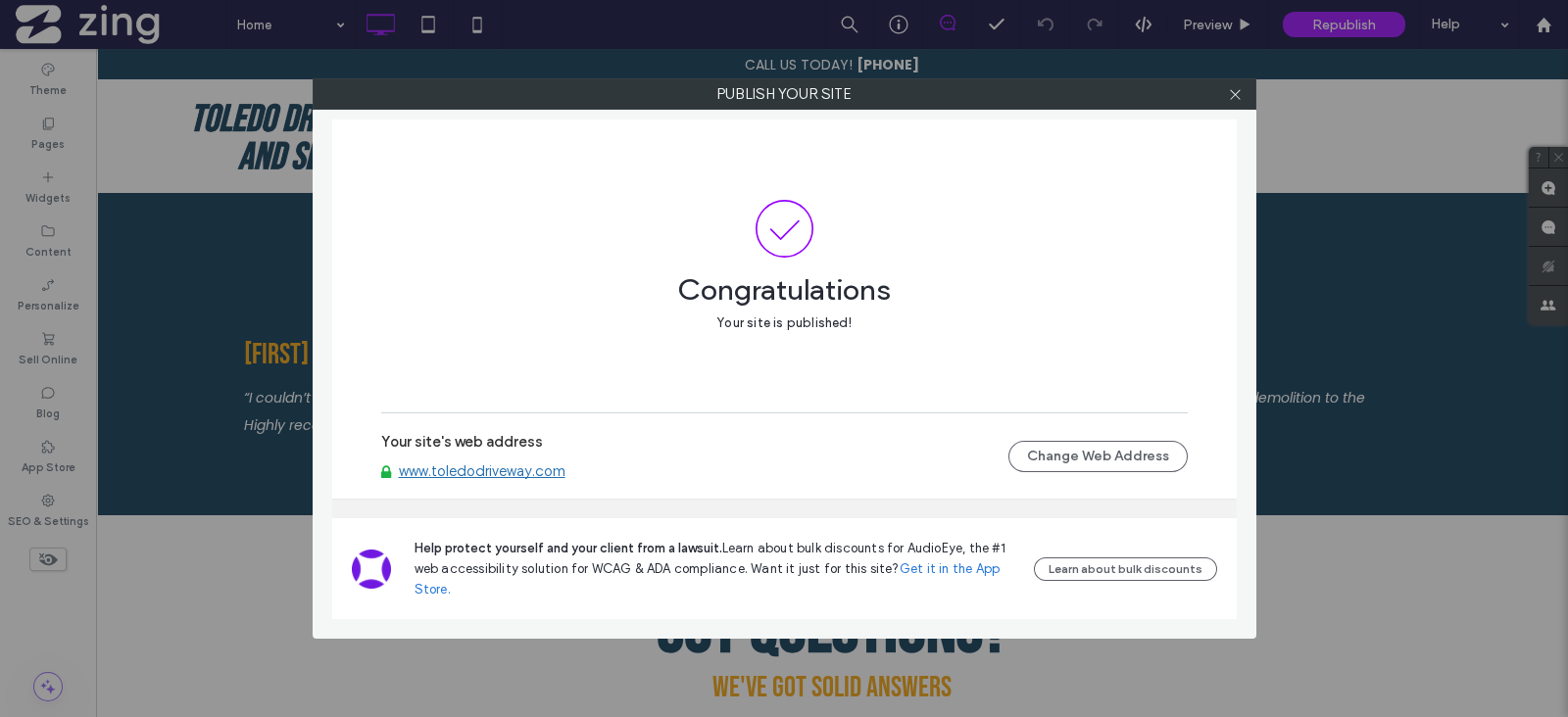 click on "www.toledodriveway.com" at bounding box center (482, 471) 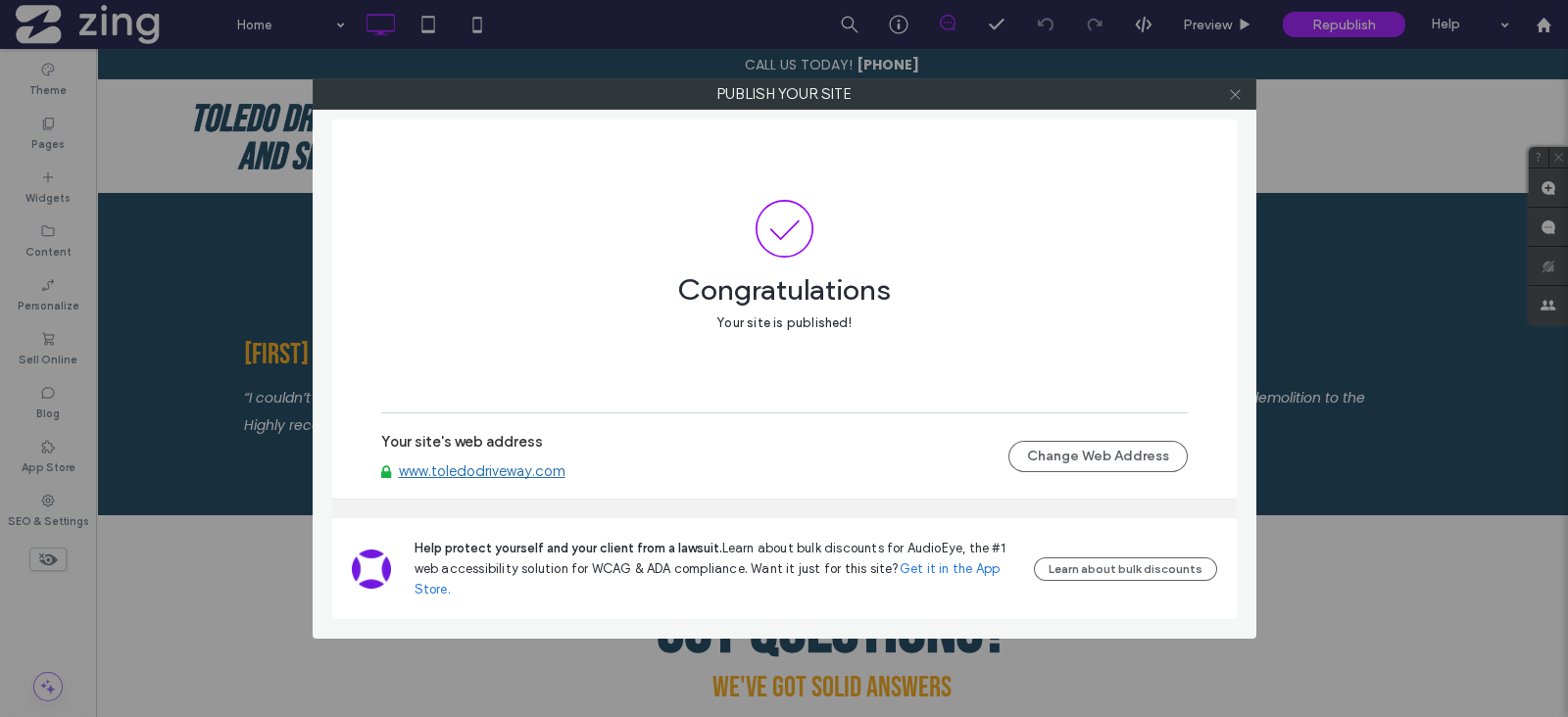 click 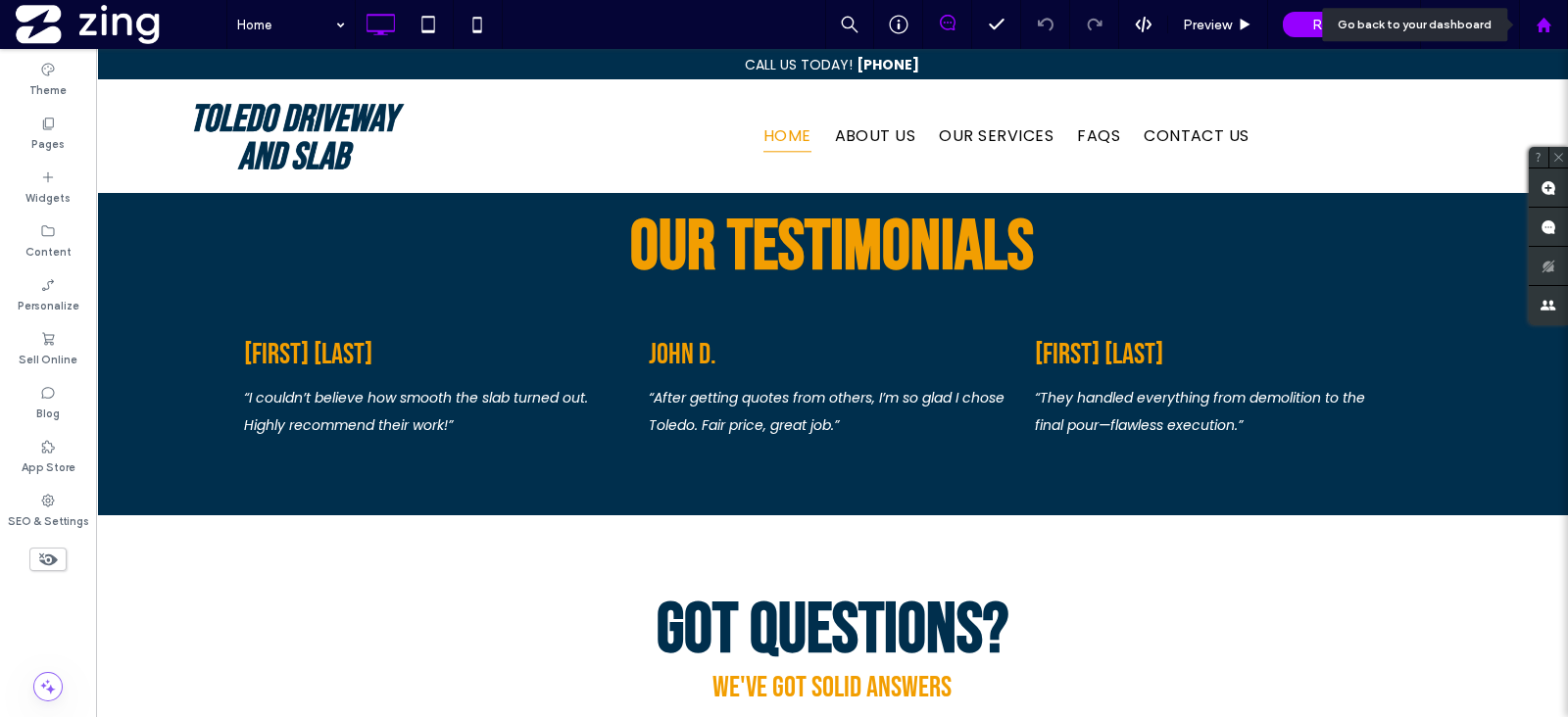click at bounding box center (1544, 24) 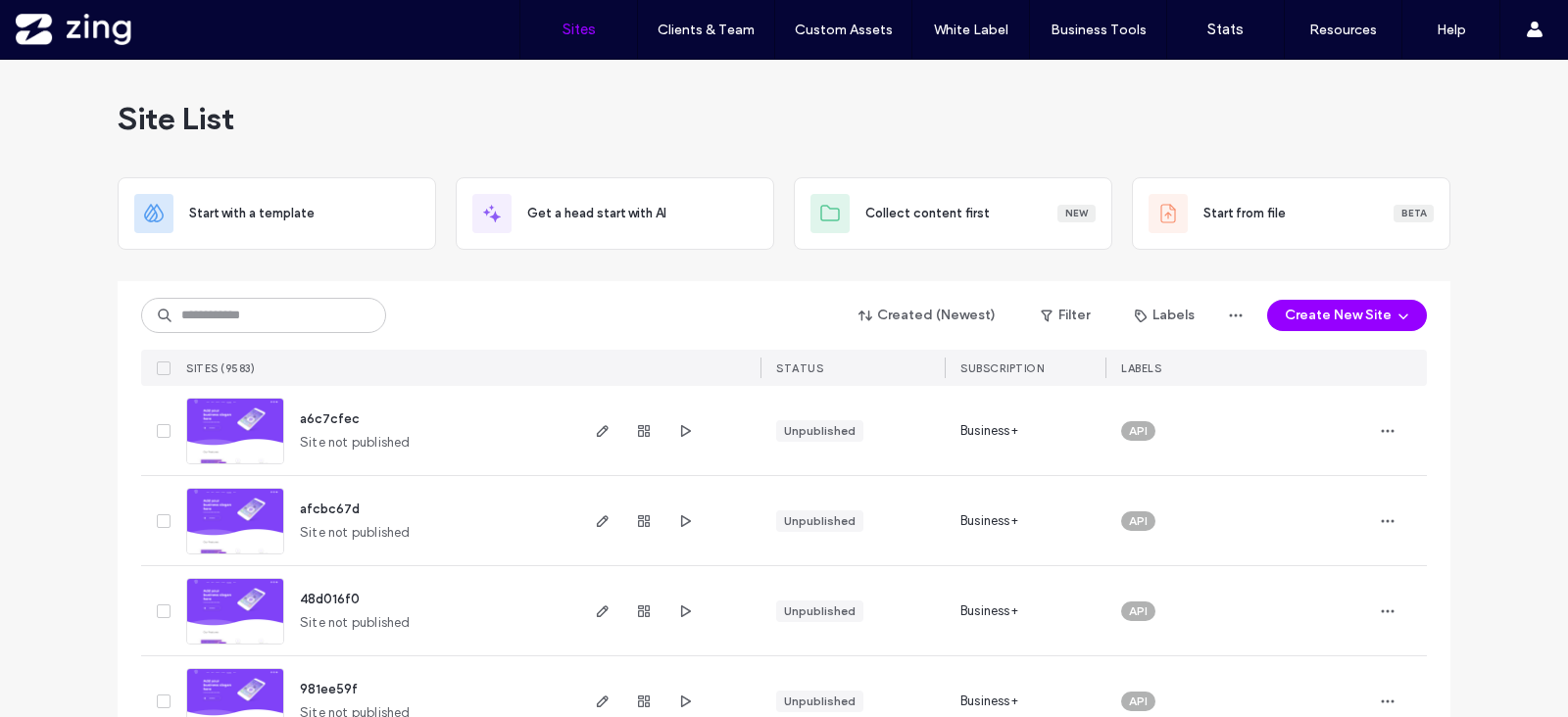 scroll, scrollTop: 0, scrollLeft: 0, axis: both 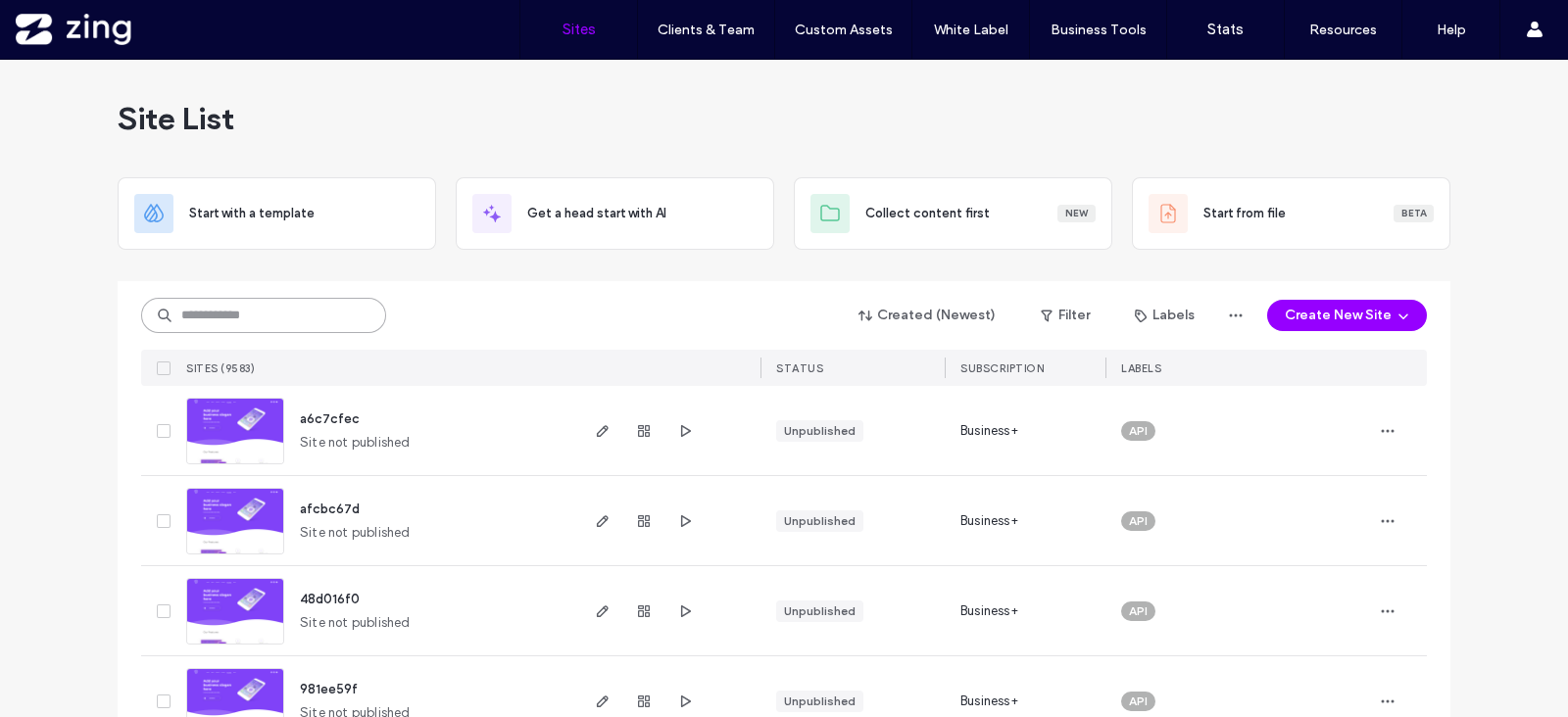 click at bounding box center (264, 315) 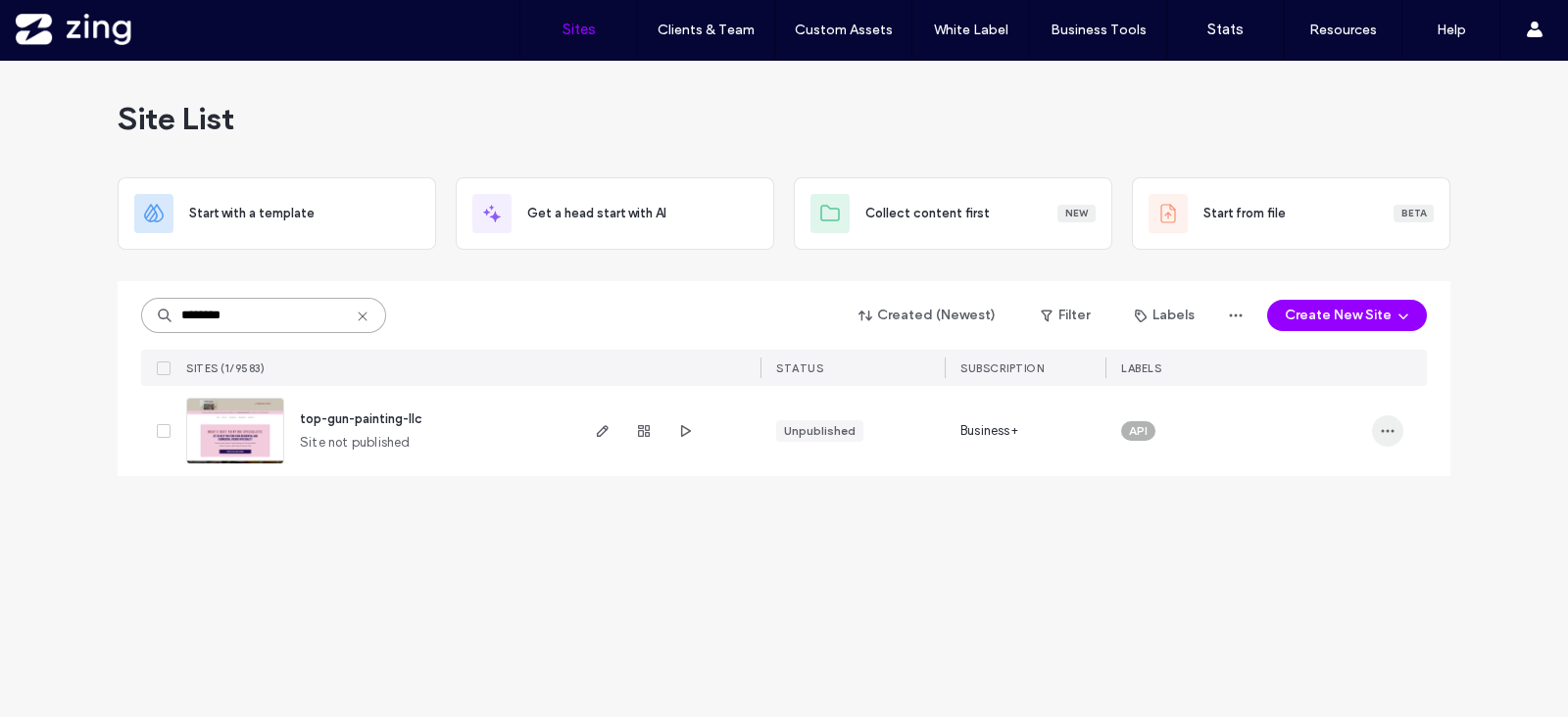 type on "********" 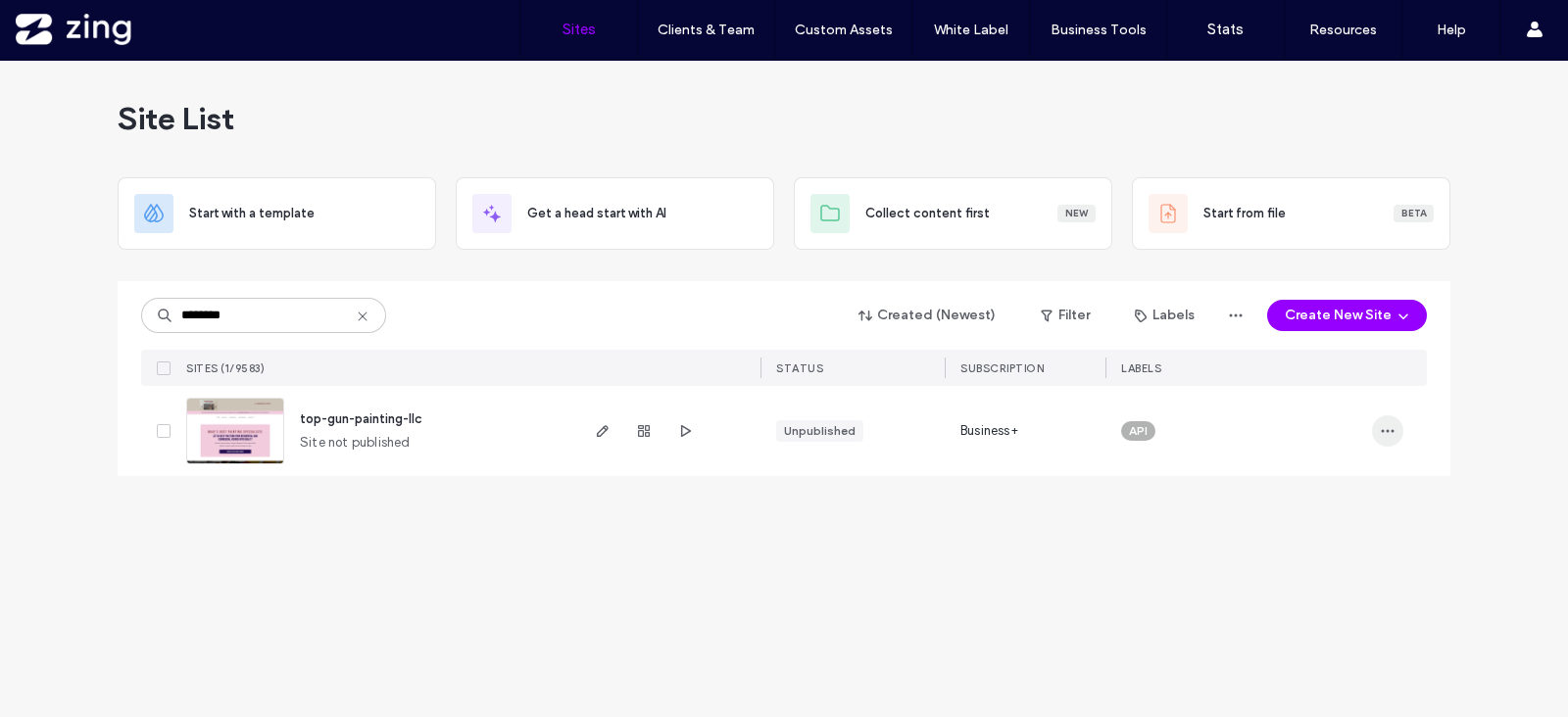 click at bounding box center [1388, 431] 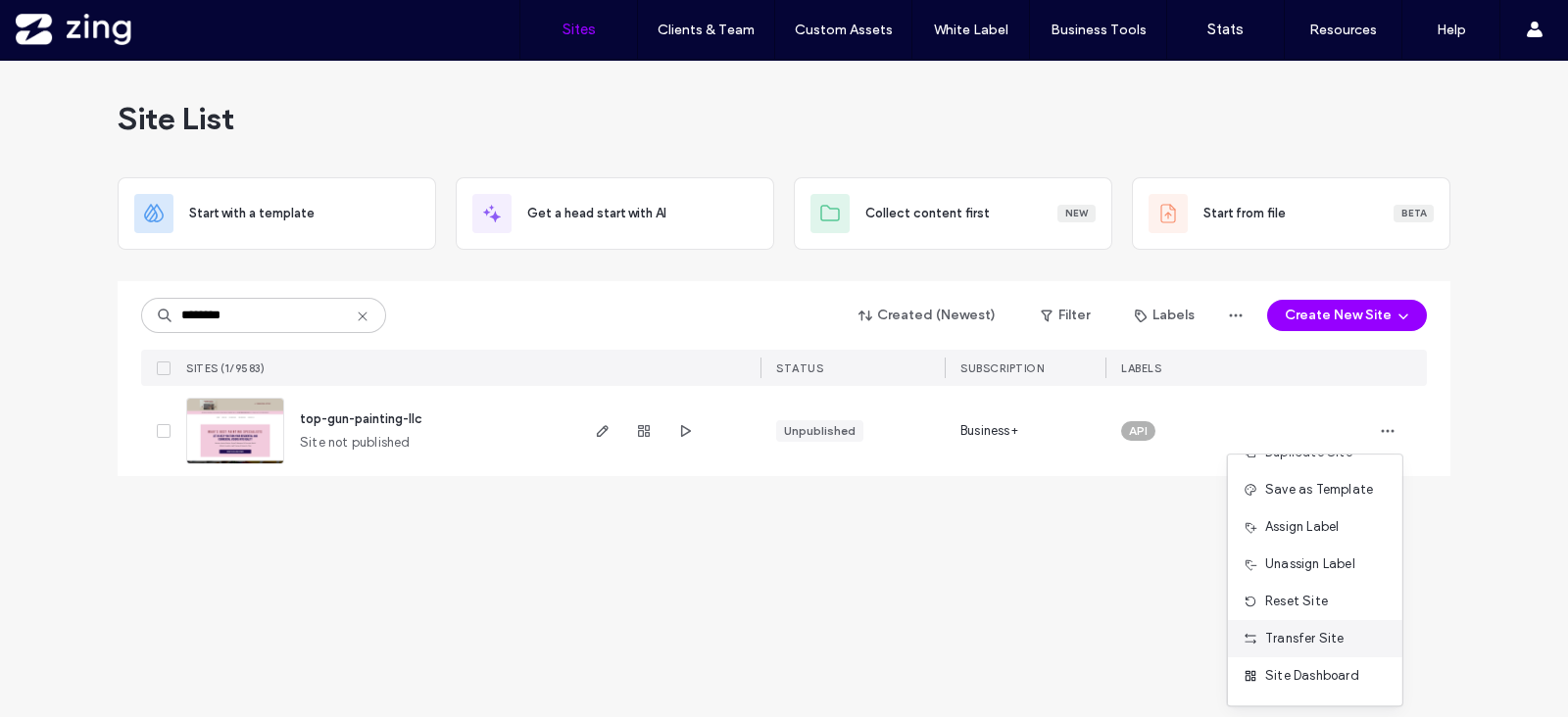 scroll, scrollTop: 99, scrollLeft: 0, axis: vertical 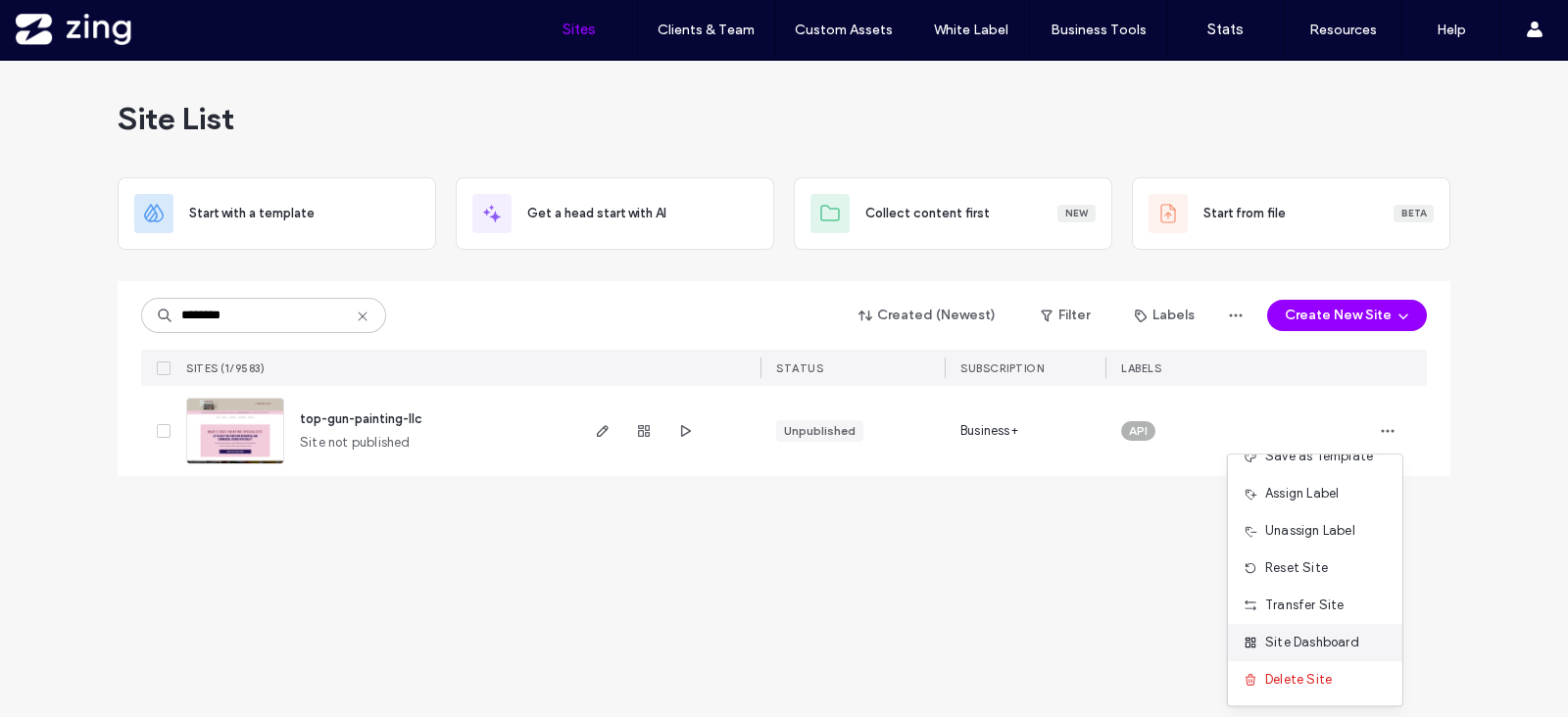 click on "Site Dashboard" at bounding box center (1312, 643) 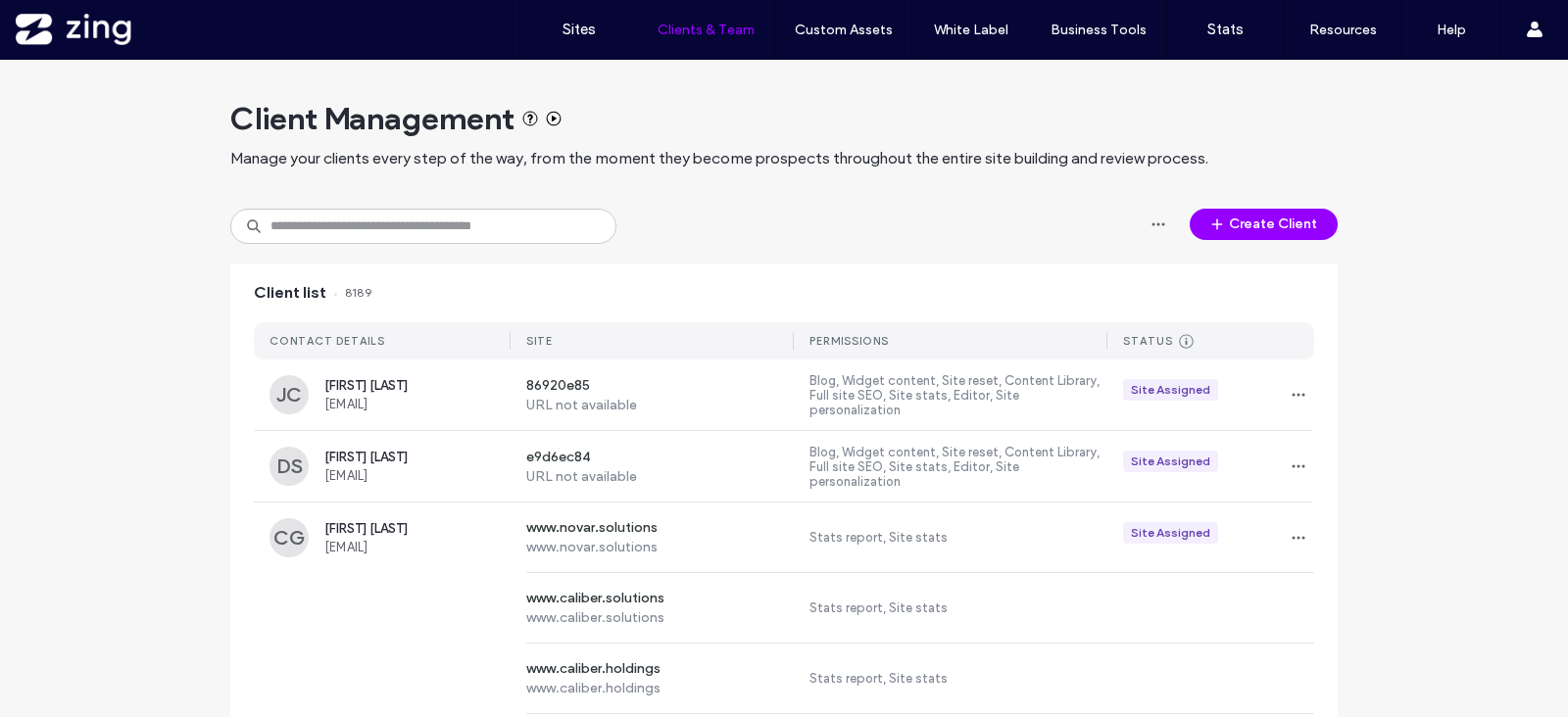 scroll, scrollTop: 0, scrollLeft: 0, axis: both 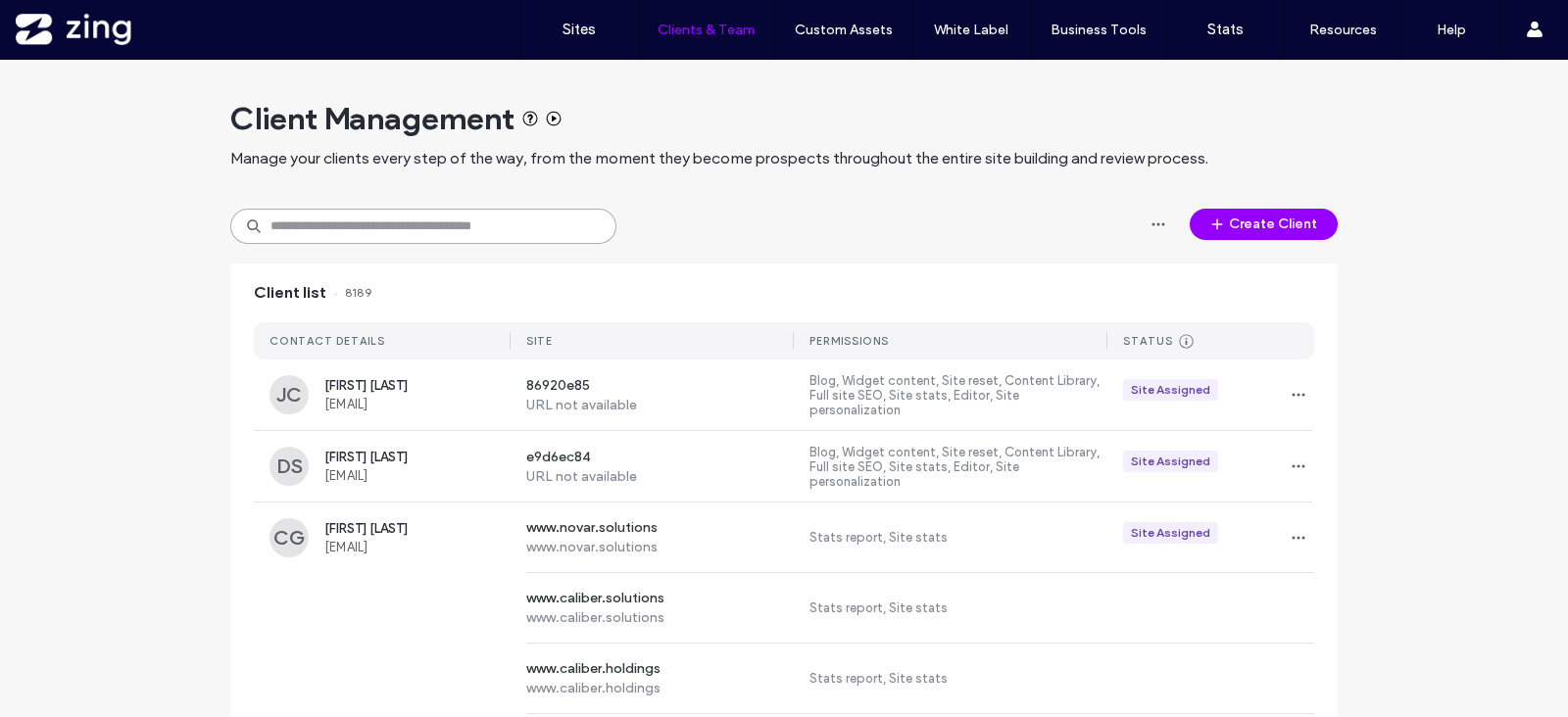 click at bounding box center (423, 226) 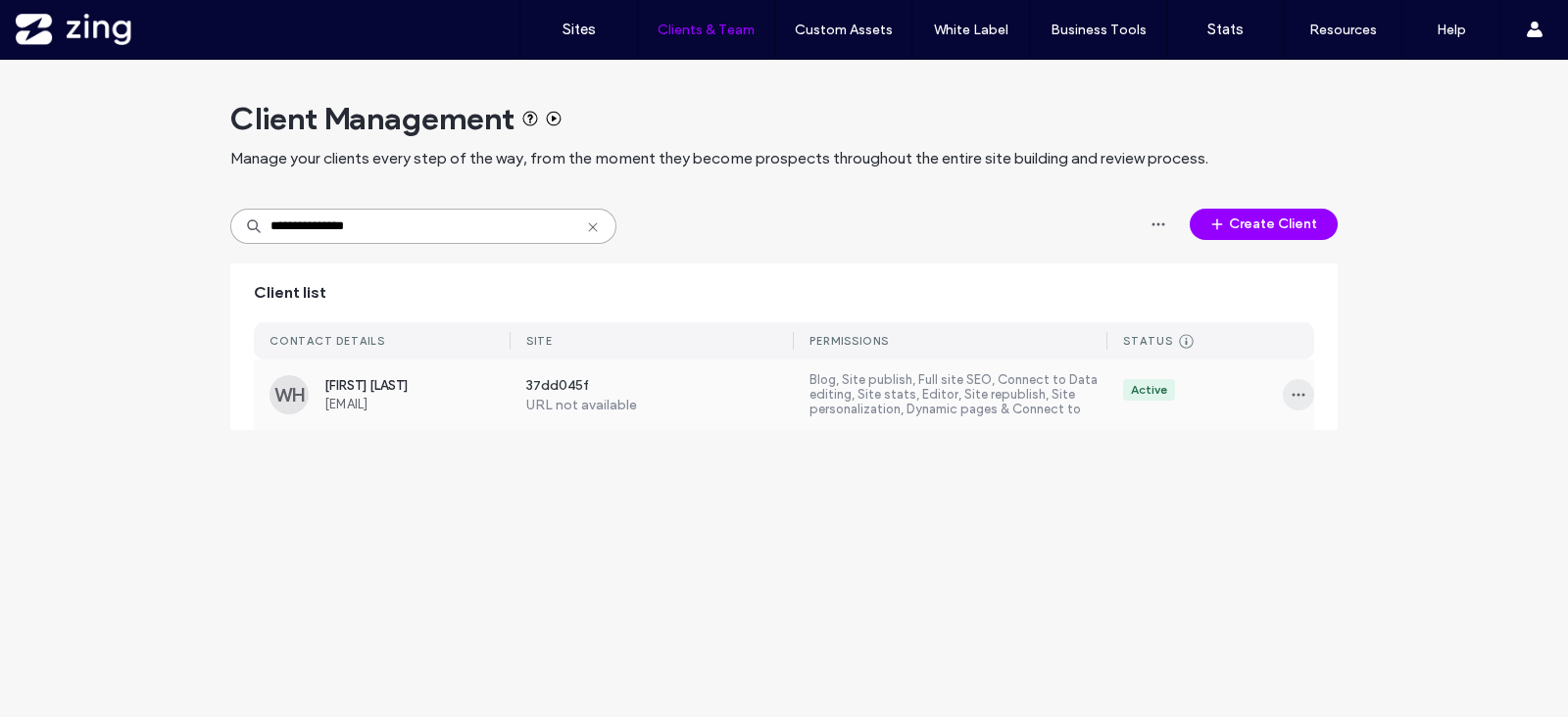 type on "**********" 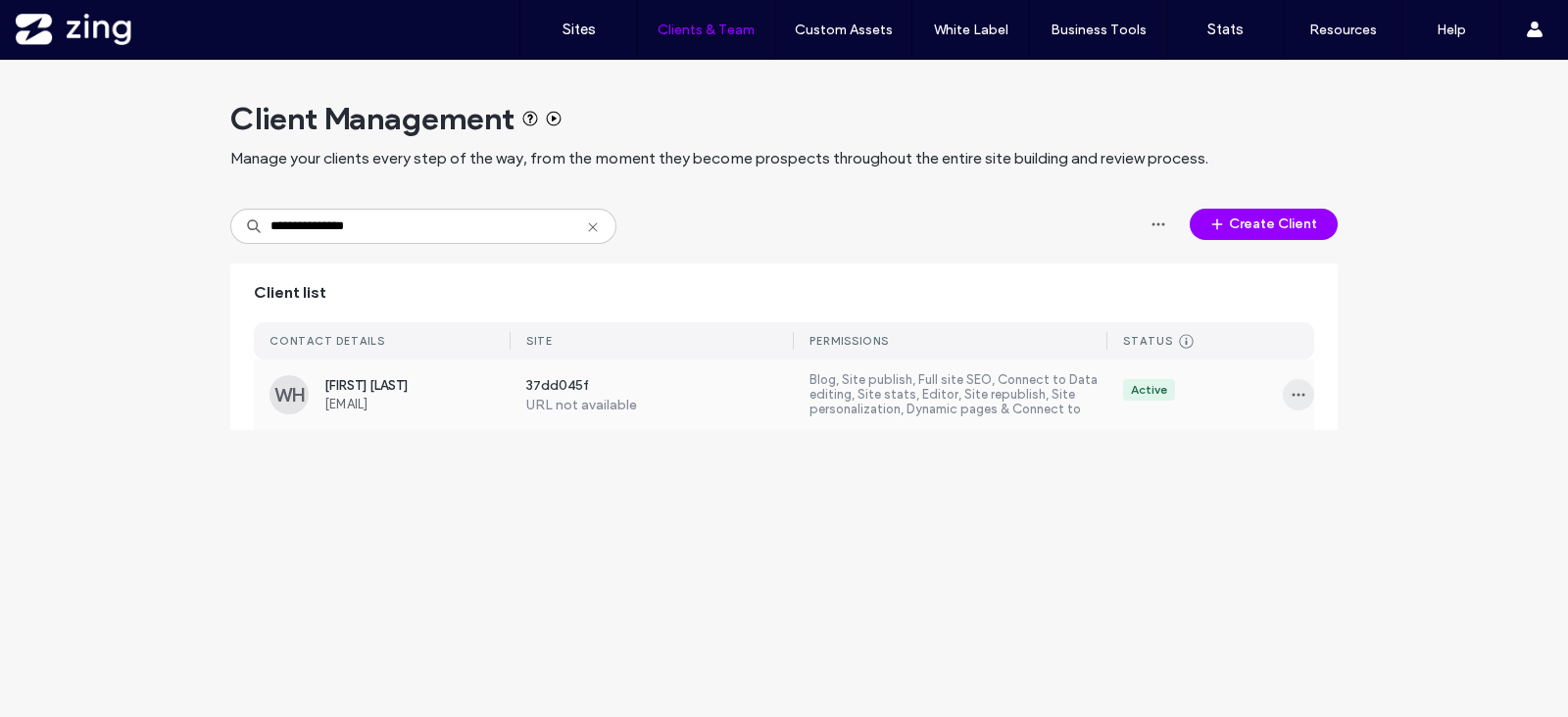click 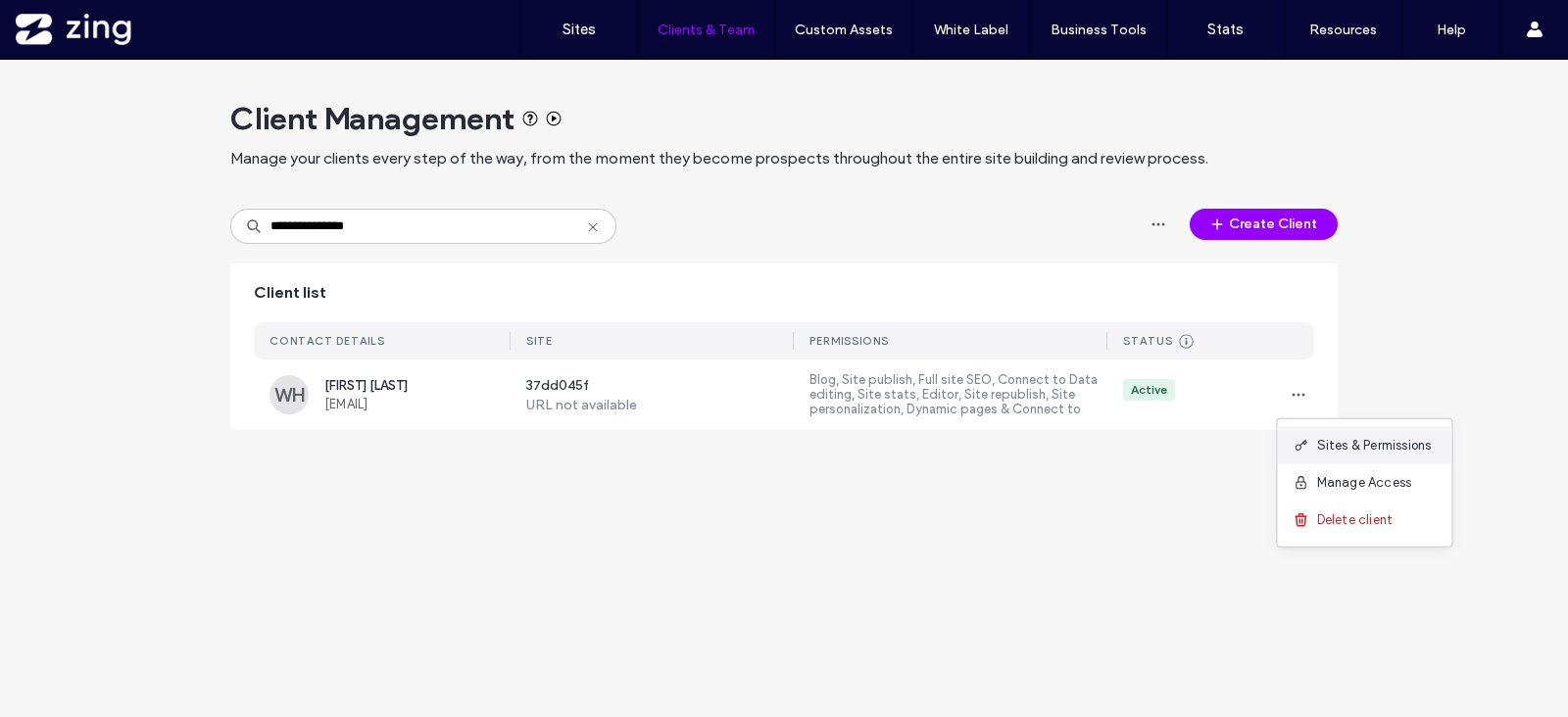click on "Sites & Permissions" at bounding box center (1365, 446) 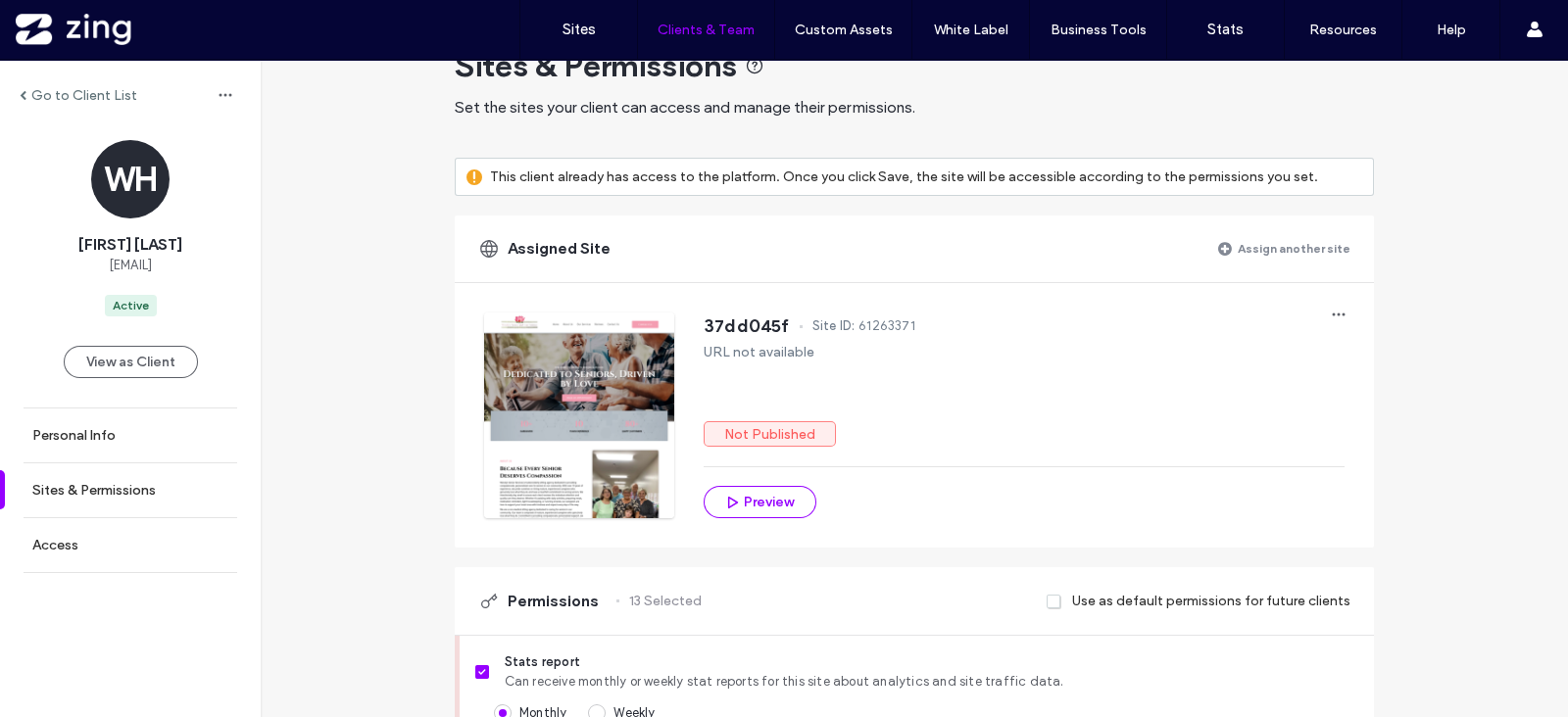 scroll, scrollTop: 0, scrollLeft: 0, axis: both 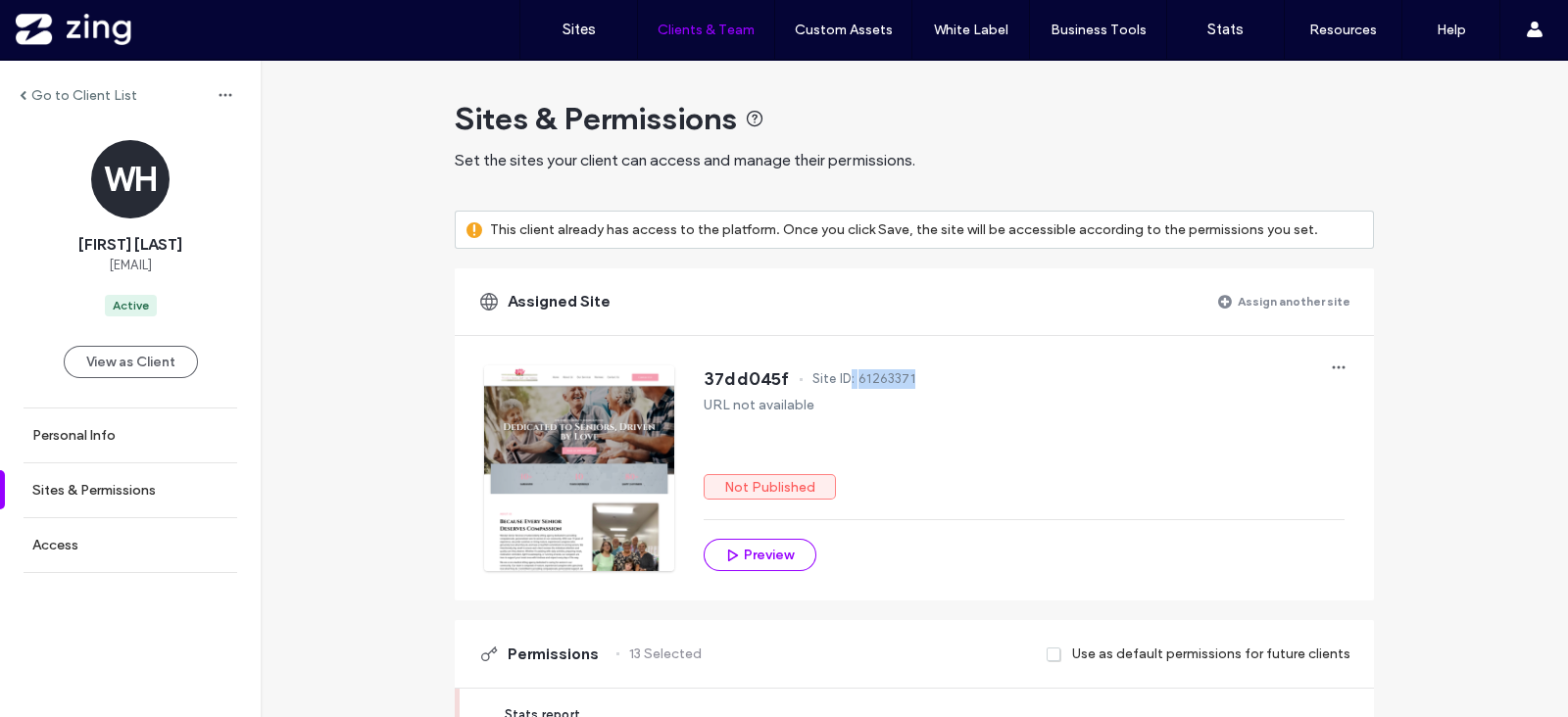 drag, startPoint x: 843, startPoint y: 380, endPoint x: 925, endPoint y: 382, distance: 82.0244 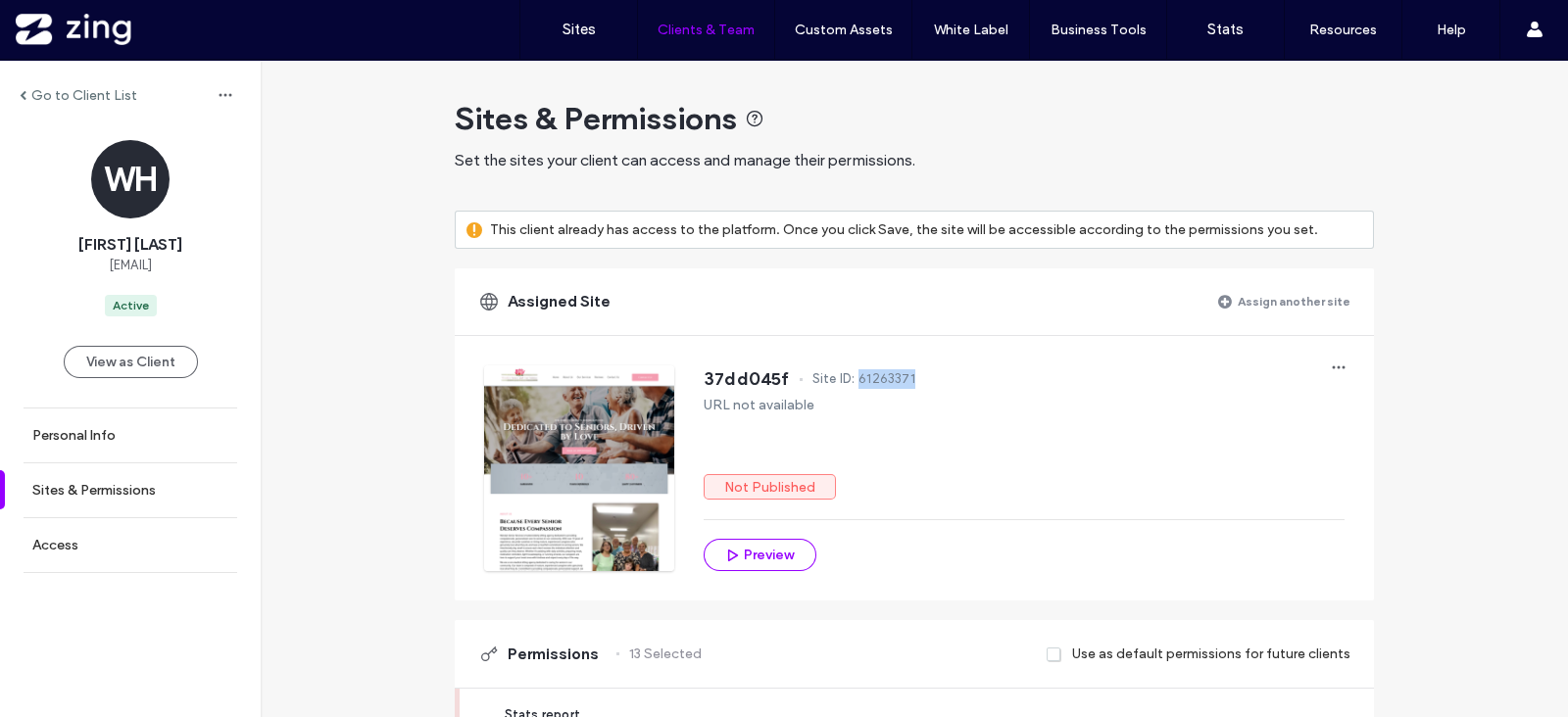 drag, startPoint x: 850, startPoint y: 374, endPoint x: 922, endPoint y: 374, distance: 72 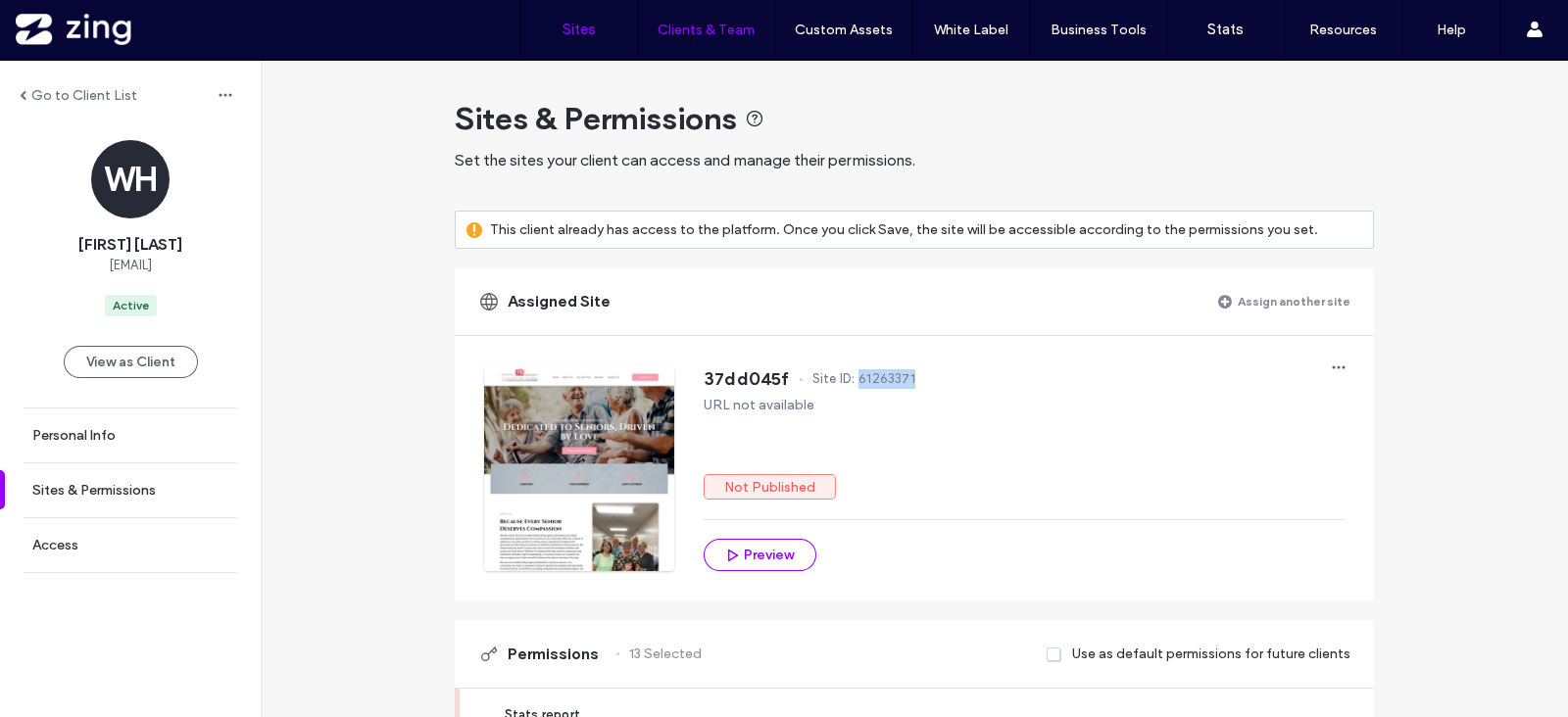 copy on "61263371" 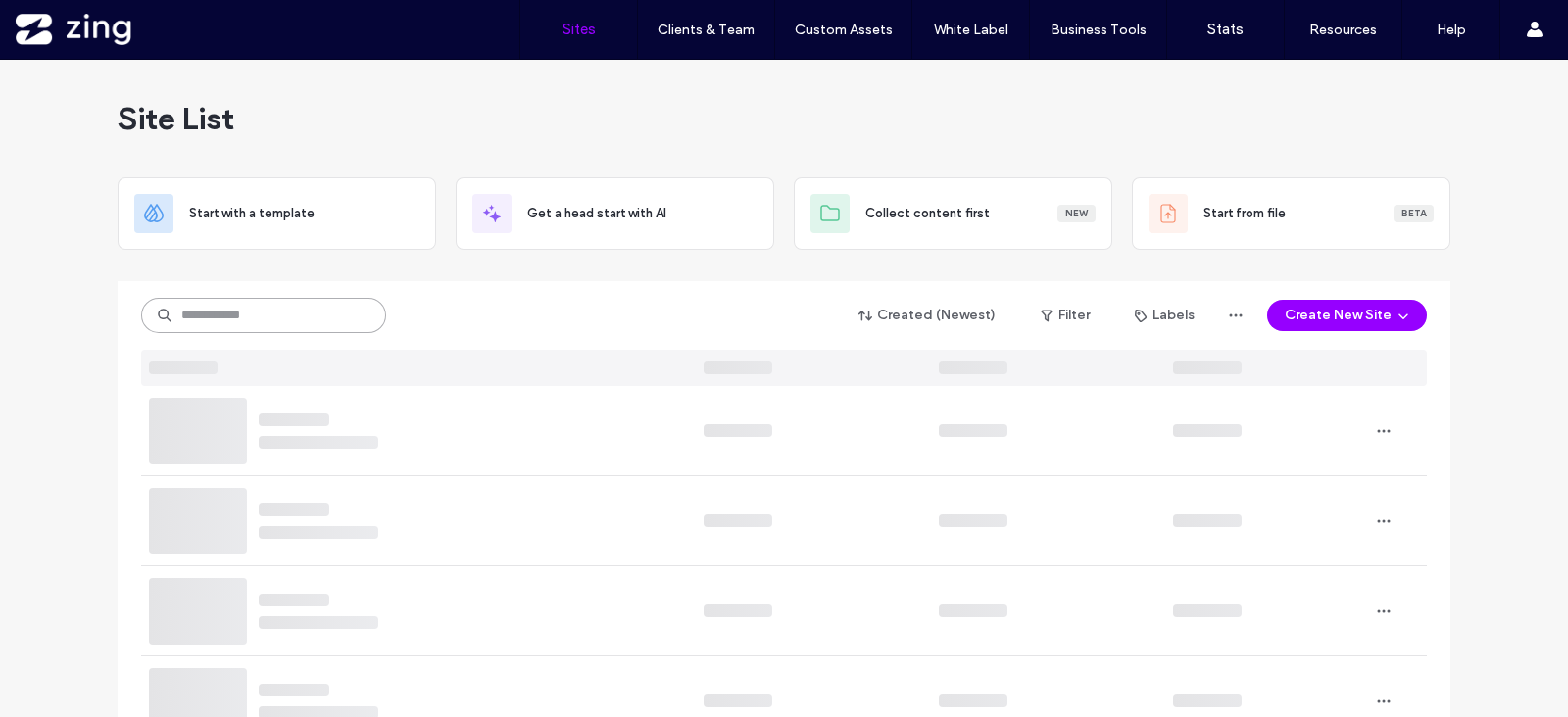 click at bounding box center (264, 315) 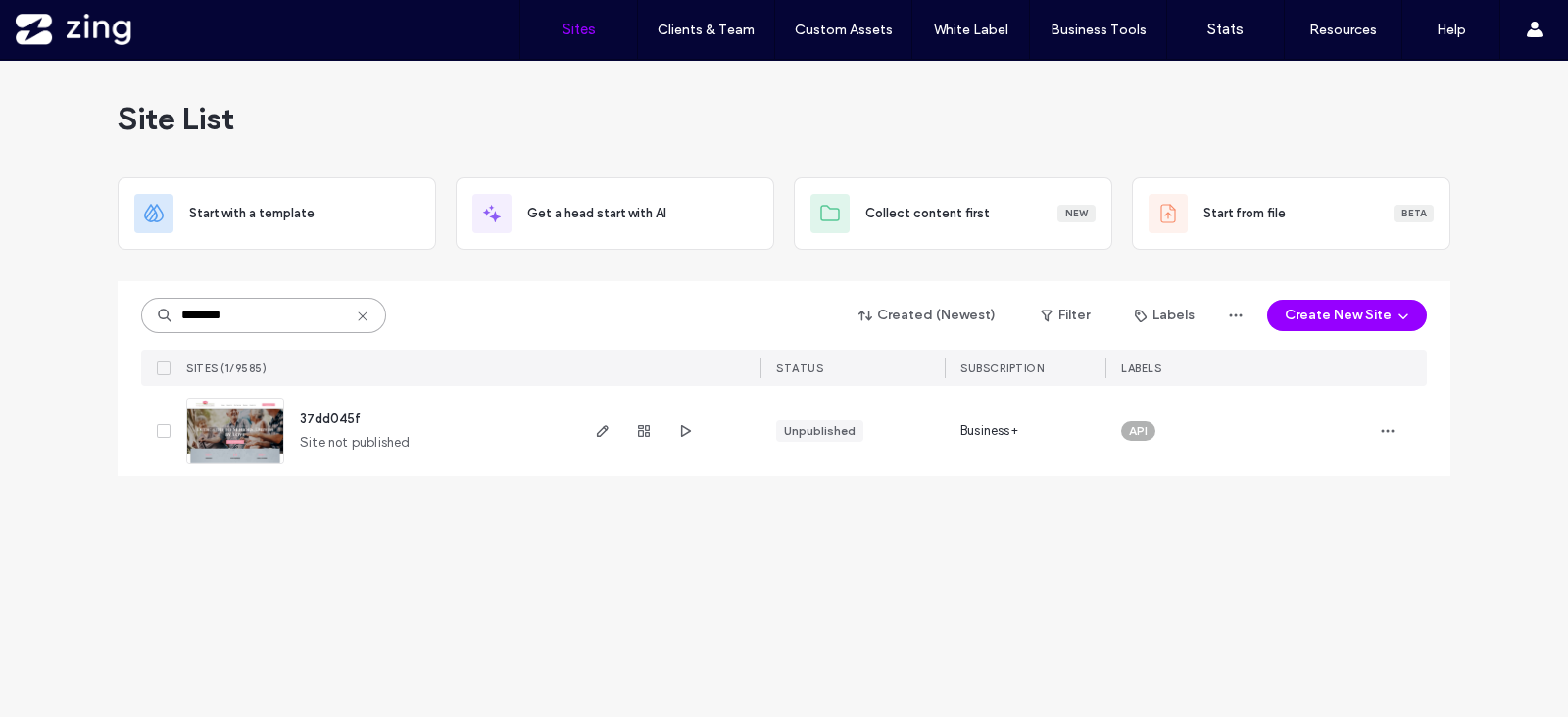 type on "********" 